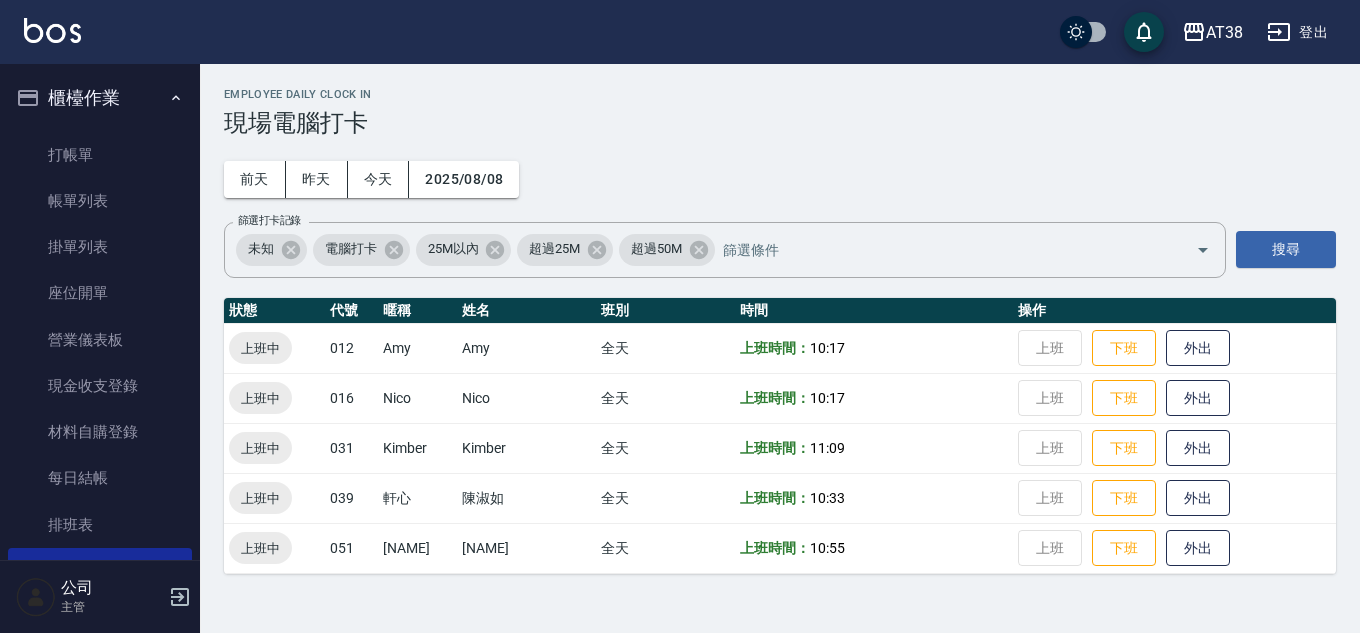 scroll, scrollTop: 0, scrollLeft: 0, axis: both 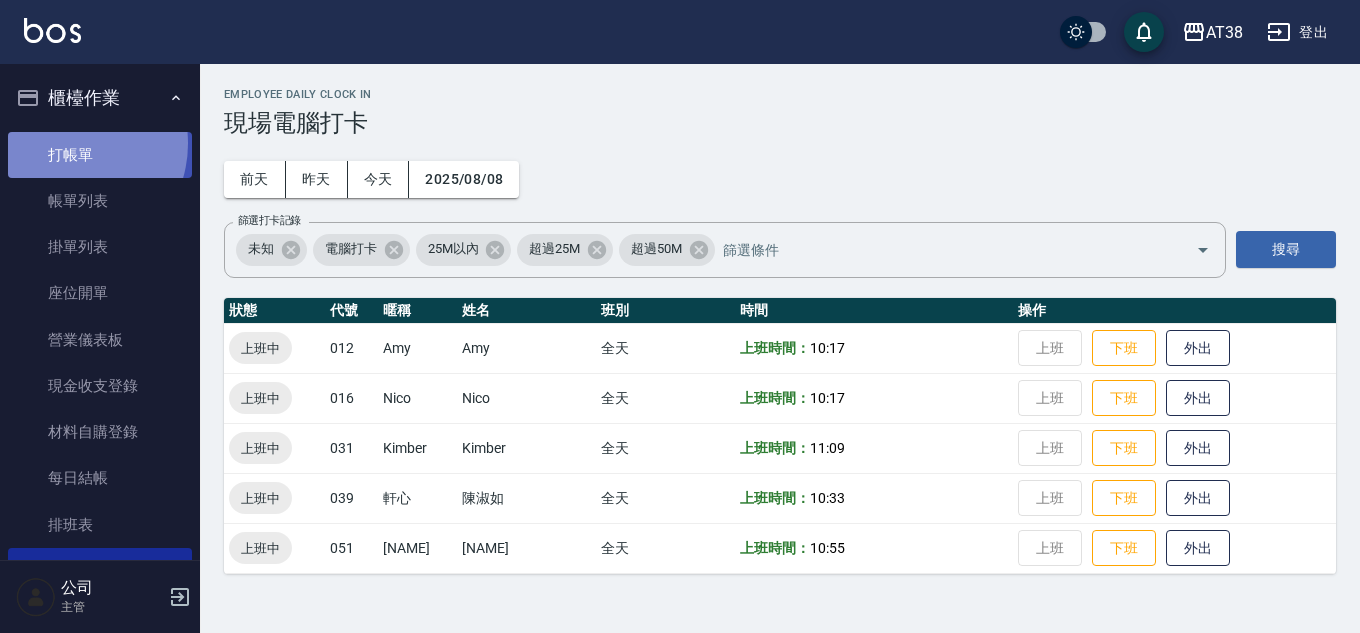click on "打帳單" at bounding box center (100, 155) 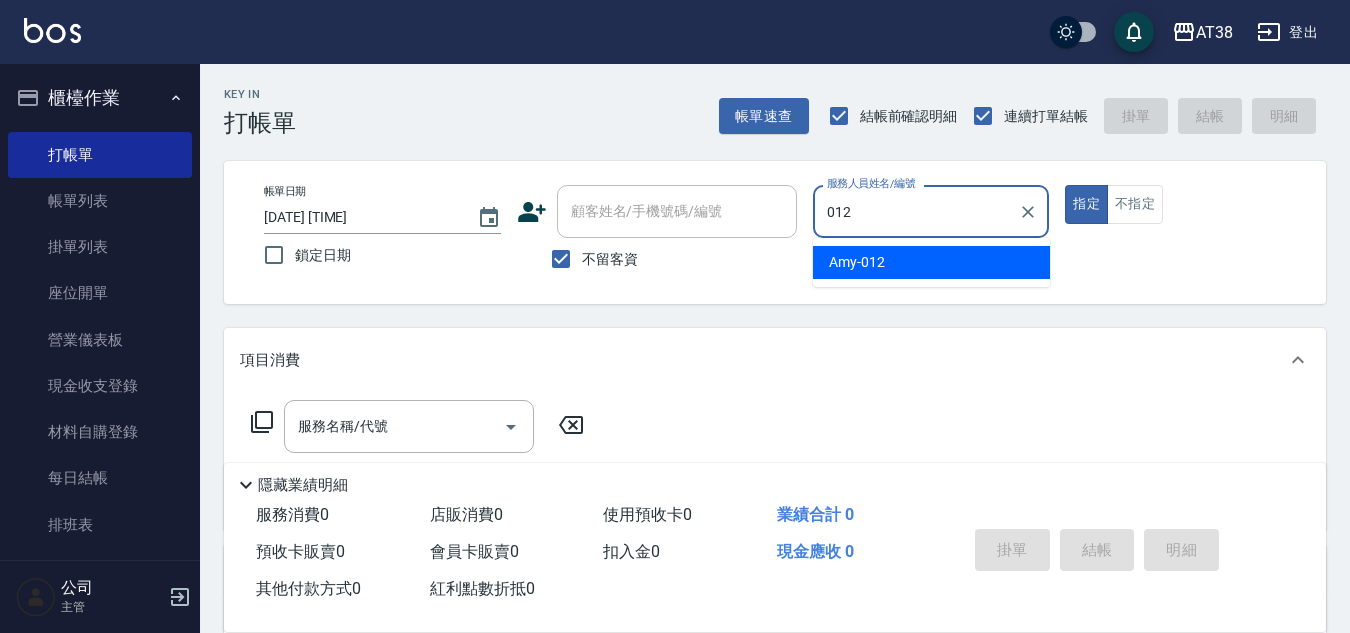 type on "Amy-012" 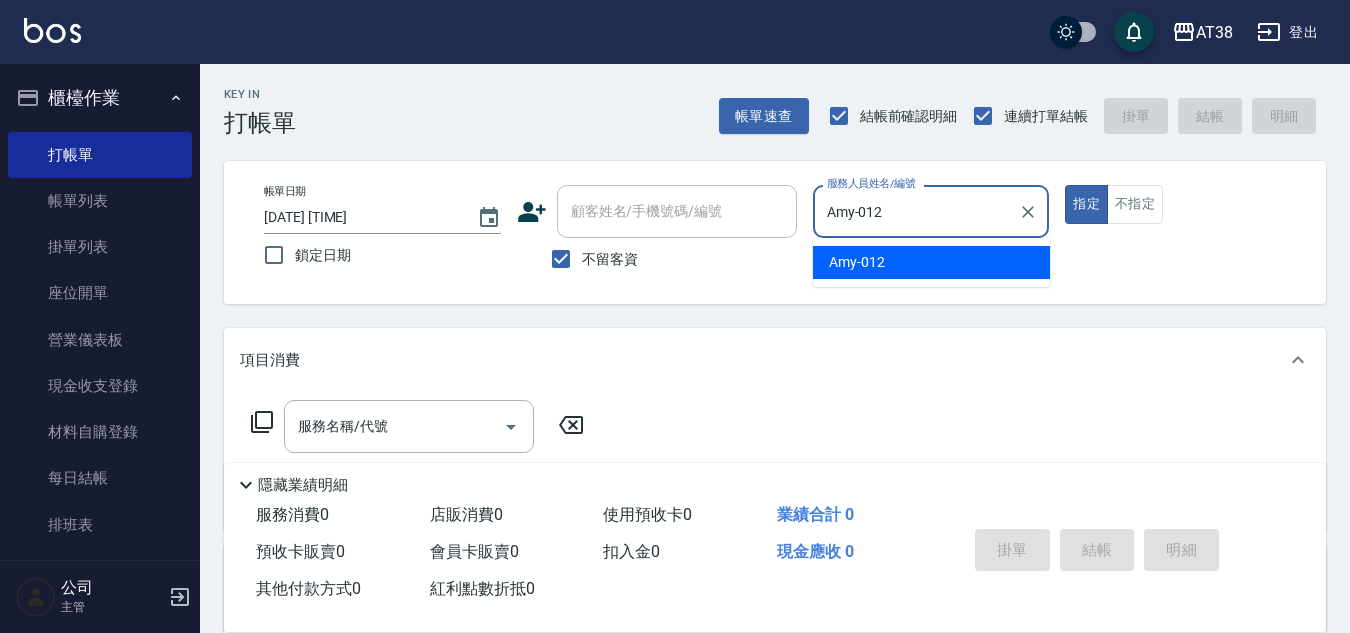 type on "true" 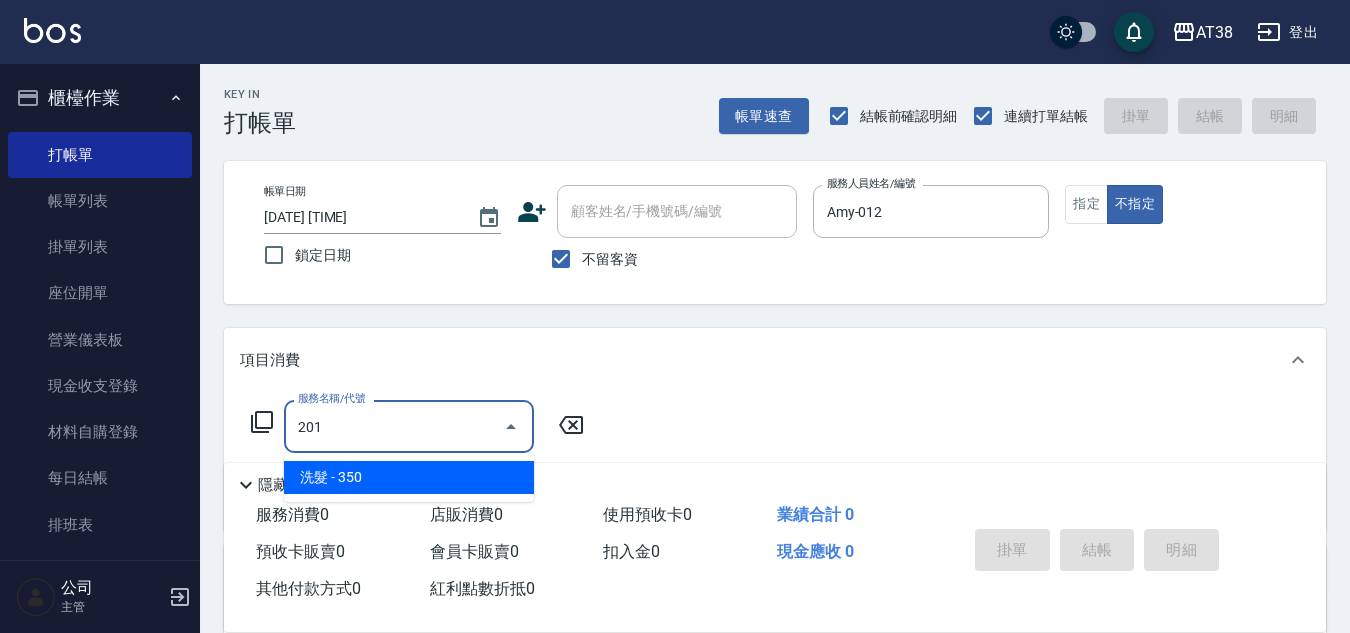 type on "洗髮(201)" 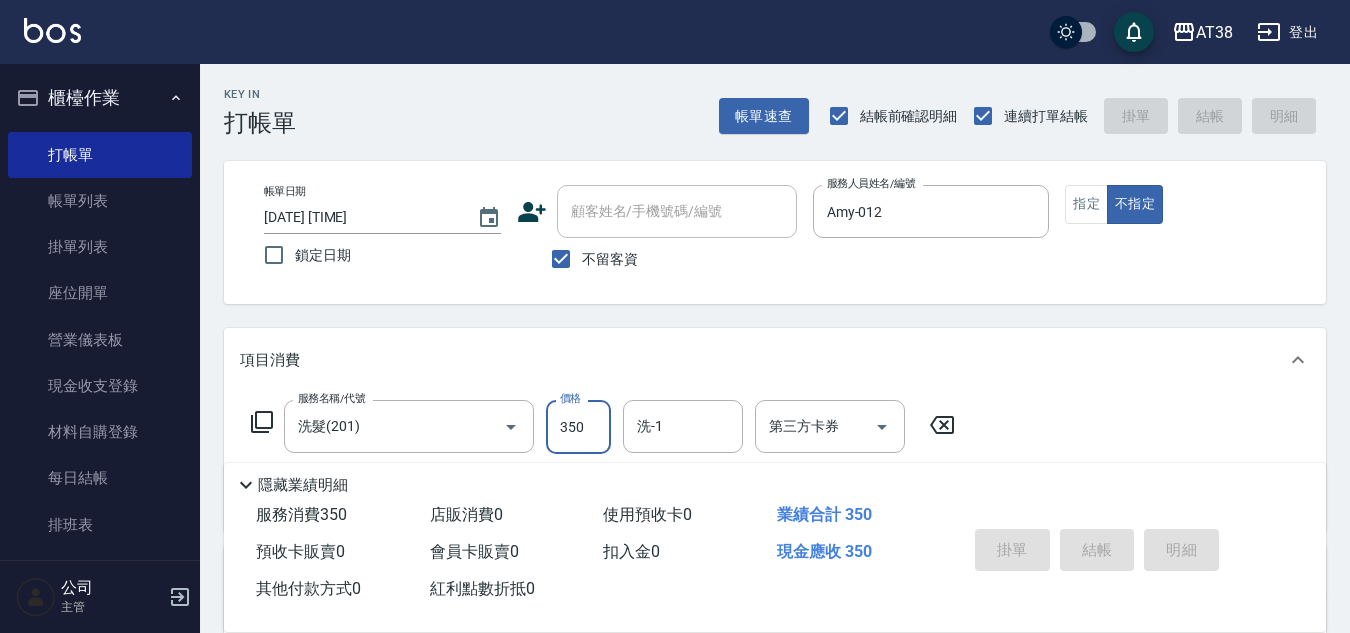 type 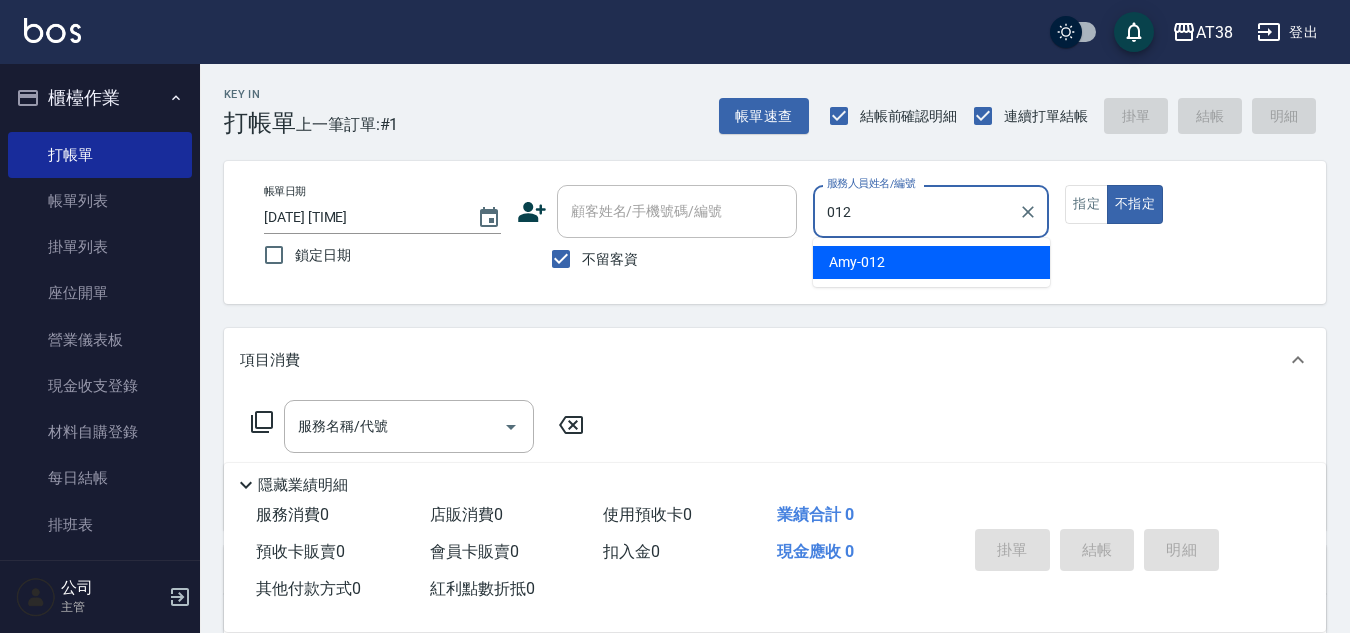 type on "Amy-012" 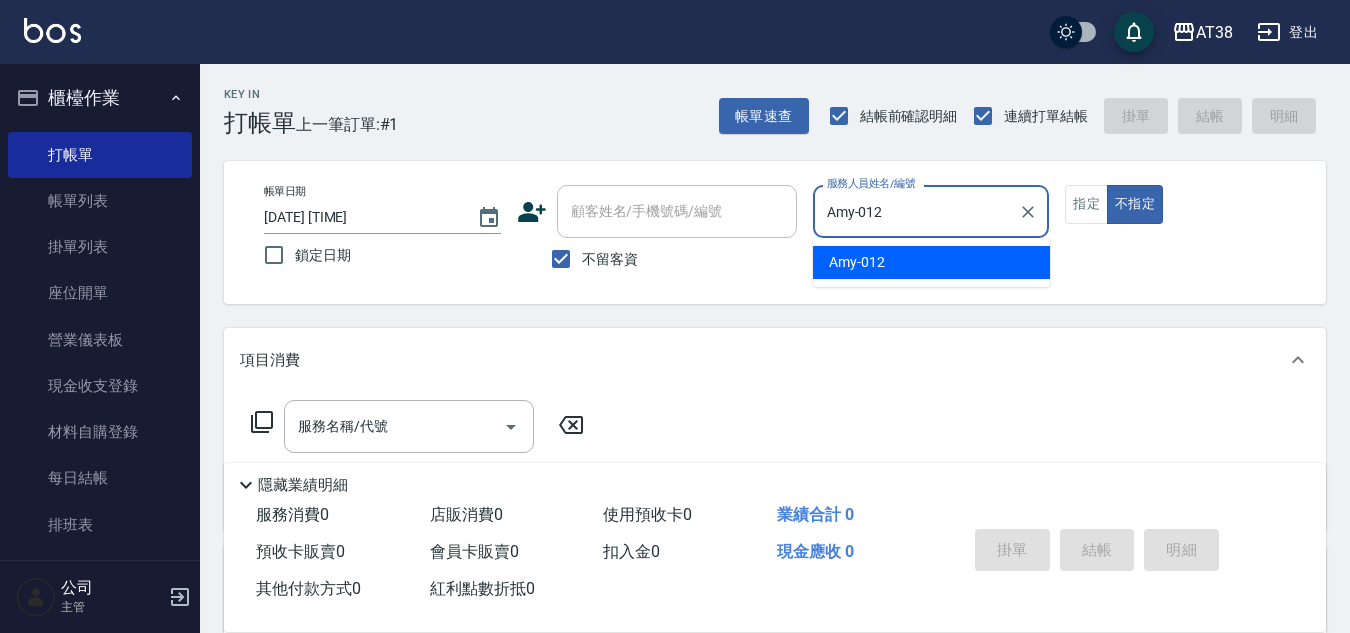 type on "false" 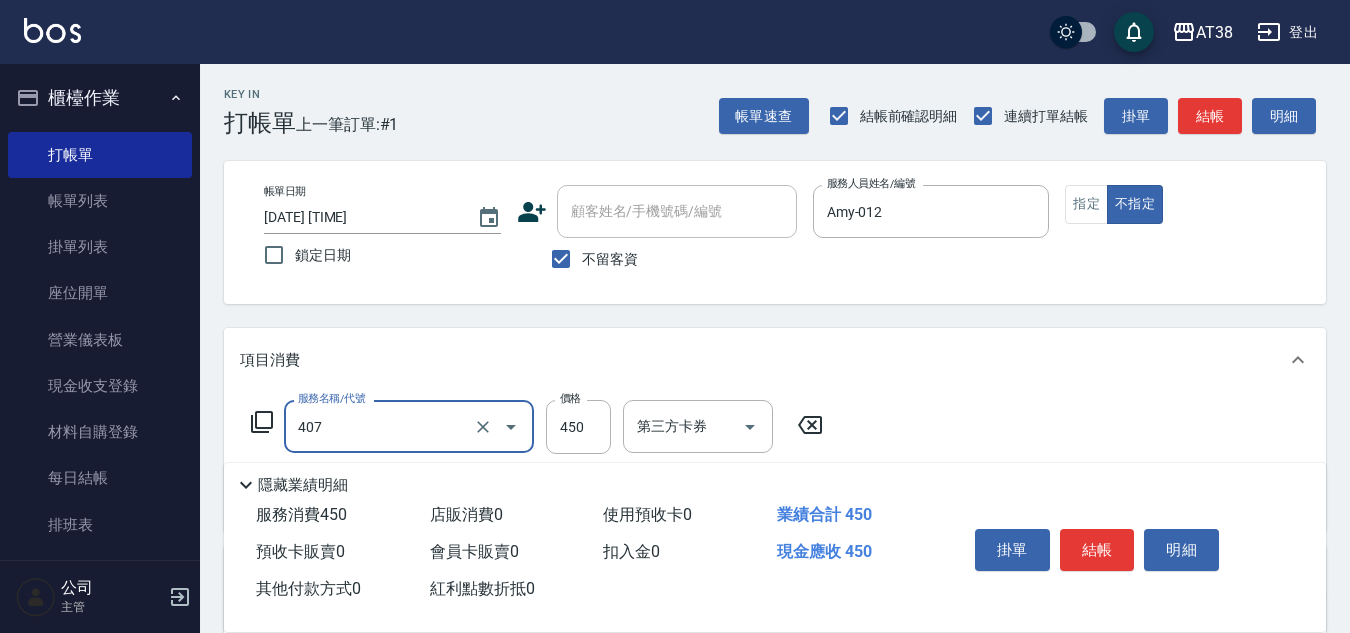 type on "剪髮(407)" 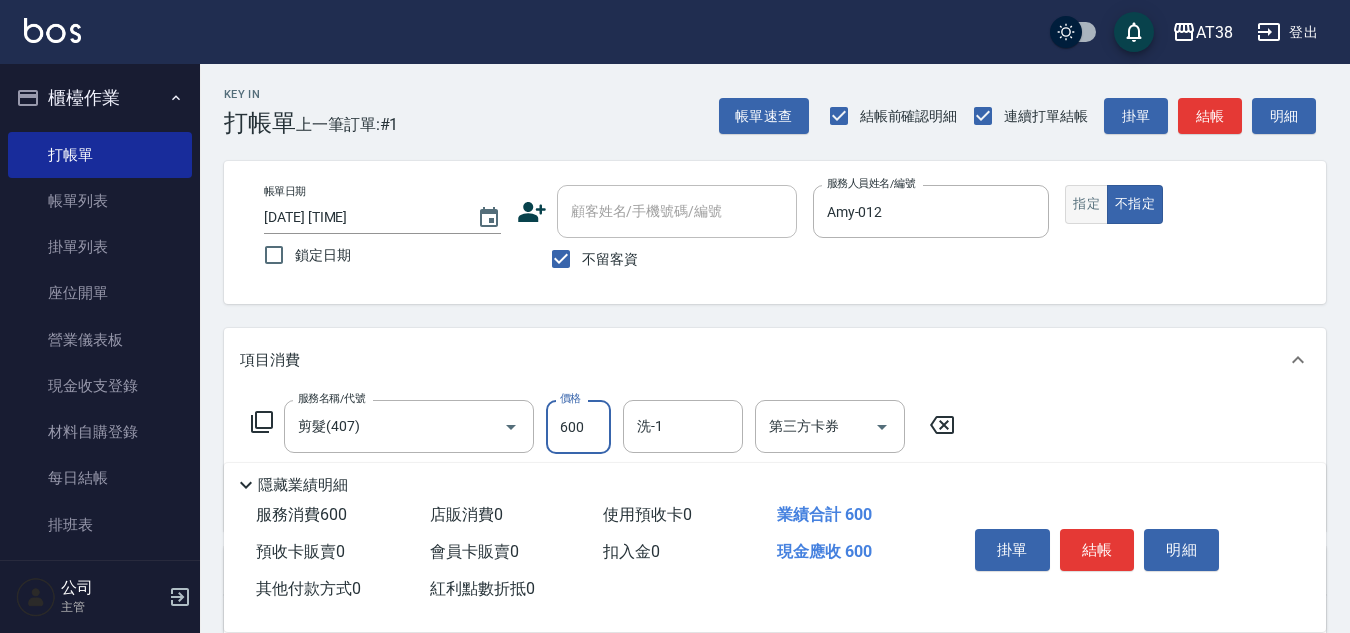 type on "600" 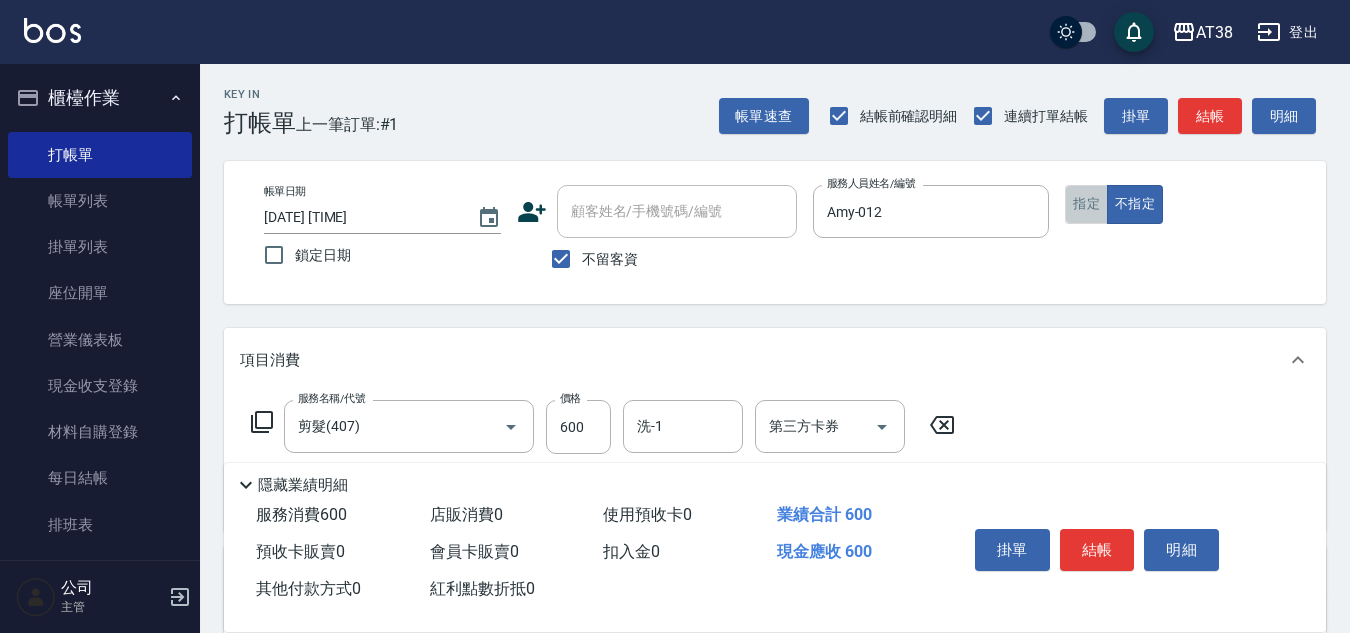 click on "指定" at bounding box center [1086, 204] 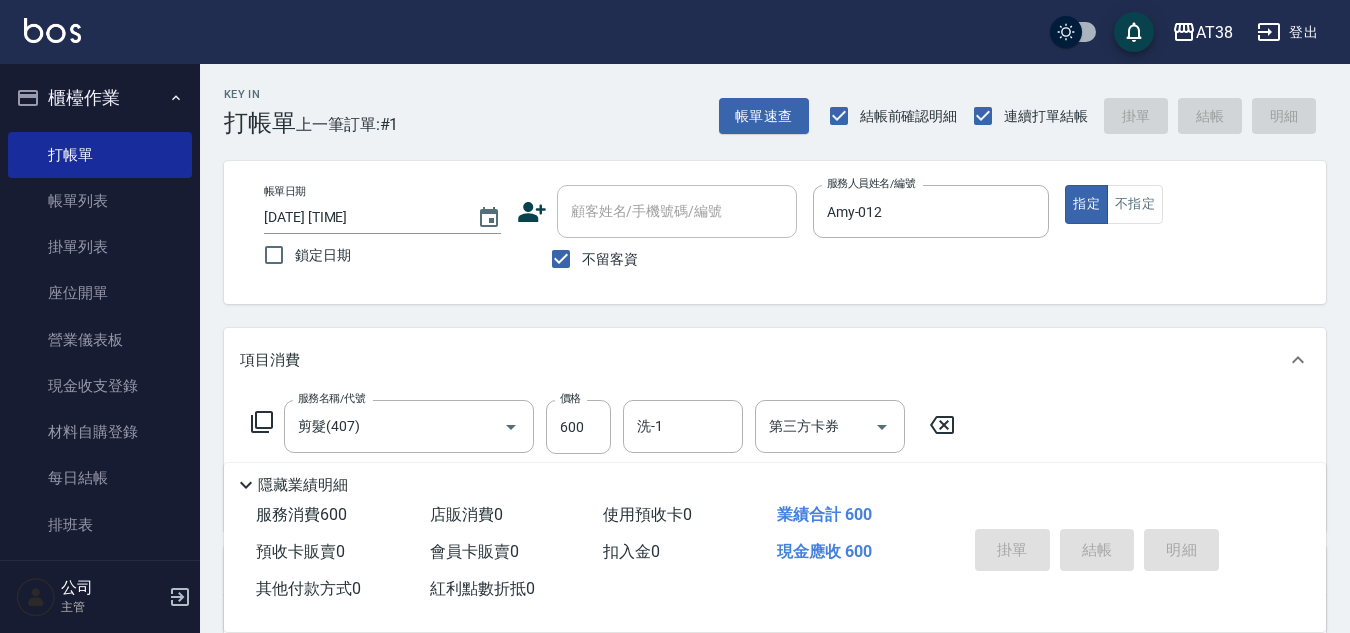 type on "2025/08/08 19:18" 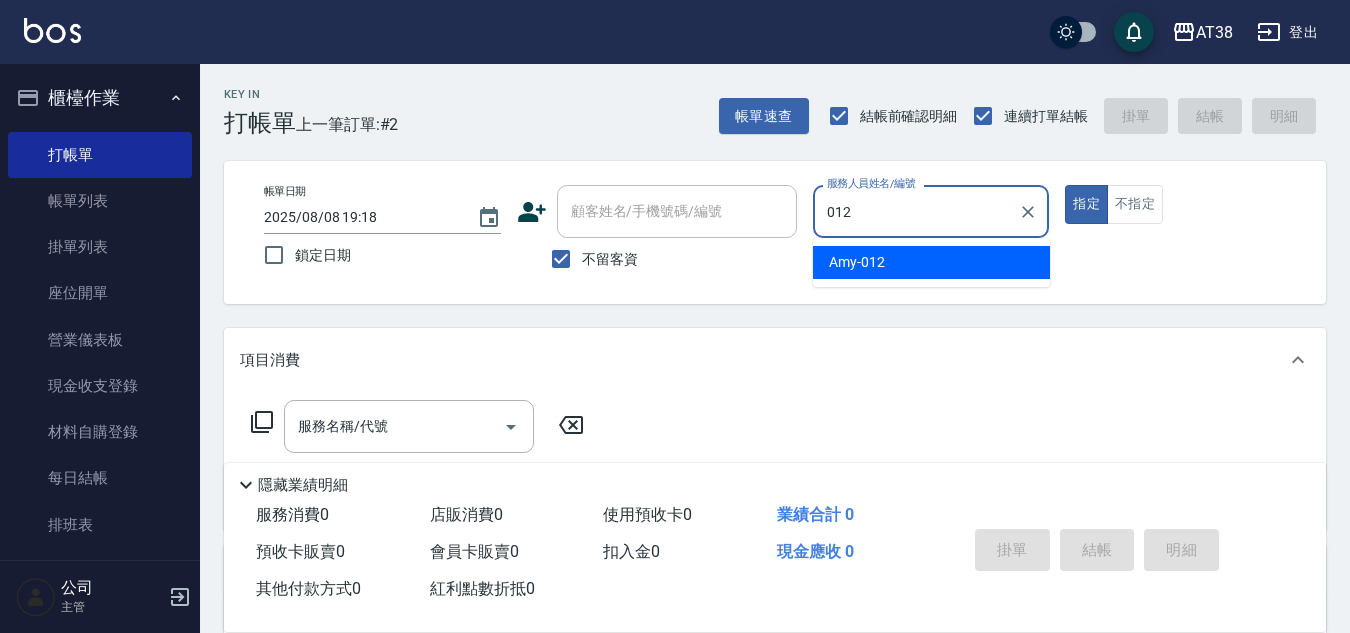 type on "Amy-012" 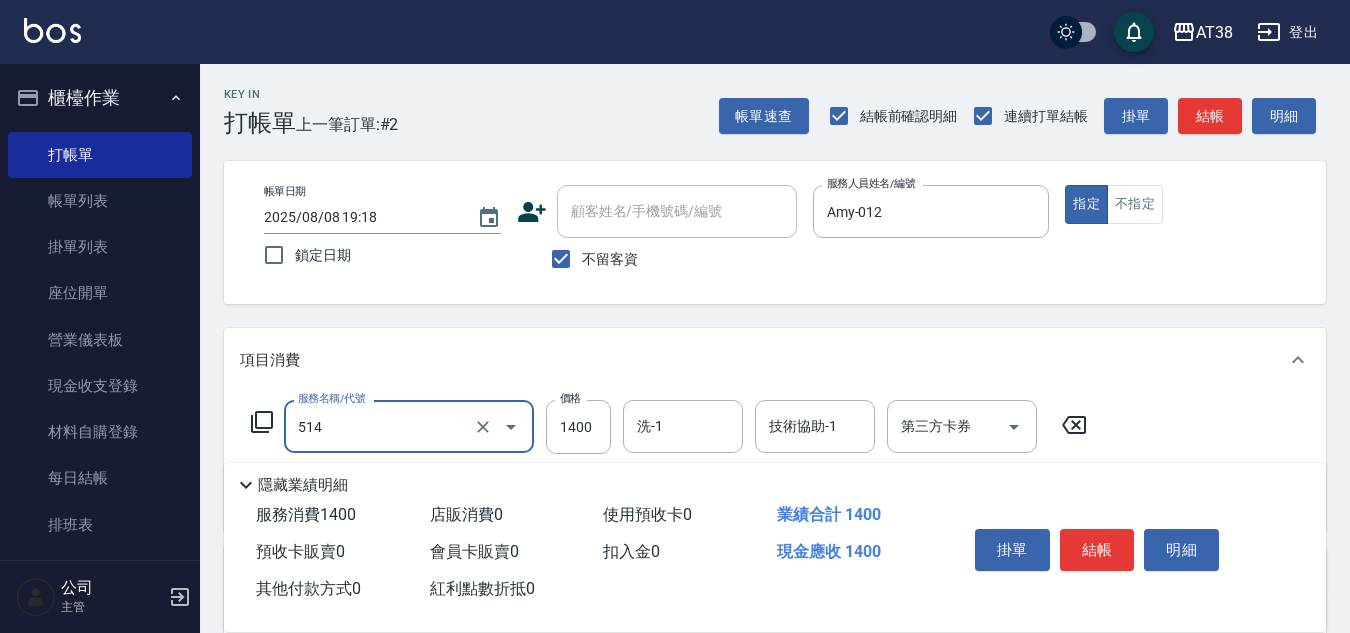 type on "染髮(長)(514)" 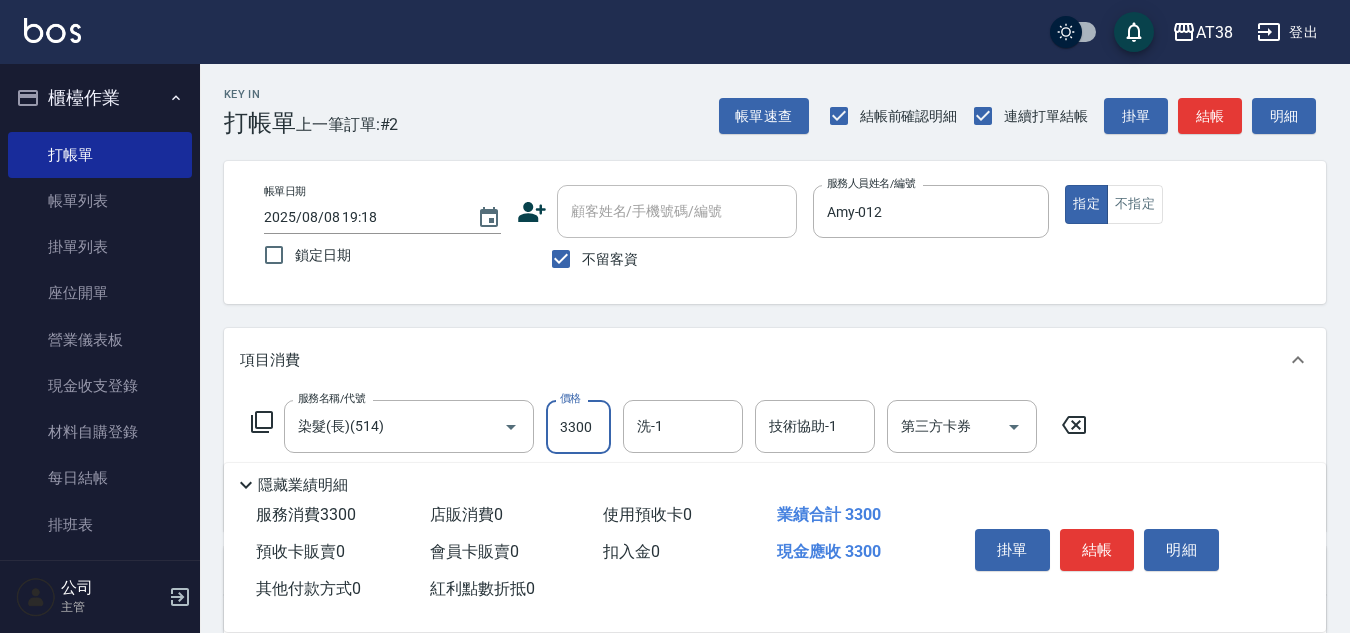 type on "3300" 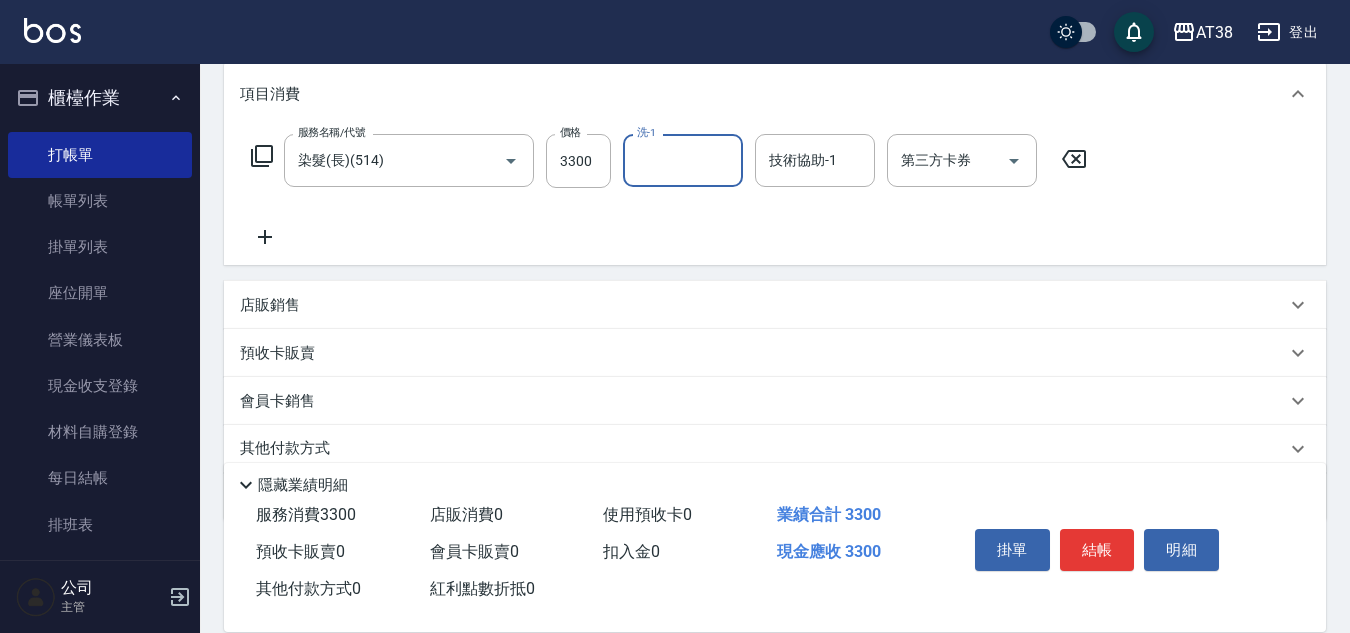 scroll, scrollTop: 300, scrollLeft: 0, axis: vertical 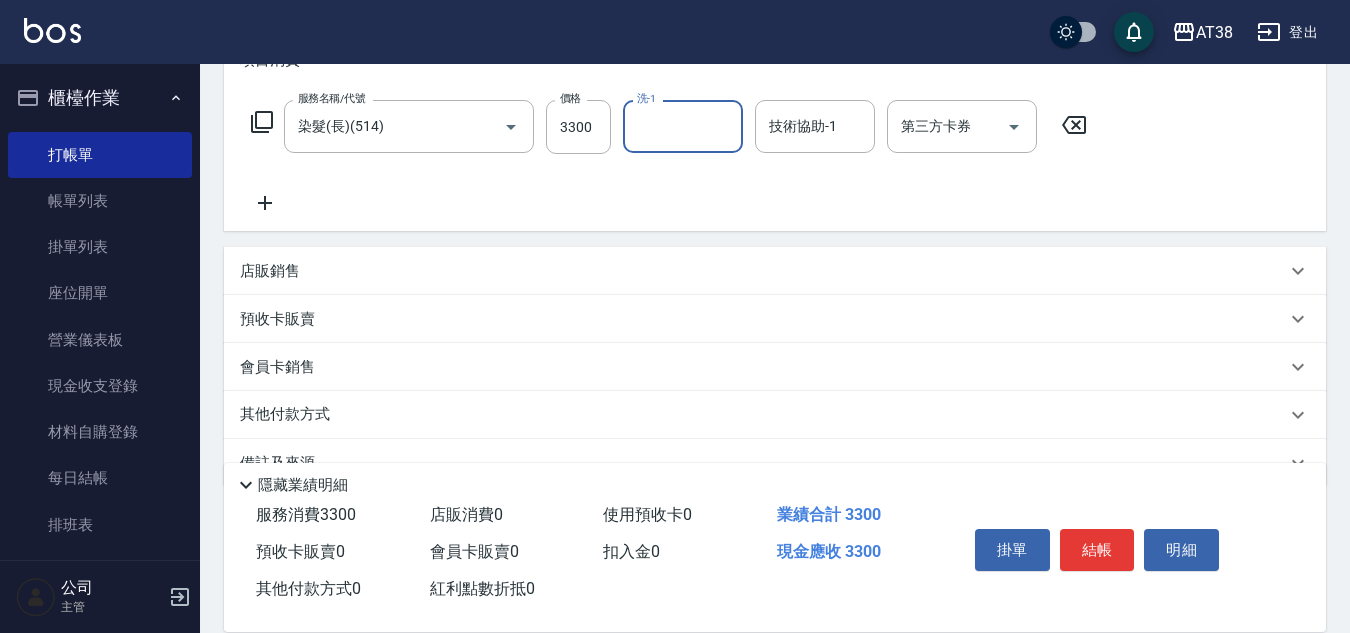 click on "店販銷售" at bounding box center (270, 271) 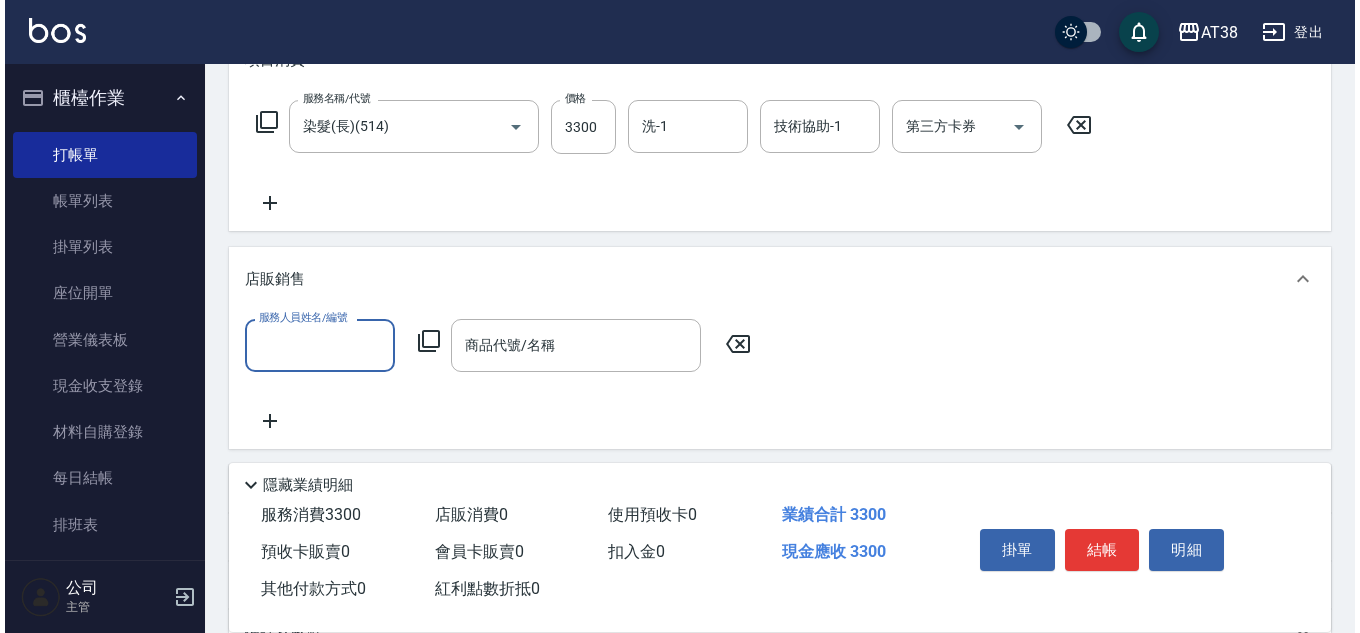 scroll, scrollTop: 0, scrollLeft: 0, axis: both 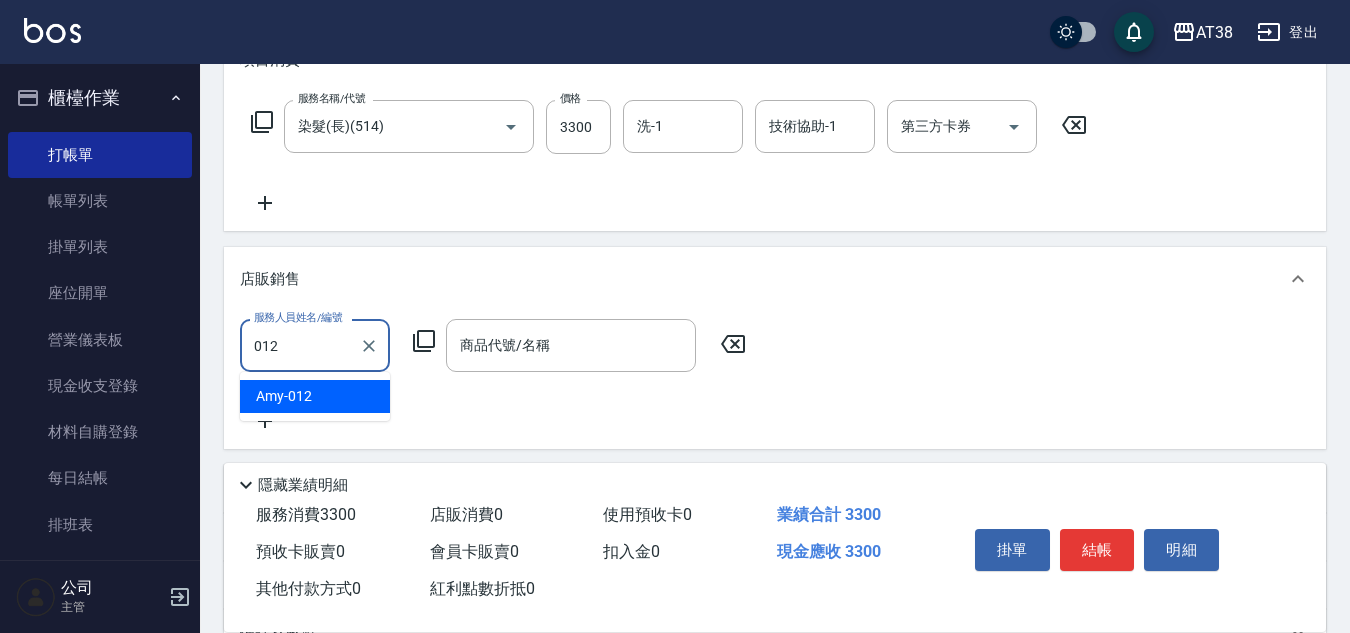 type on "Amy-012" 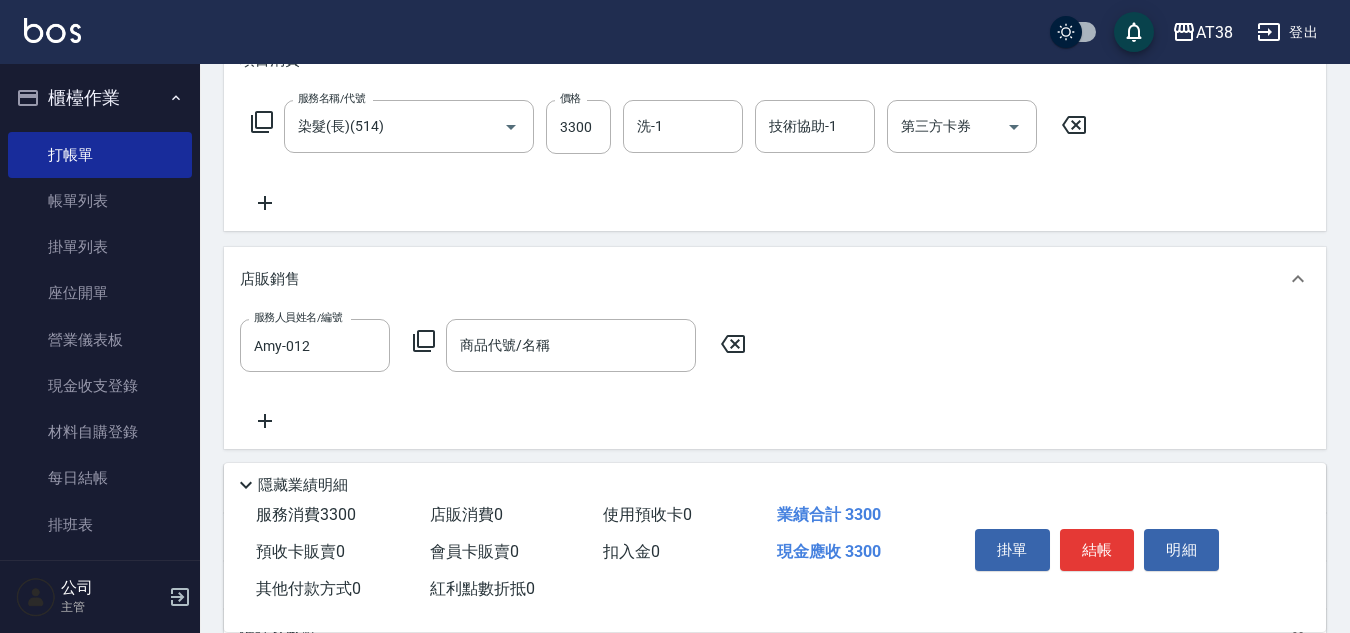 click 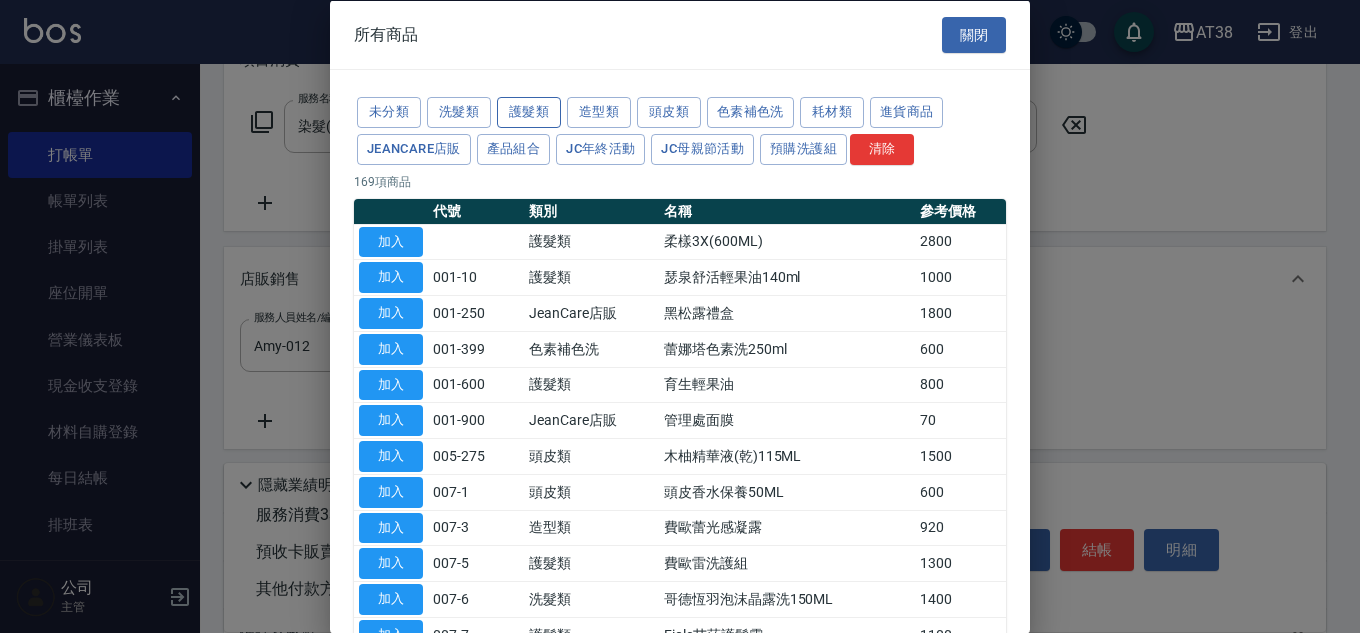 click on "護髮類" at bounding box center [529, 112] 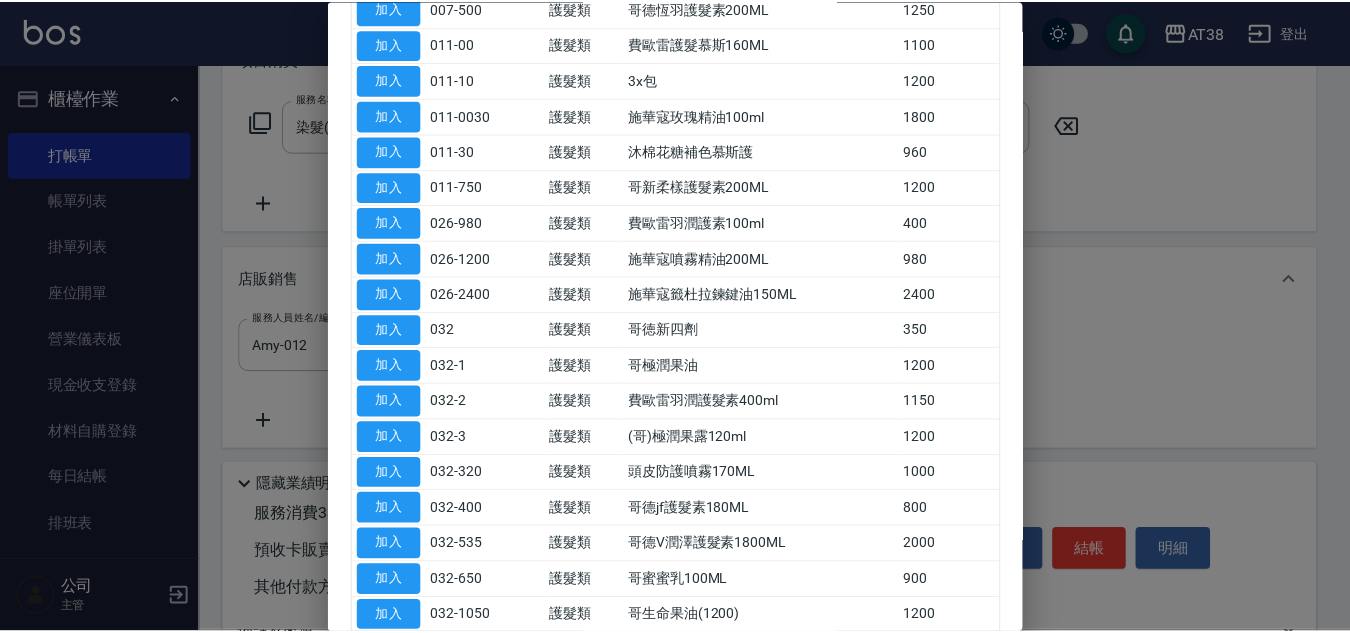 scroll, scrollTop: 600, scrollLeft: 0, axis: vertical 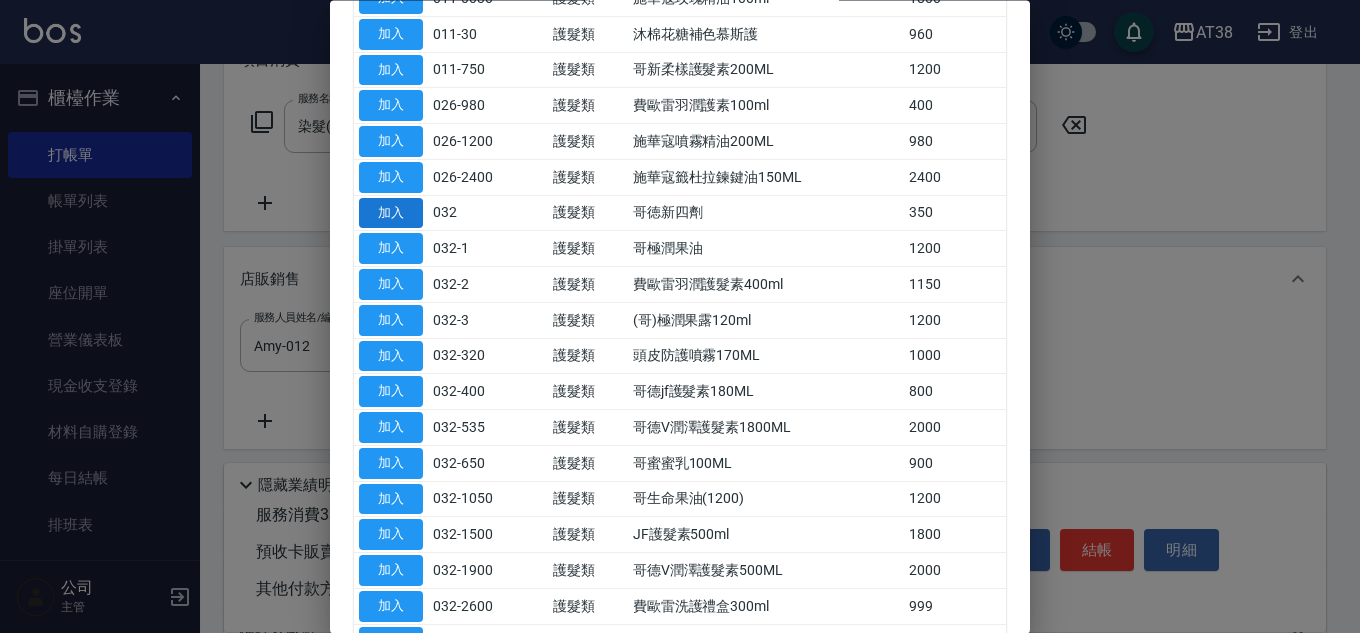 click on "加入" at bounding box center [391, 213] 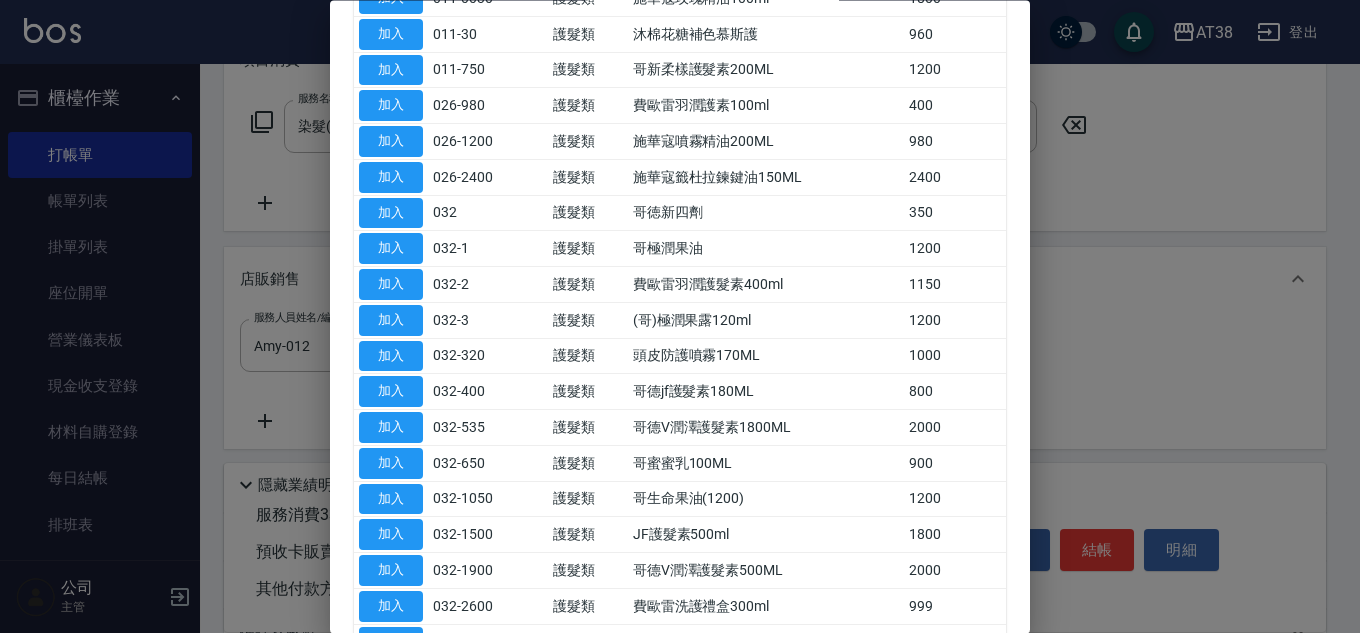type on "哥徳新四劑" 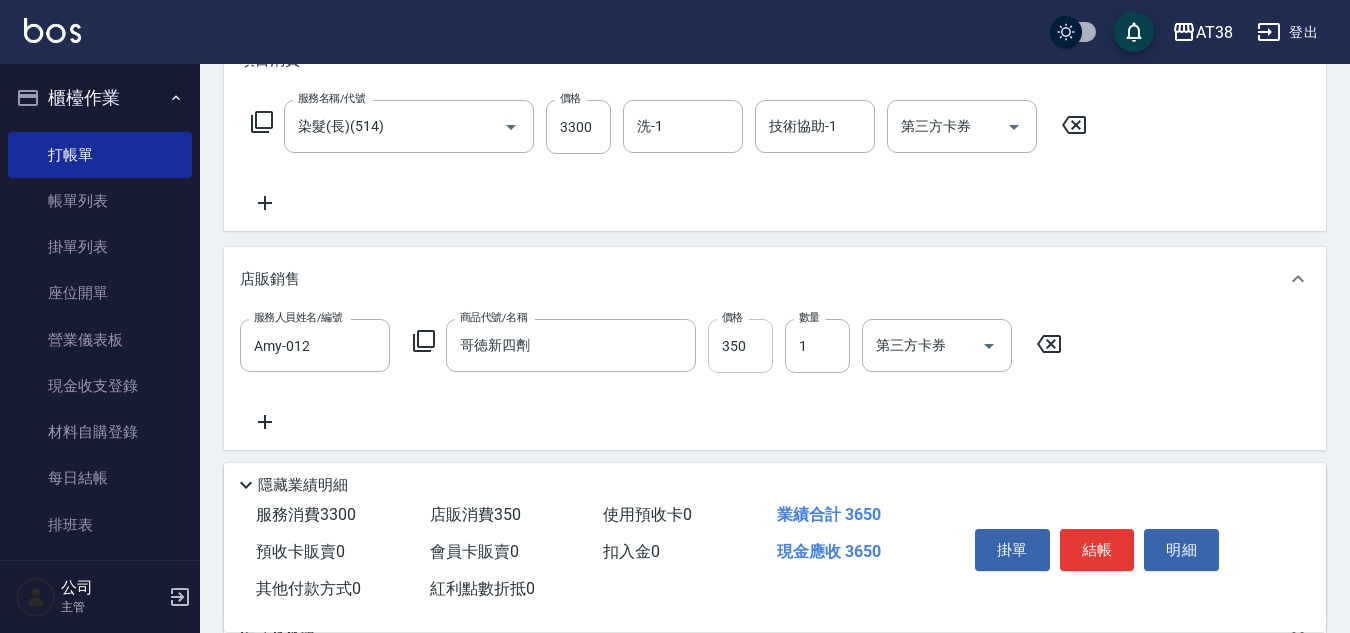click on "350" at bounding box center (740, 346) 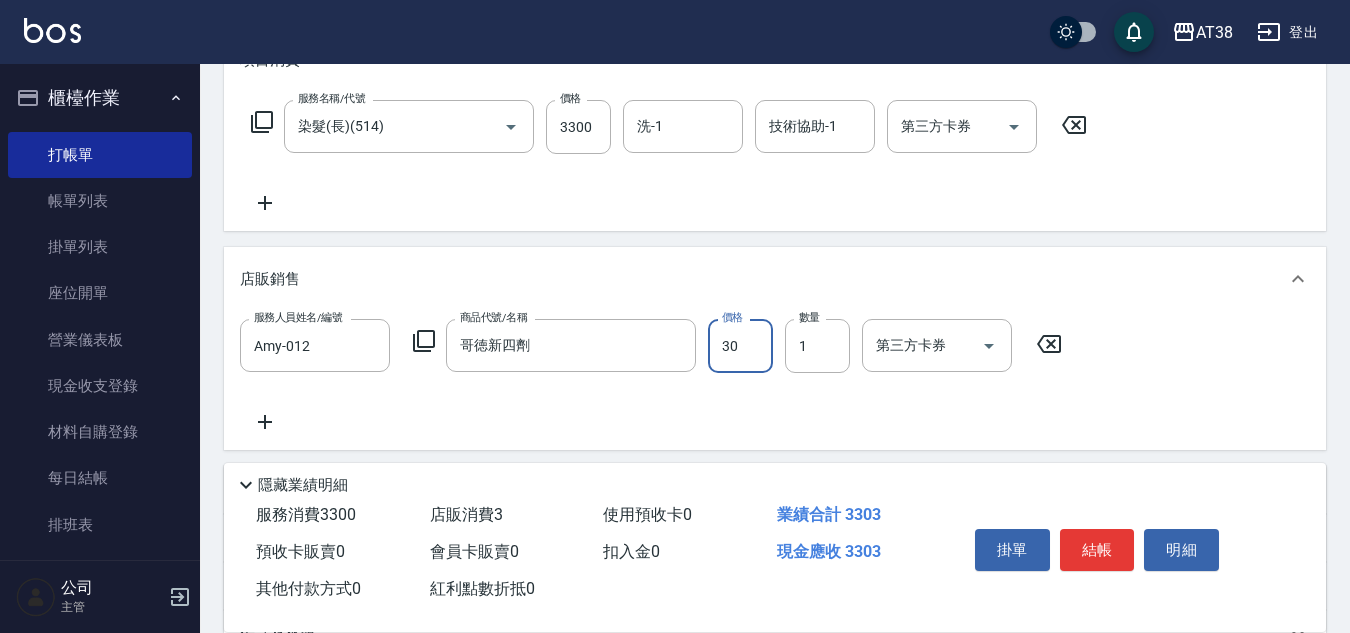 type on "300" 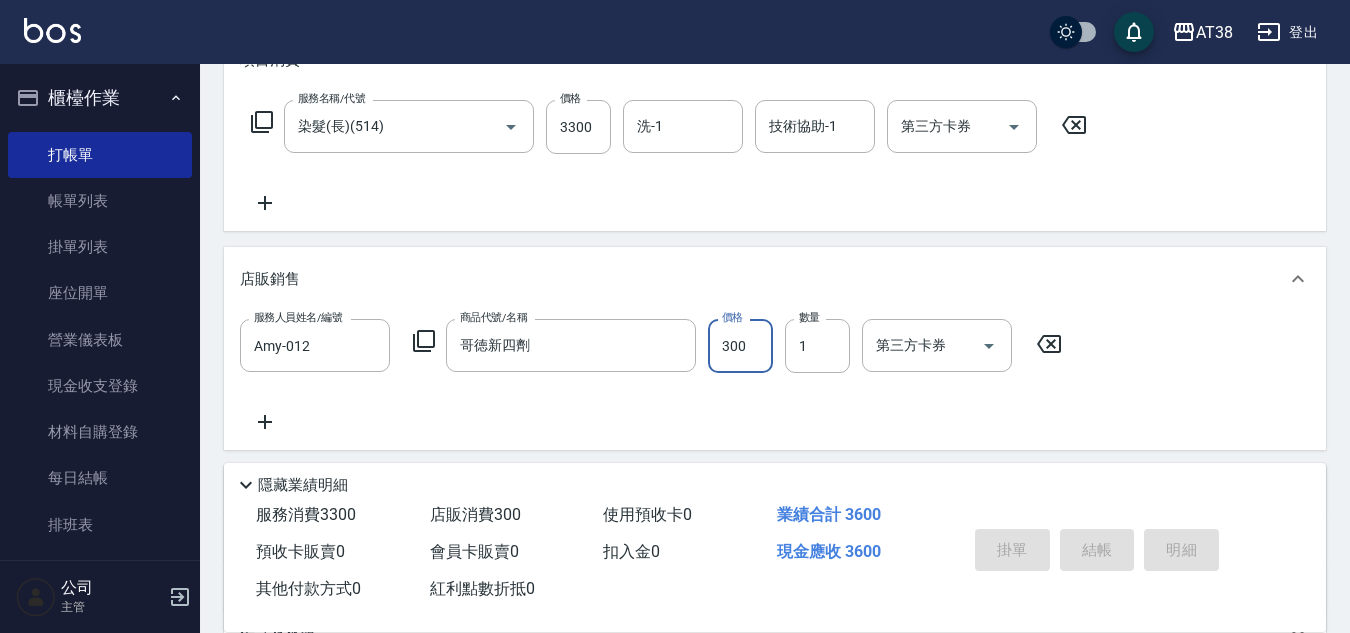 type 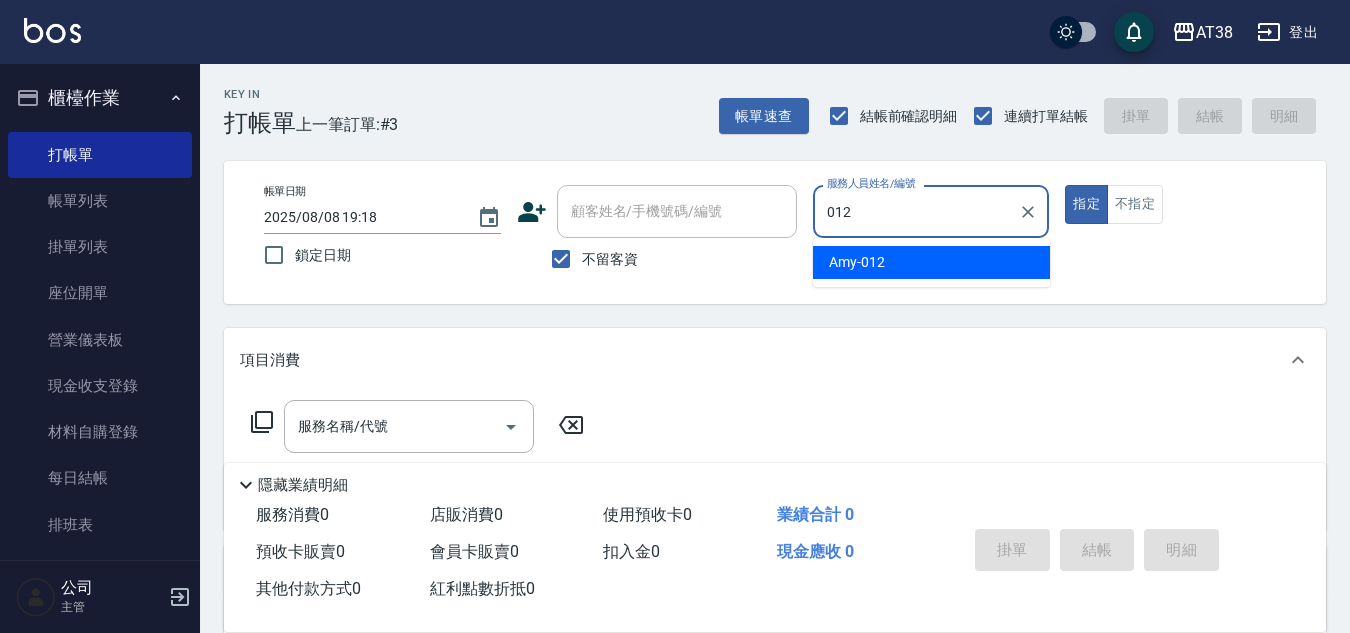 type on "Amy-012" 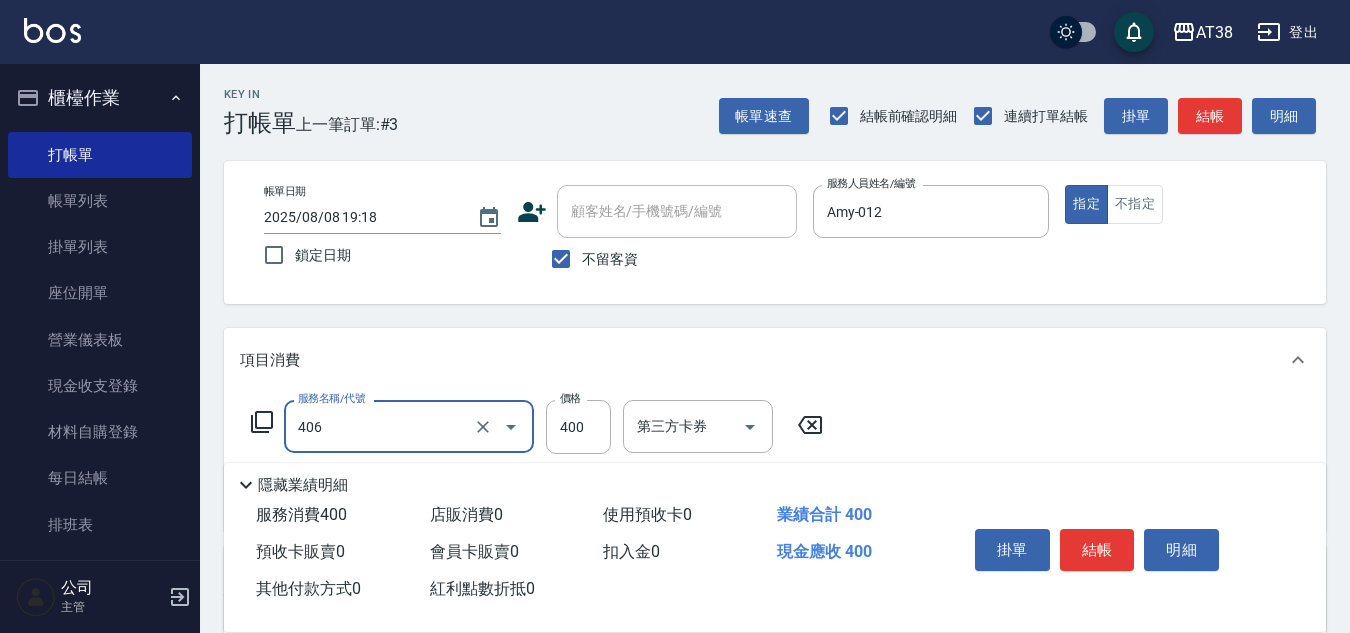 type on "剪髮(406)" 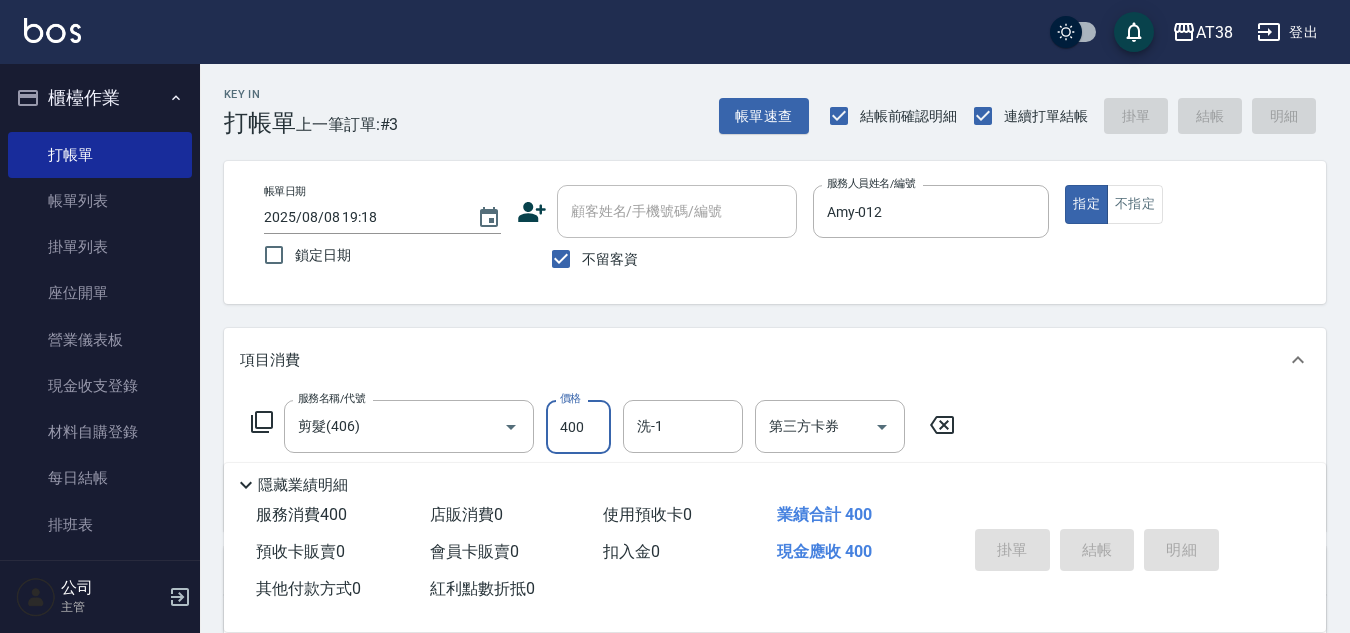 type 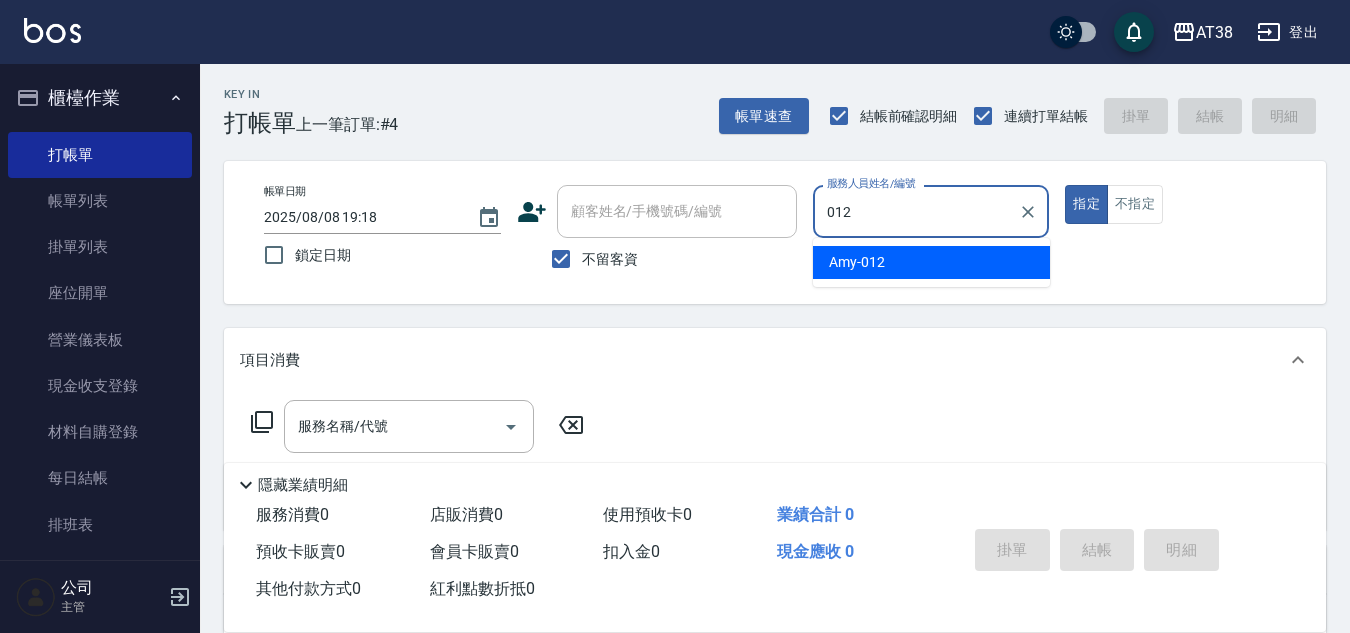 type on "Amy-012" 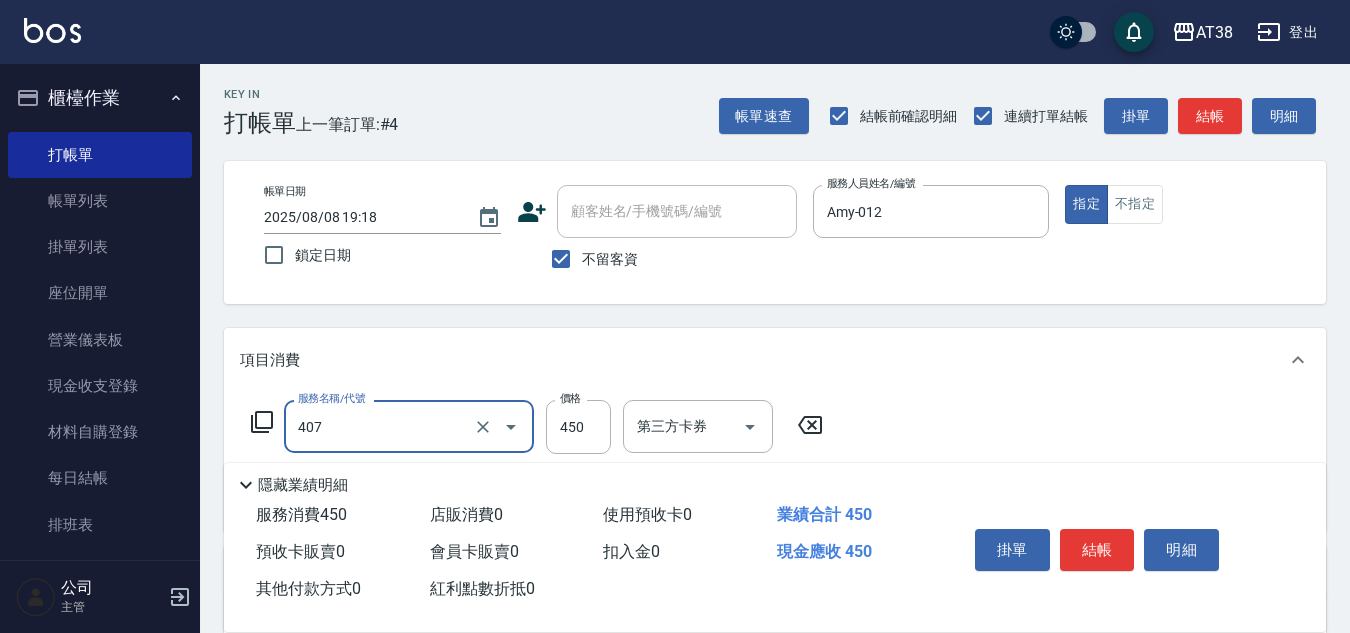 type on "剪髮(407)" 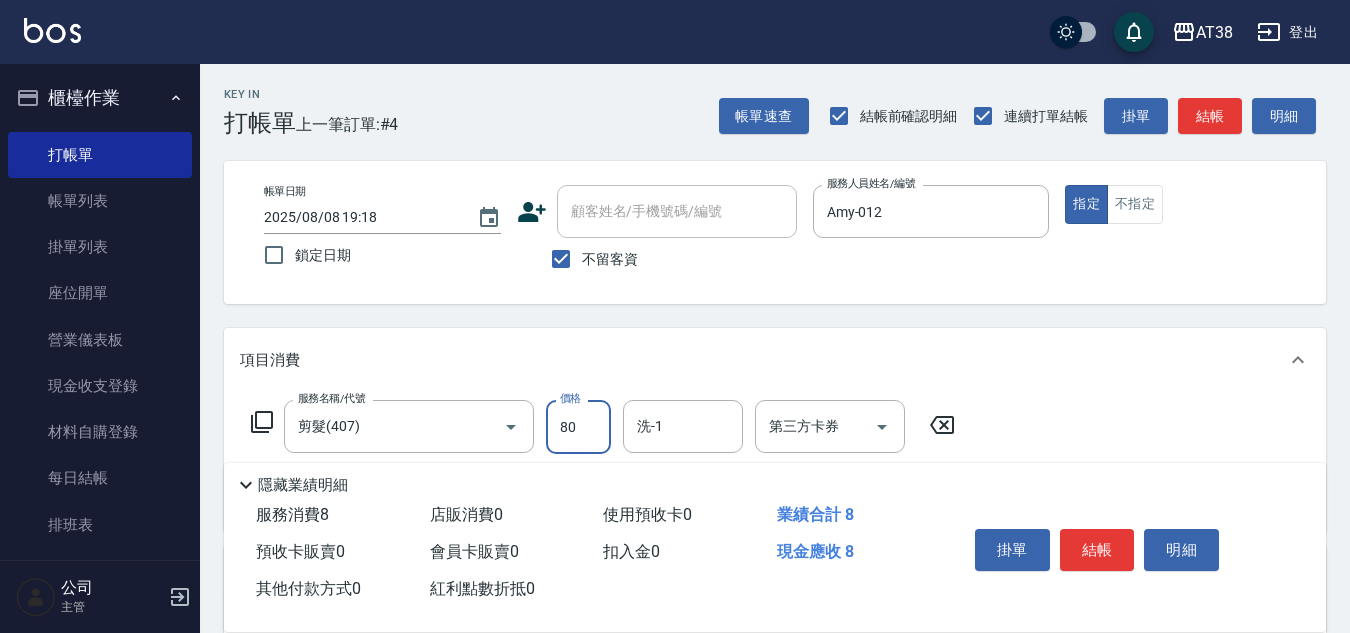 type on "800" 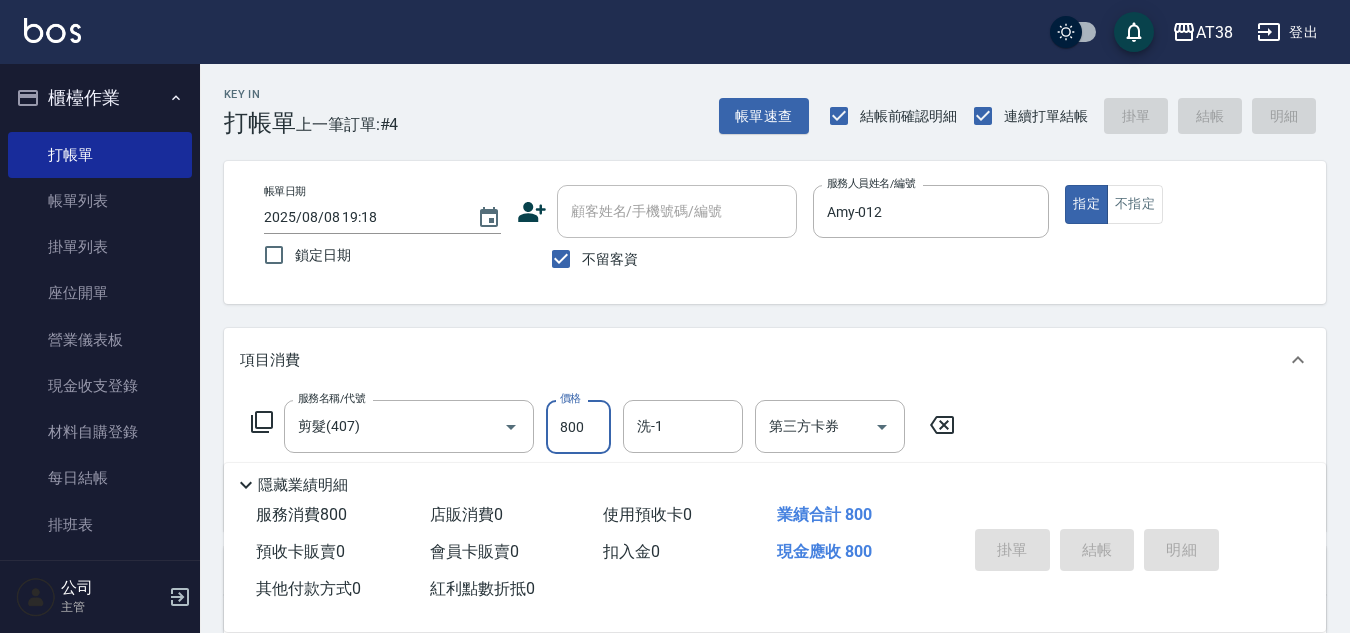 type on "[DATE] [TIME]" 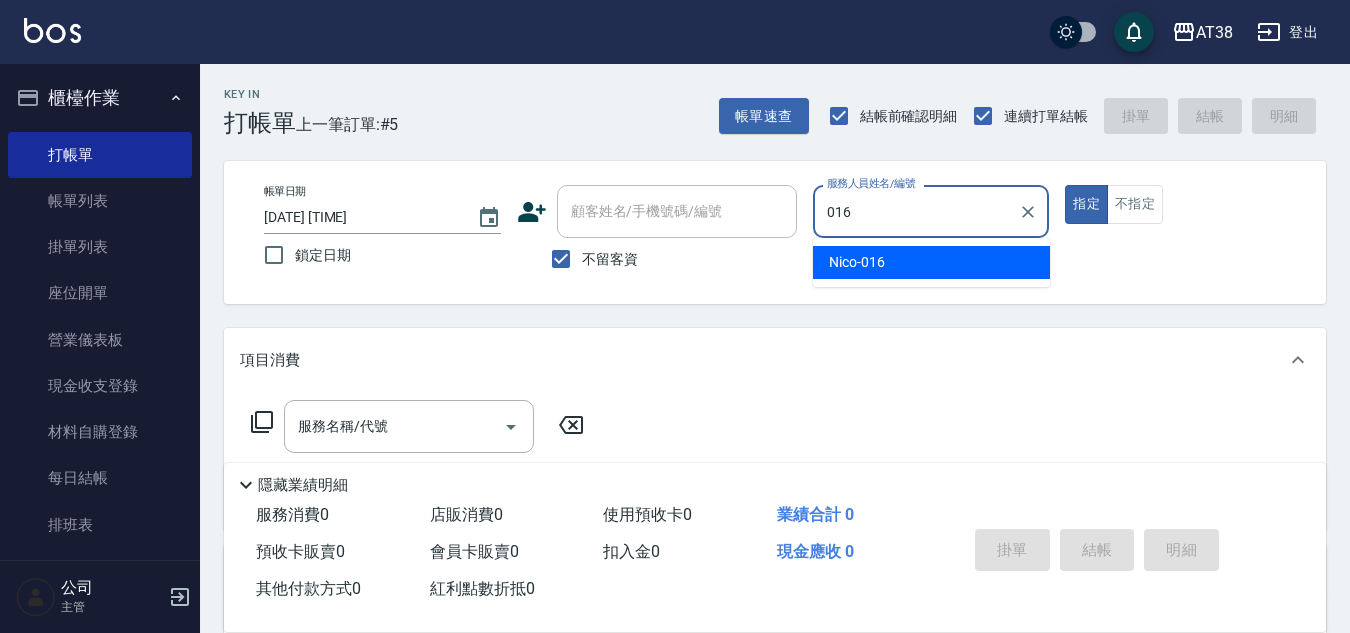 type on "[NAME]-[CODE]" 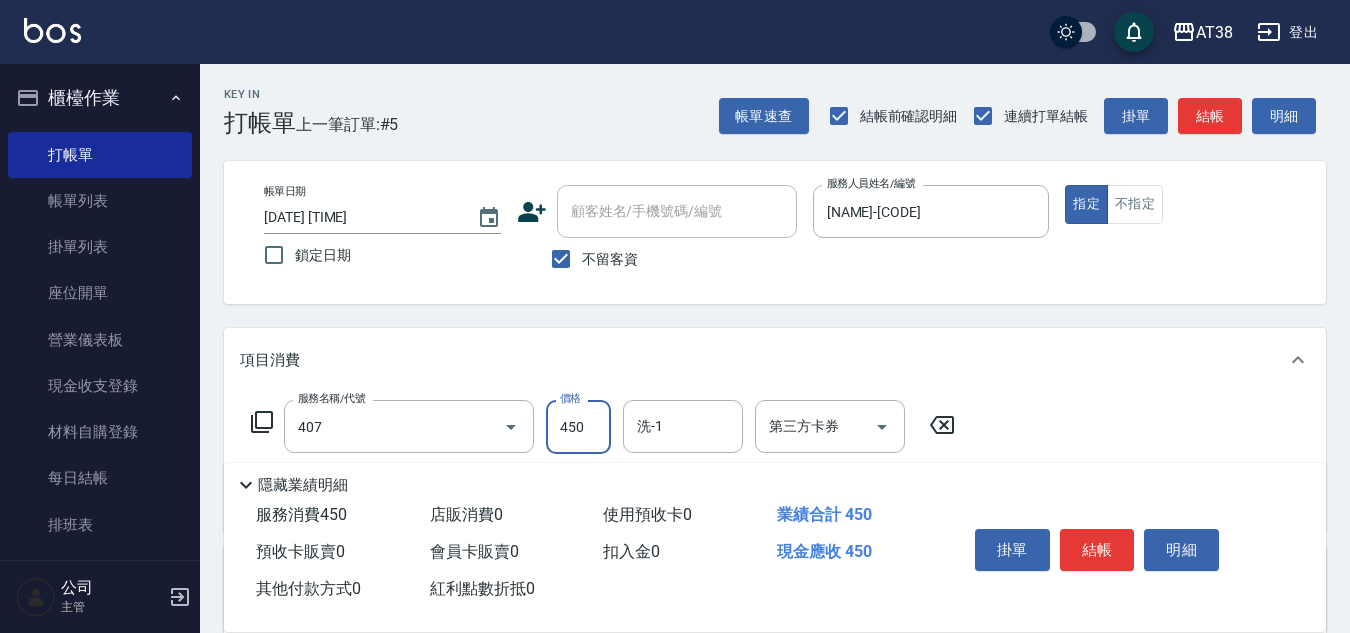 type on "剪髮(407)" 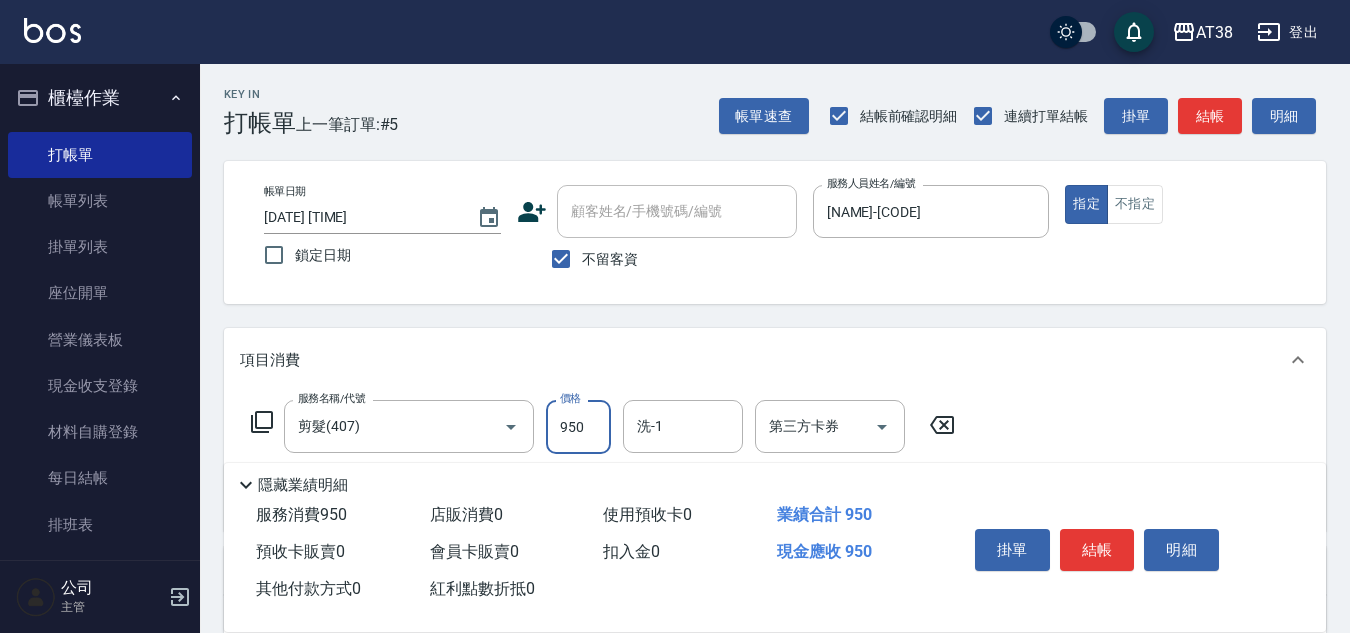 type on "950" 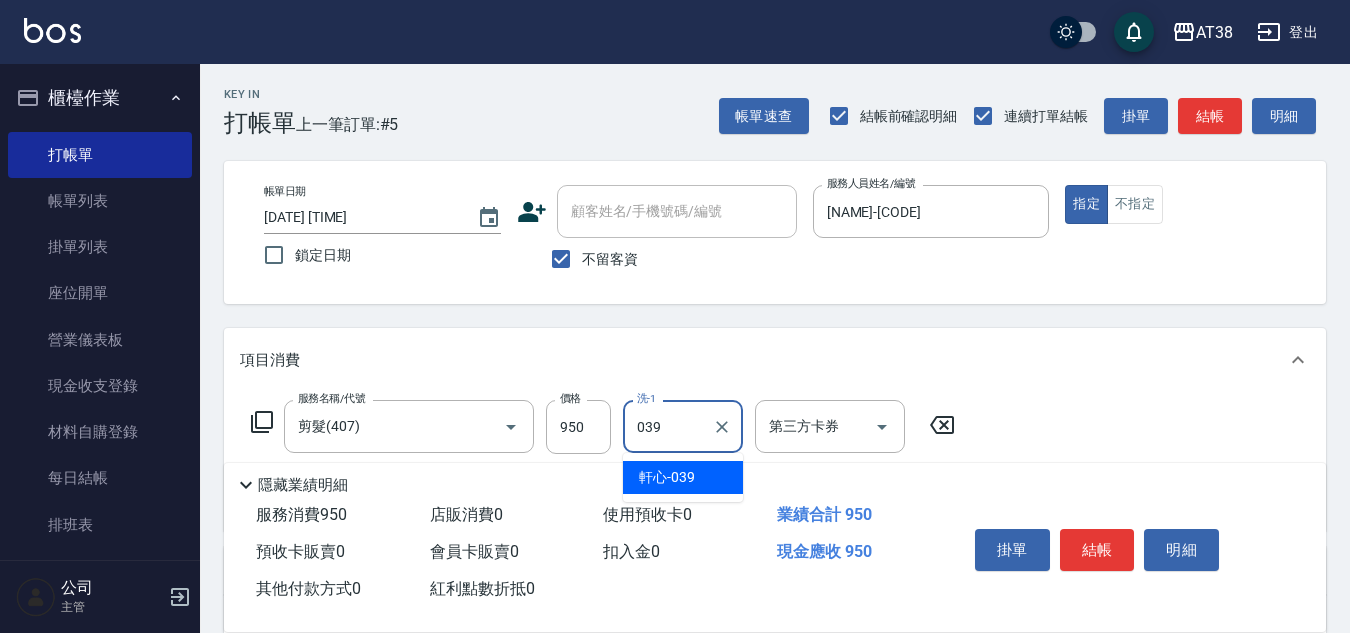 type on "[NAME]-[CODE]" 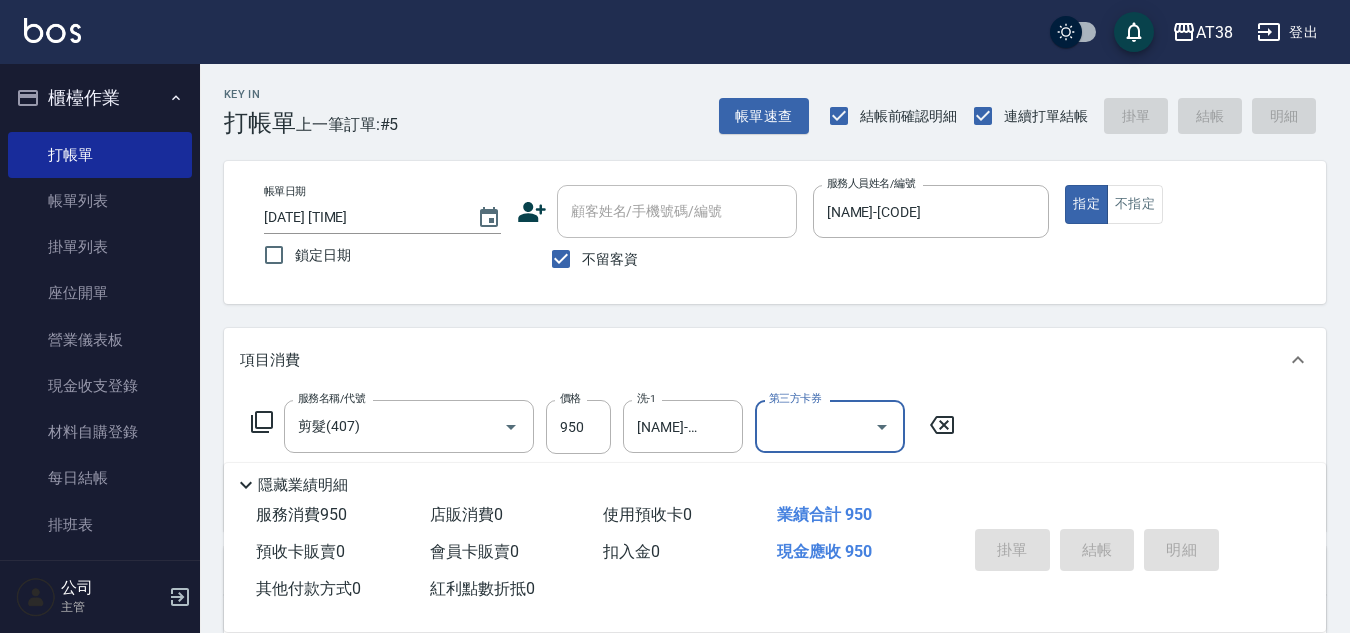type 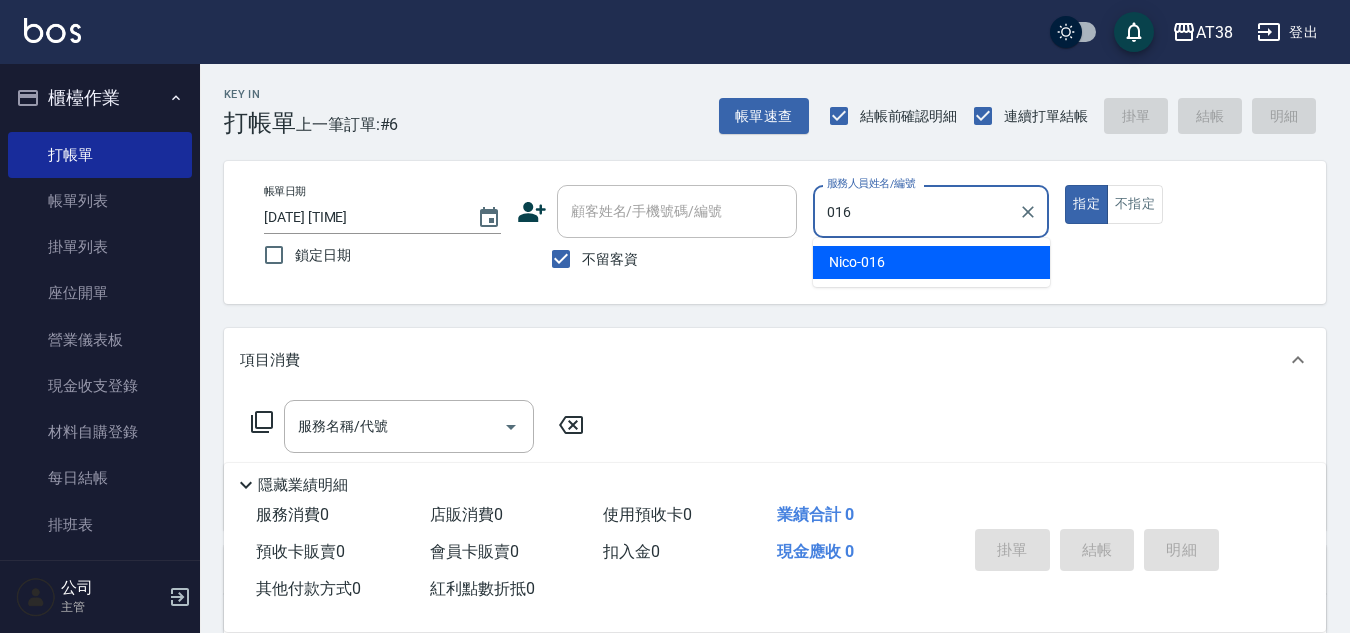 type on "[NAME]-[CODE]" 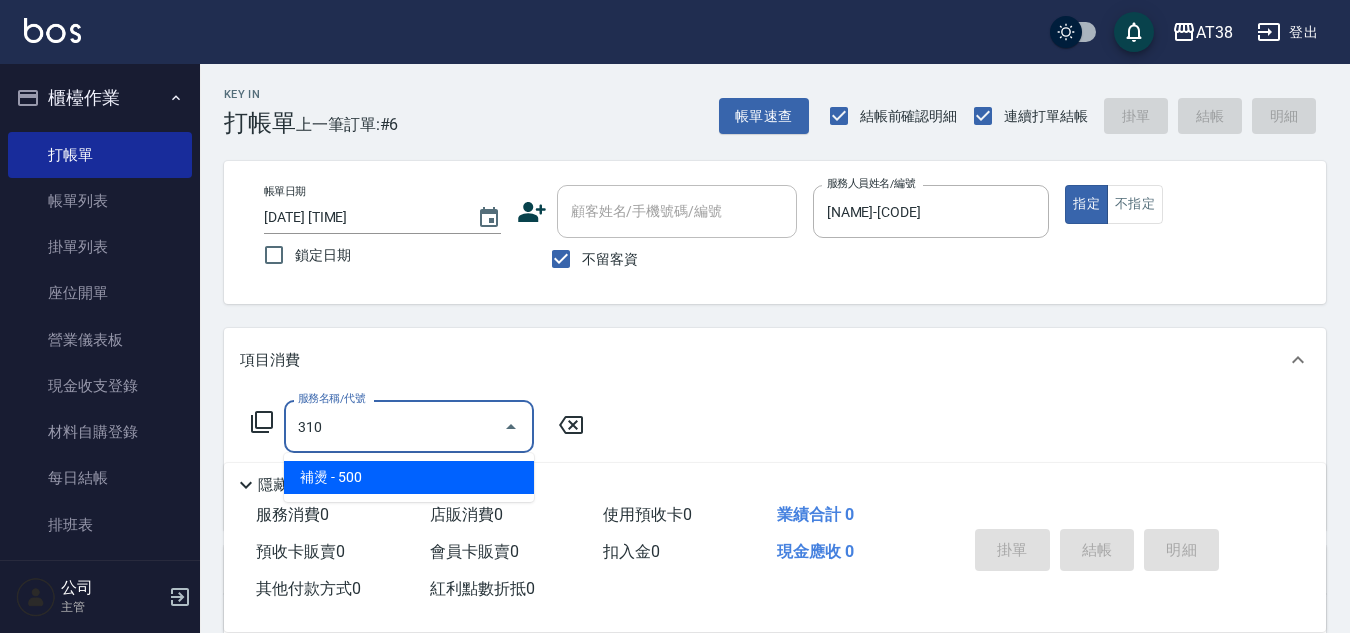 type on "補燙(310)" 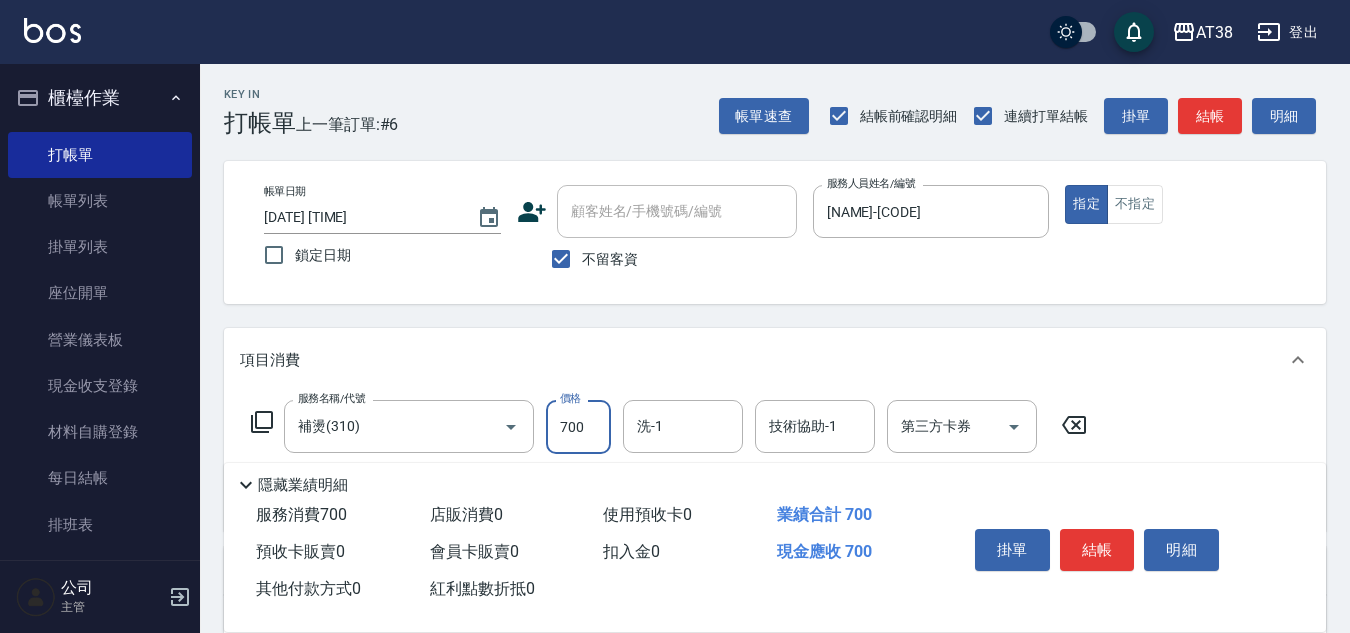 type on "700" 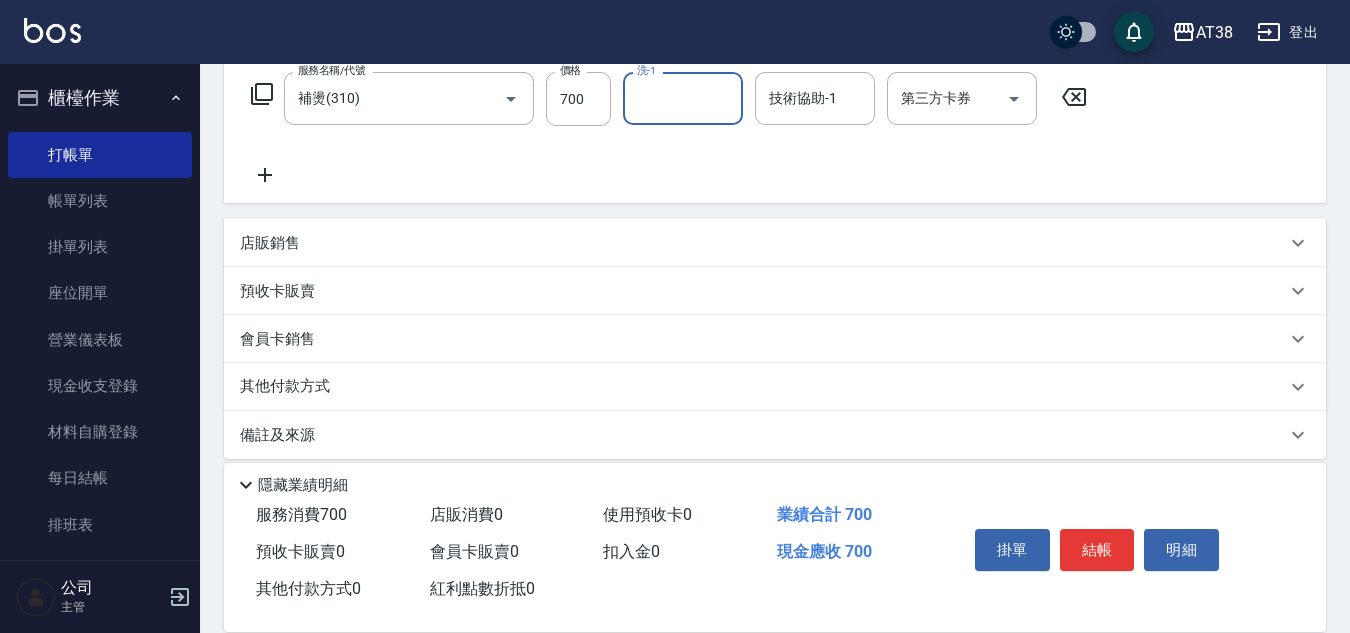 scroll, scrollTop: 346, scrollLeft: 0, axis: vertical 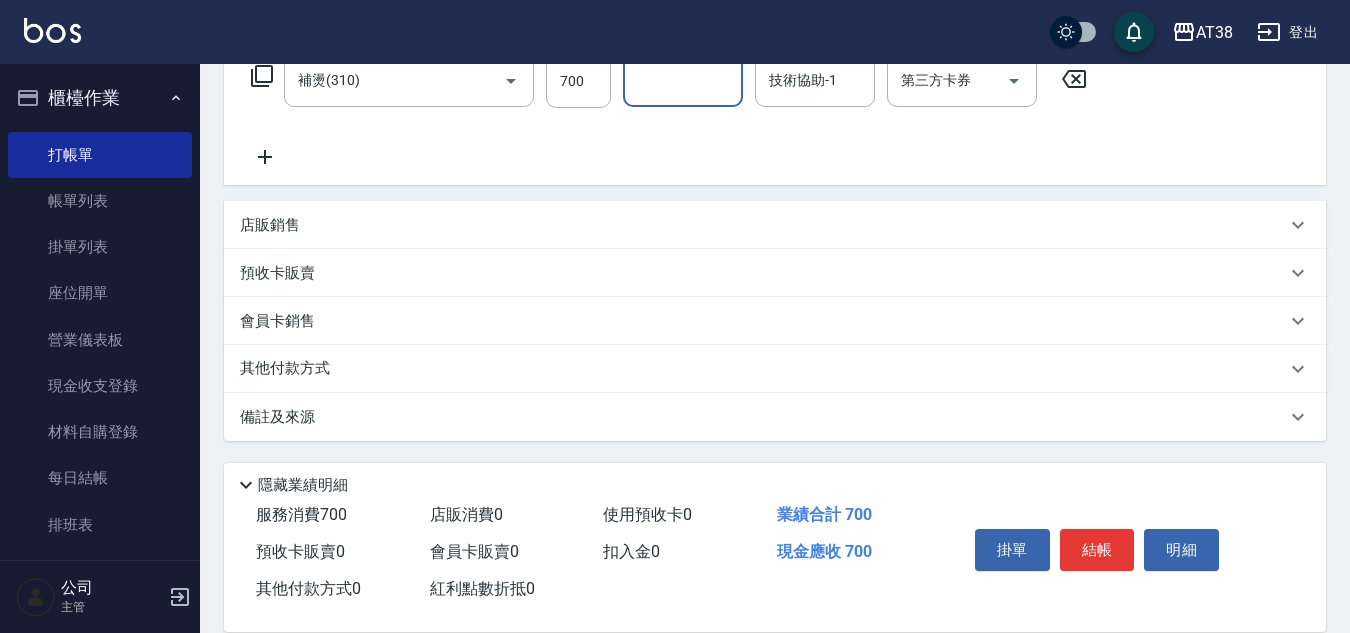 click on "店販銷售" at bounding box center [270, 225] 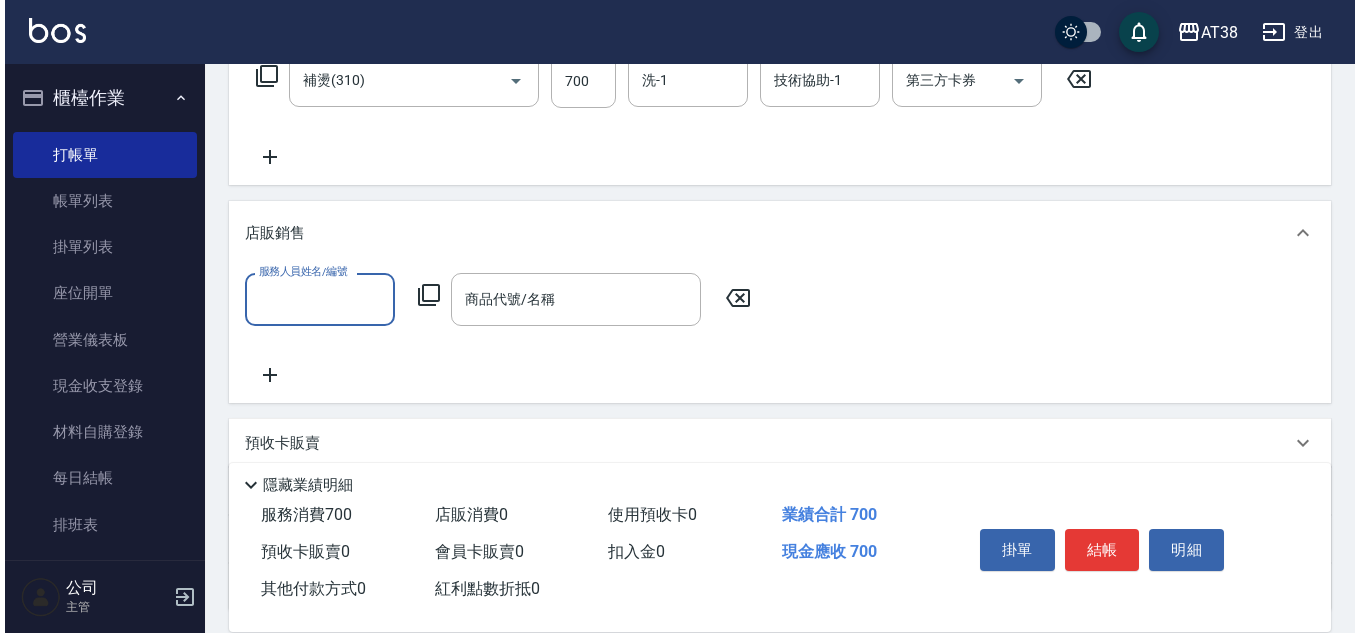 scroll, scrollTop: 0, scrollLeft: 0, axis: both 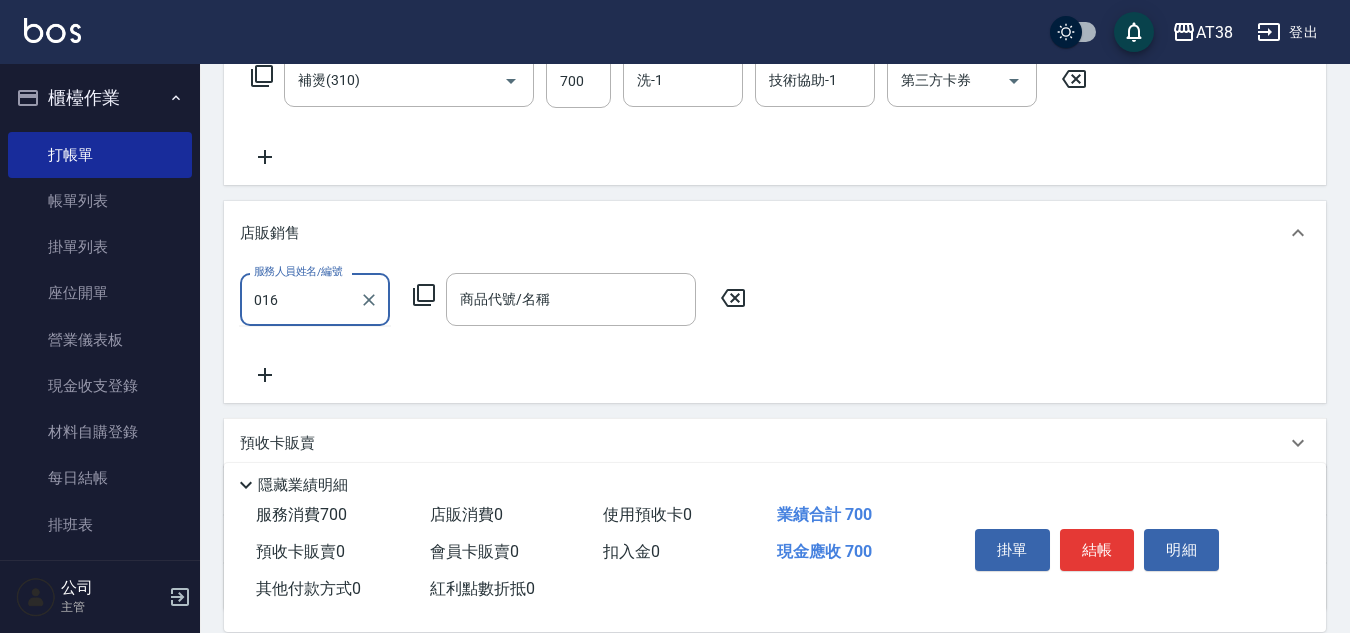 type on "[NAME]-[CODE]" 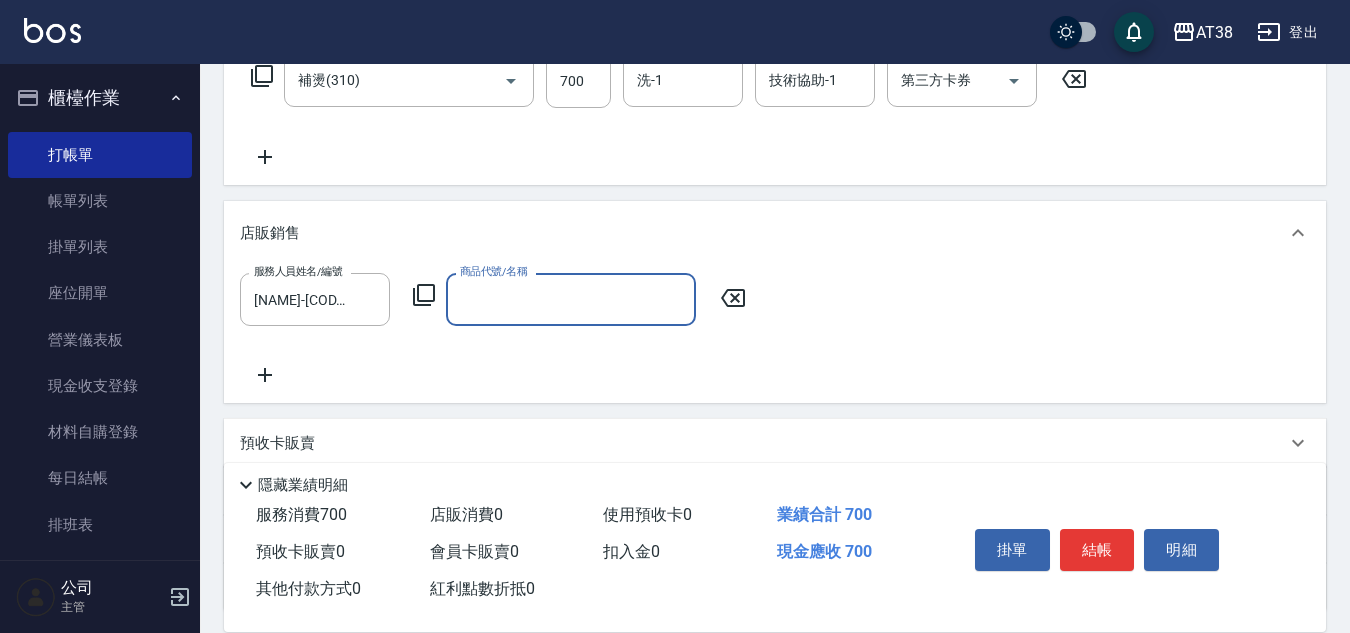 click 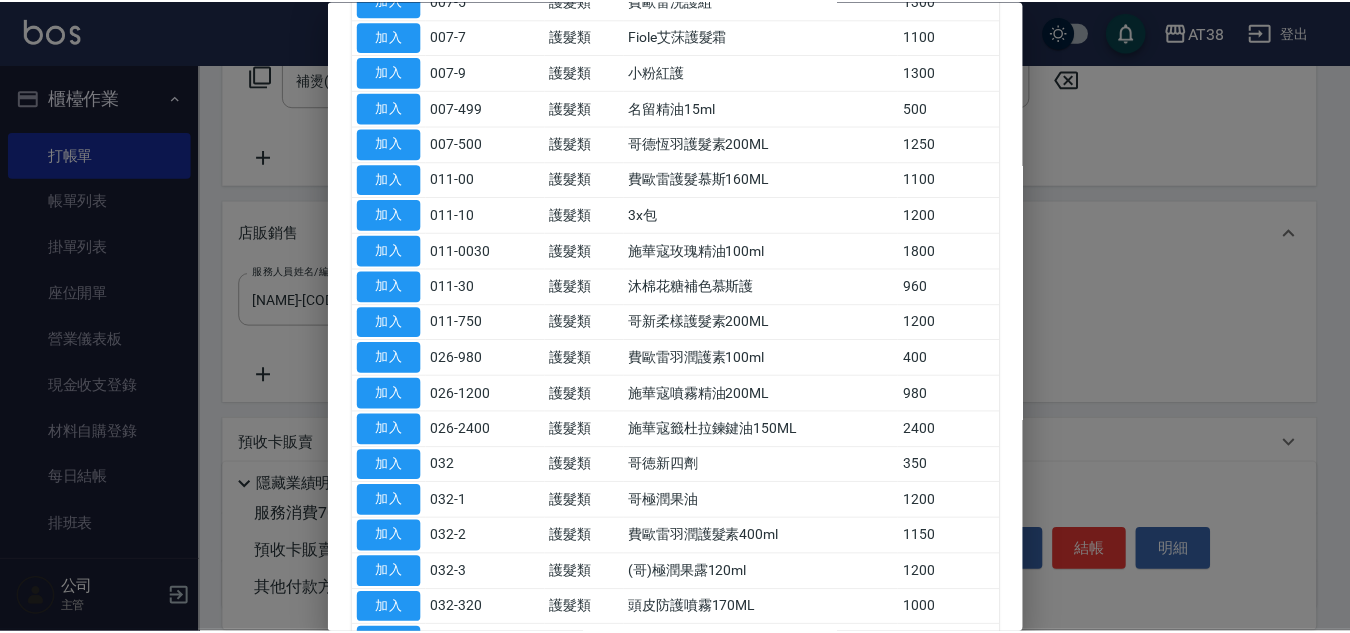 scroll, scrollTop: 400, scrollLeft: 0, axis: vertical 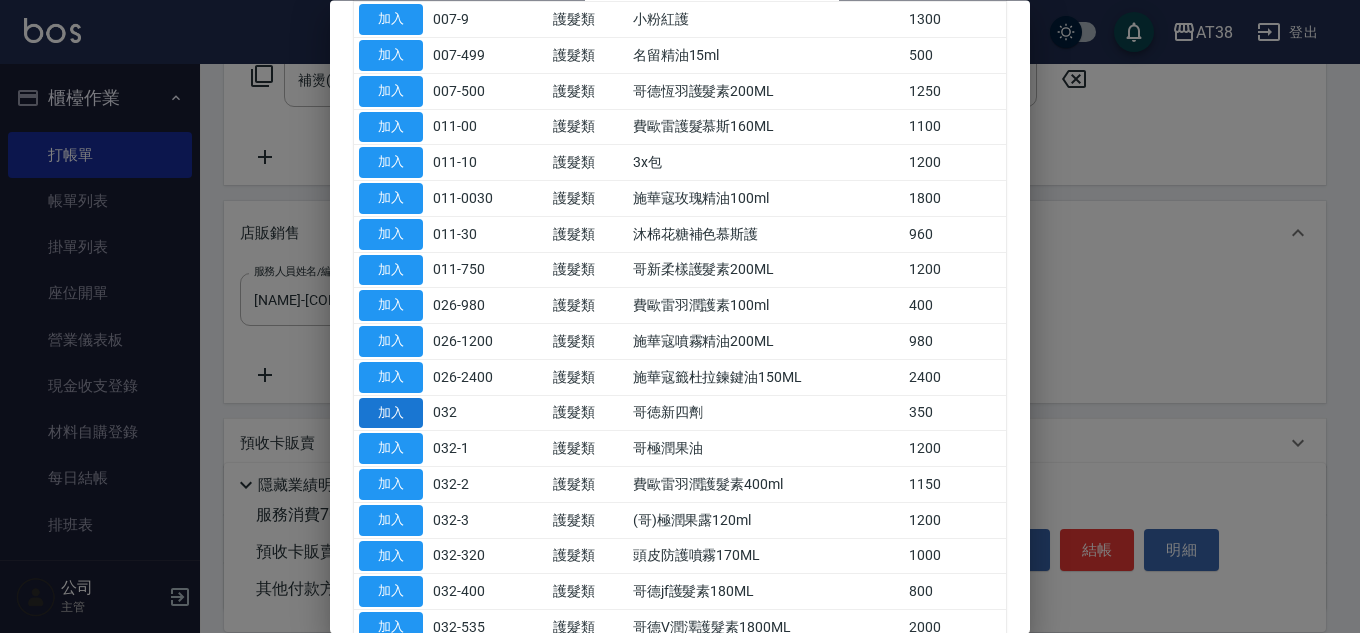 click on "加入" at bounding box center (391, 413) 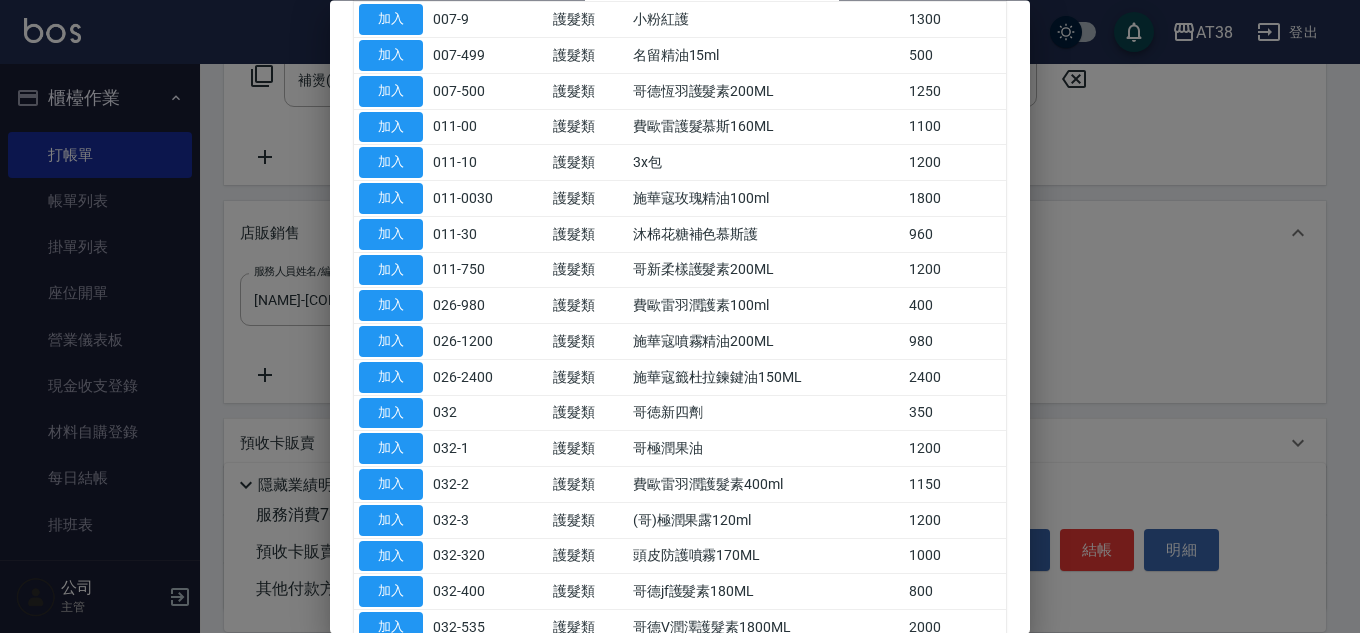 type on "哥徳新四劑" 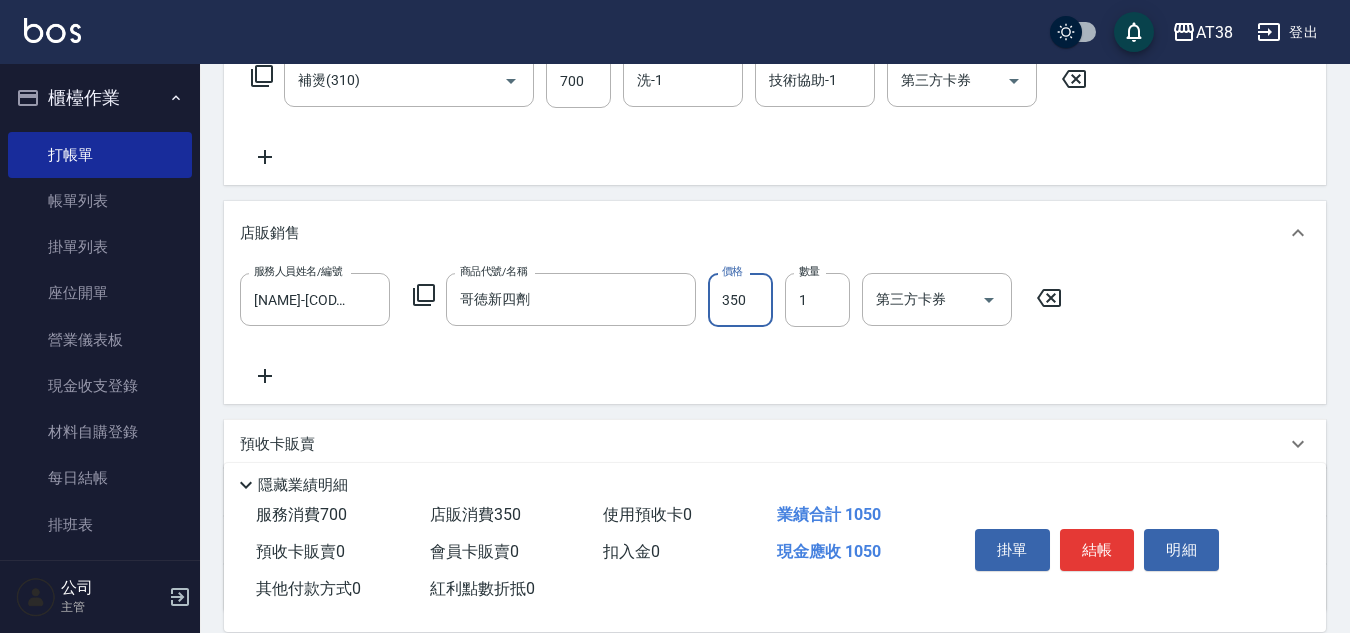 click on "350" at bounding box center (740, 300) 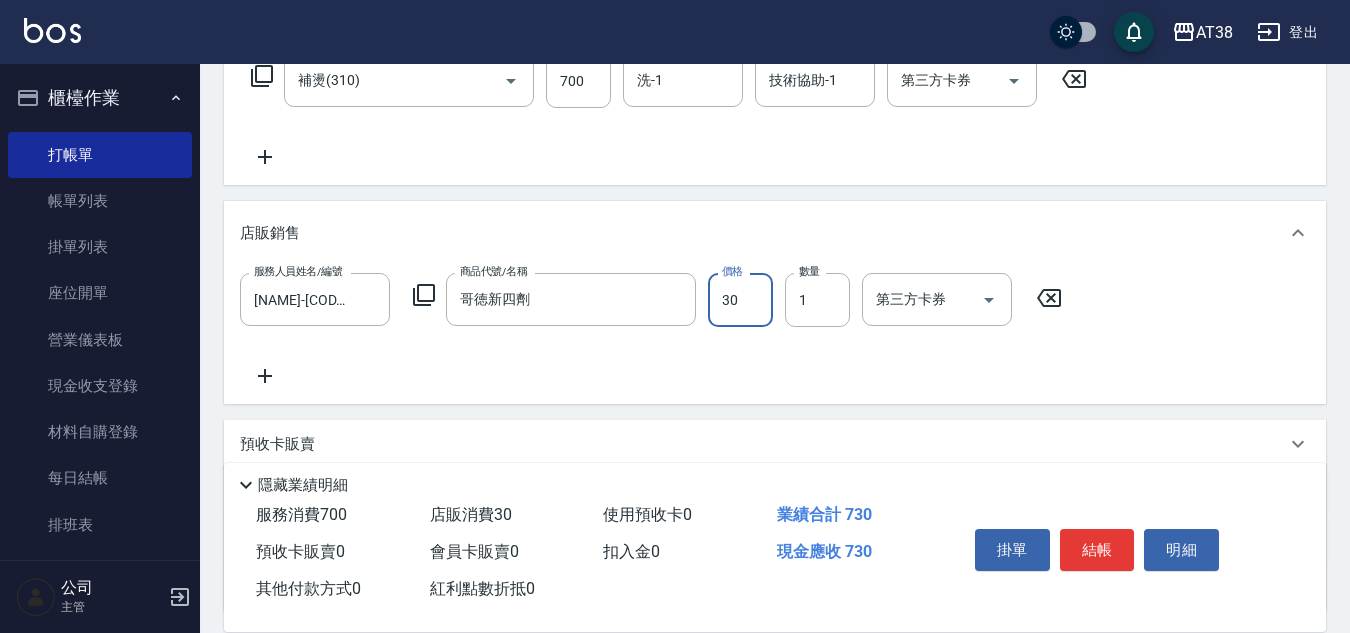 type on "300" 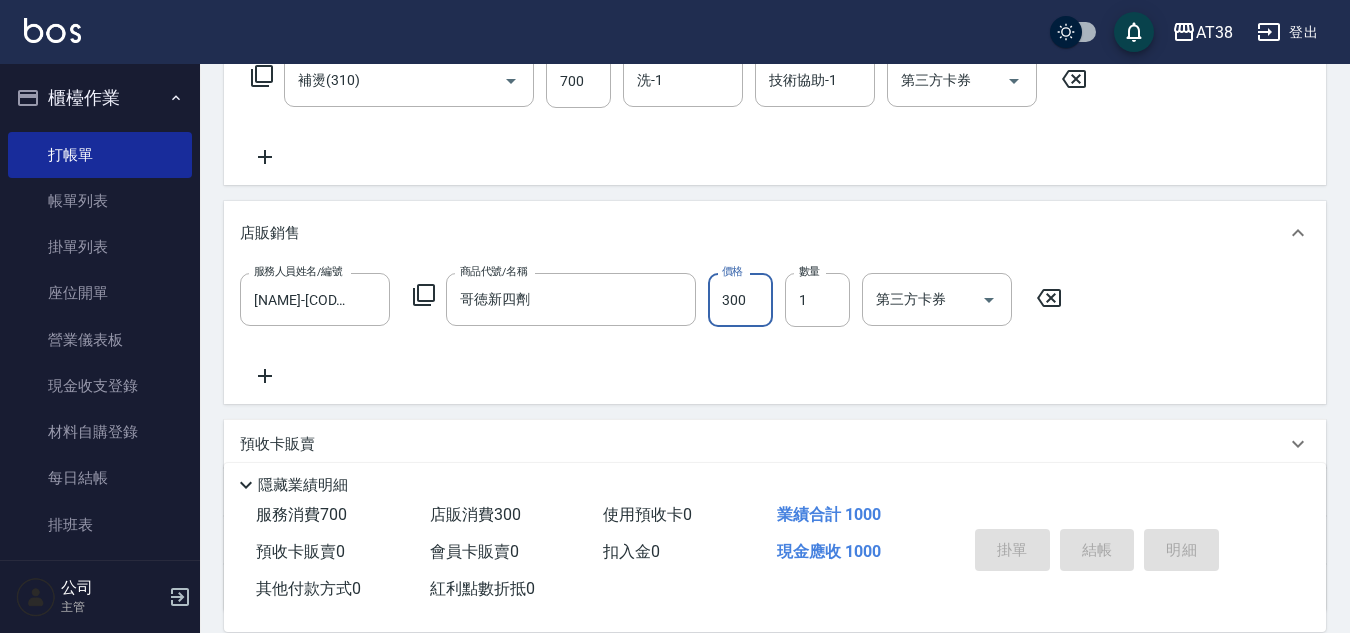 type 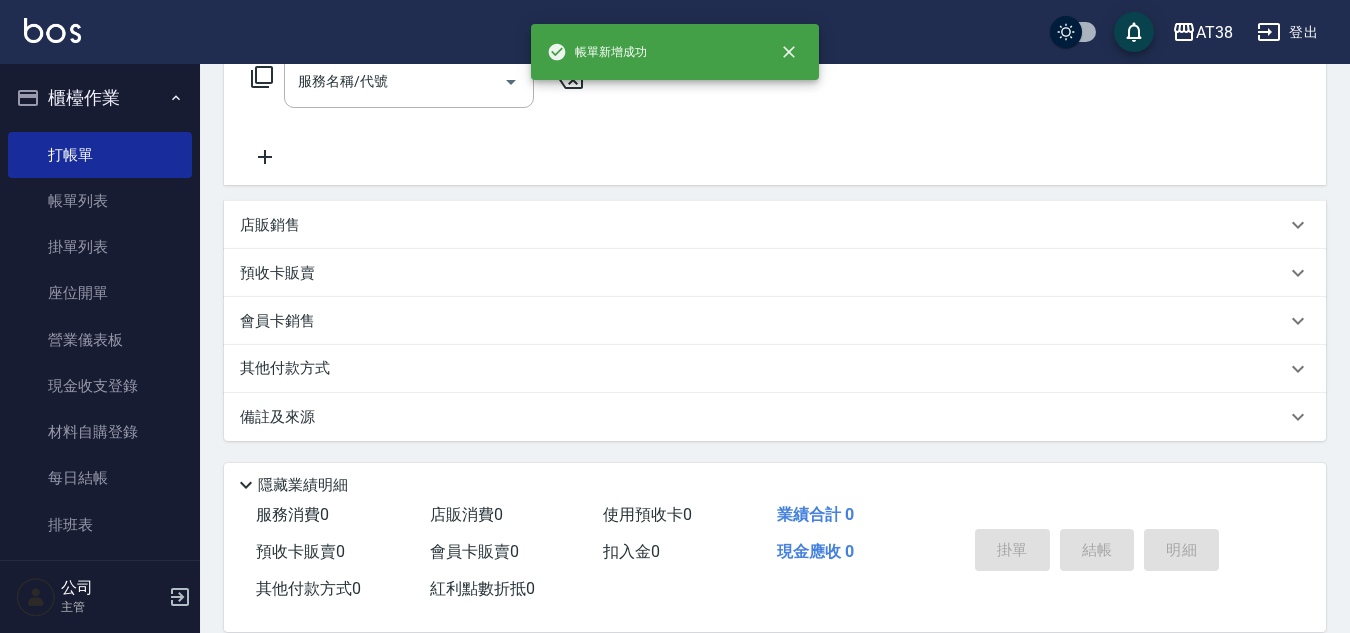 scroll, scrollTop: 0, scrollLeft: 0, axis: both 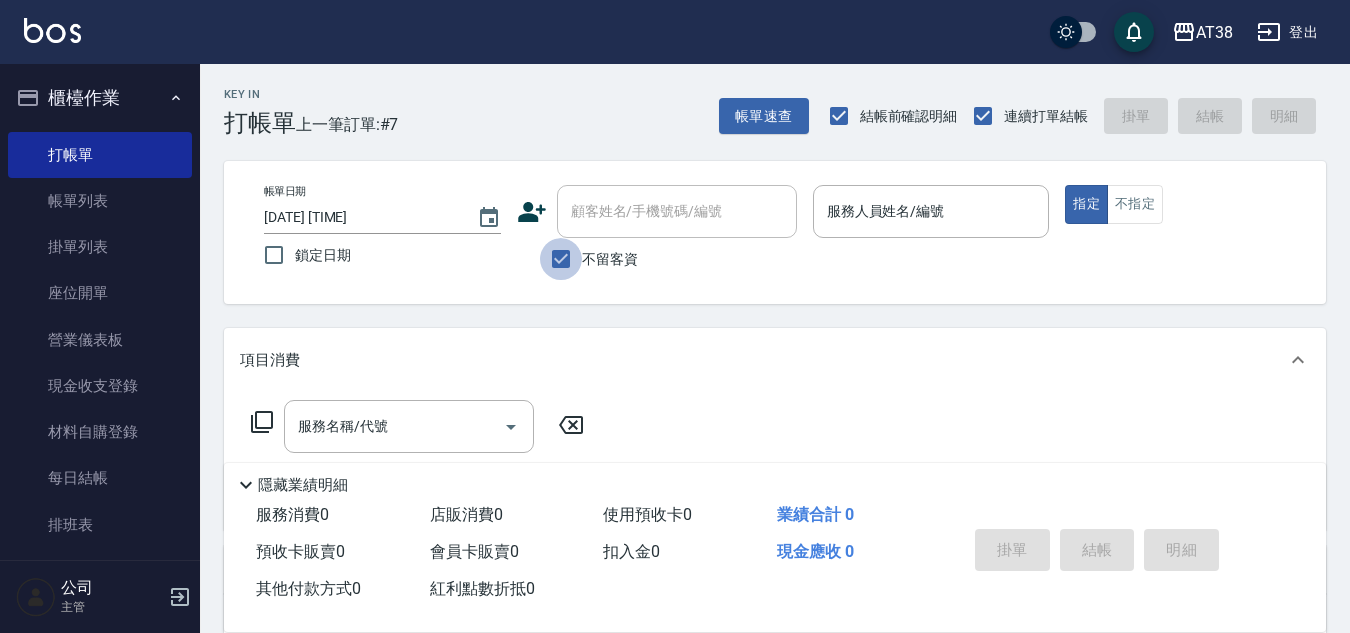 click on "不留客資" at bounding box center (561, 259) 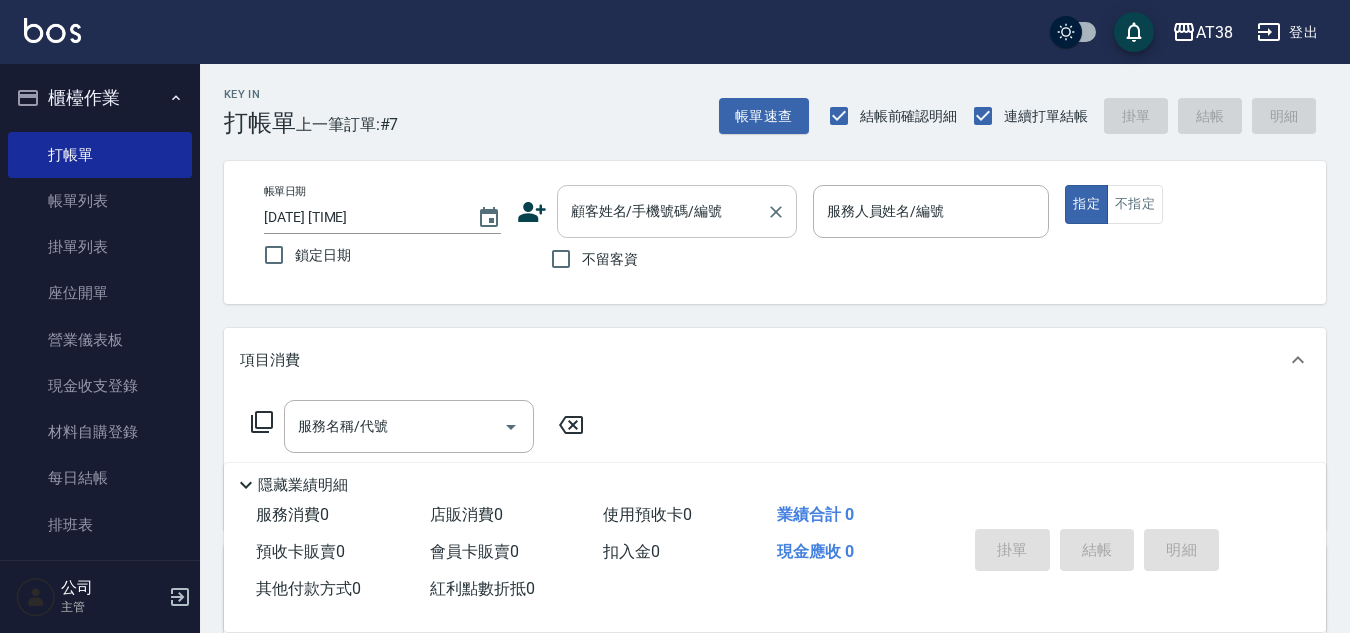 click on "顧客姓名/手機號碼/編號 顧客姓名/手機號碼/編號" at bounding box center (677, 211) 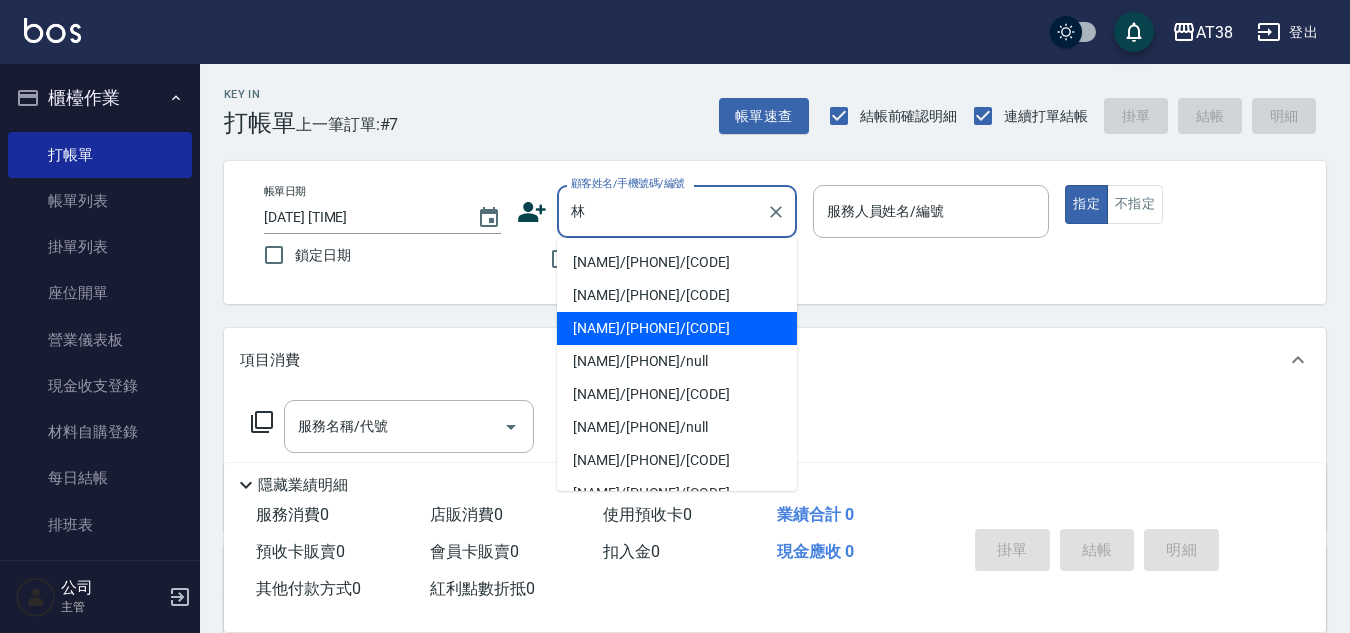 click on "[NAME]/[PHONE]/[CODE]" at bounding box center (677, 328) 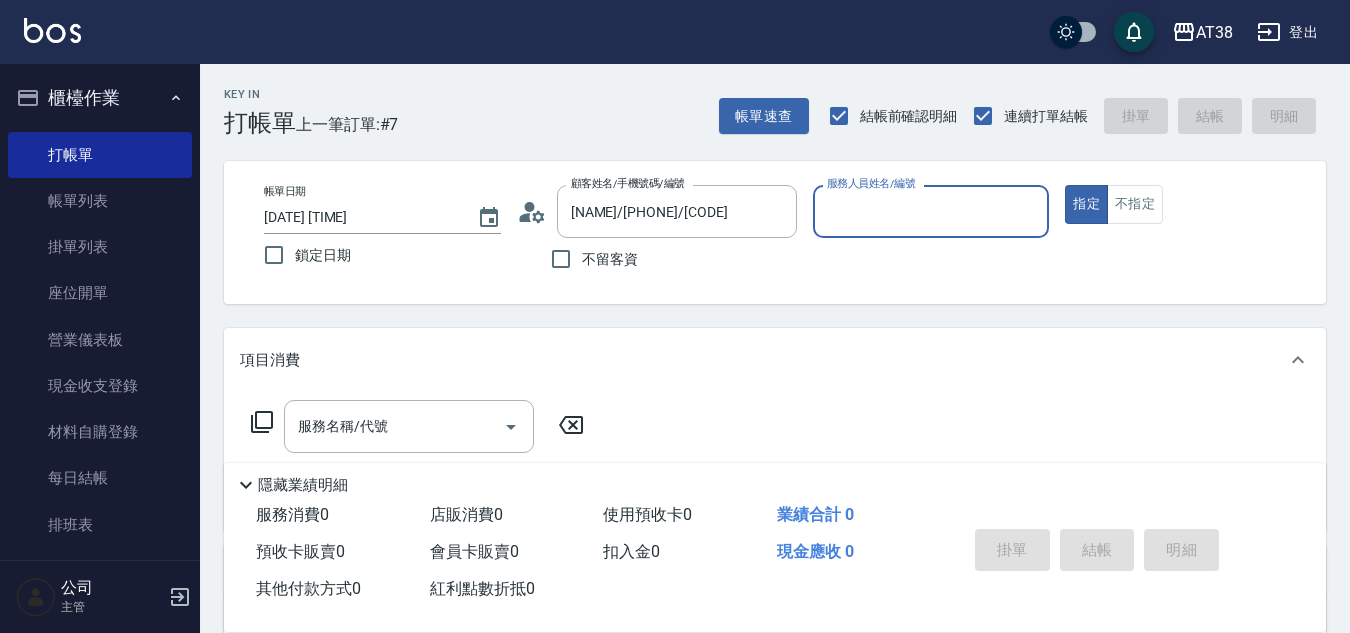 type on "[NAME]-[CODE]" 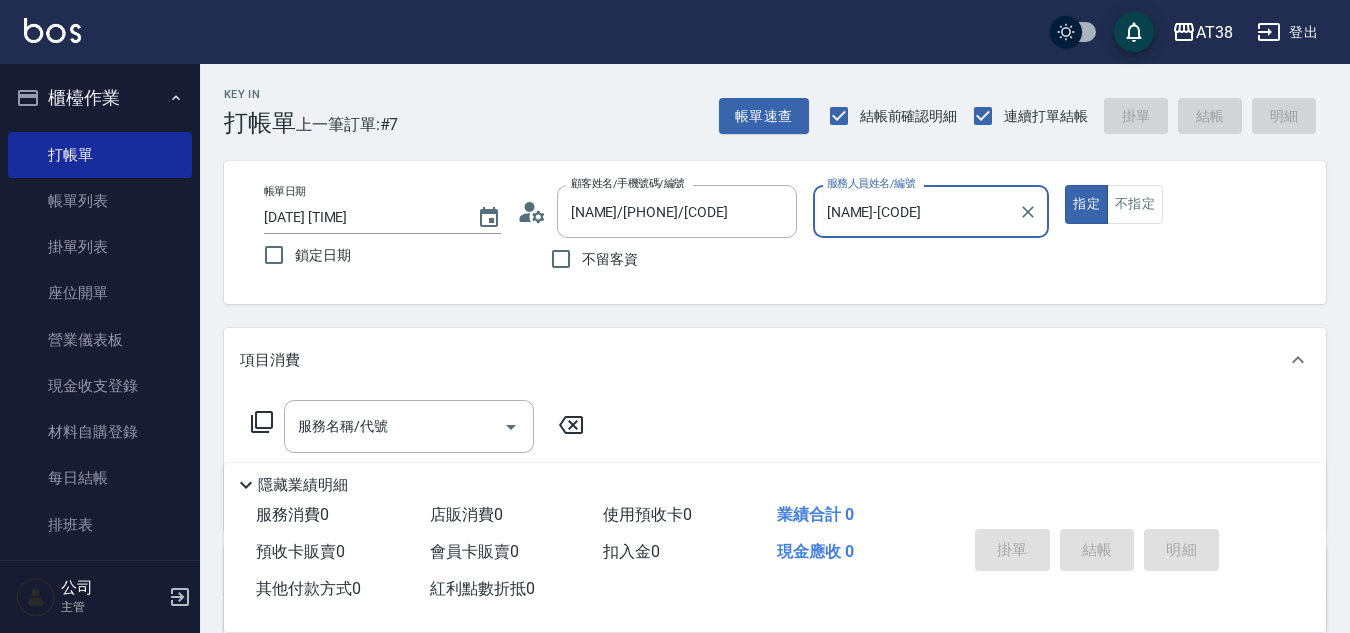 scroll, scrollTop: 200, scrollLeft: 0, axis: vertical 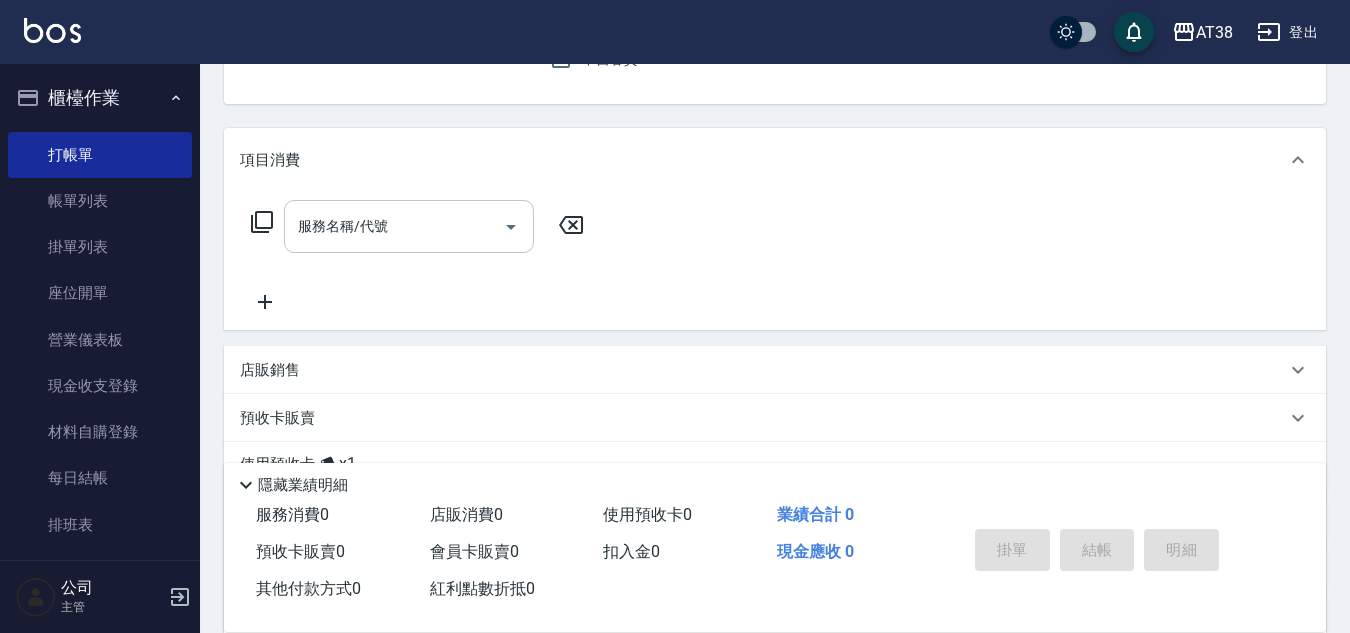 click on "服務名稱/代號" at bounding box center (394, 226) 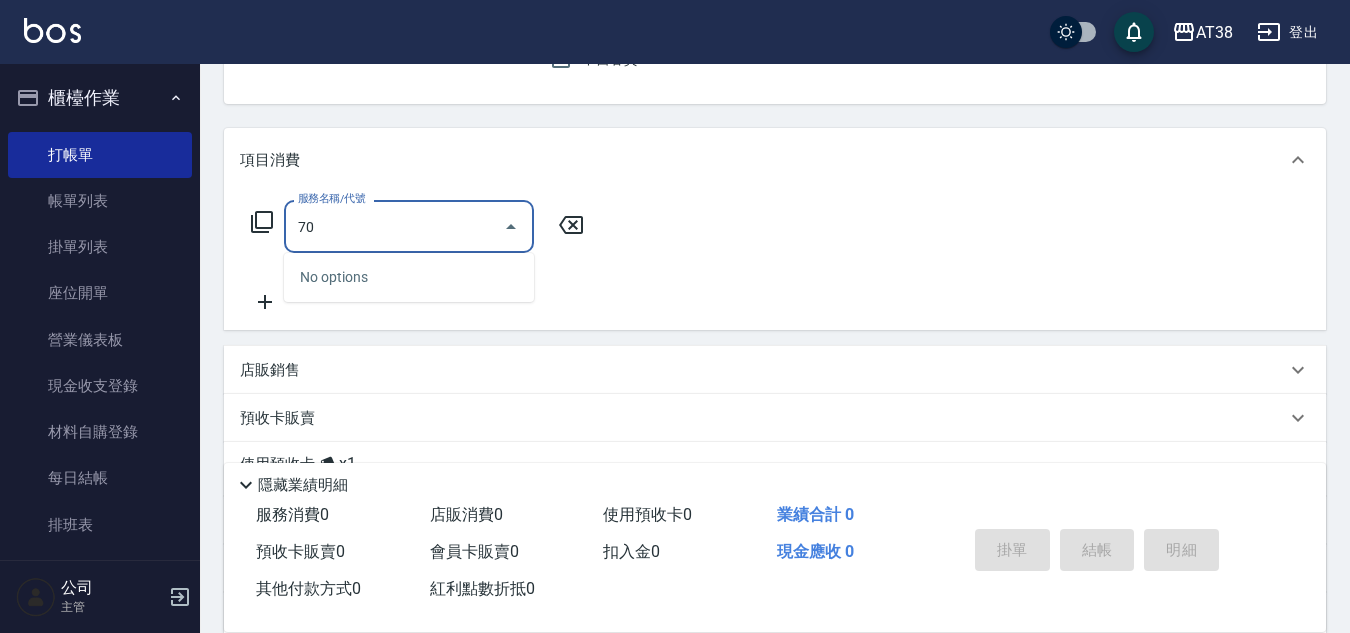 type on "706" 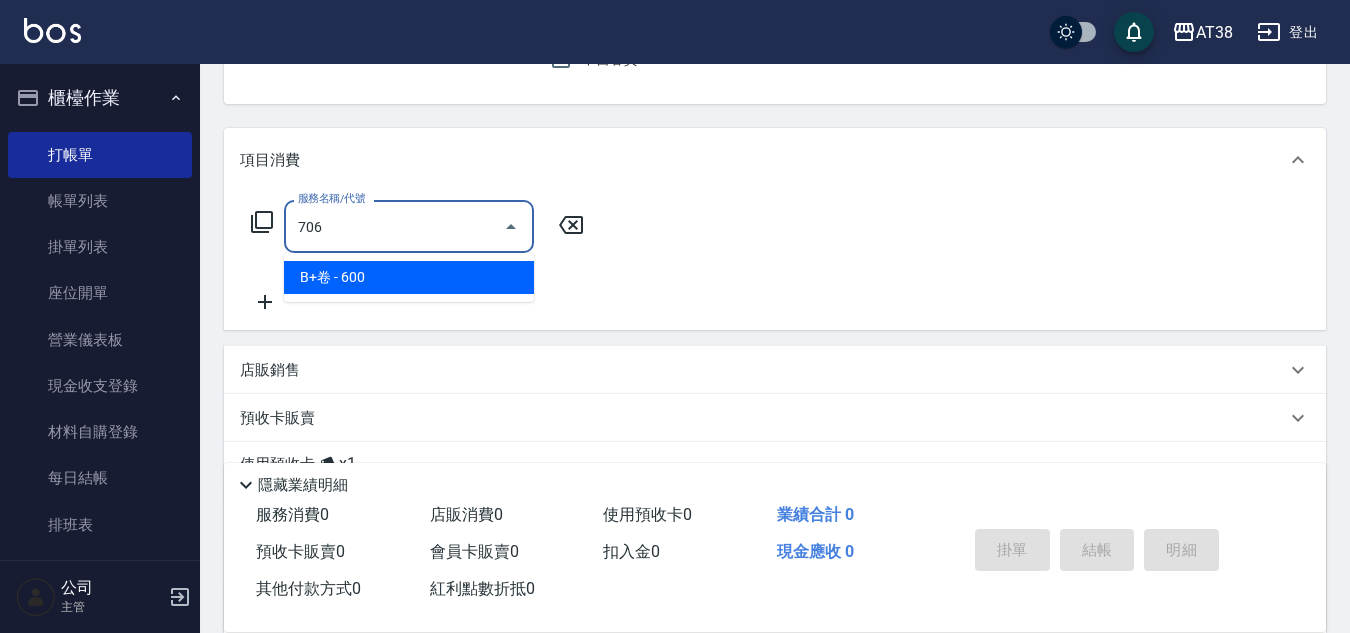 type on "60" 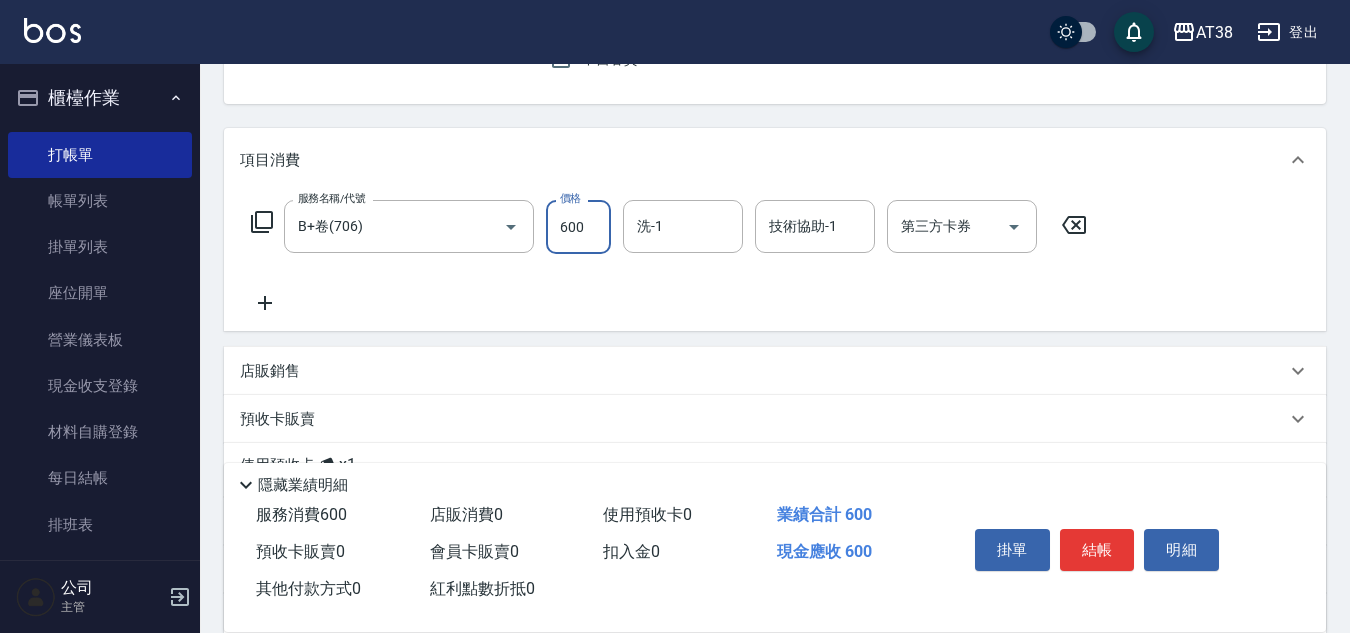 type on "0" 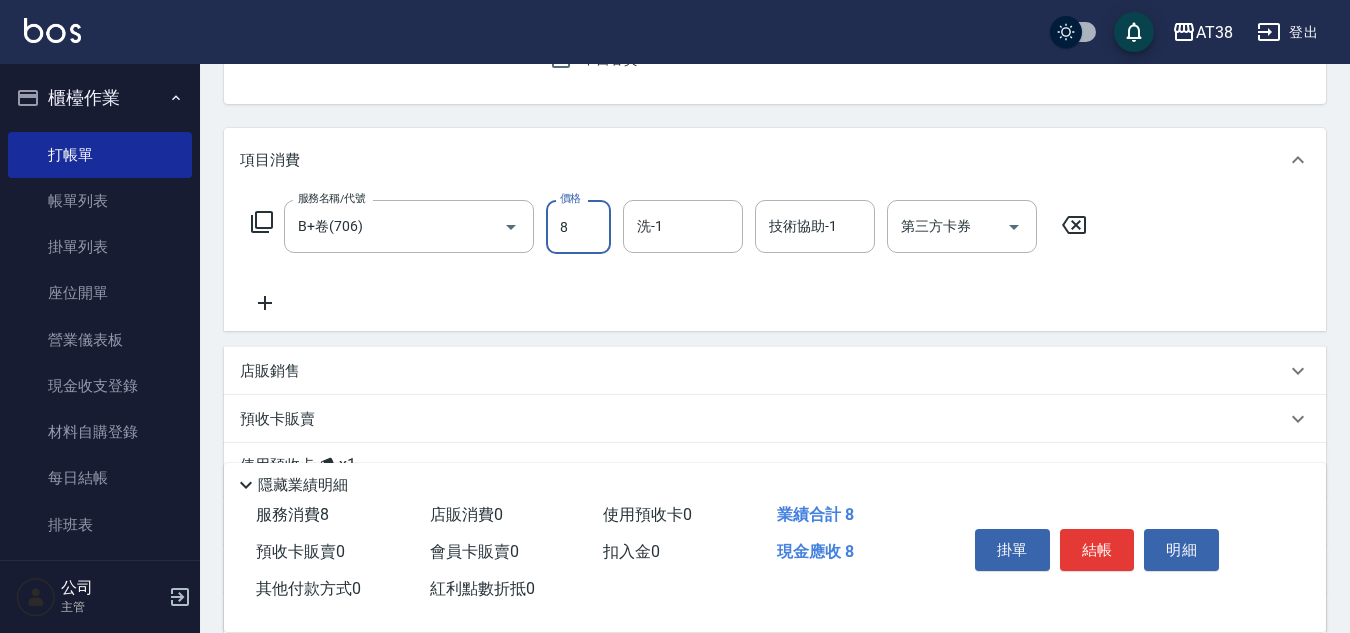 type on "85" 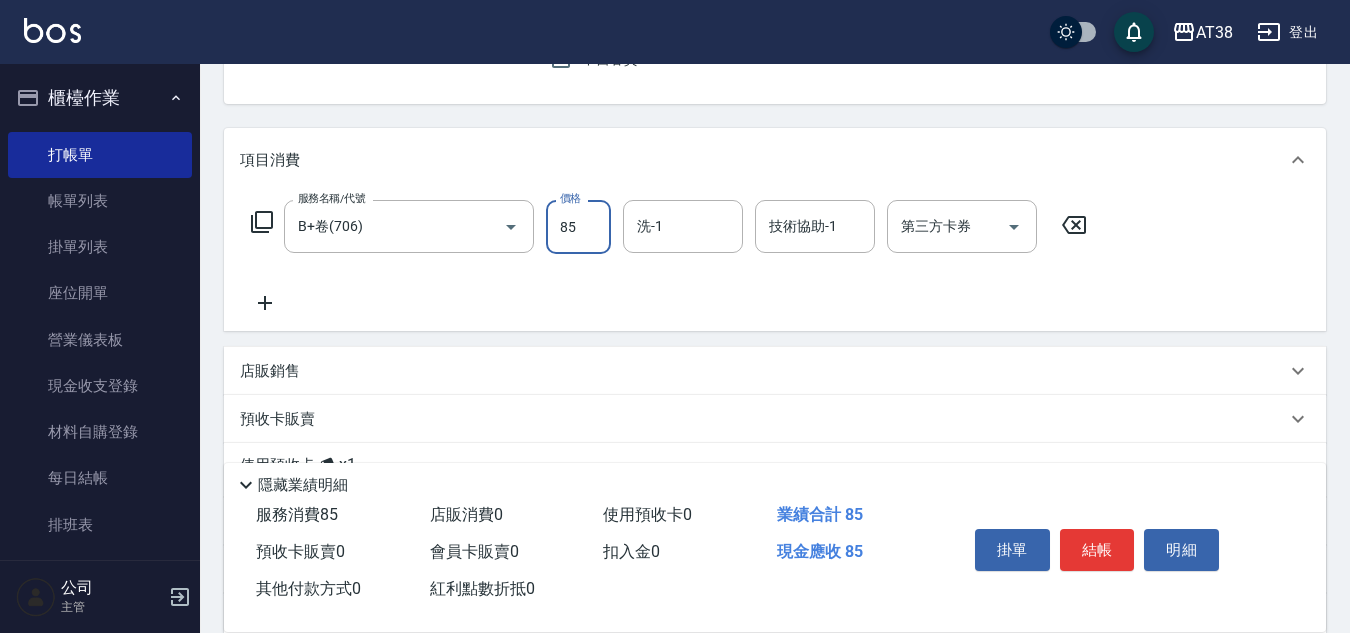 type on "80" 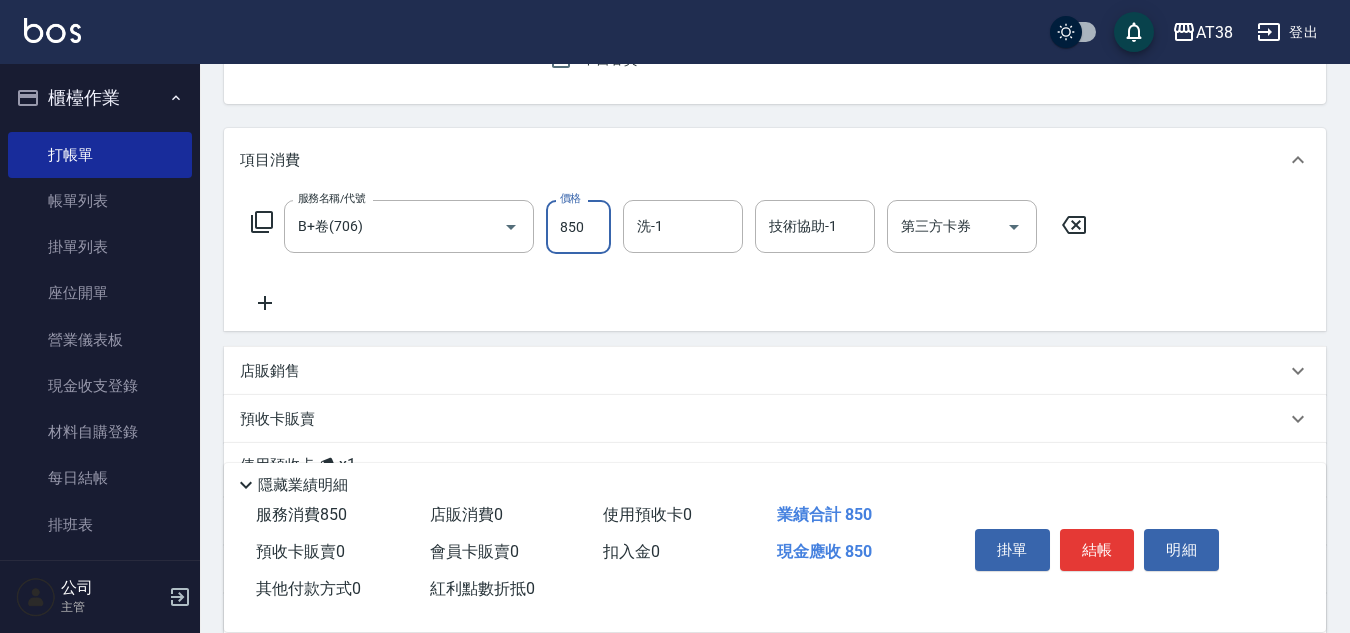 type on "850" 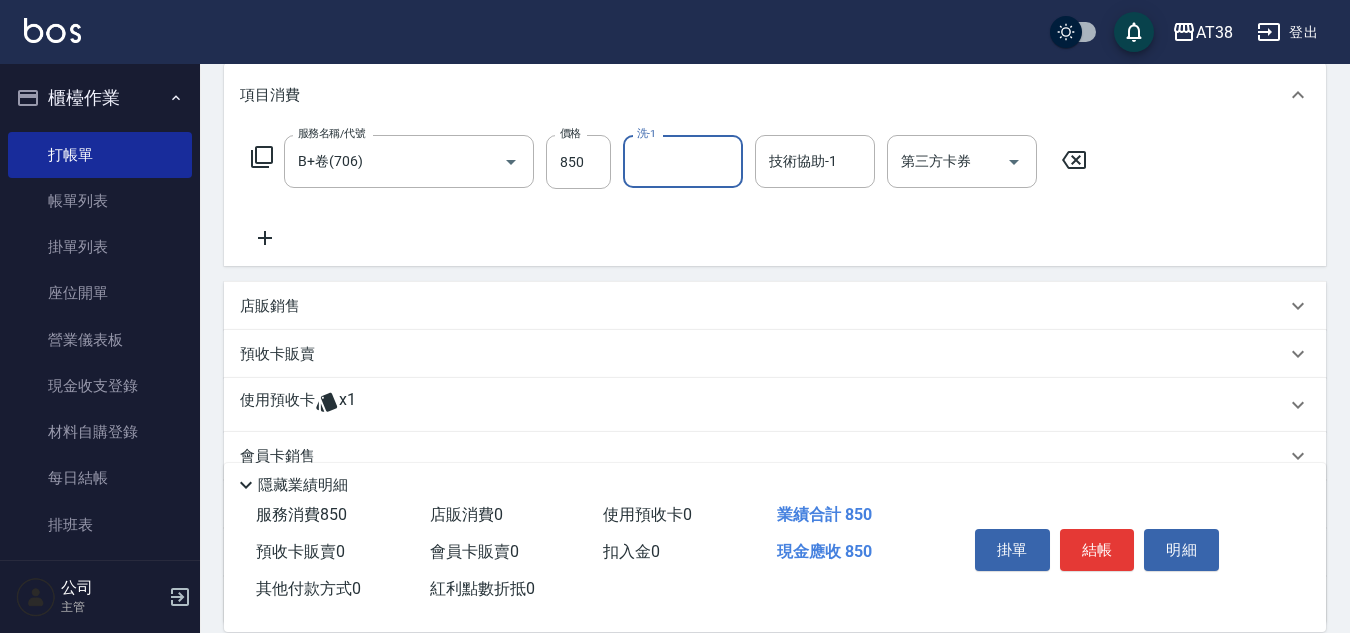 scroll, scrollTop: 300, scrollLeft: 0, axis: vertical 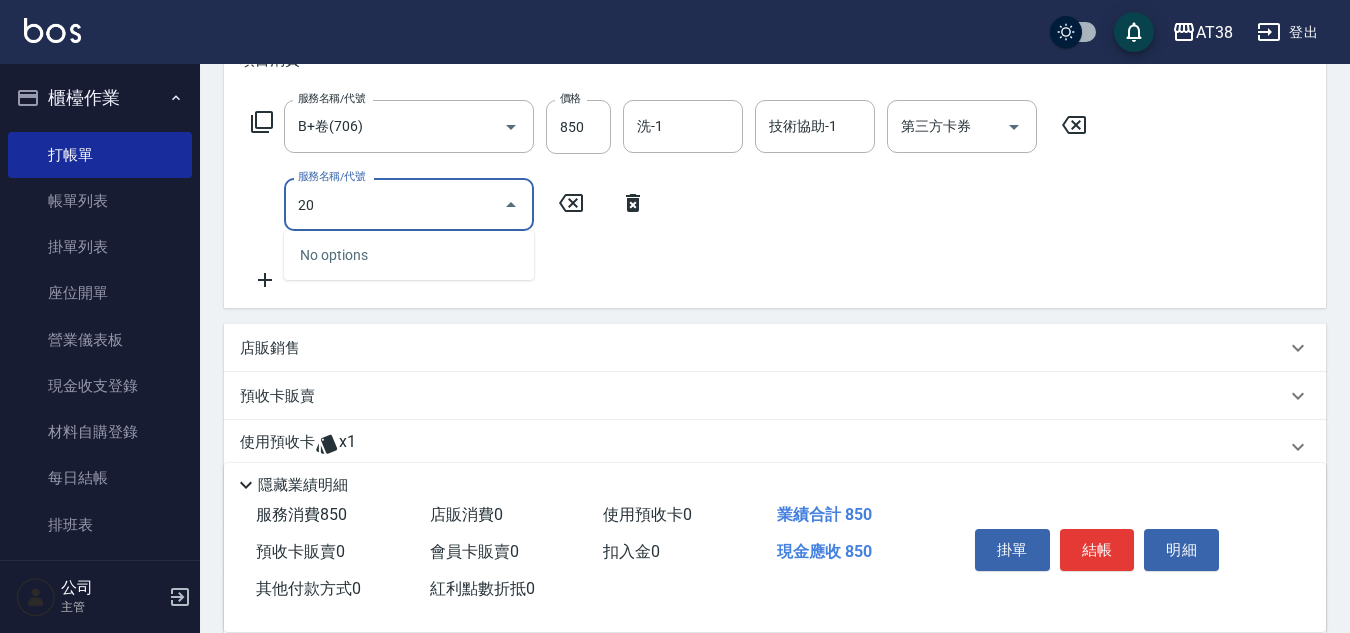 type on "201" 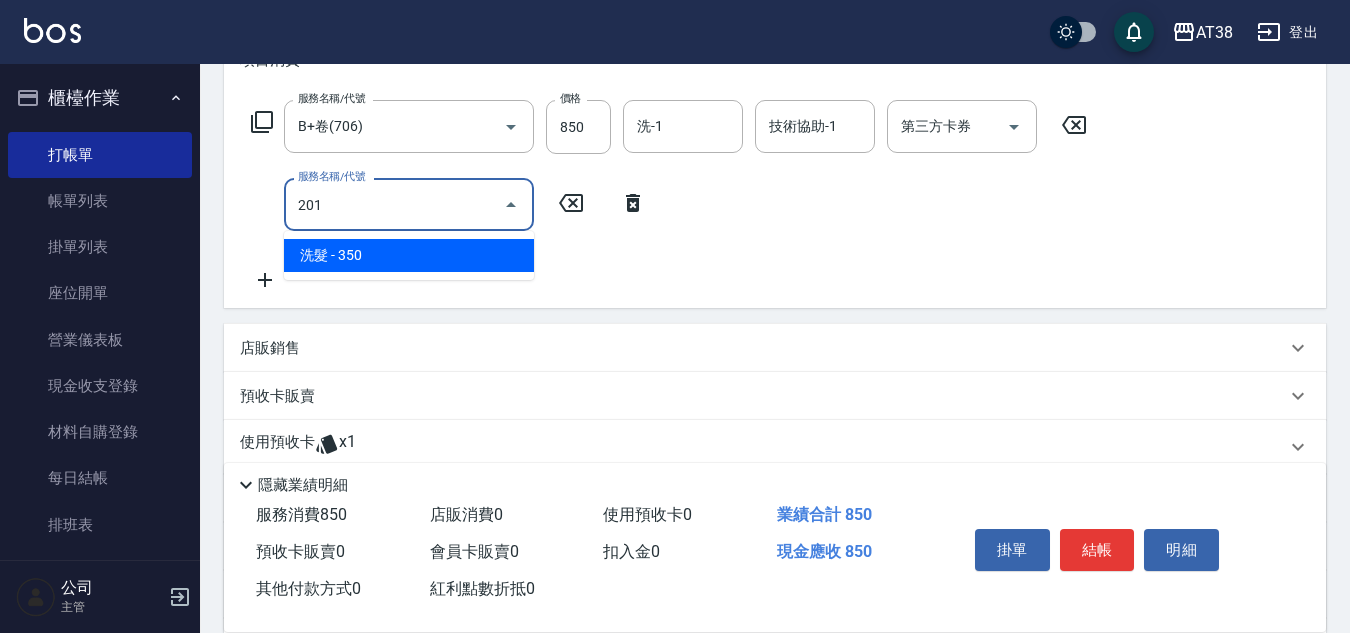 type on "120" 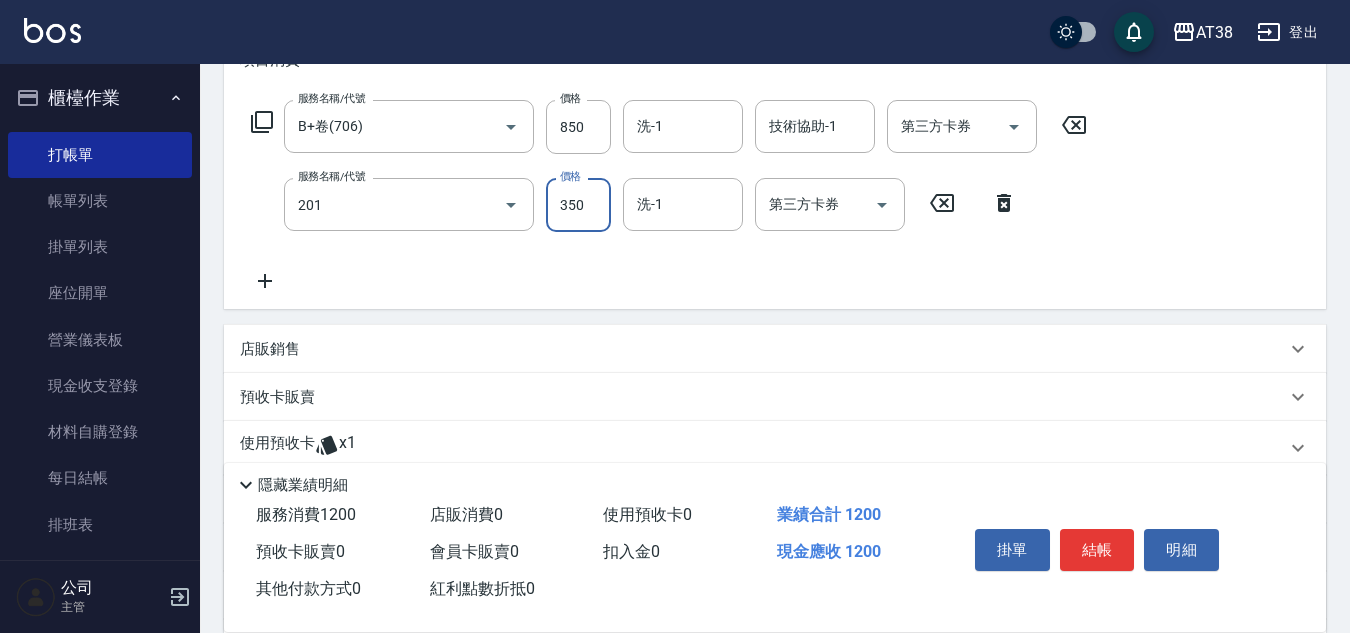 type on "洗髮(201)" 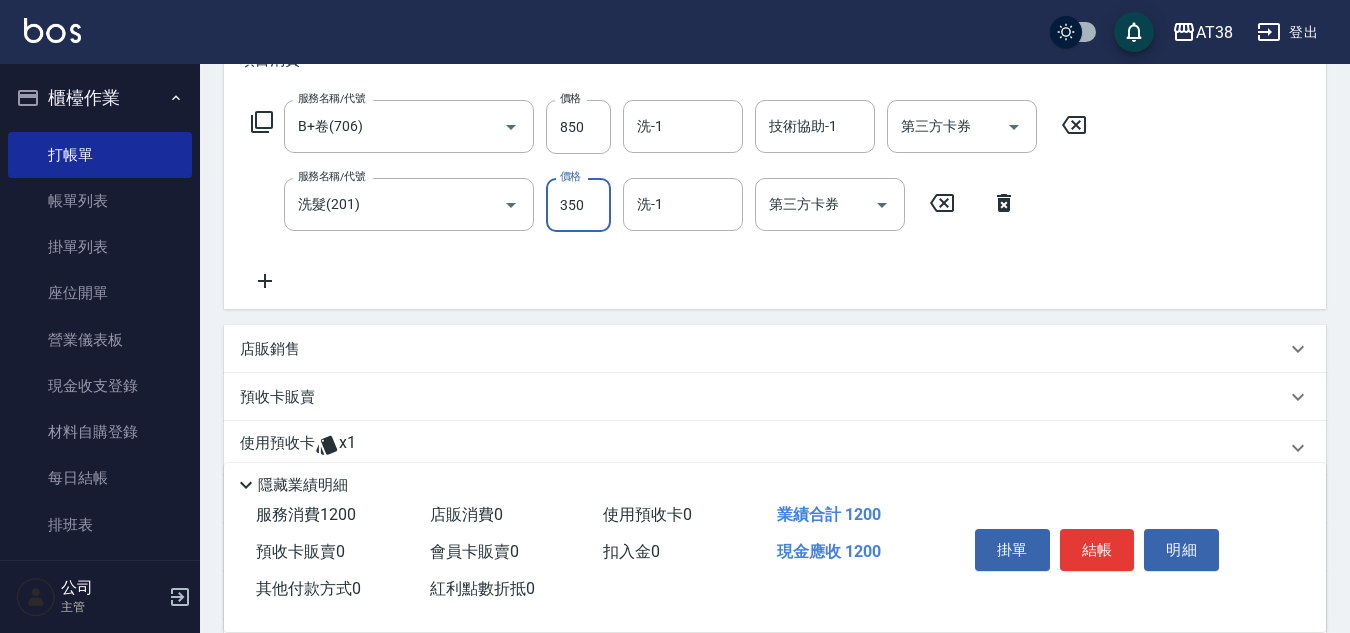 type on "1" 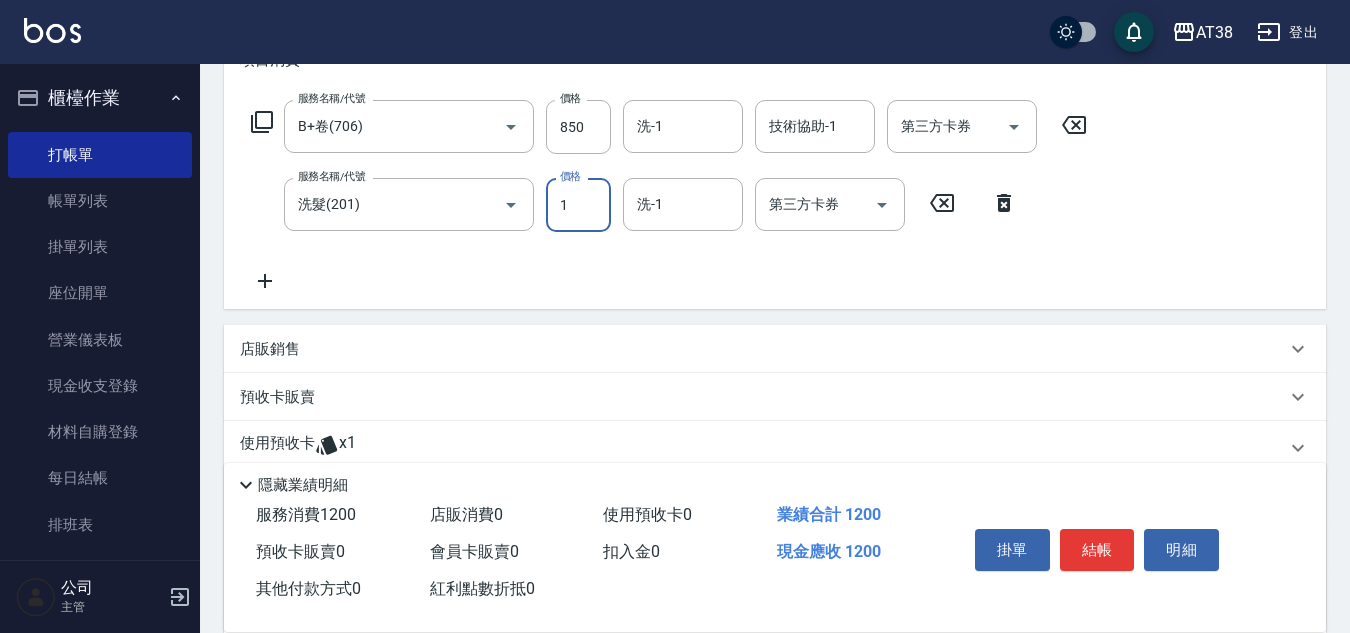 type on "80" 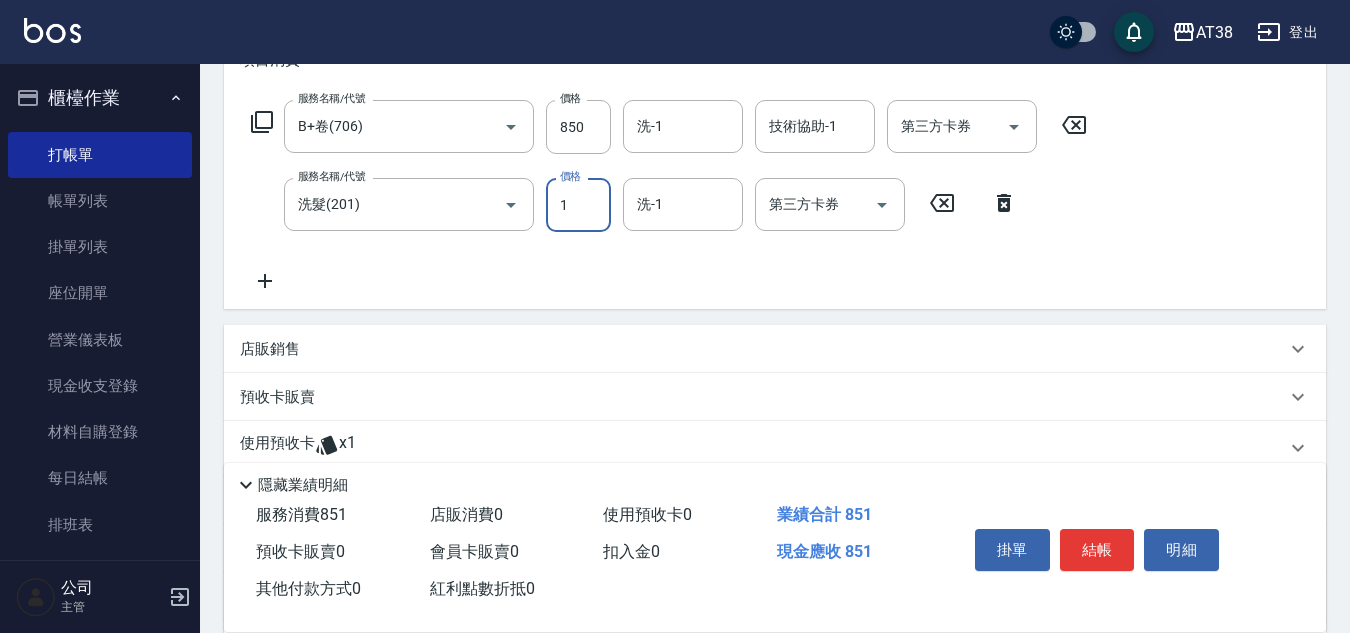 type on "15" 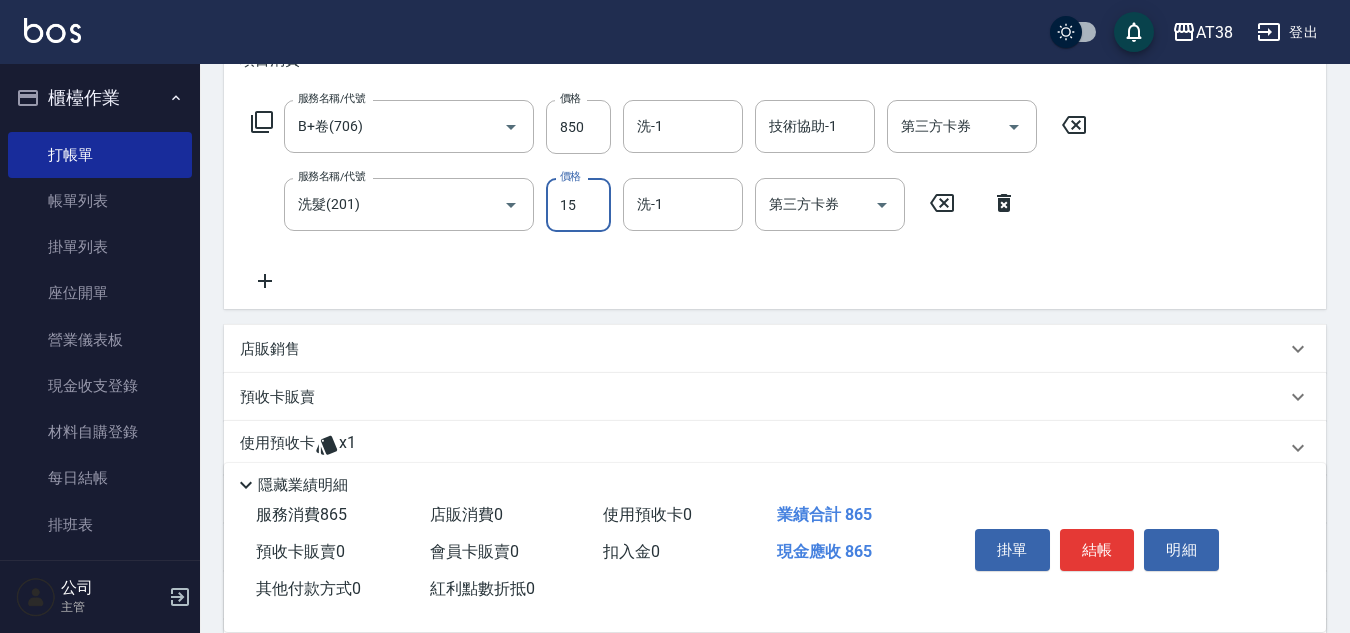 type on "100" 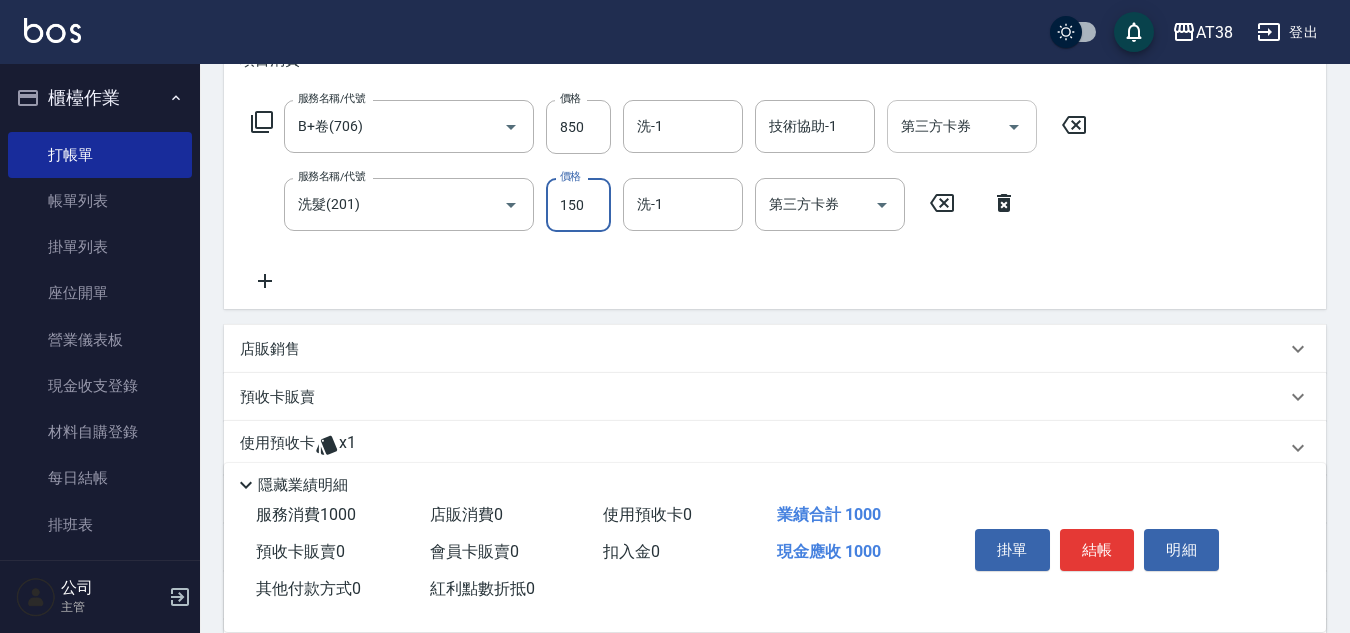type on "150" 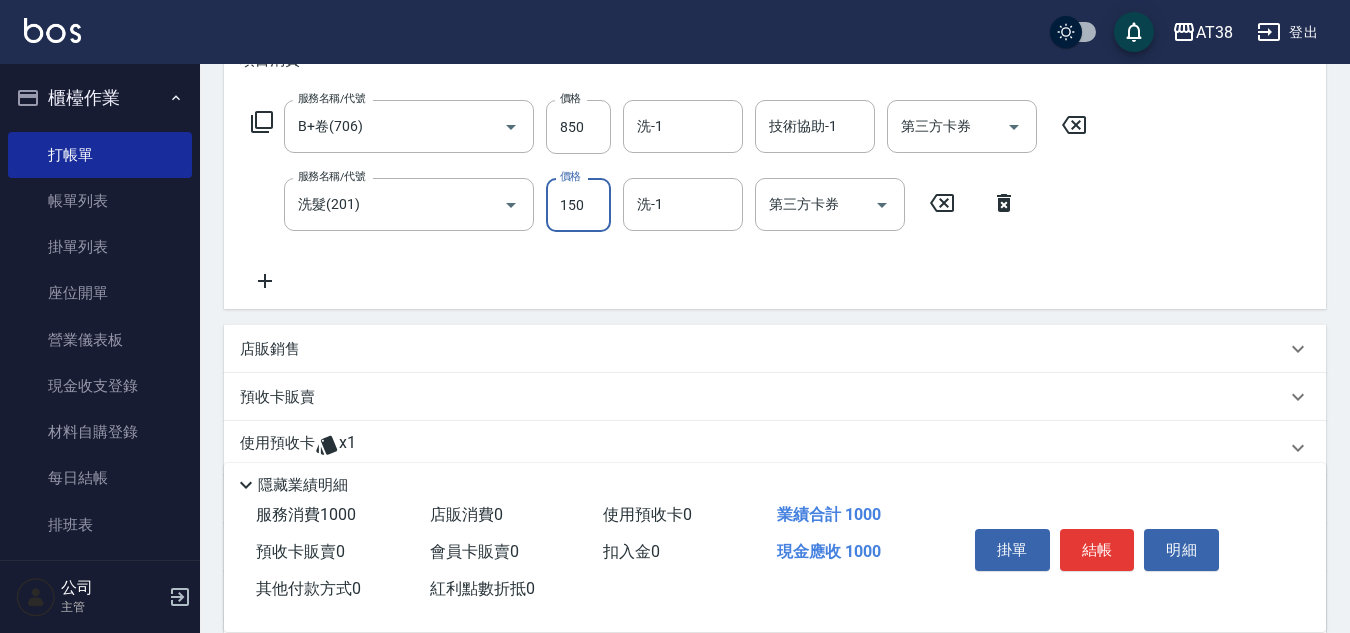click on "第三方卡券 第三方卡券" at bounding box center [962, 126] 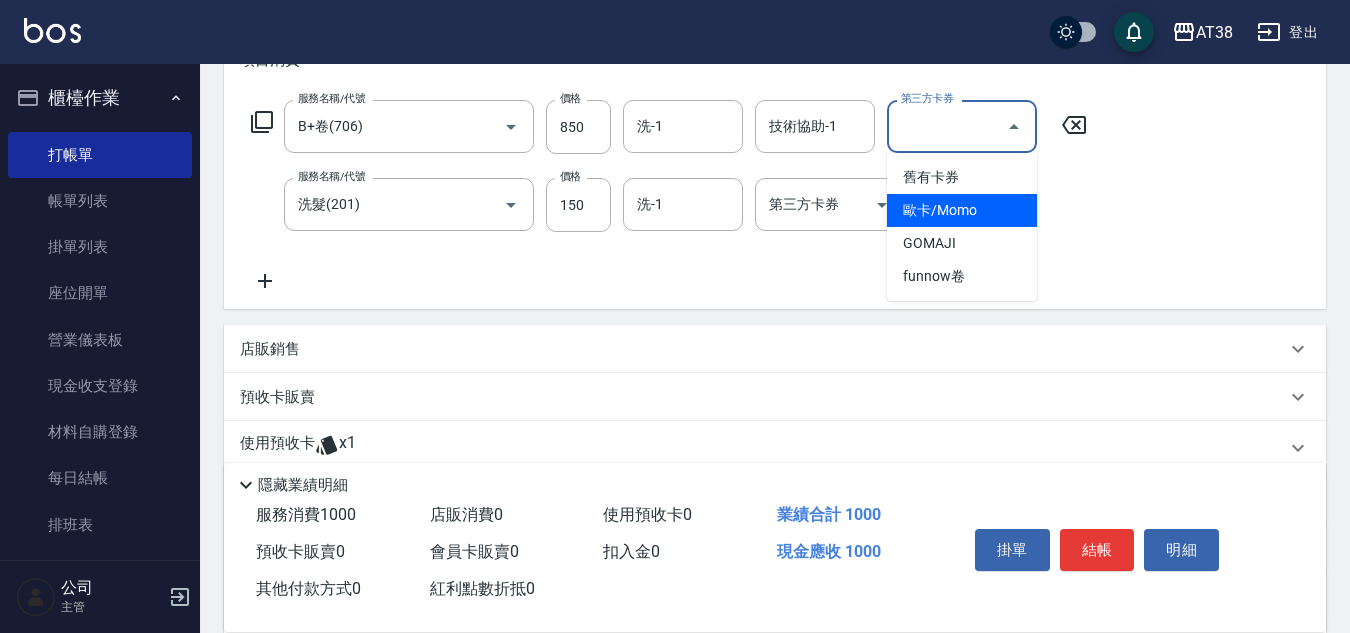 click on "歐卡/Momo" at bounding box center (962, 210) 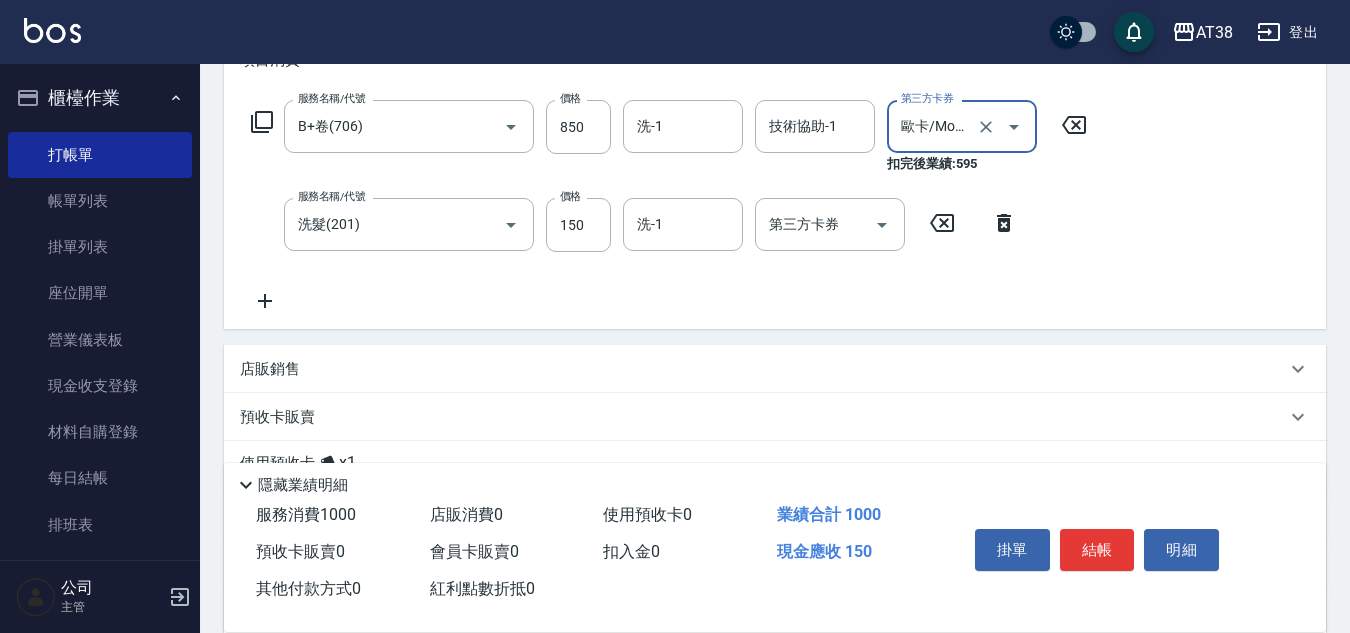 click on "歐卡/Momo" at bounding box center (934, 126) 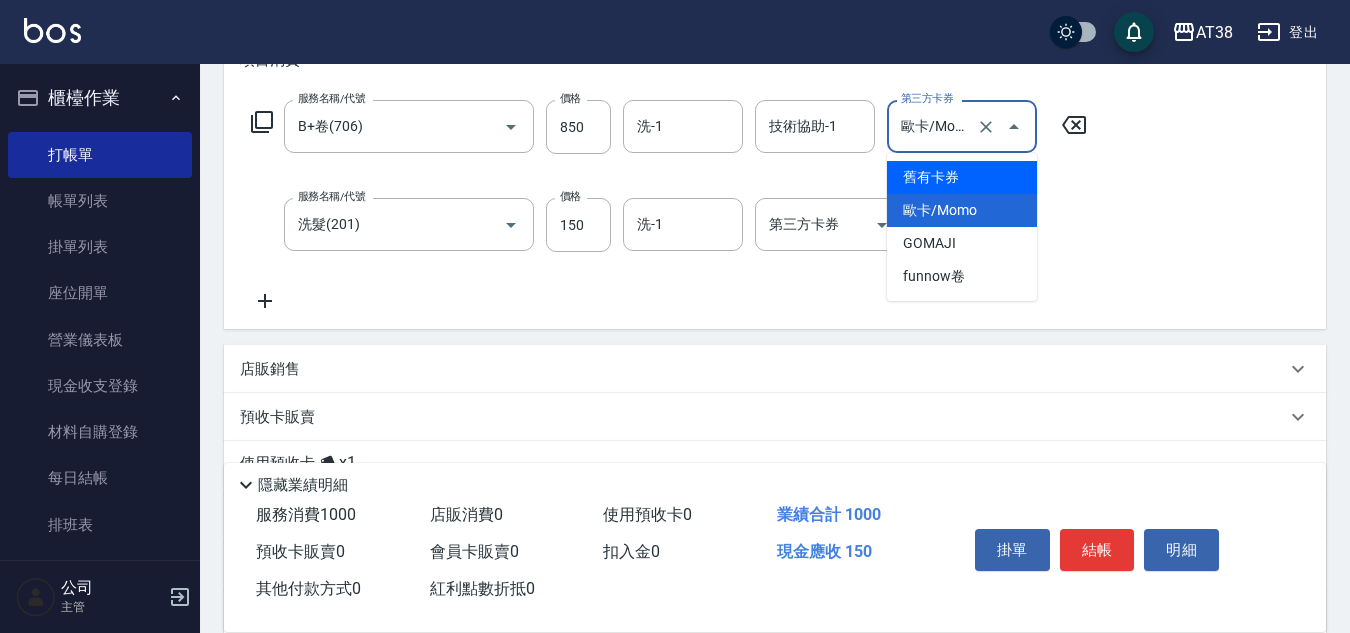 click on "舊有卡券" at bounding box center (962, 177) 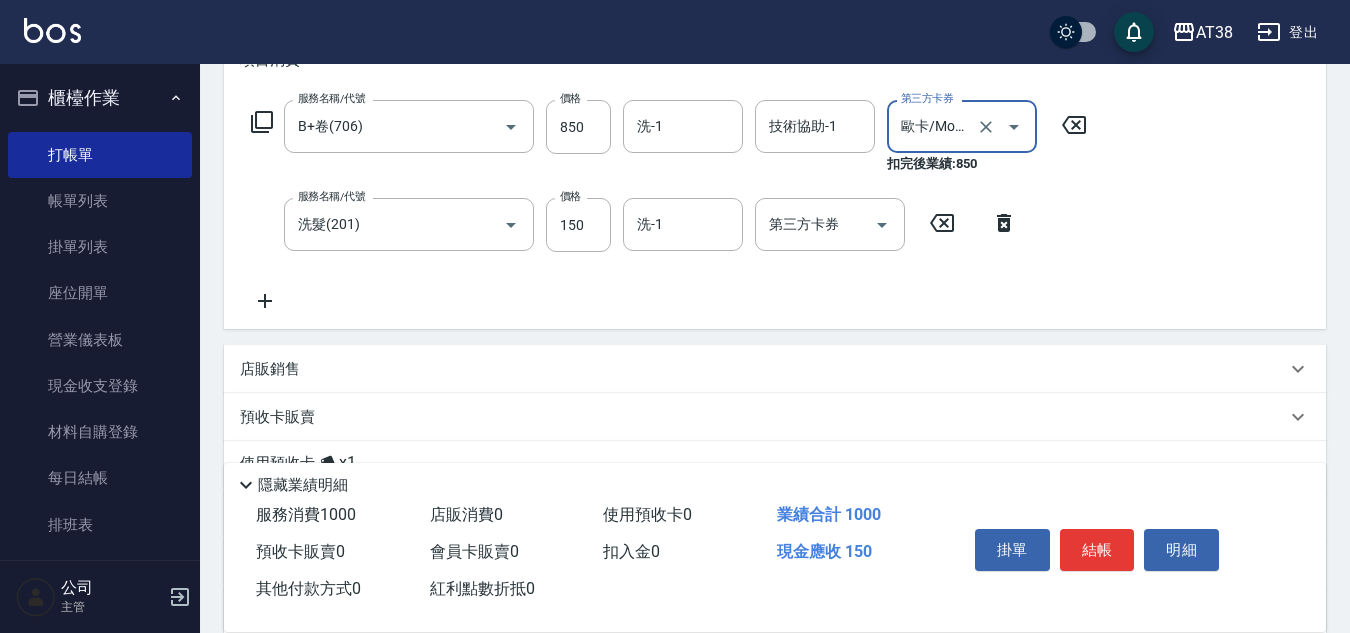 type on "舊有卡券" 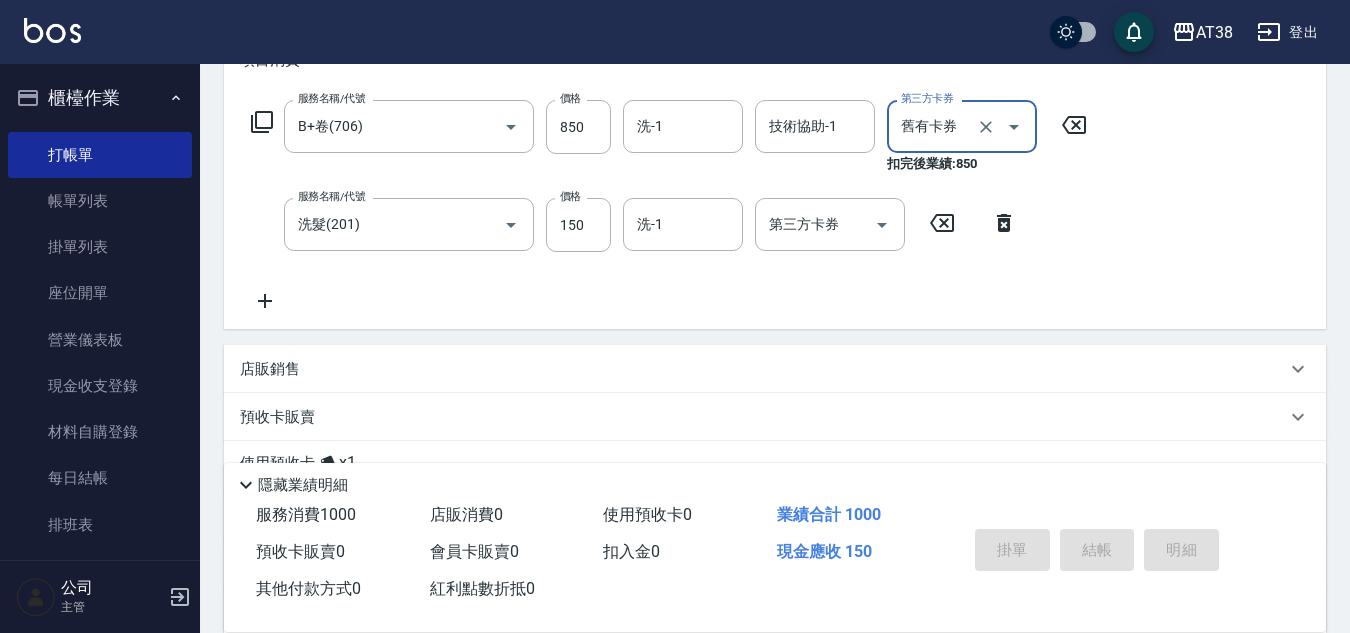 type on "2025/08/08 19:20" 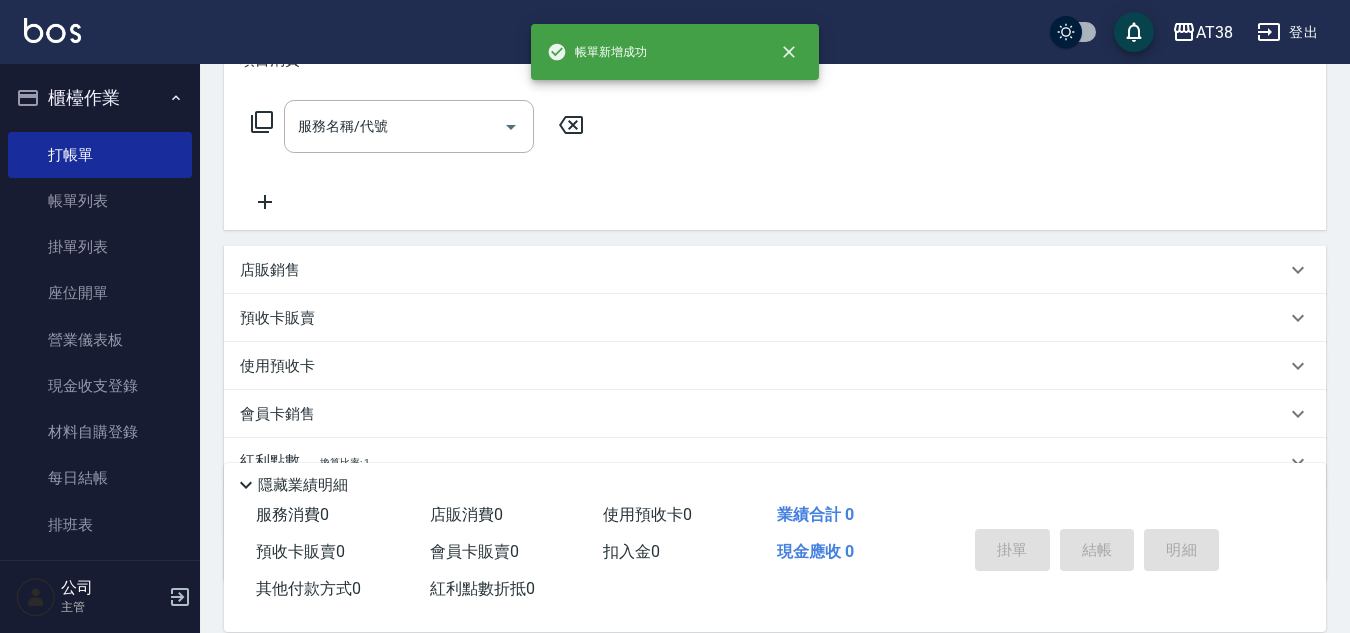 scroll, scrollTop: 0, scrollLeft: 0, axis: both 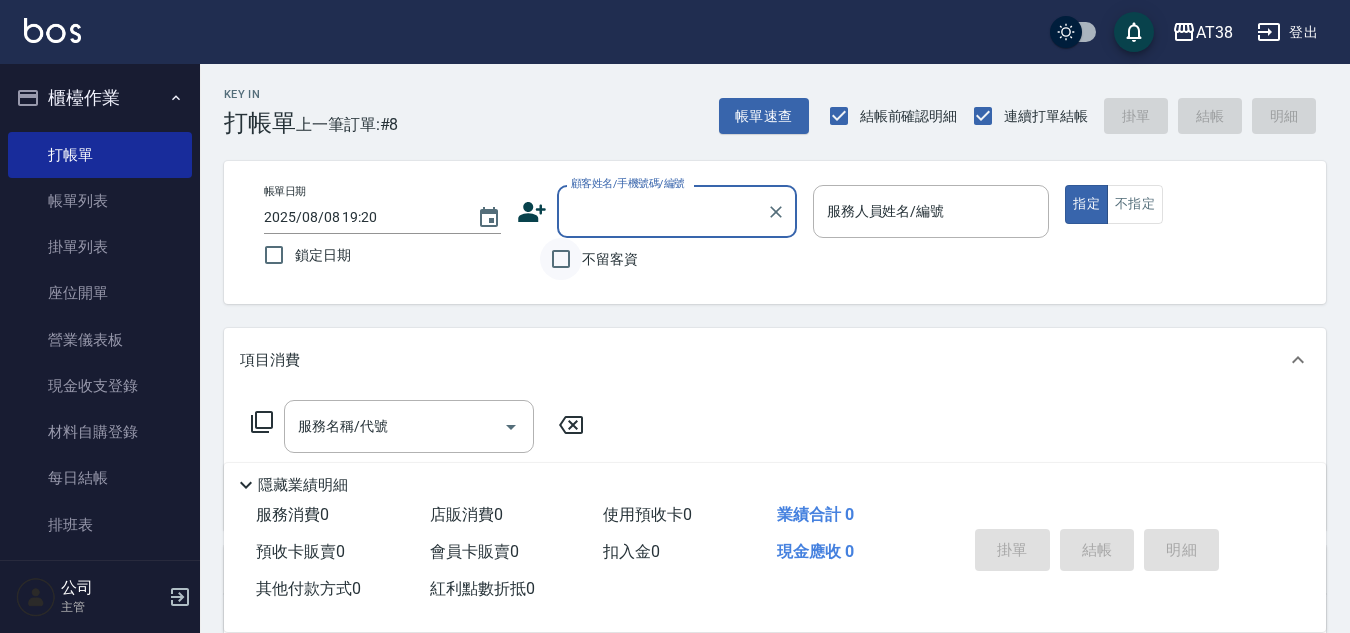 click on "不留客資" at bounding box center [561, 259] 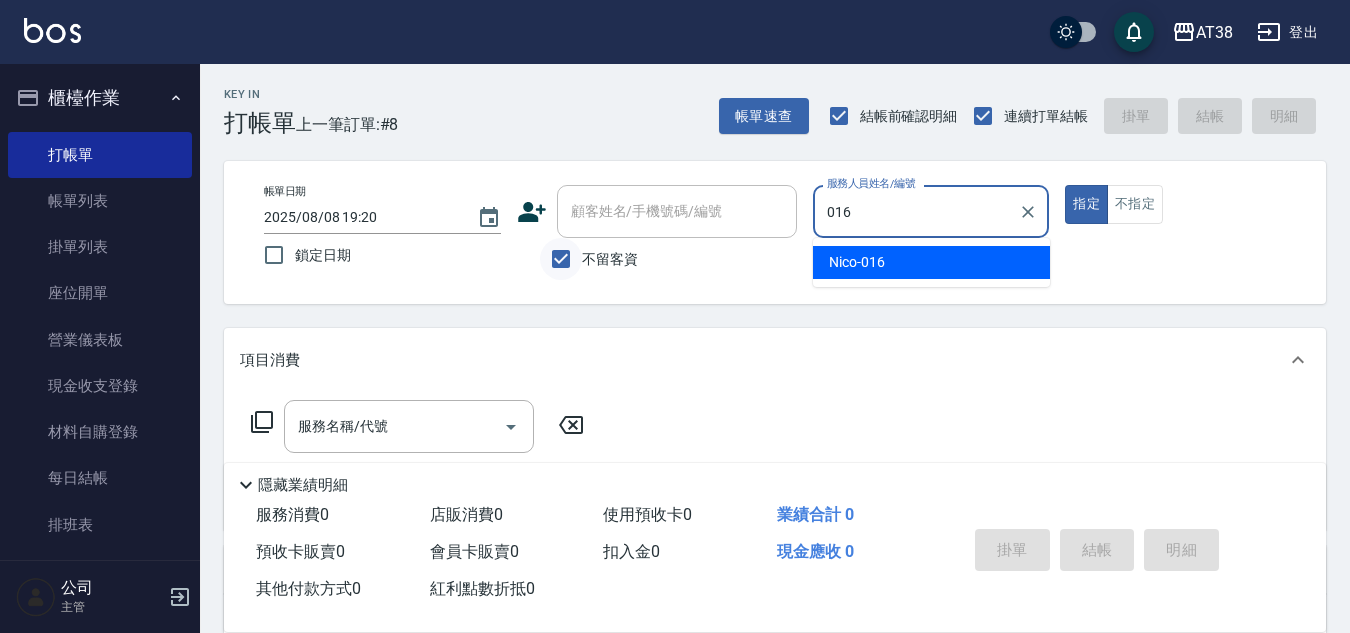 type on "[NAME]-[CODE]" 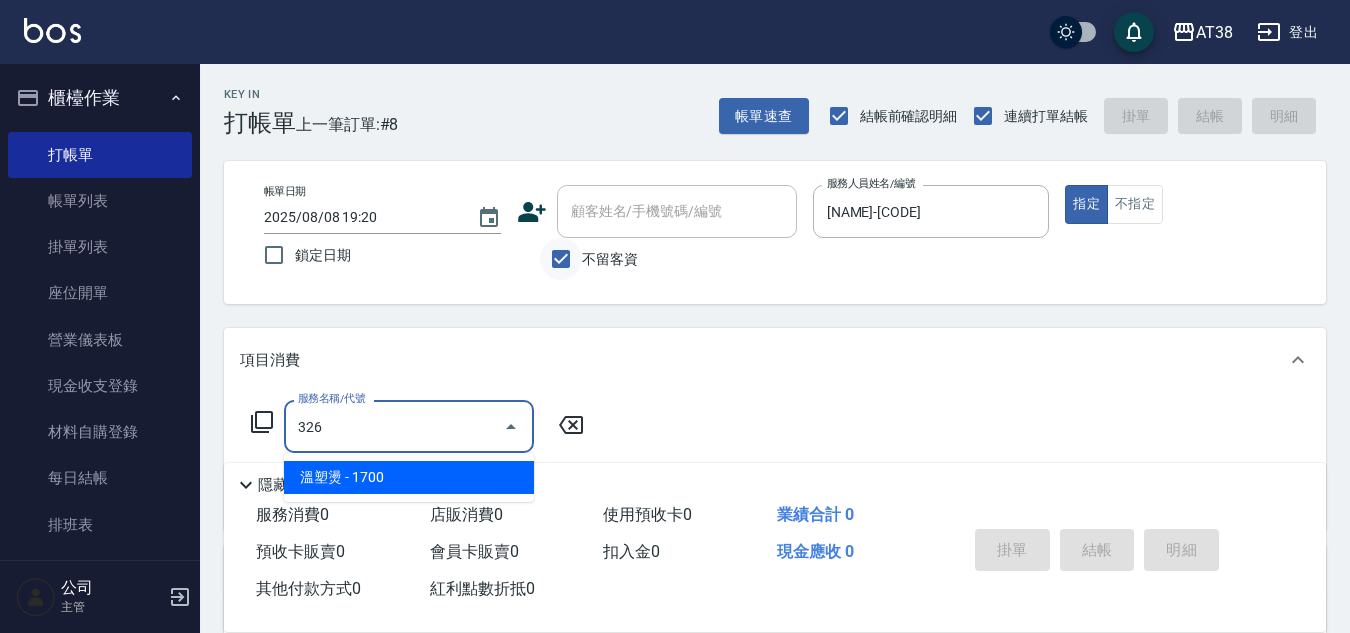 type on "溫塑燙(326)" 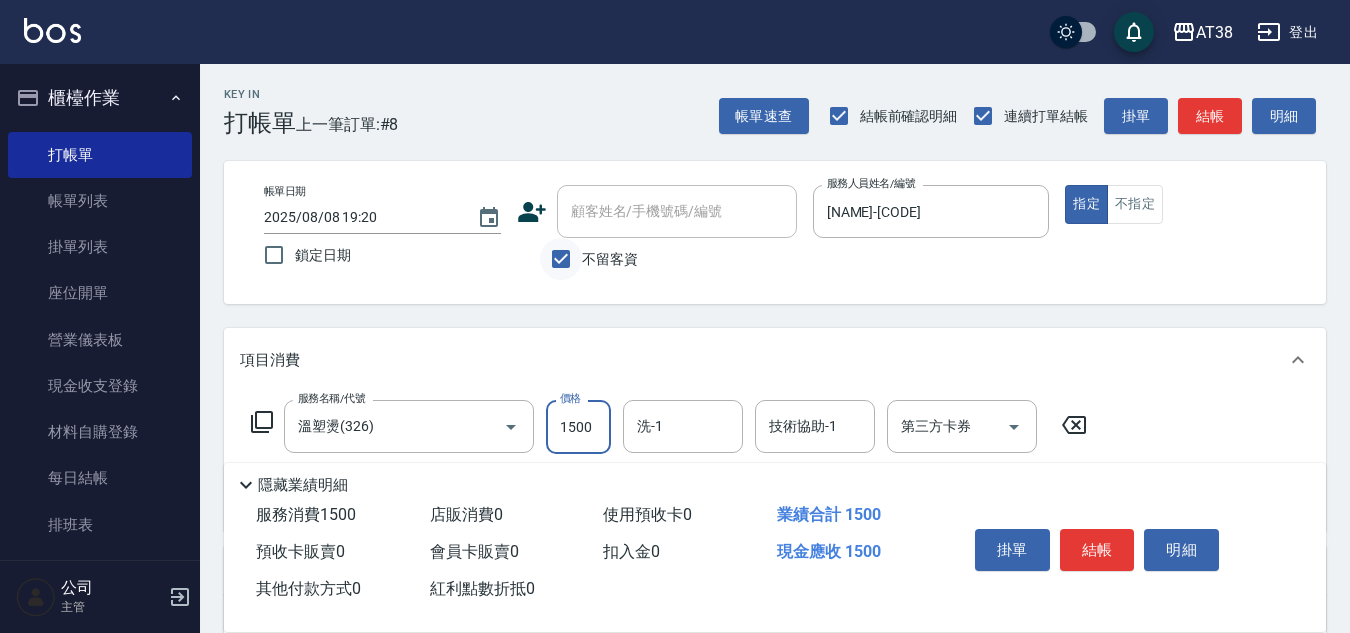 type on "1500" 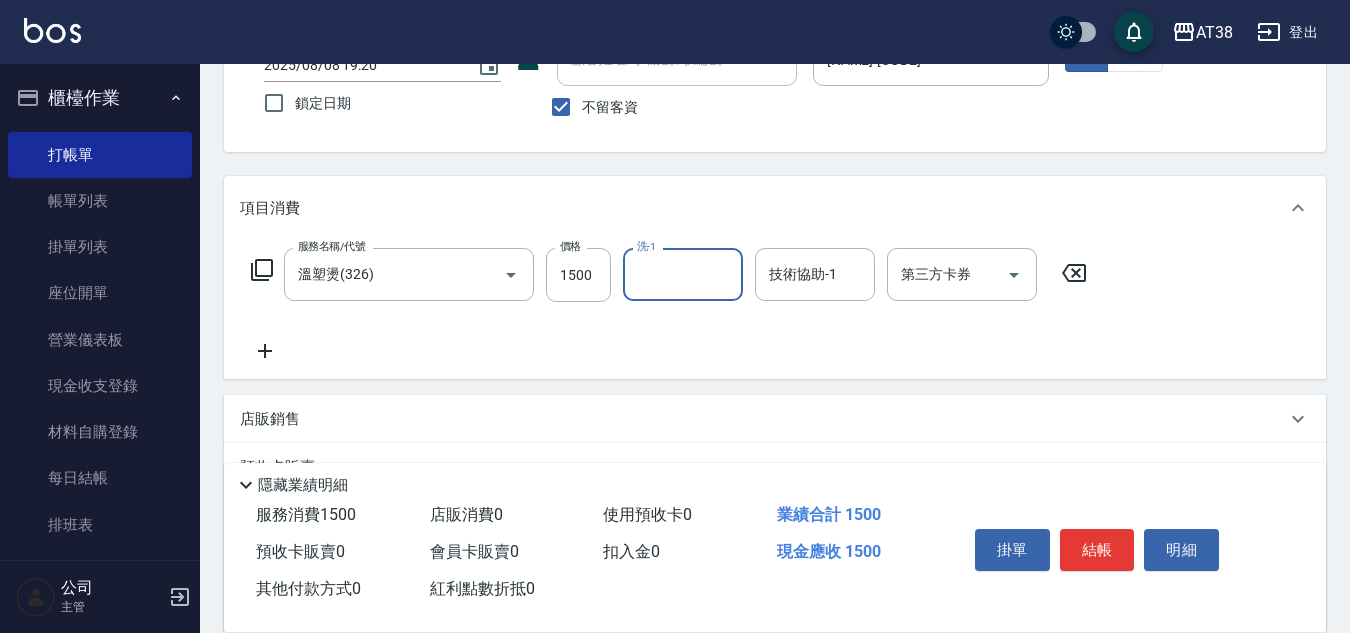 scroll, scrollTop: 200, scrollLeft: 0, axis: vertical 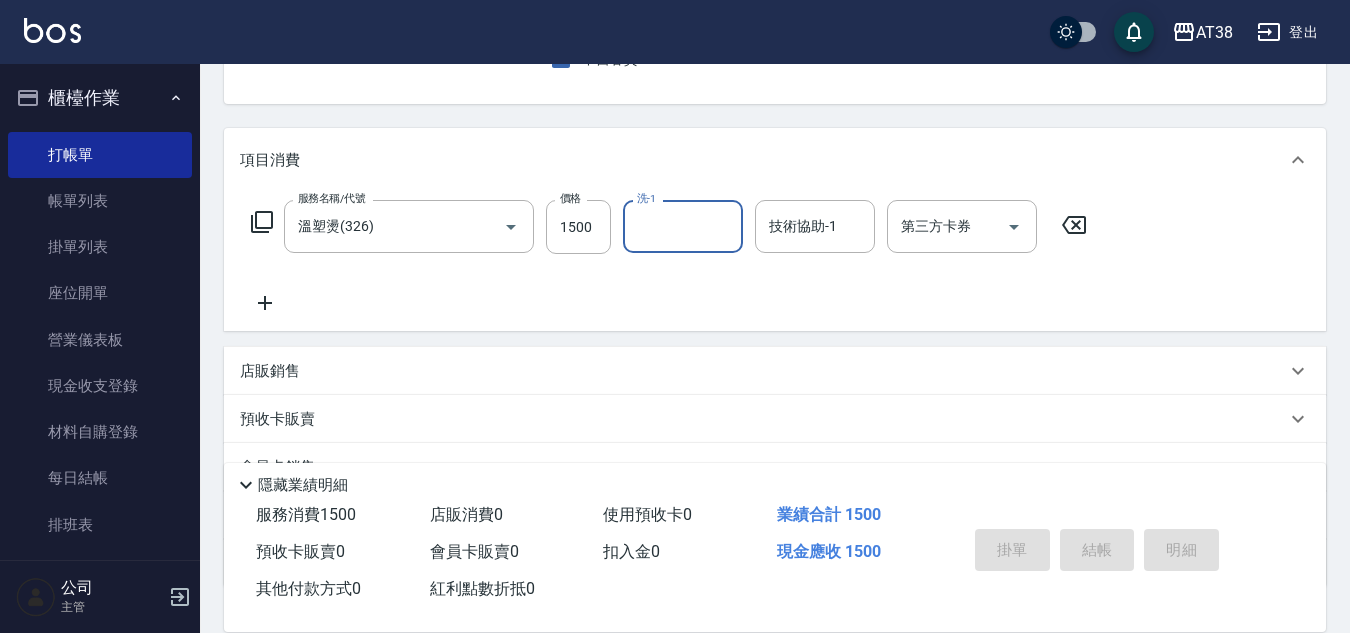 type on "2025/08/08 19:29" 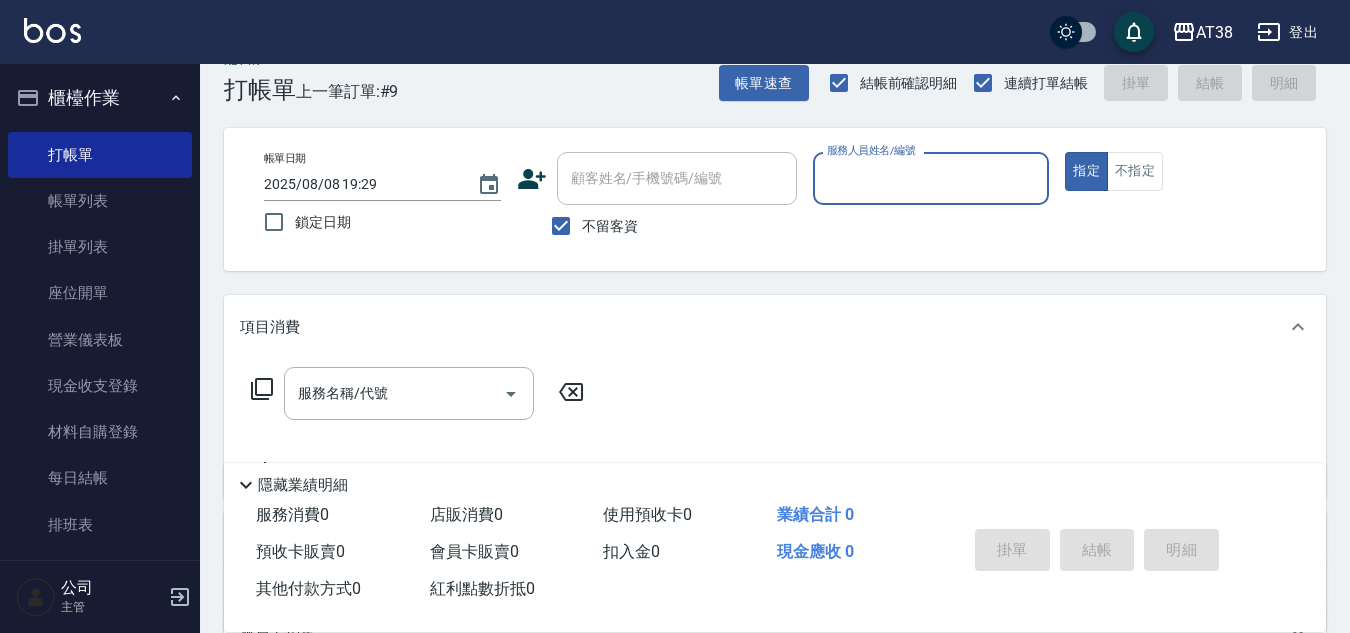 scroll, scrollTop: 0, scrollLeft: 0, axis: both 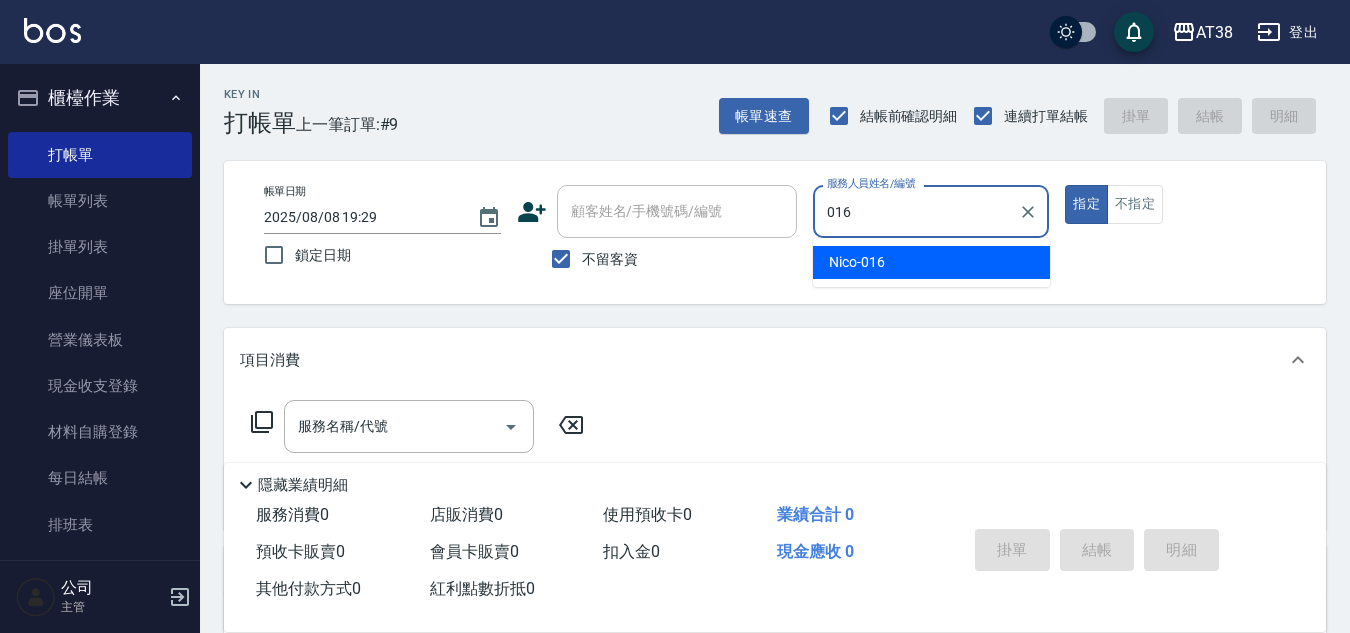 type on "[NAME]-[CODE]" 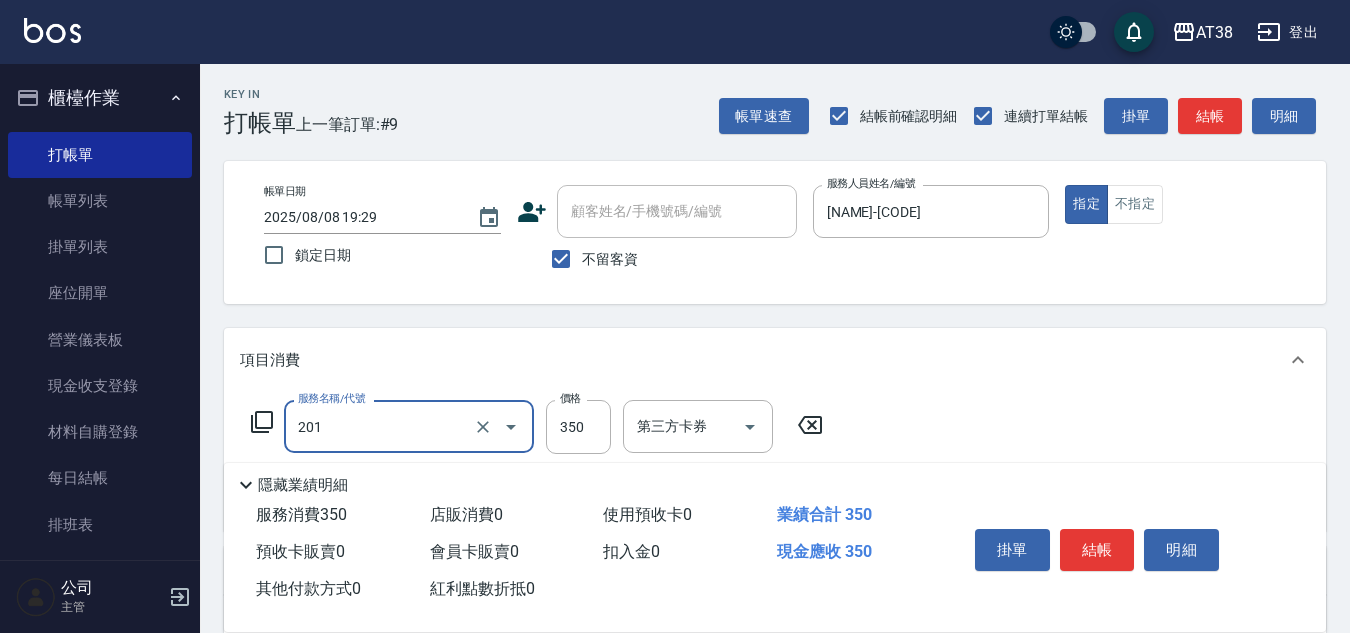 type on "洗髮(201)" 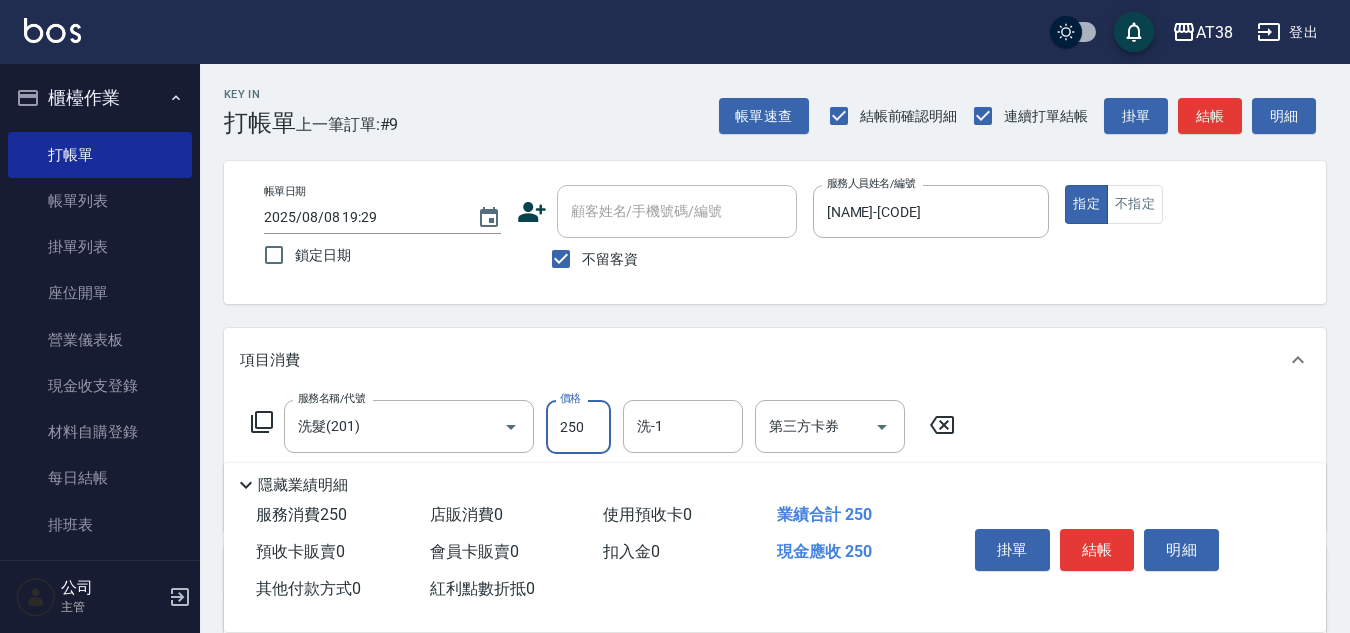 type on "250" 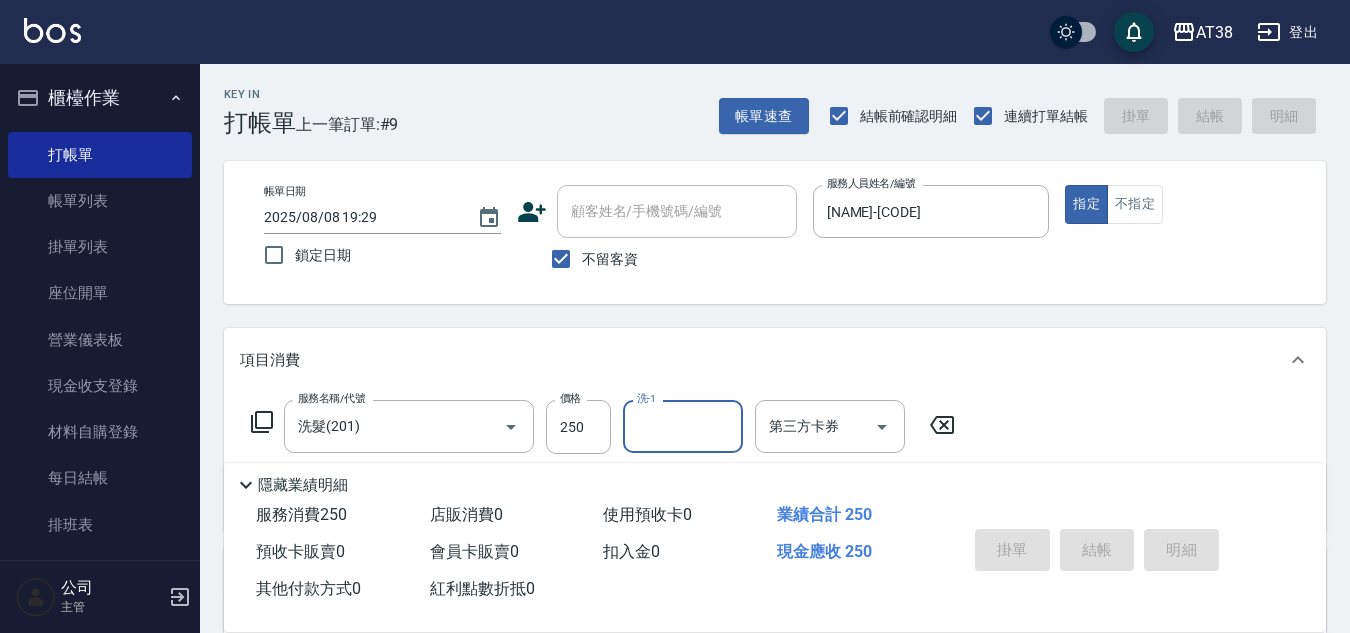 type 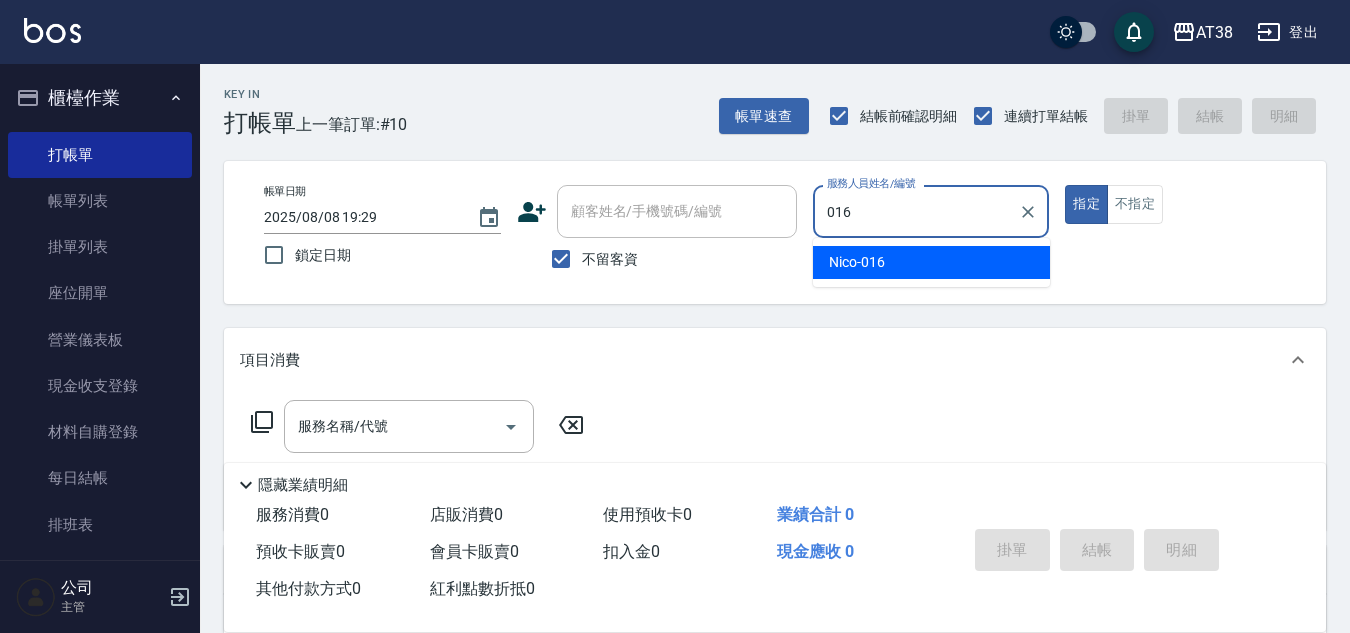 type on "[NAME]-[CODE]" 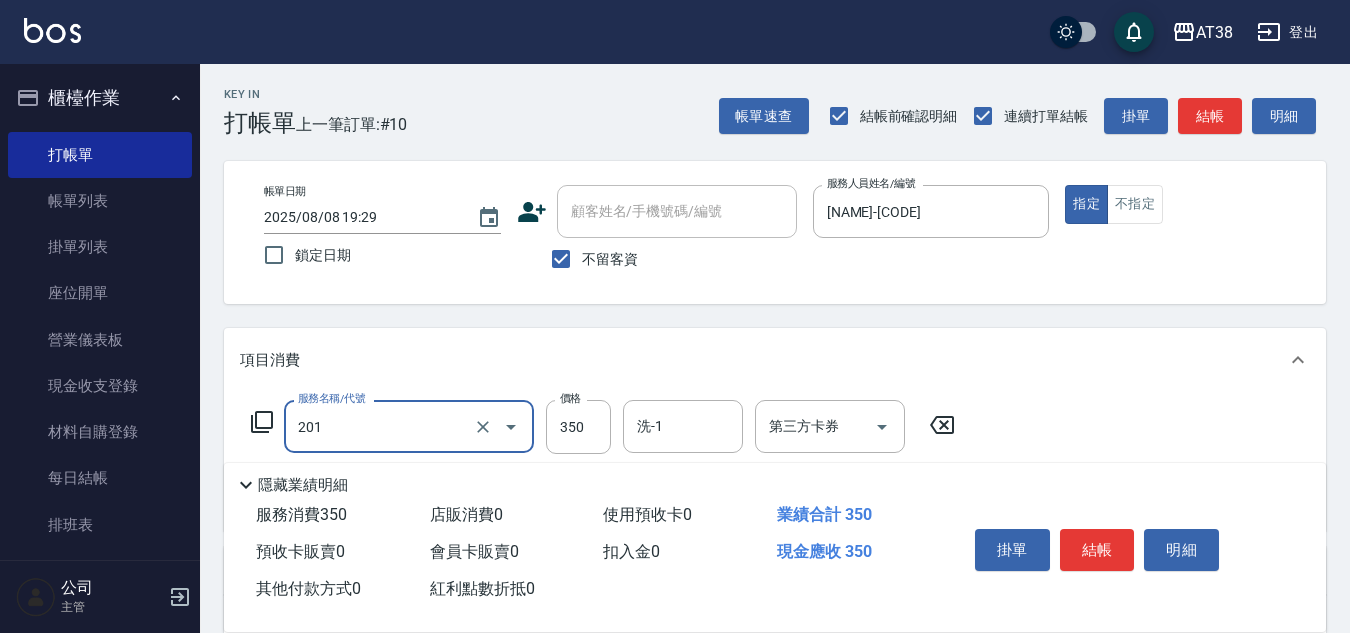 type on "洗髮(201)" 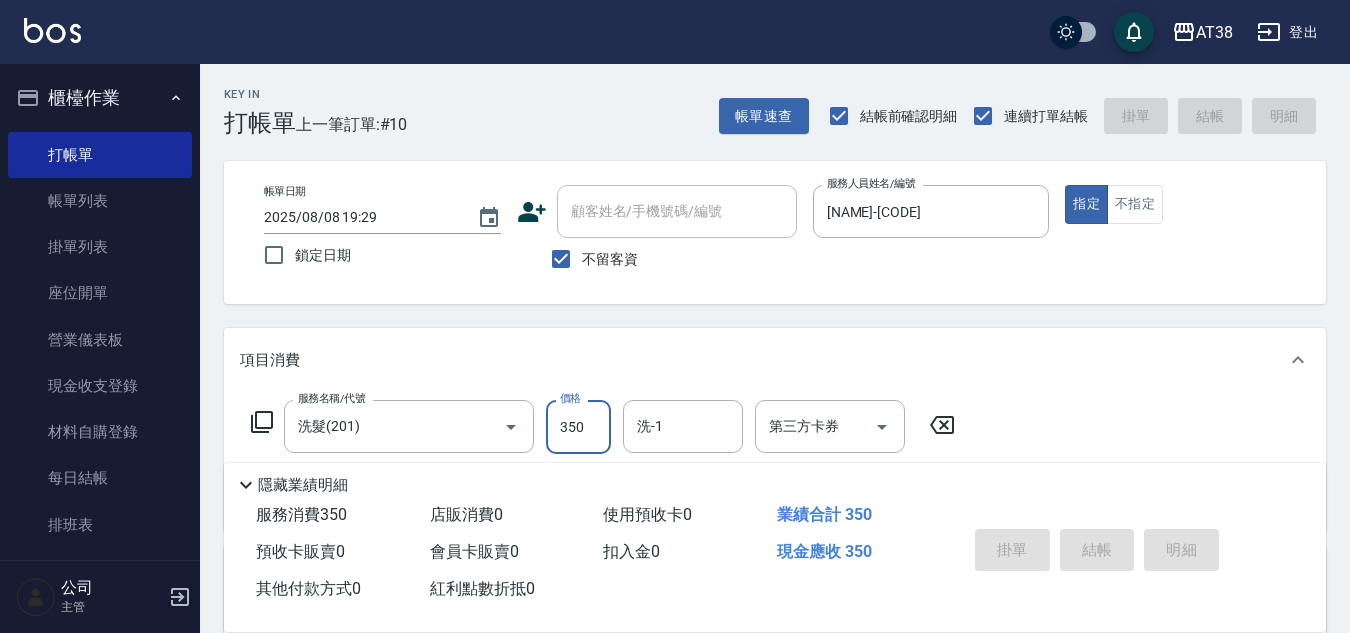 type on "2025/08/08 19:30" 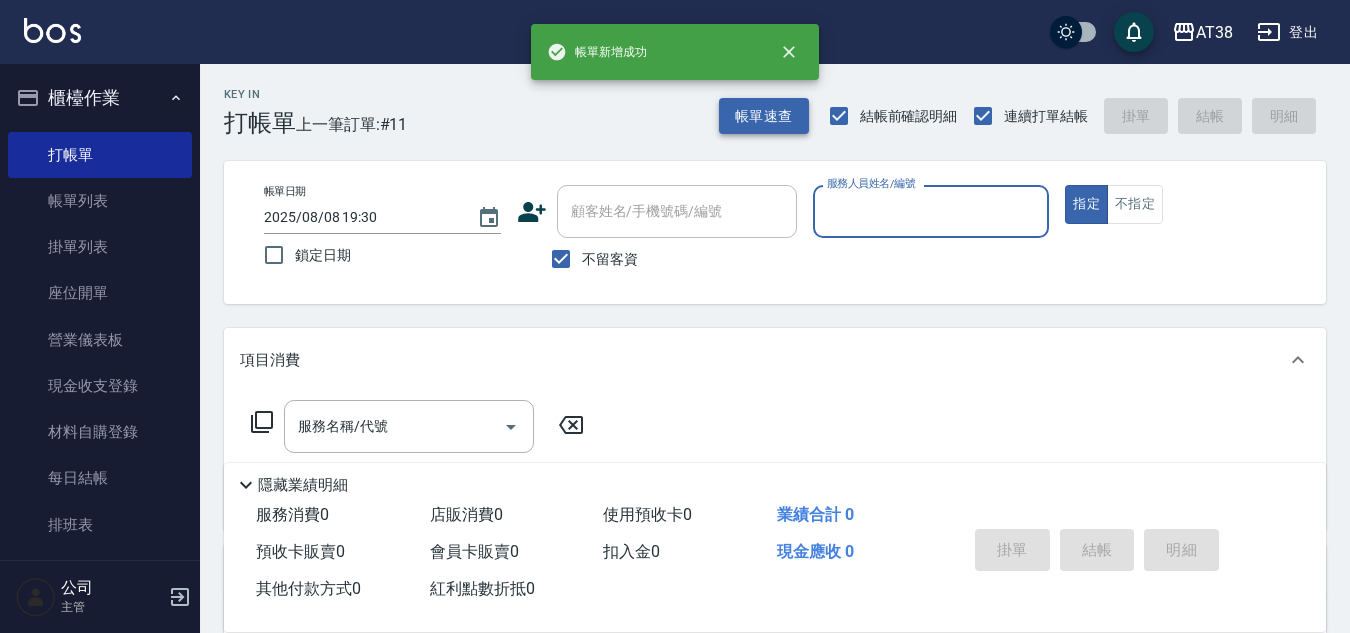click on "帳單速查" at bounding box center (764, 116) 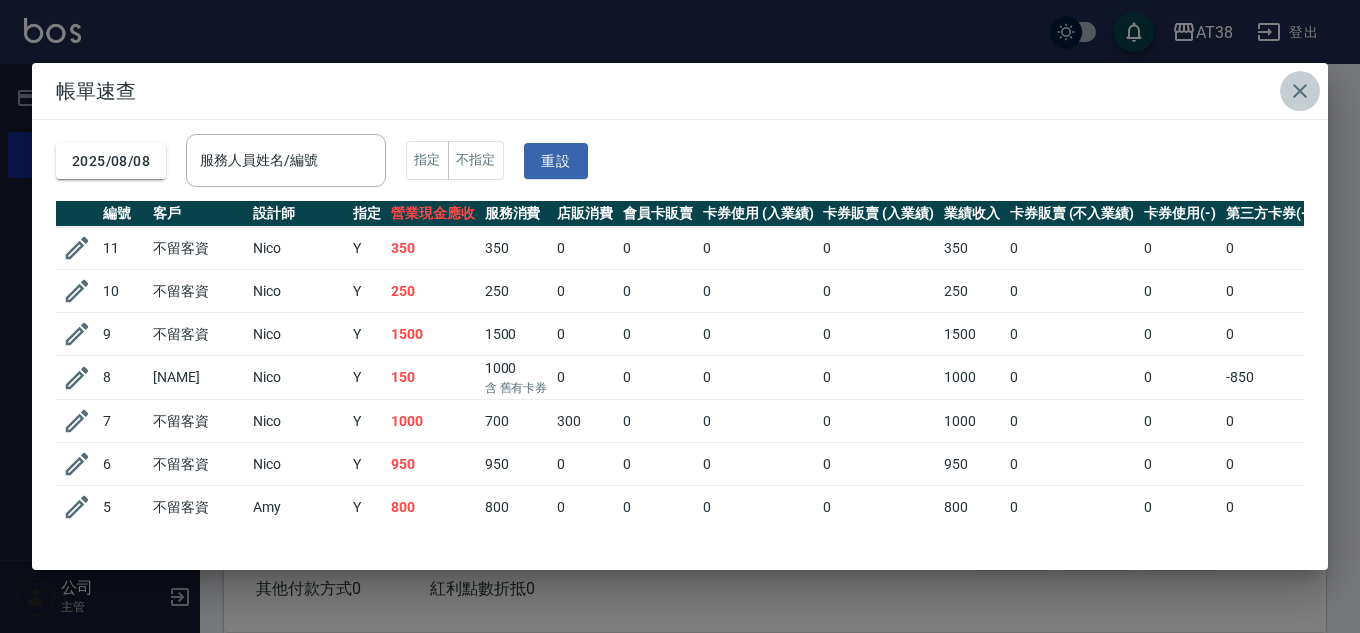 click 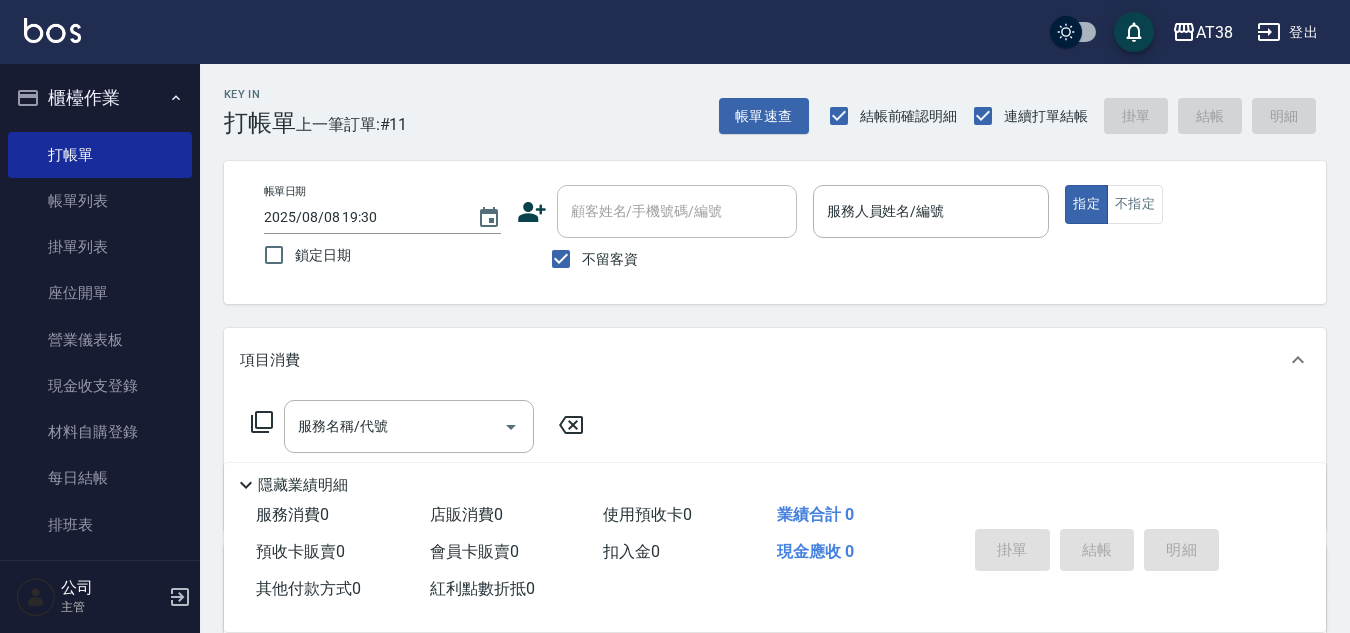 type 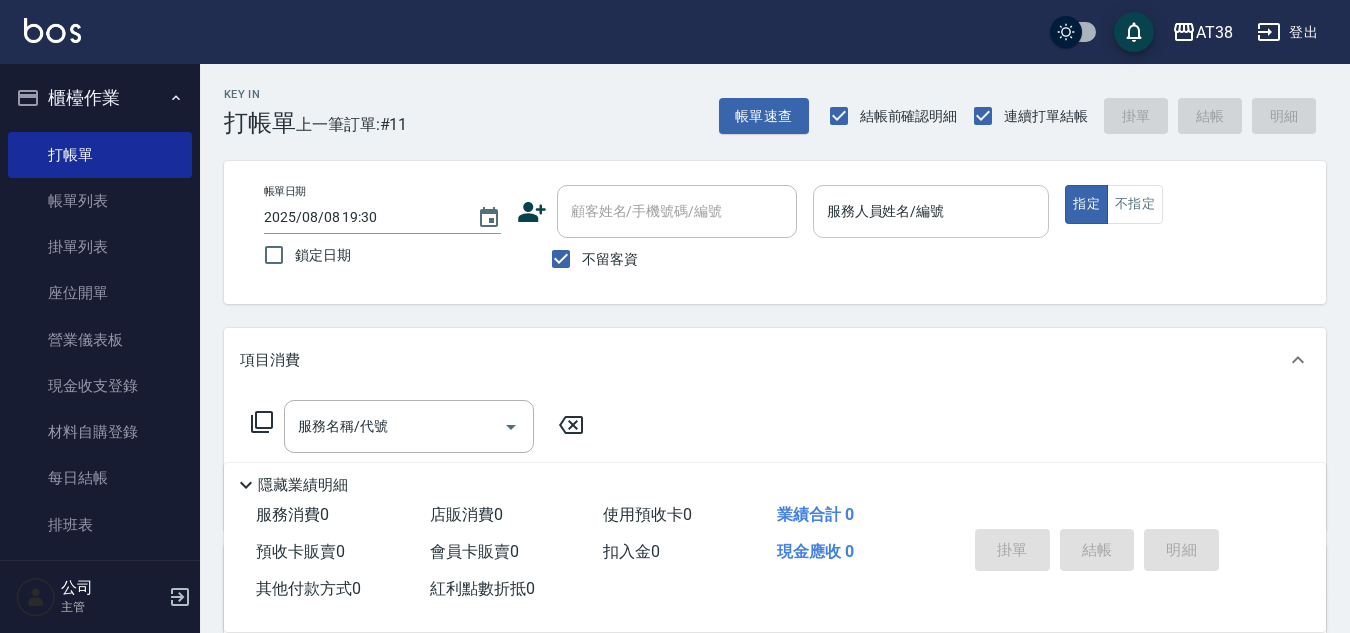 click on "服務人員姓名/編號 服務人員姓名/編號" at bounding box center [931, 211] 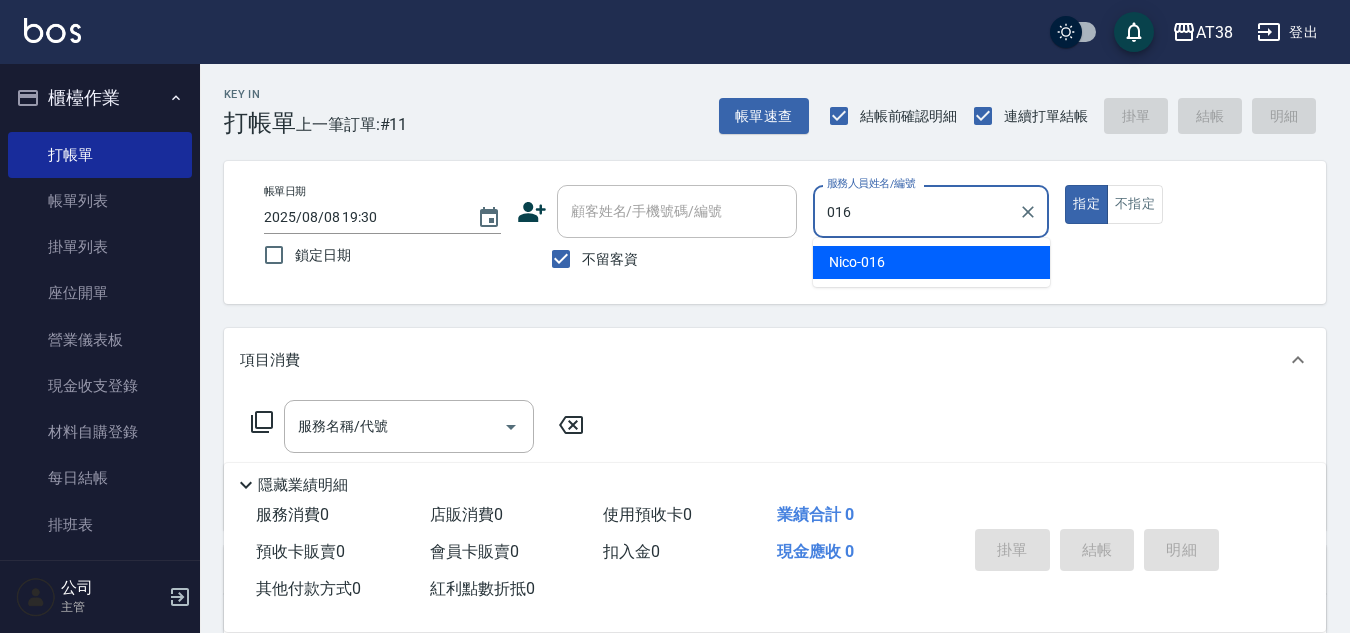 type on "[NAME]-[CODE]" 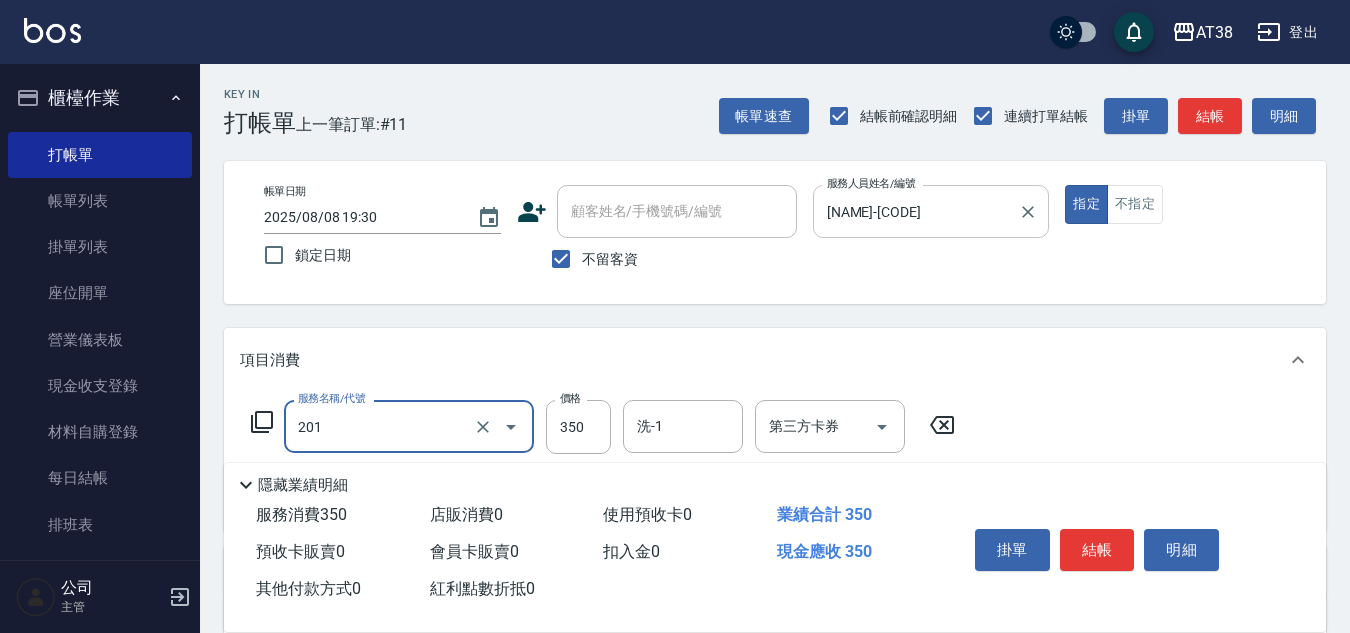 type on "洗髮(201)" 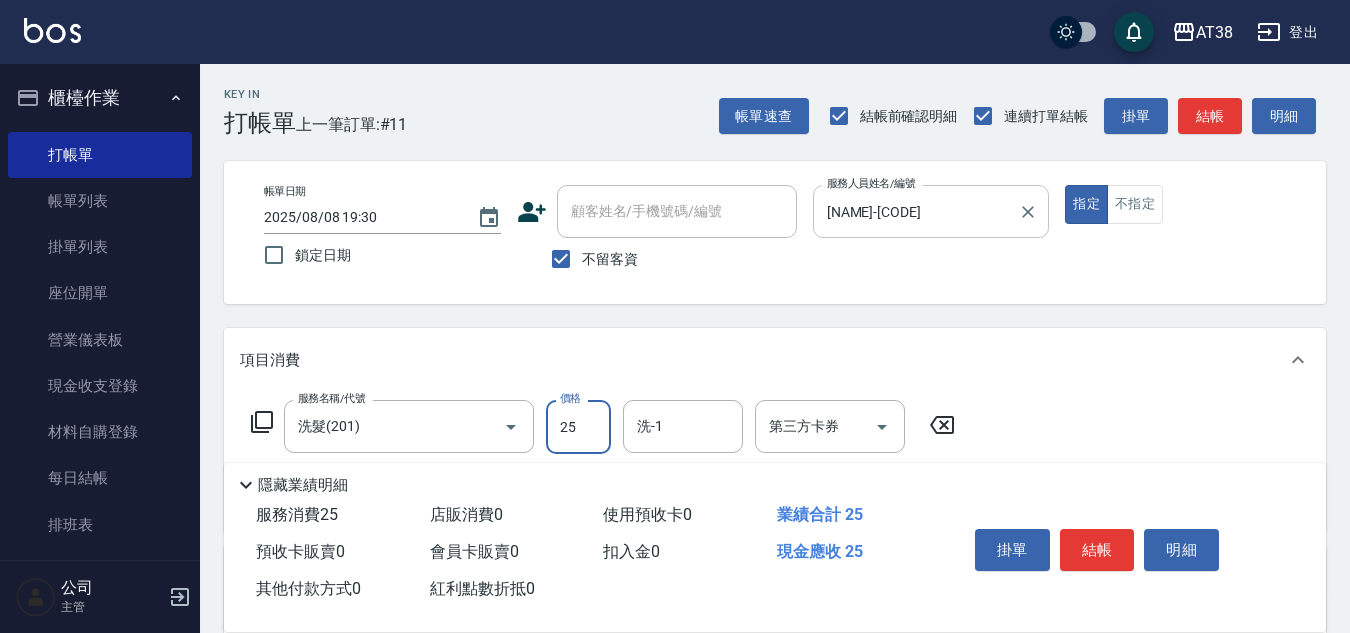type on "250" 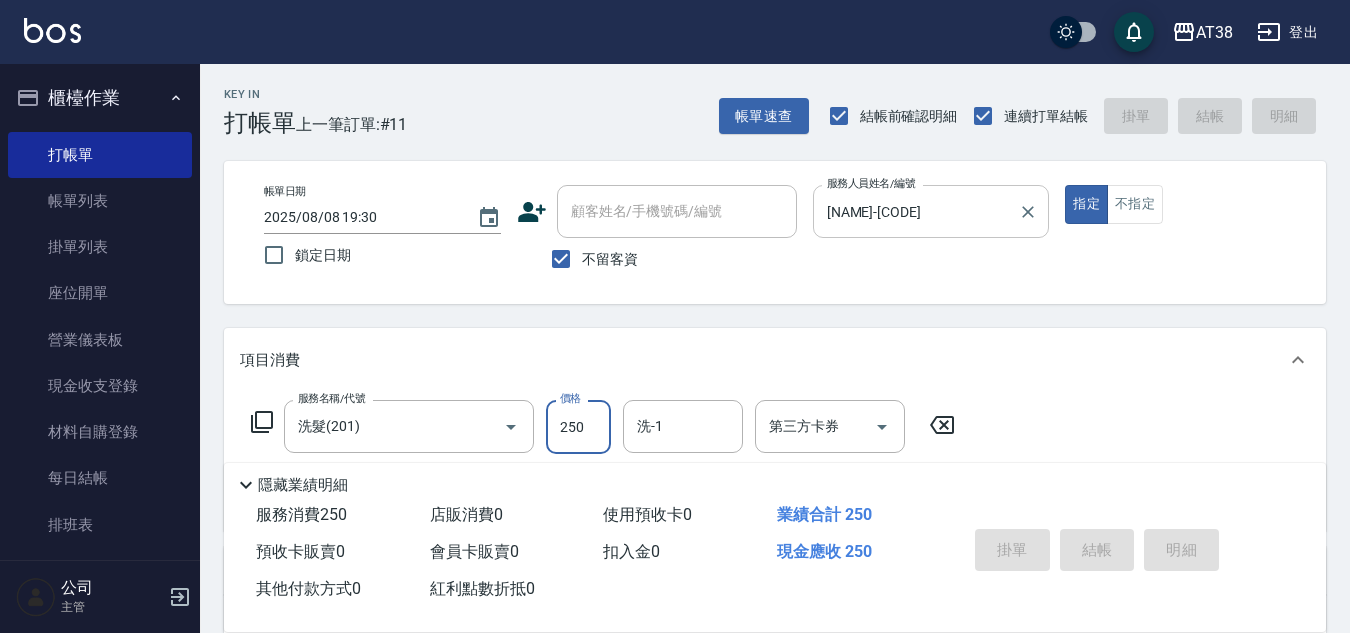 type 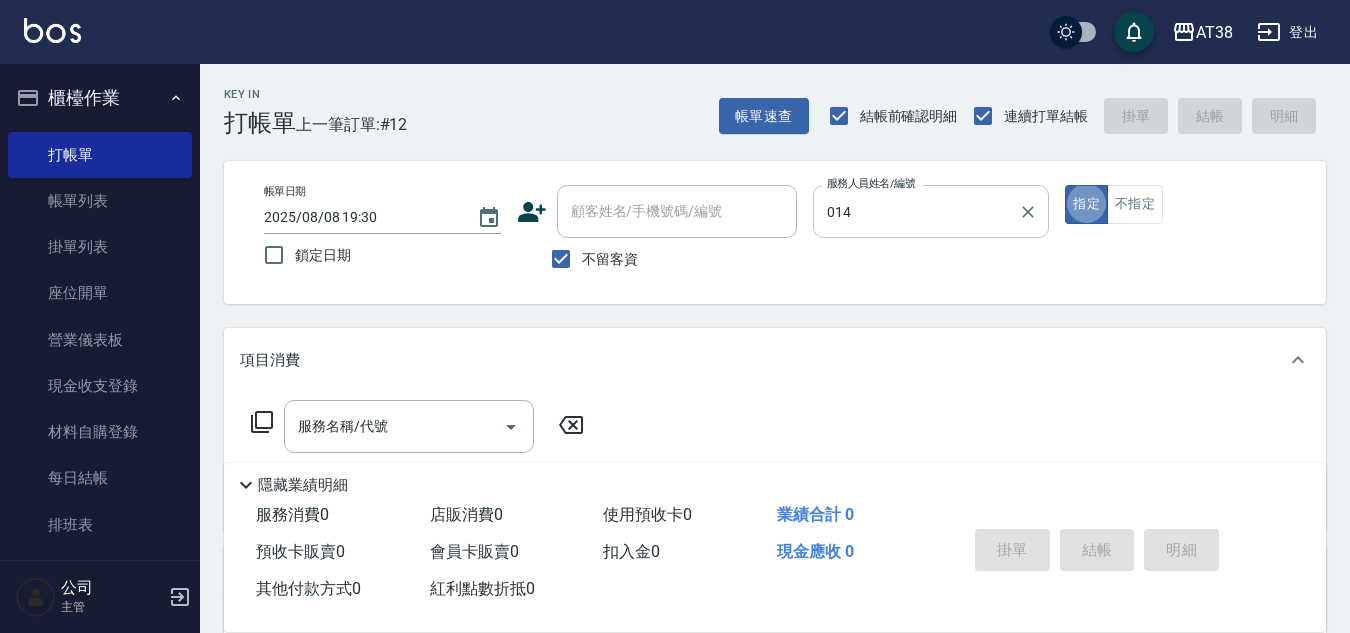 type on "[NAME]-[CODE]" 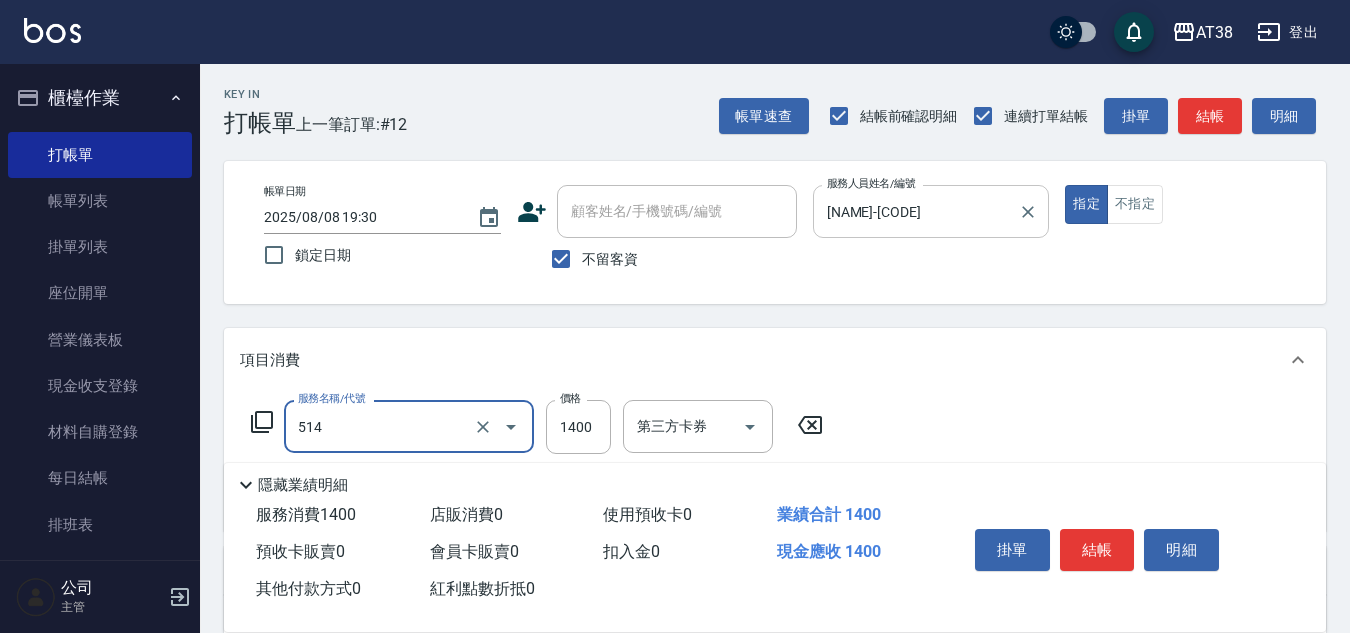 type on "染髮(長)(514)" 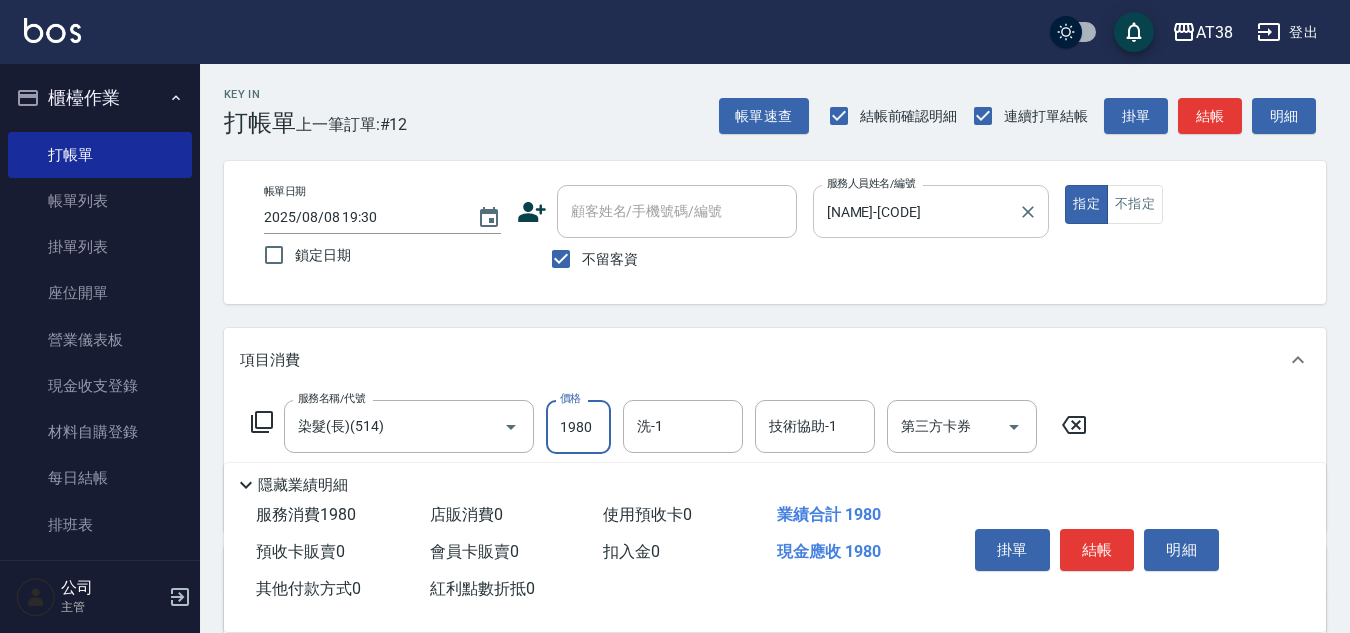 type on "1980" 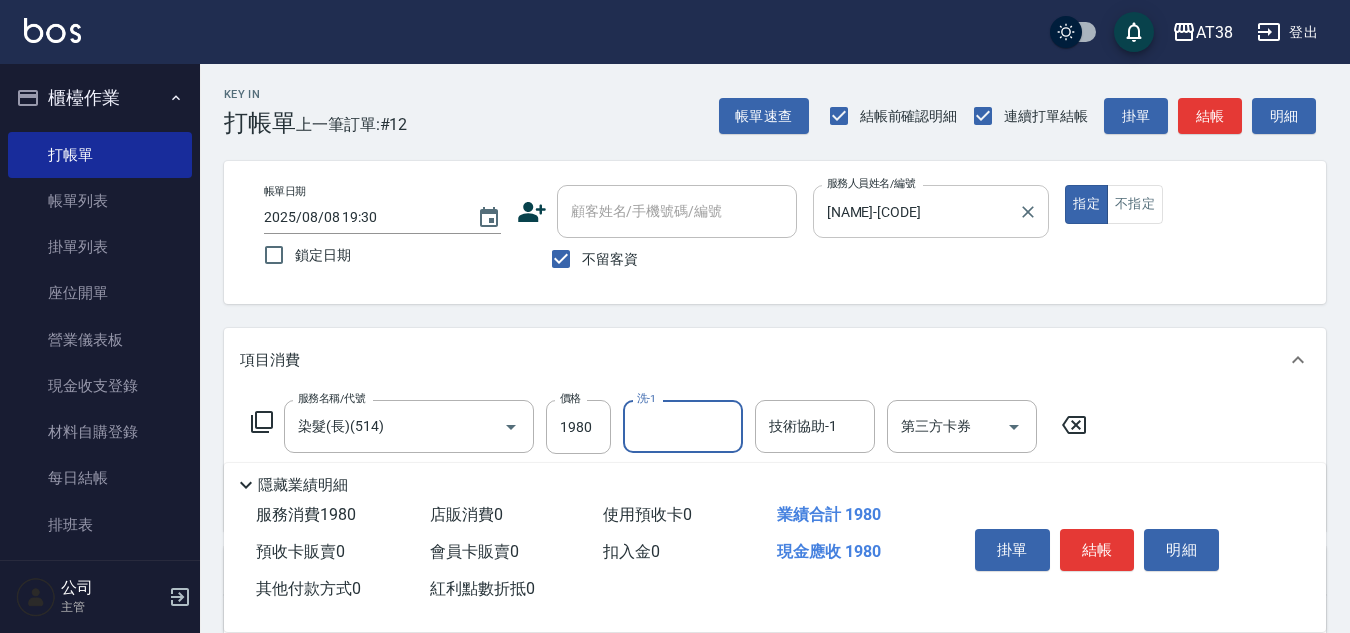 type on "0" 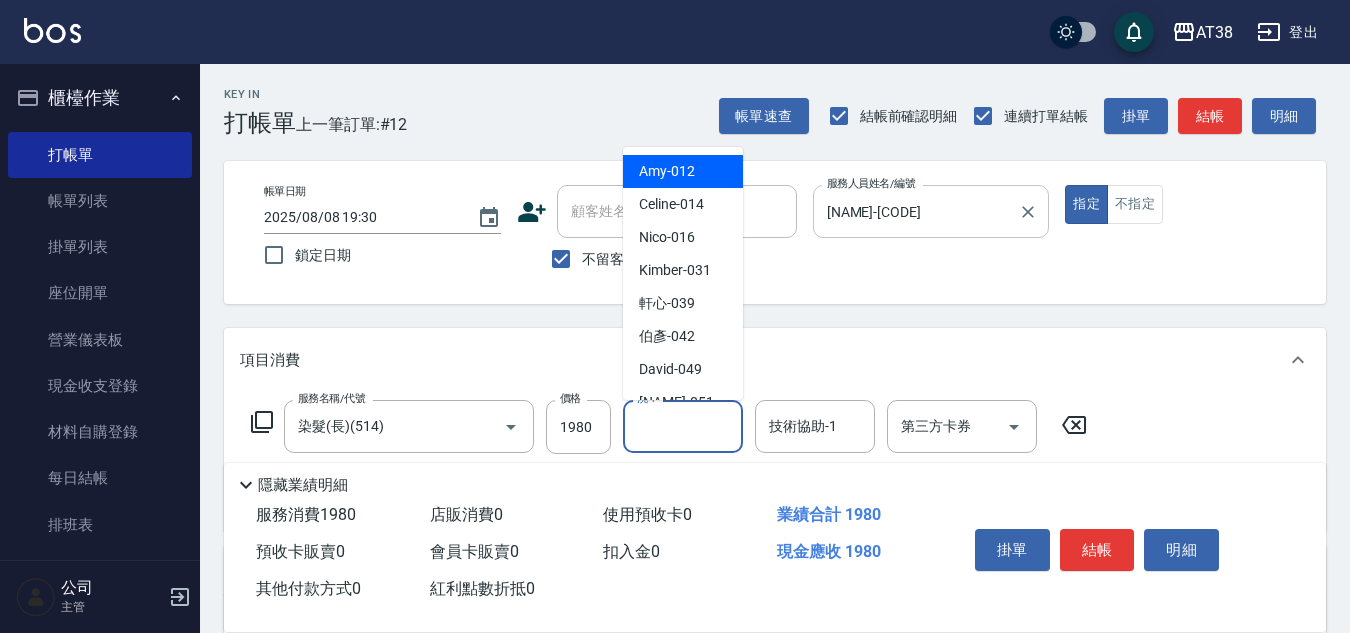type on "Amy-012" 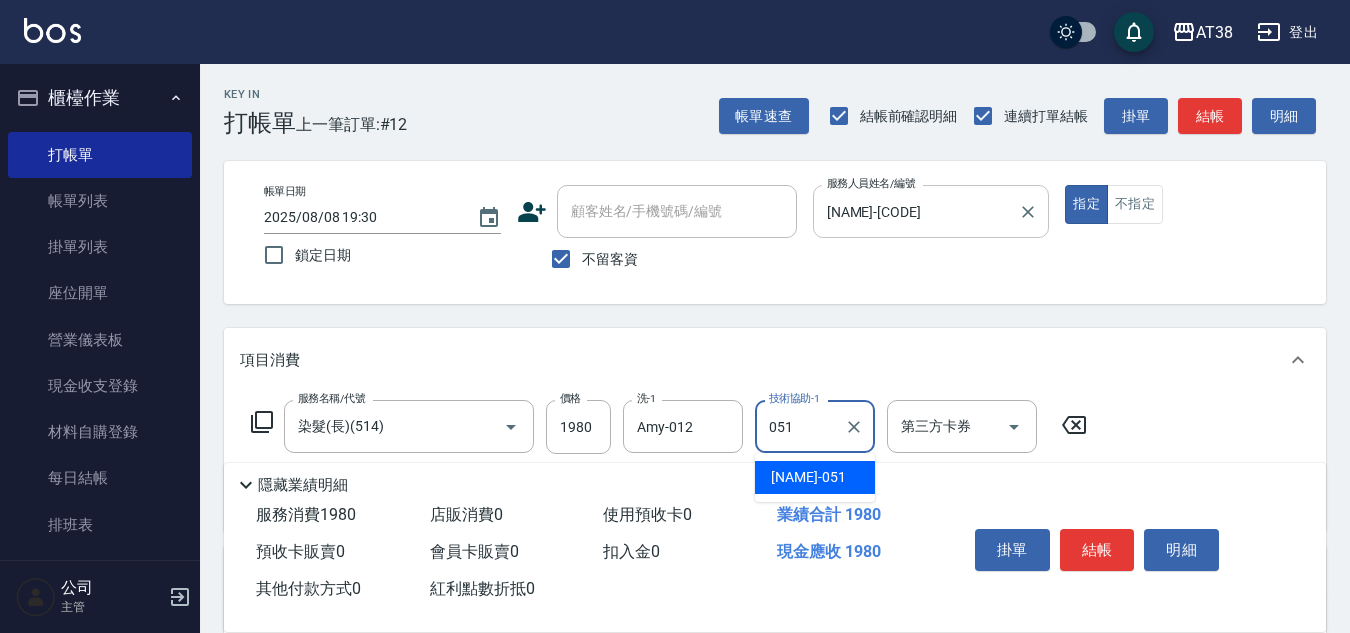 type on "[NAME]-[CODE]" 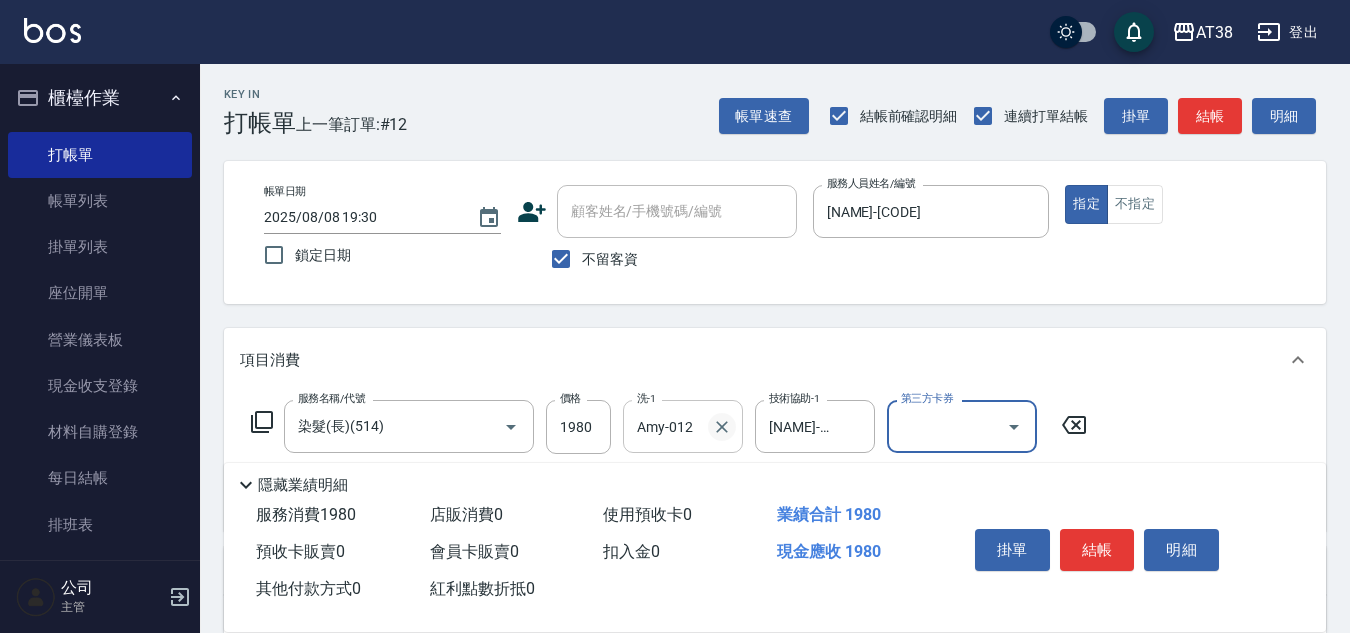 click 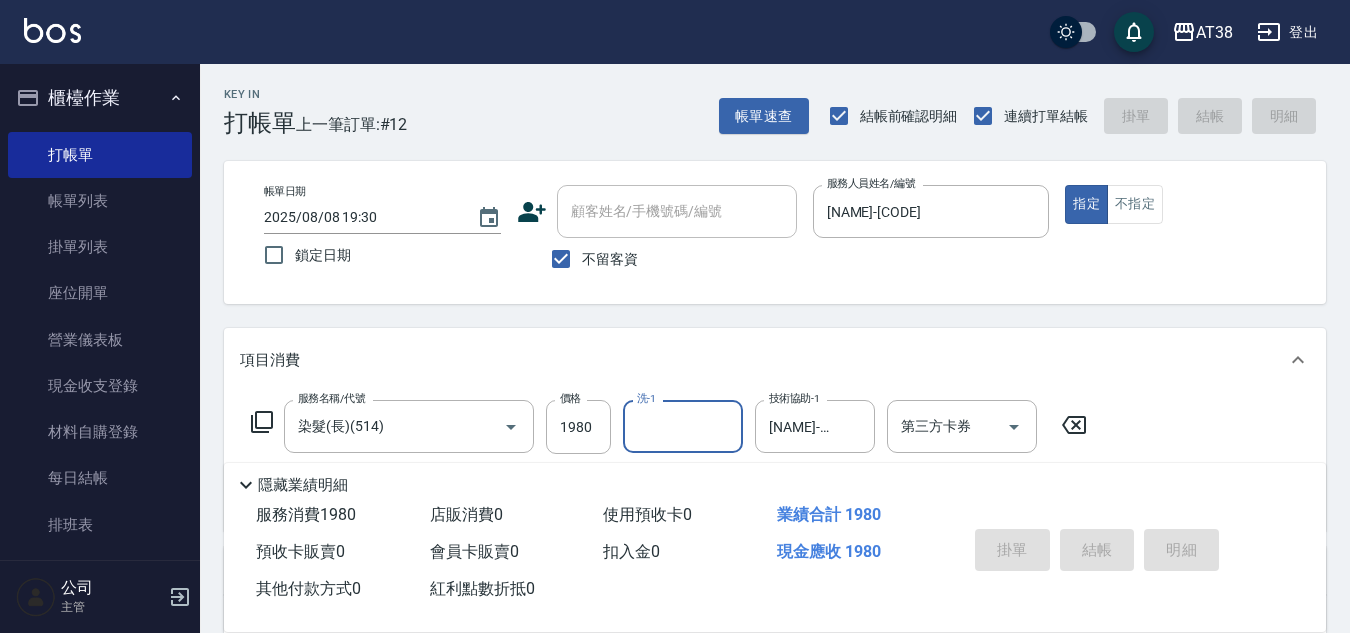 type on "2025/08/08 19:36" 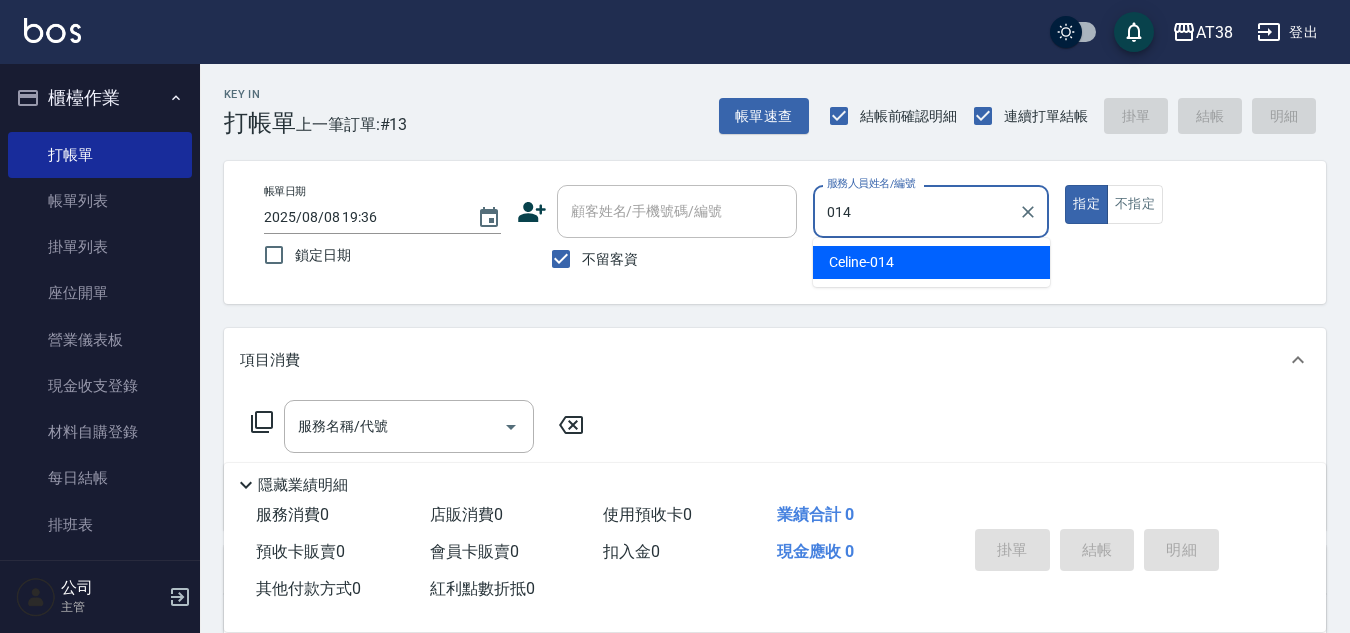 type on "[NAME]-[CODE]" 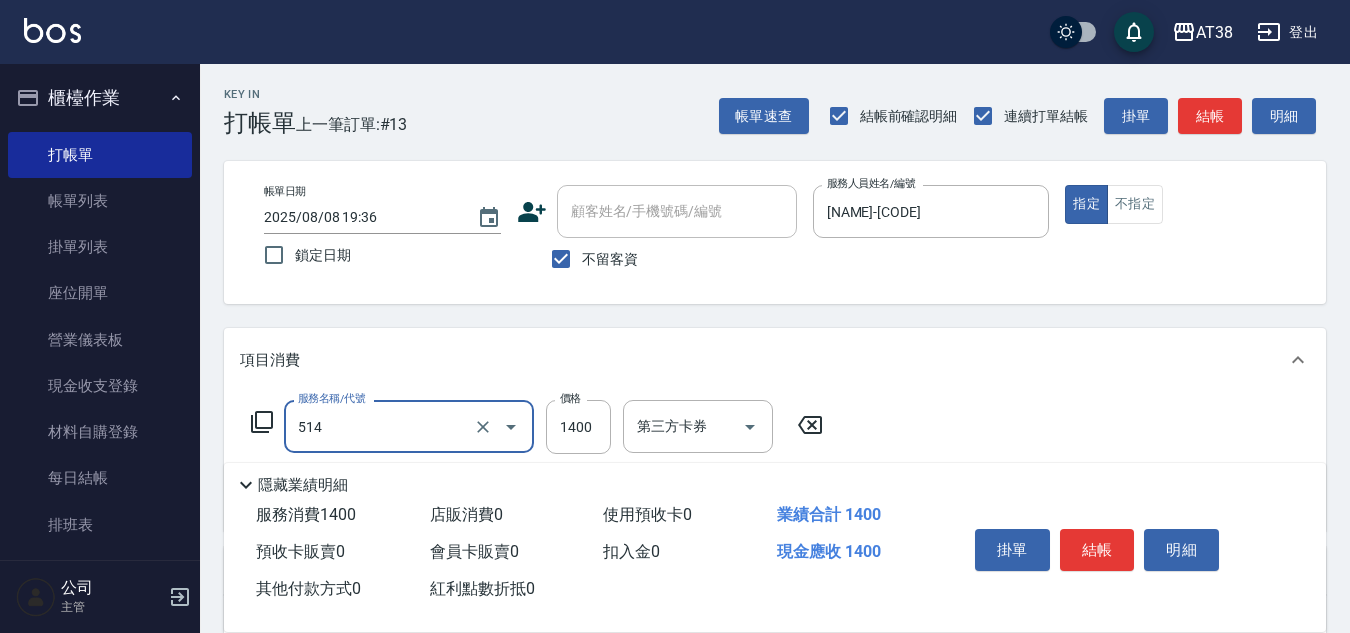 type on "染髮(長)(514)" 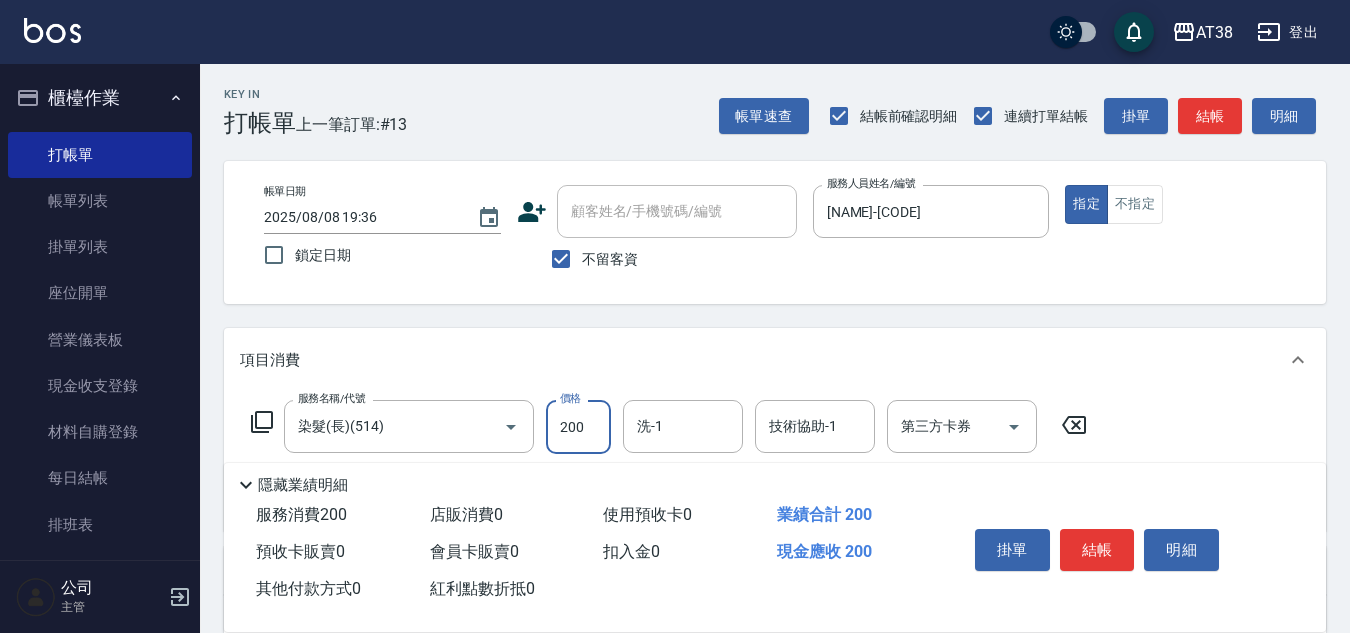 type on "200" 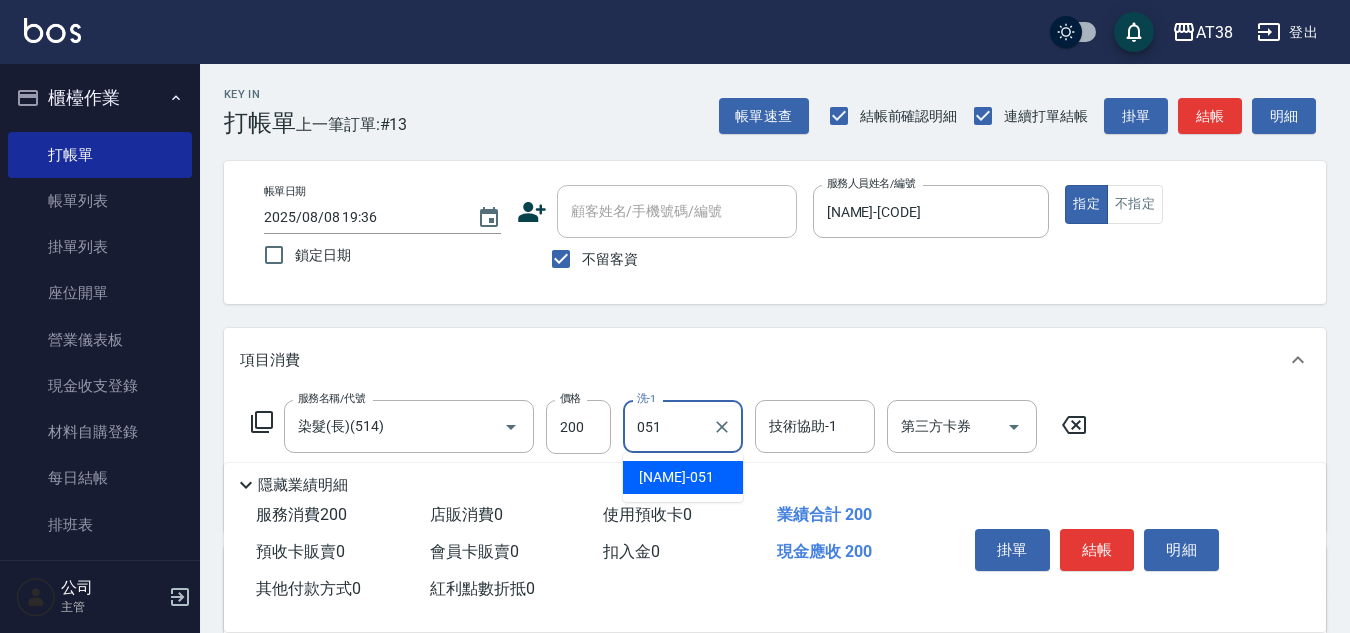 type on "[NAME]-[CODE]" 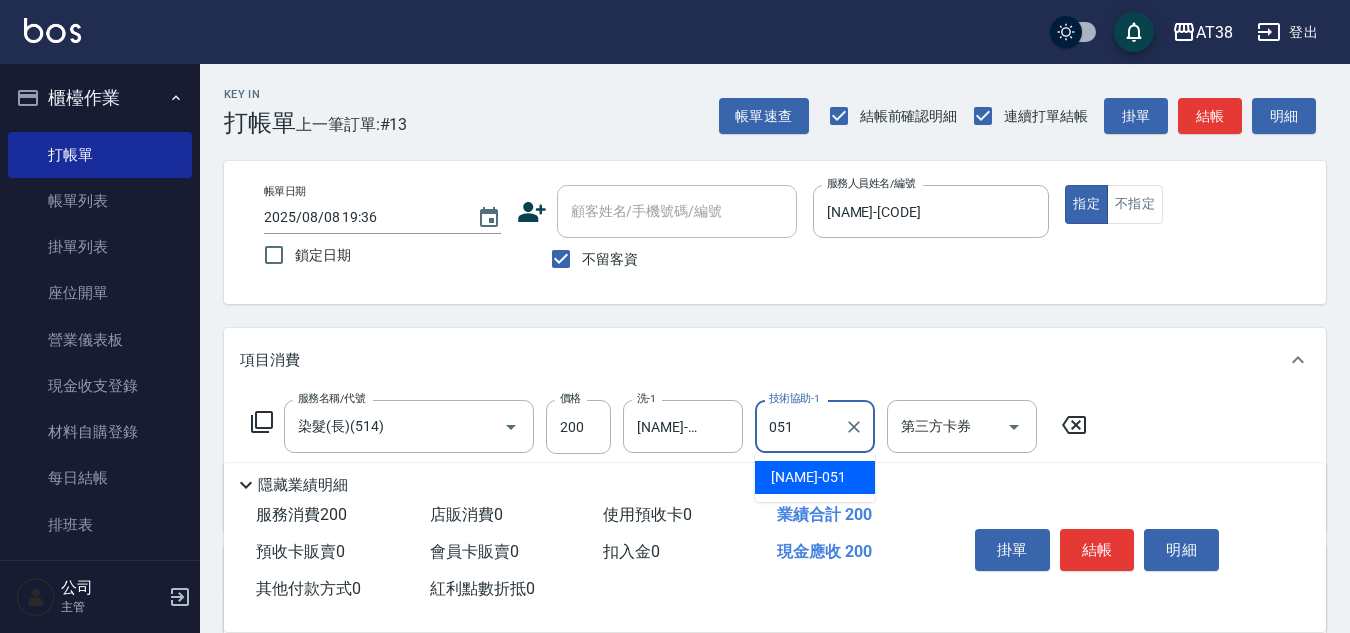 type on "[NAME]-[CODE]" 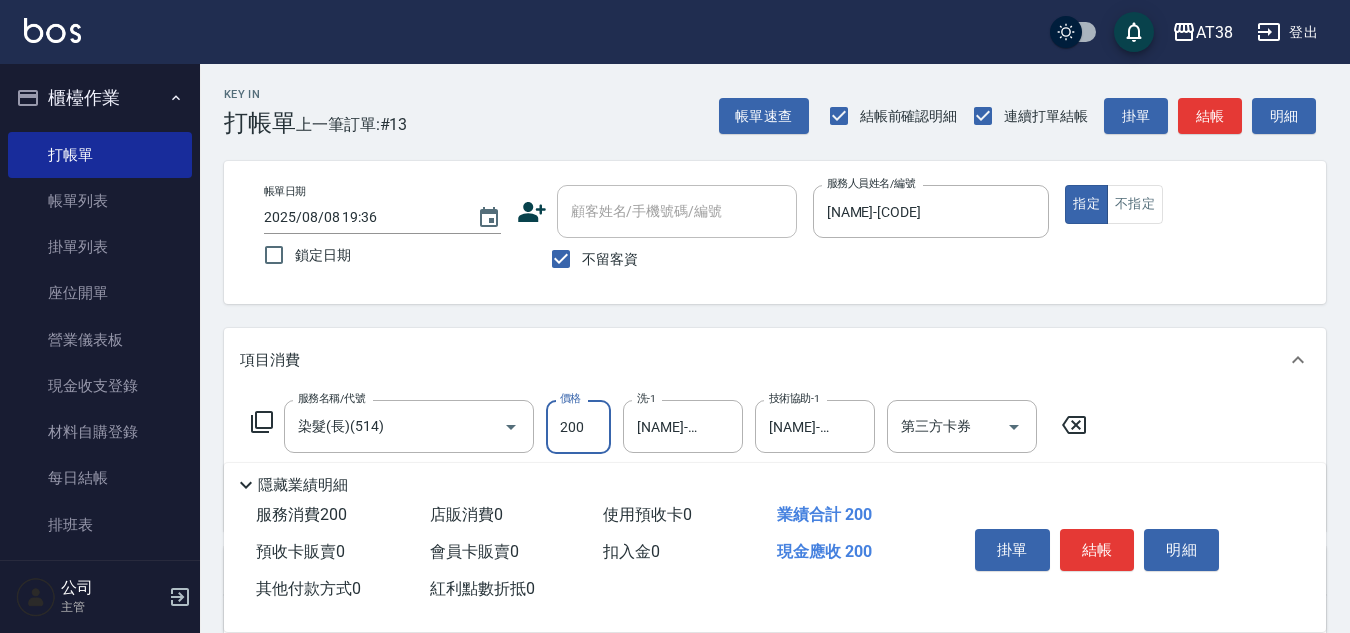 click on "200" at bounding box center (578, 427) 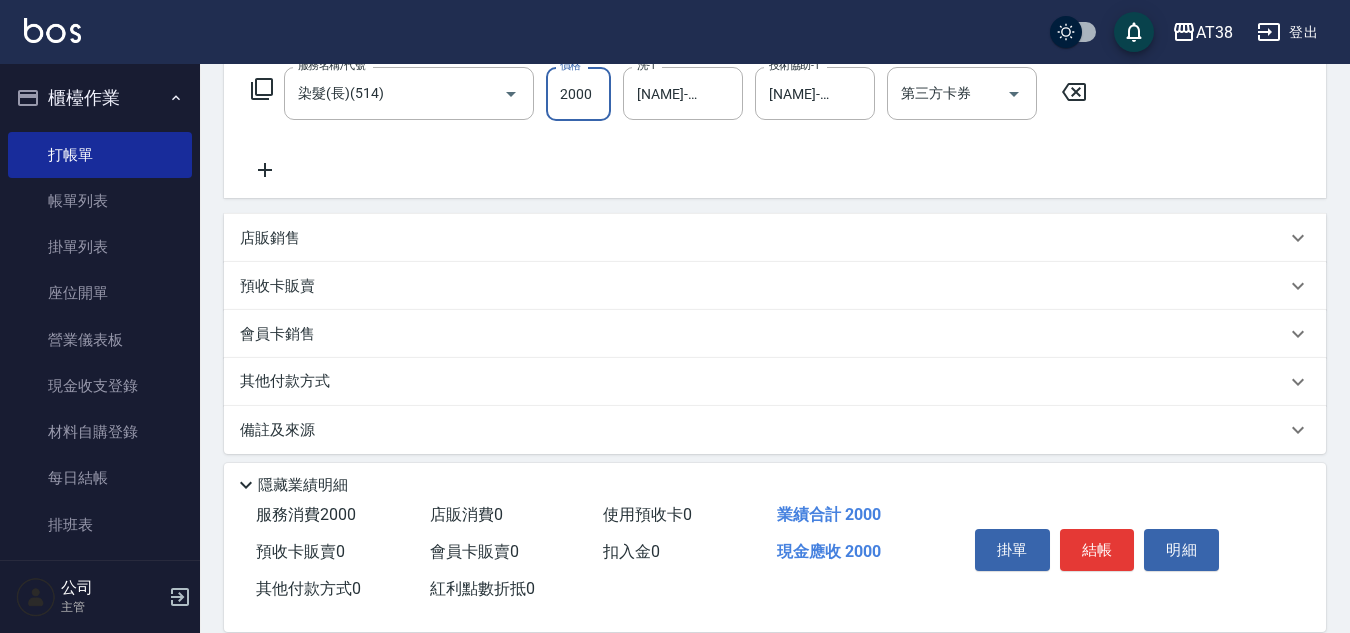 scroll, scrollTop: 346, scrollLeft: 0, axis: vertical 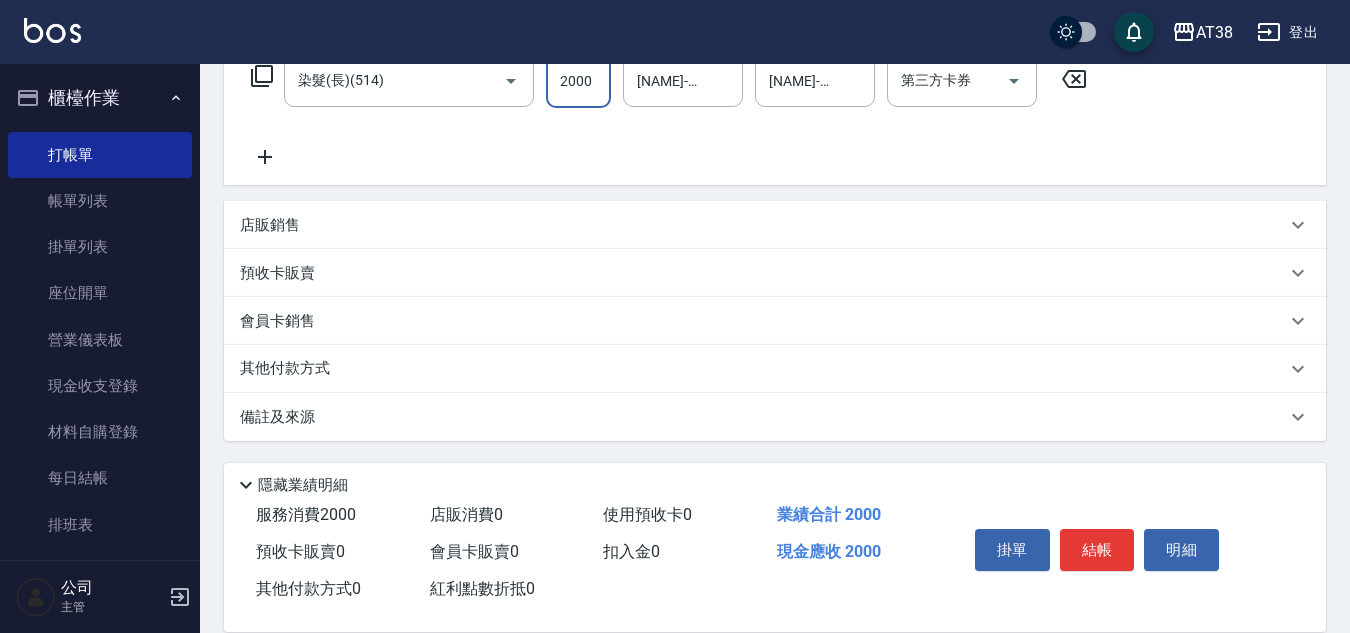 type on "2000" 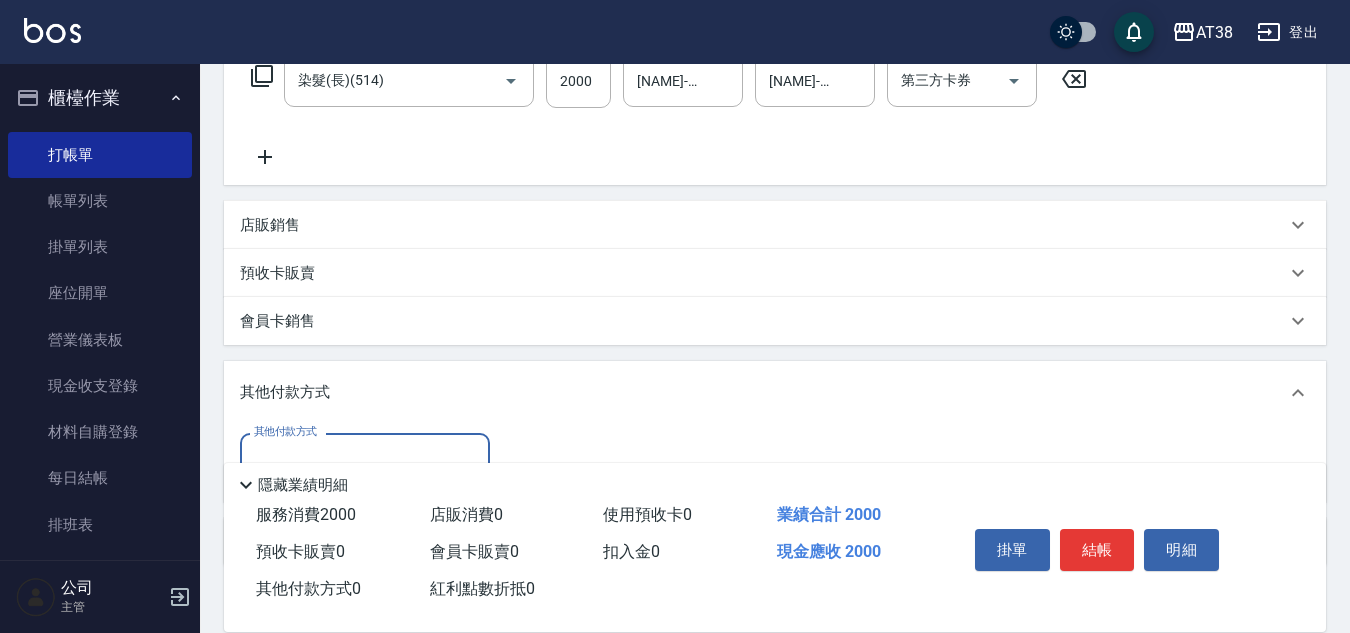 scroll, scrollTop: 0, scrollLeft: 0, axis: both 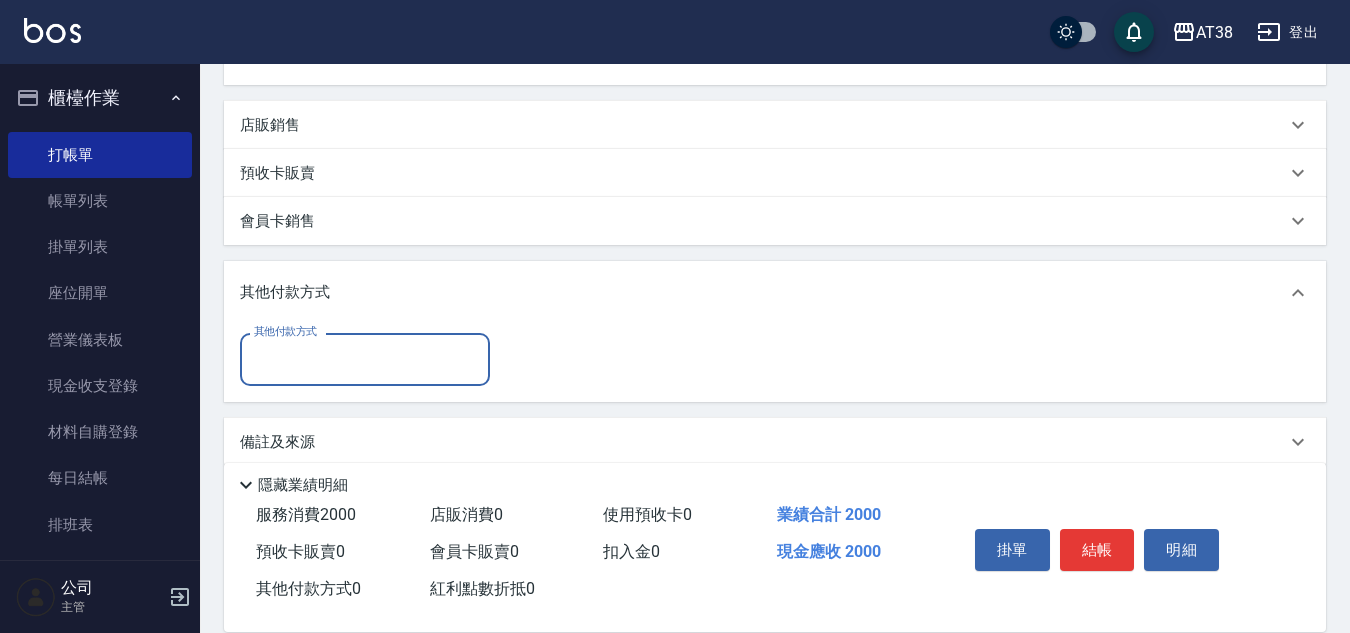click on "其他付款方式" at bounding box center [365, 359] 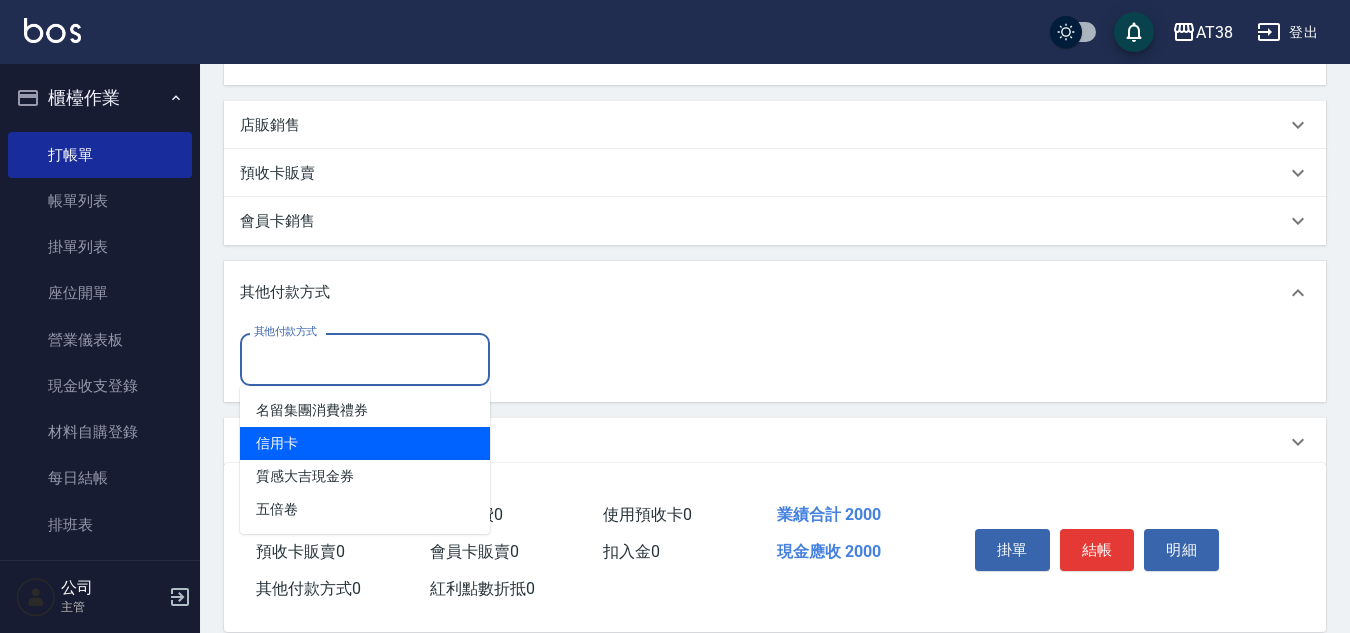 click on "信用卡" at bounding box center [365, 443] 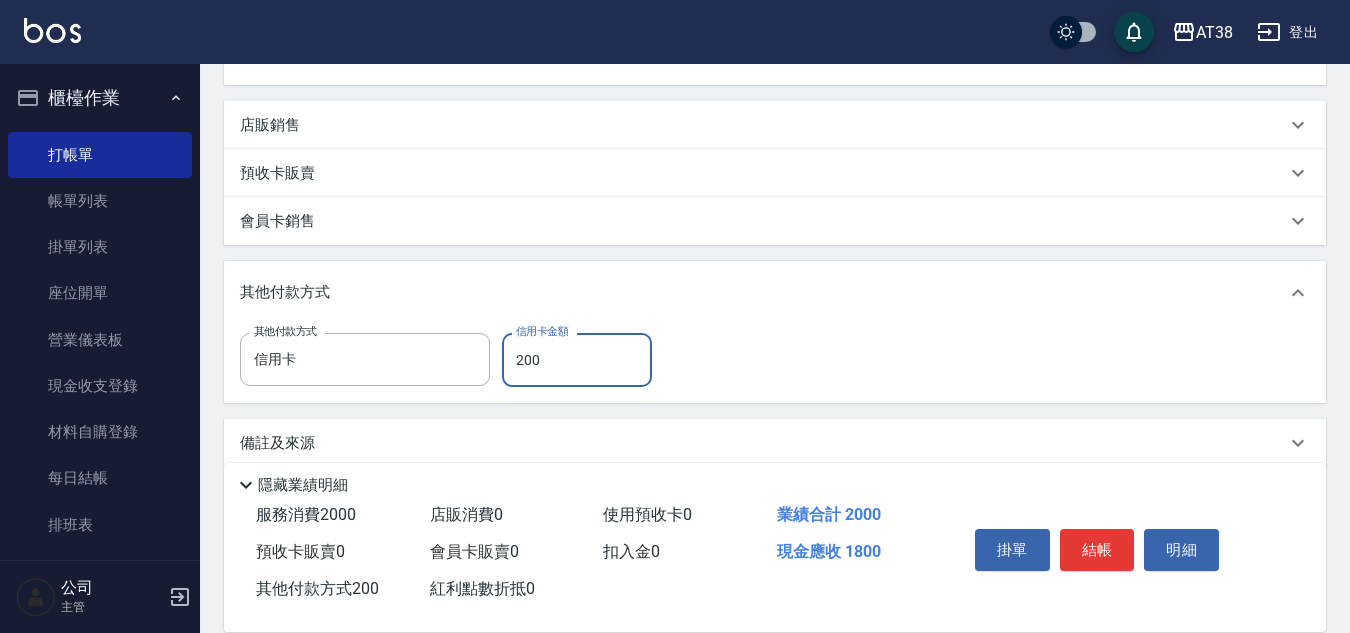 type on "2000" 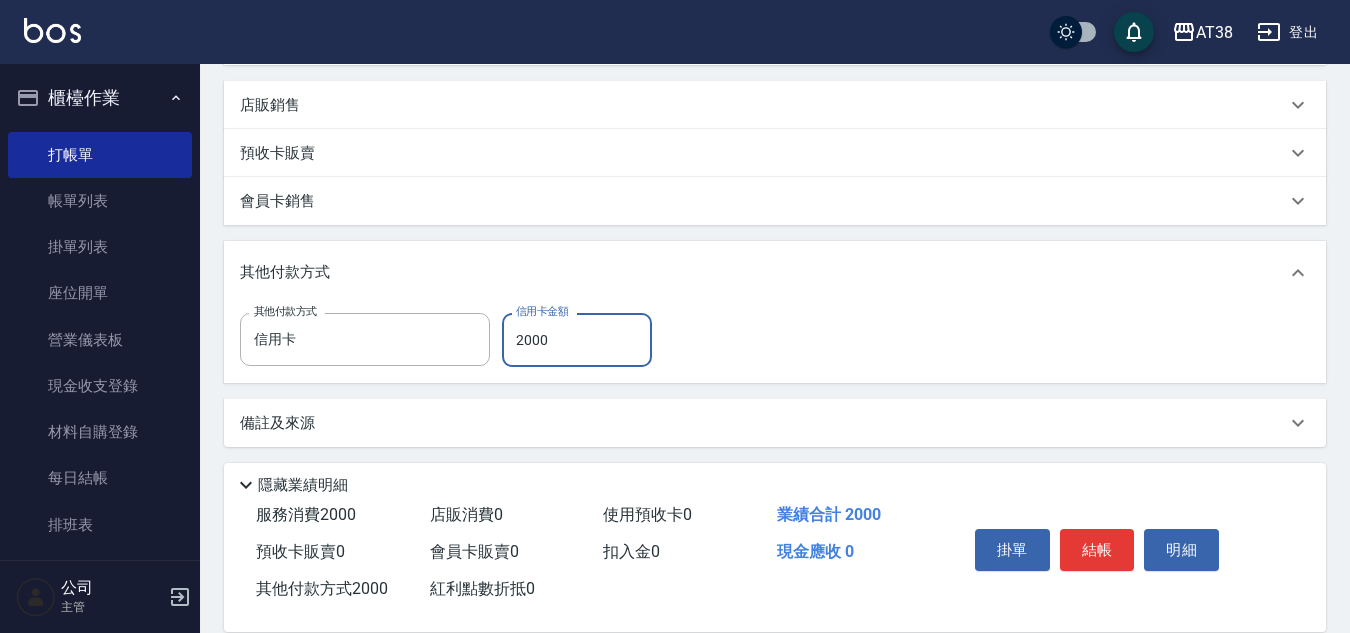 scroll, scrollTop: 472, scrollLeft: 0, axis: vertical 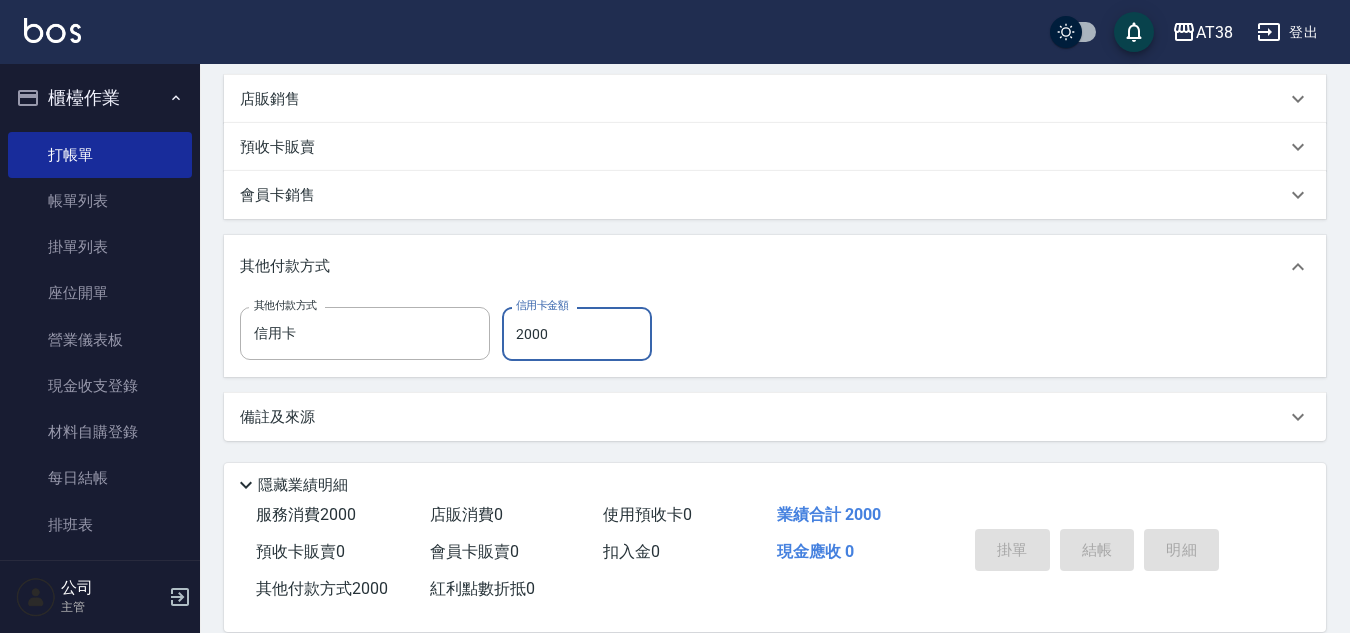 type on "2025/08/08 19:37" 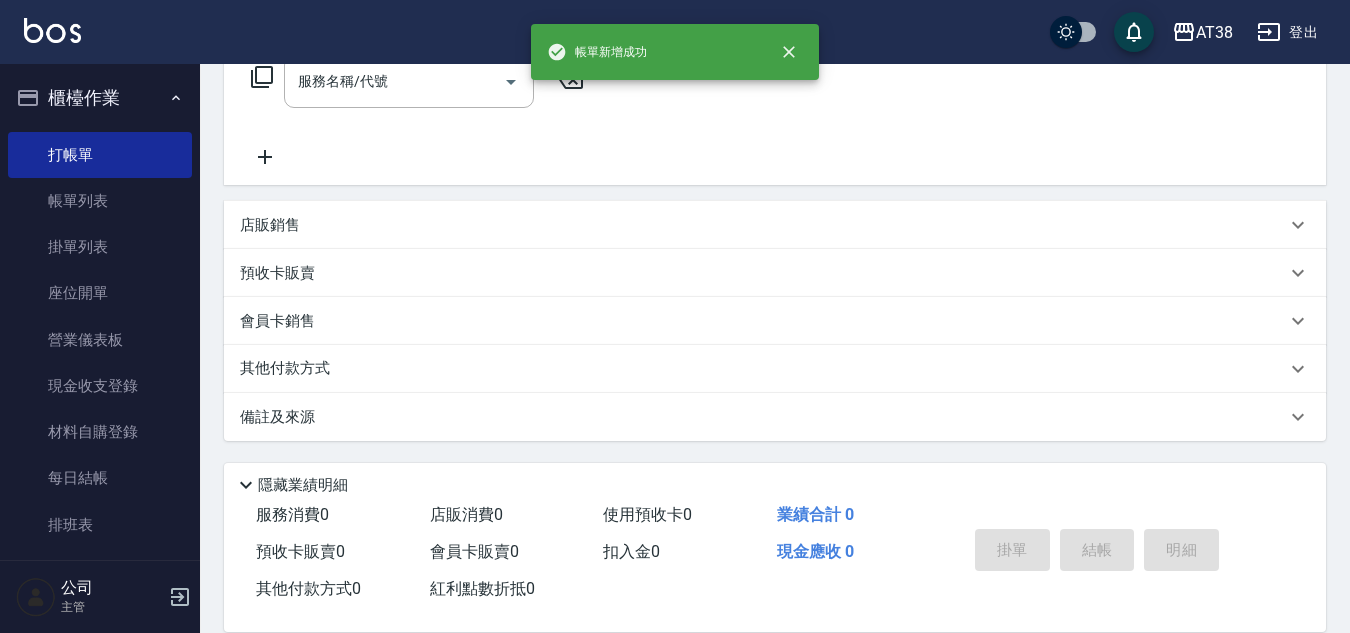 scroll, scrollTop: 0, scrollLeft: 0, axis: both 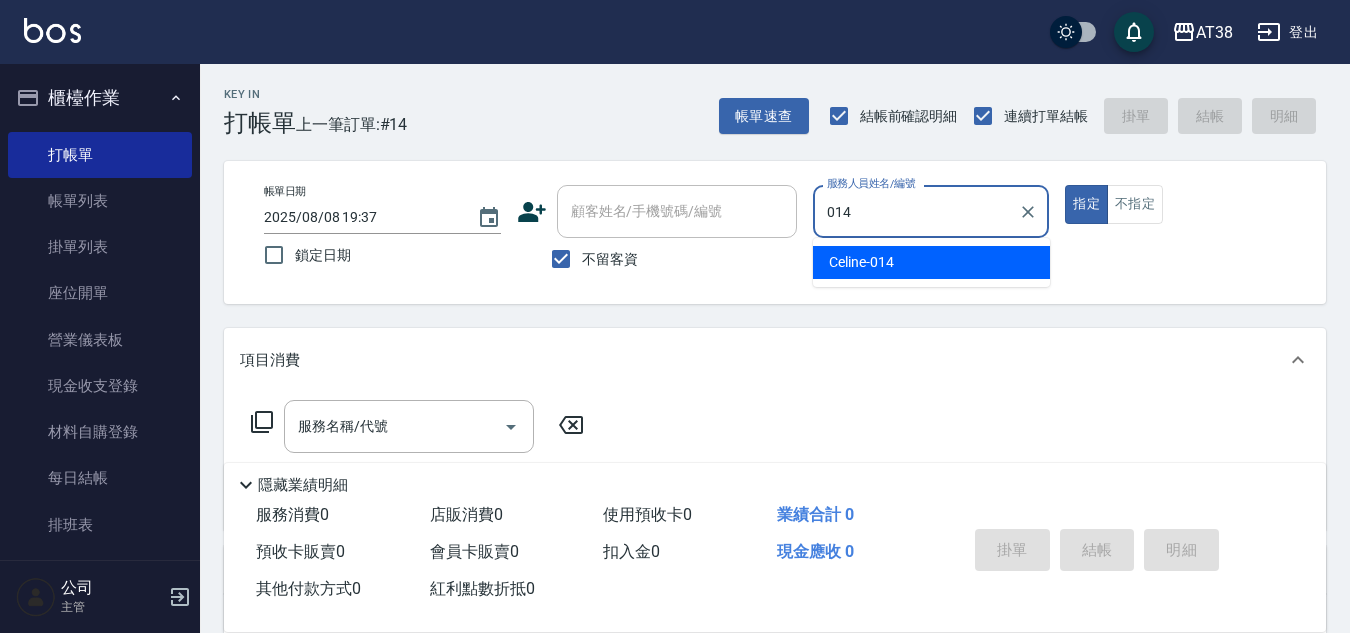 type on "[NAME]-[CODE]" 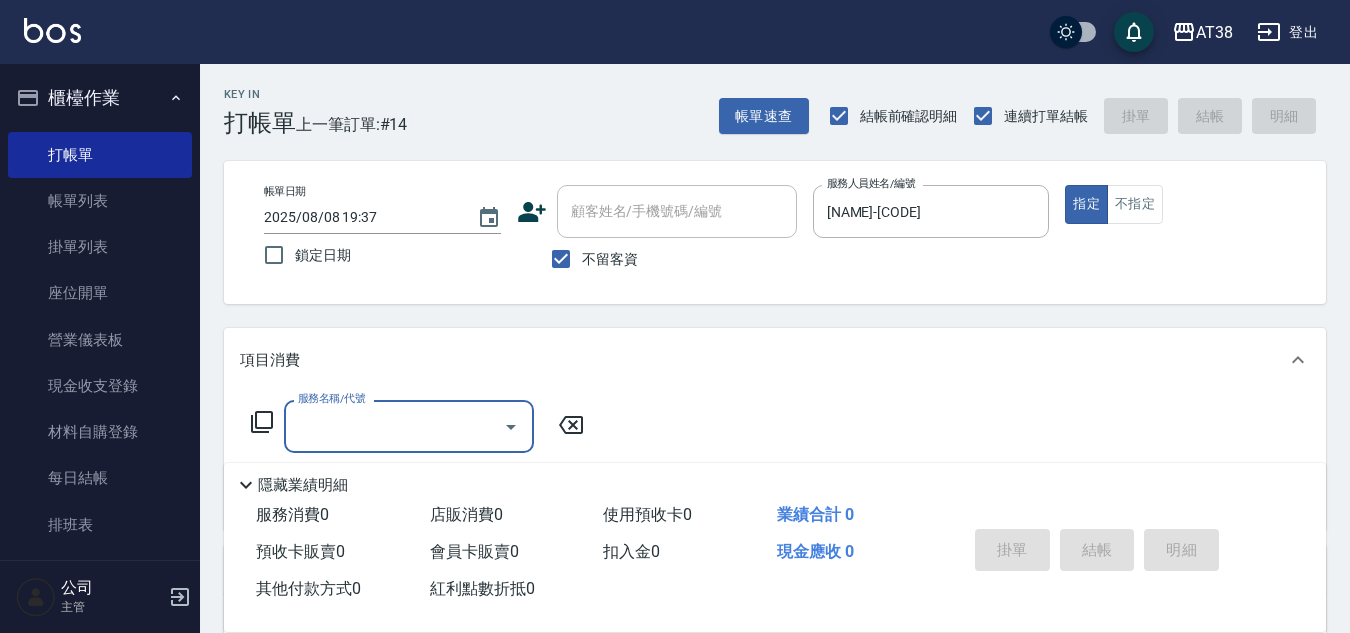 click 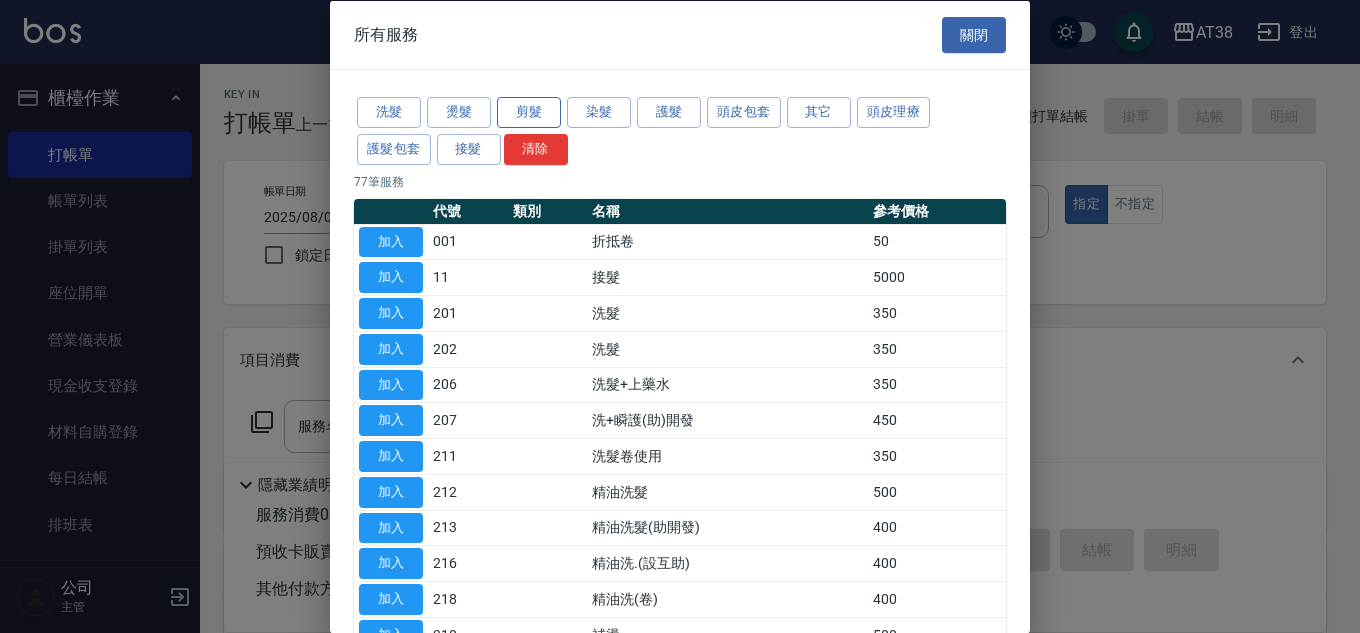 click on "剪髮" at bounding box center [529, 112] 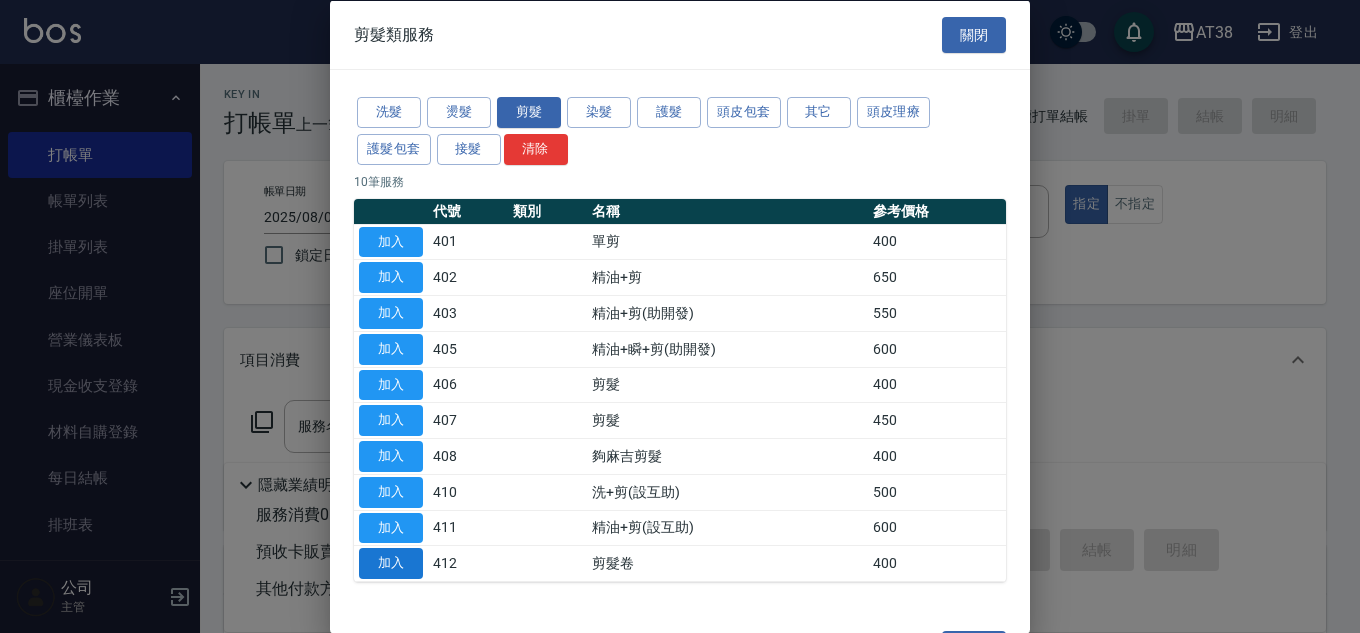 click on "加入" at bounding box center (391, 563) 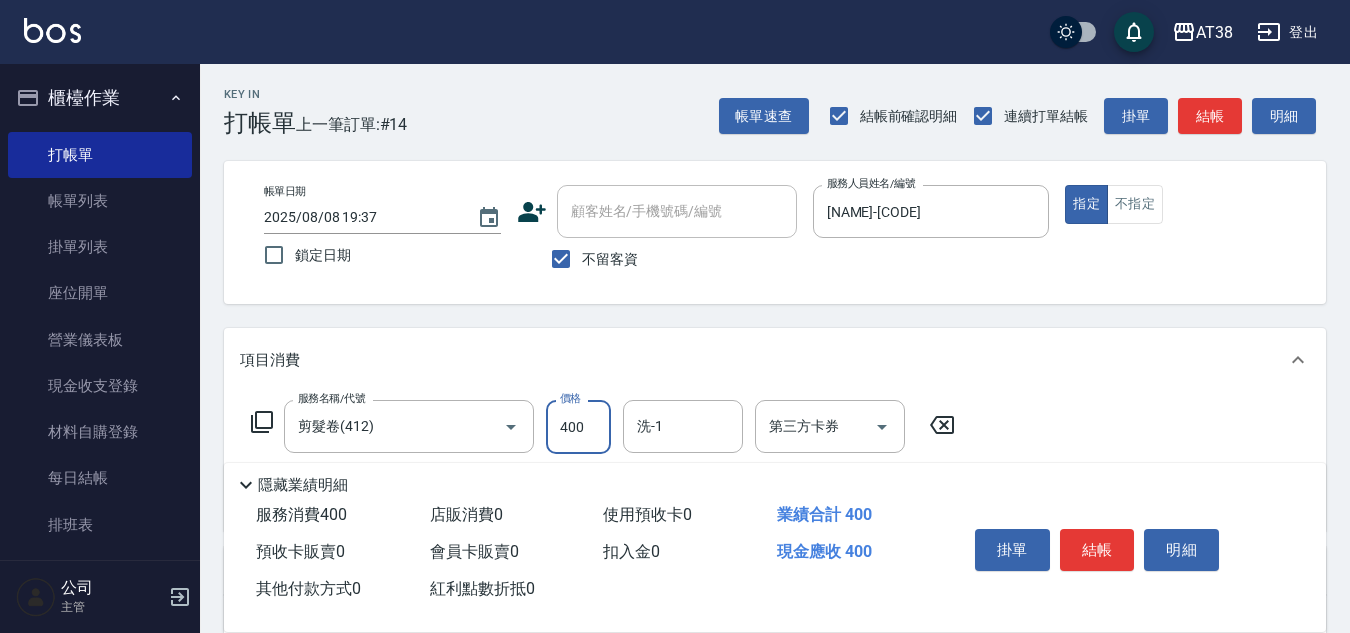 click on "400" at bounding box center [578, 427] 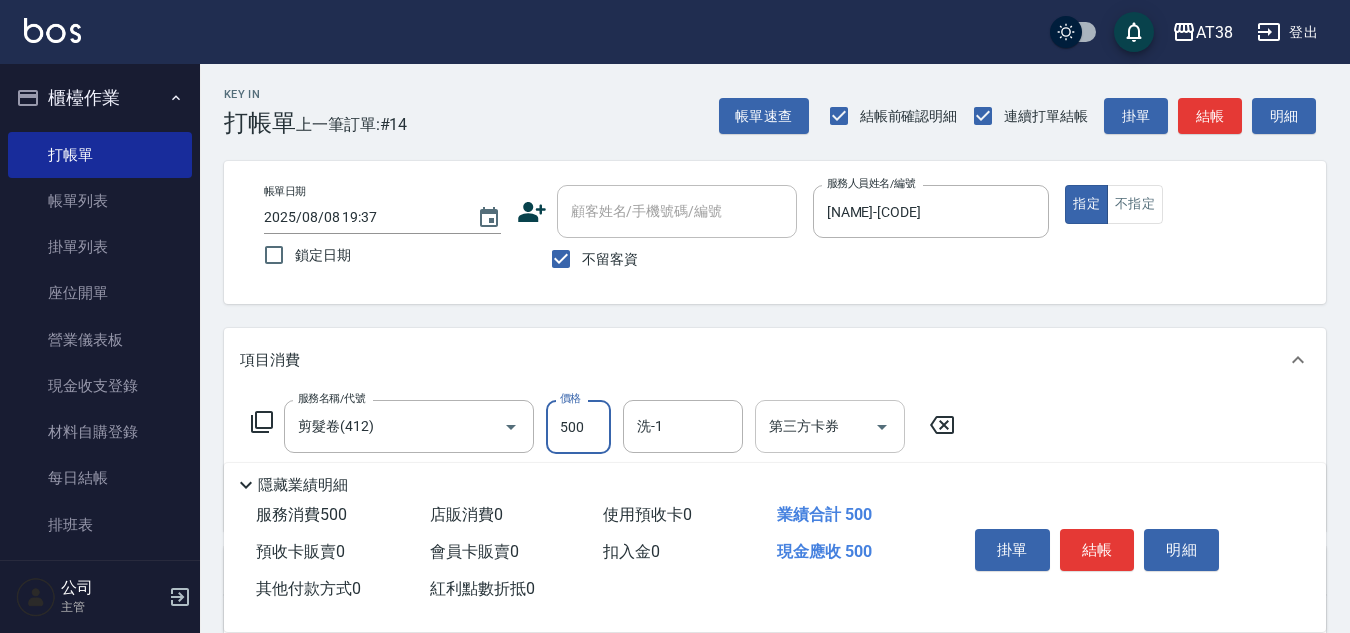 type on "500" 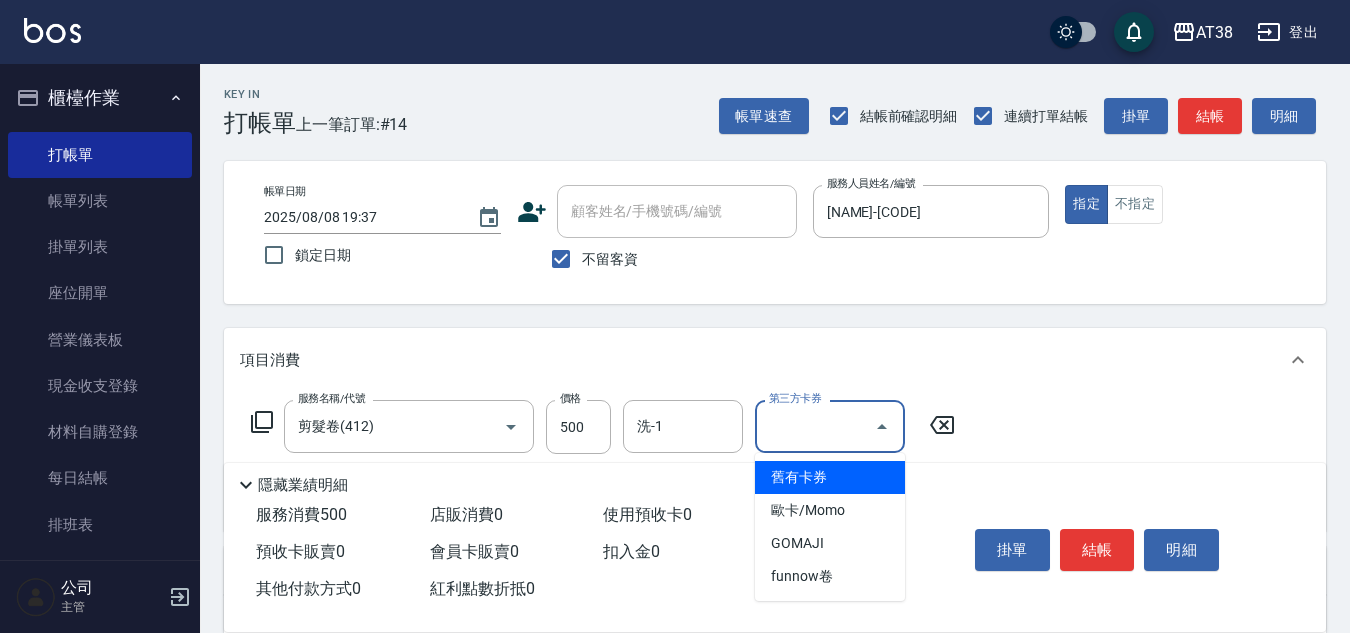 click on "第三方卡券" at bounding box center (815, 426) 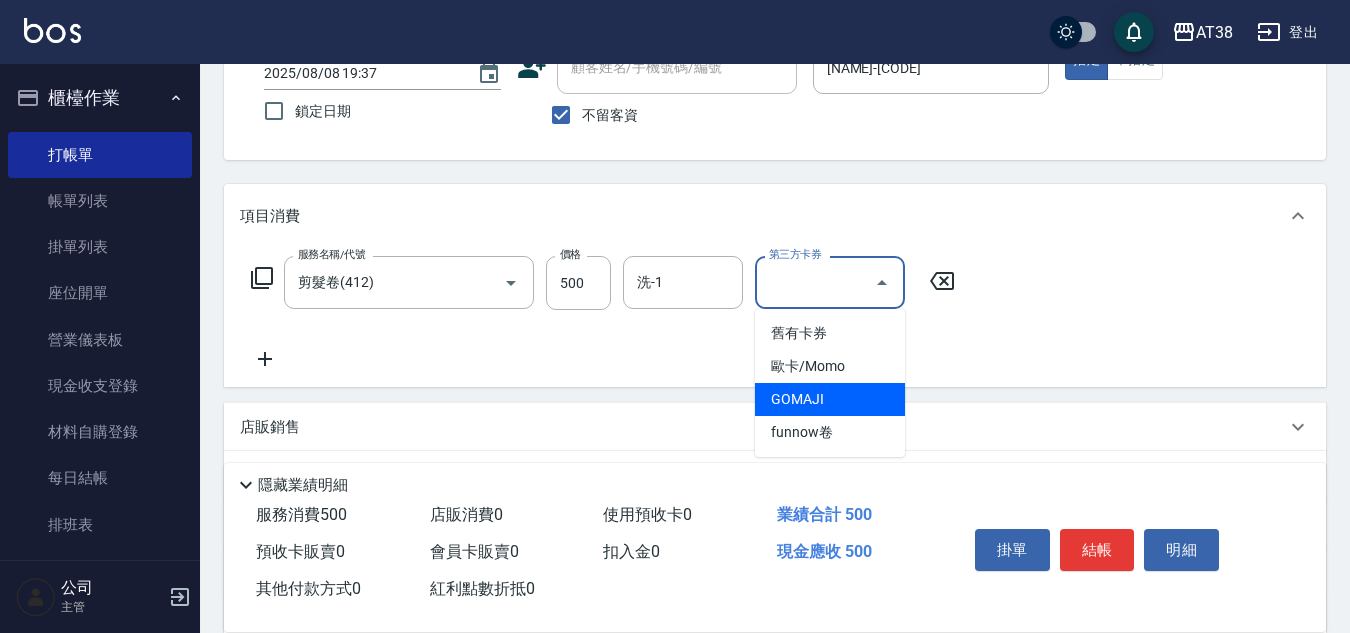 scroll, scrollTop: 100, scrollLeft: 0, axis: vertical 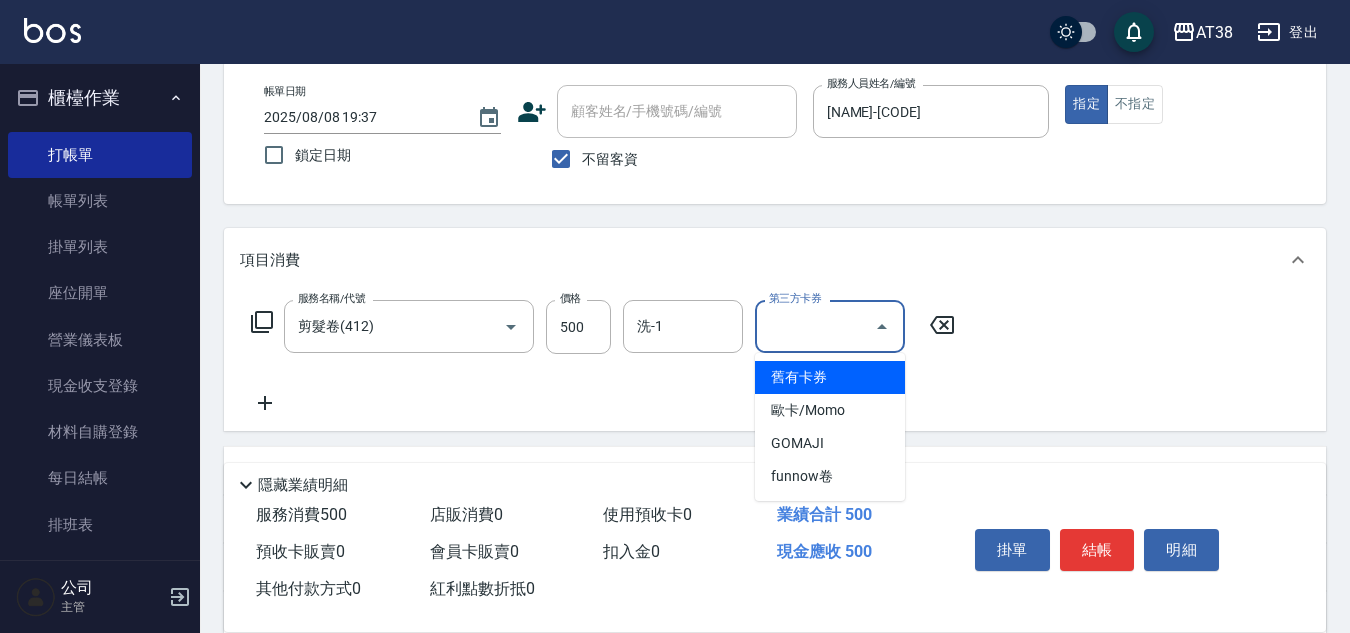 click on "服務名稱/代號 剪髮卷(412) 服務名稱/代號 價格 500 價格 洗-1 洗-1 第三方卡券 第三方卡券" at bounding box center [603, 357] 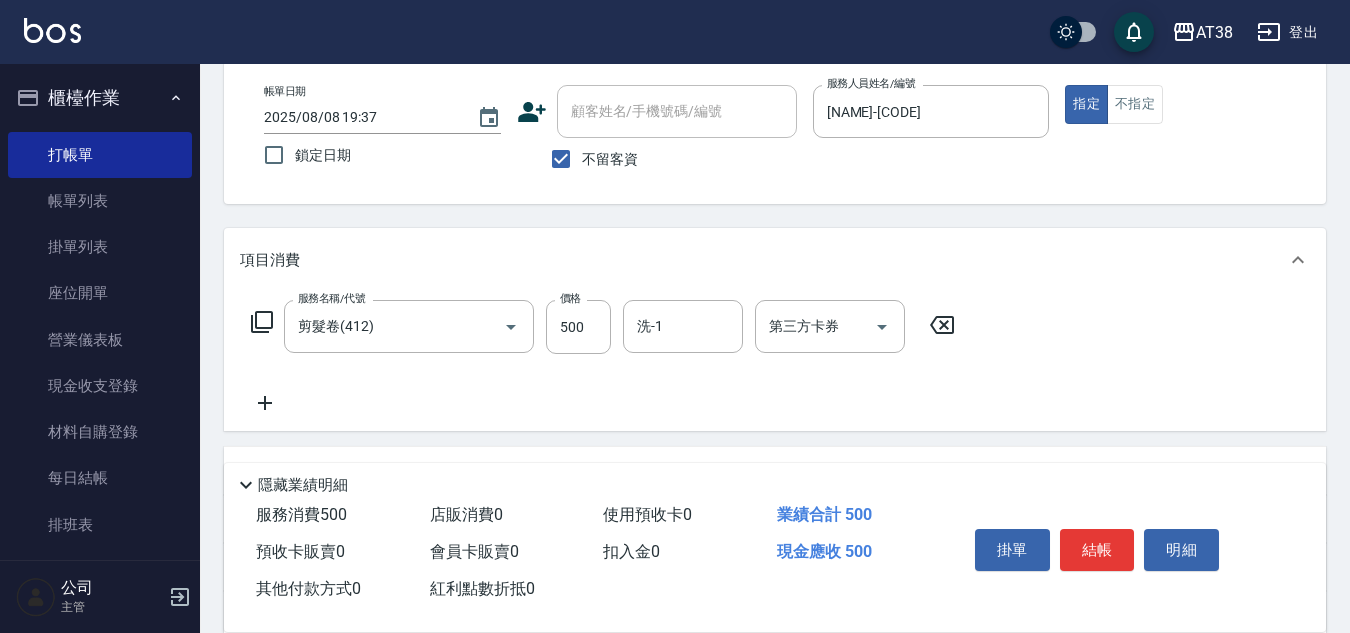 click 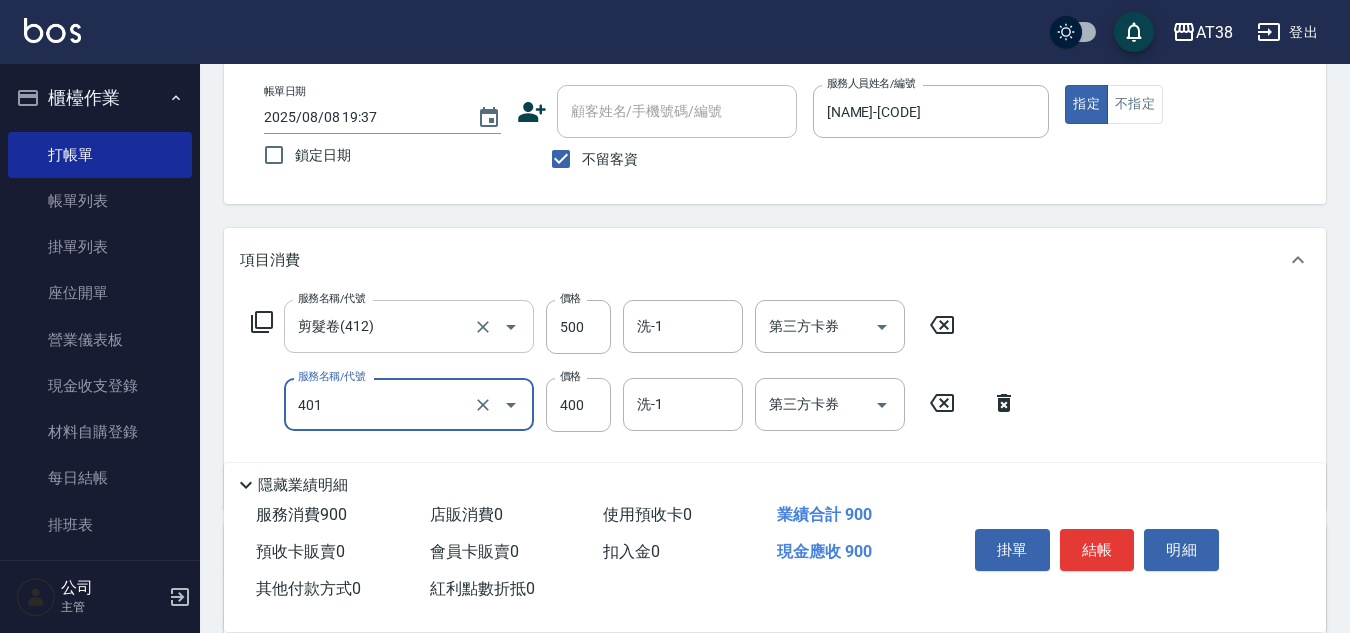 type on "單剪(401)" 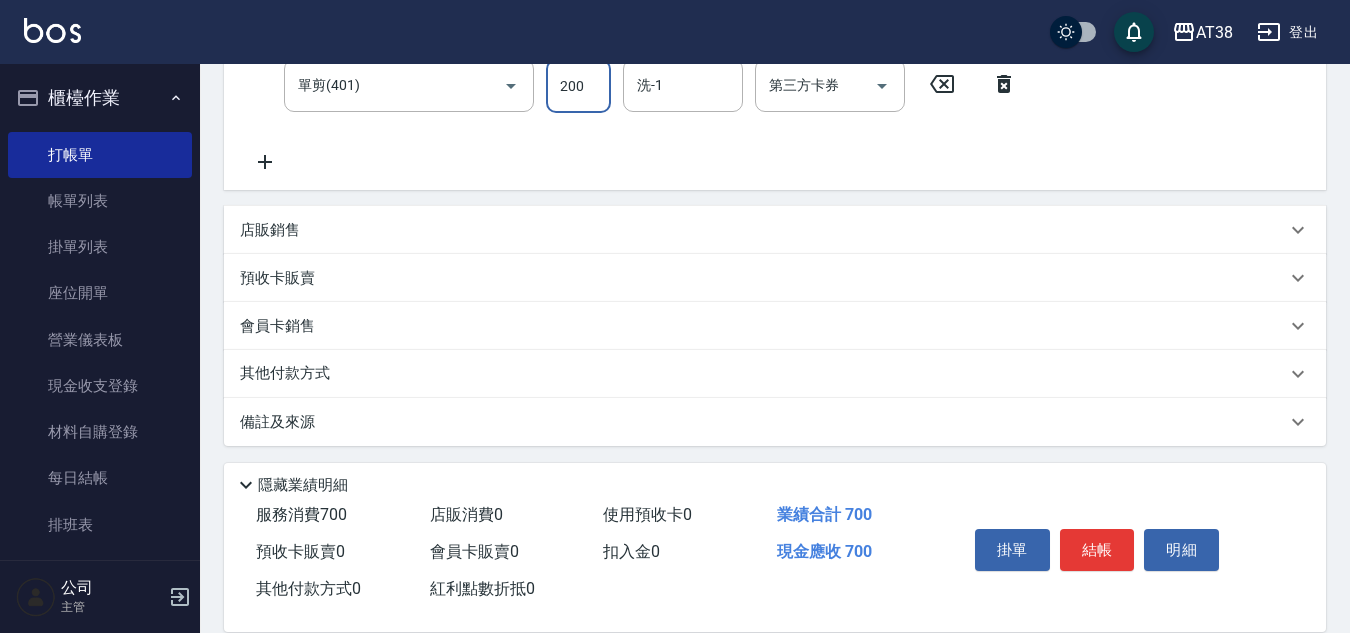 scroll, scrollTop: 424, scrollLeft: 0, axis: vertical 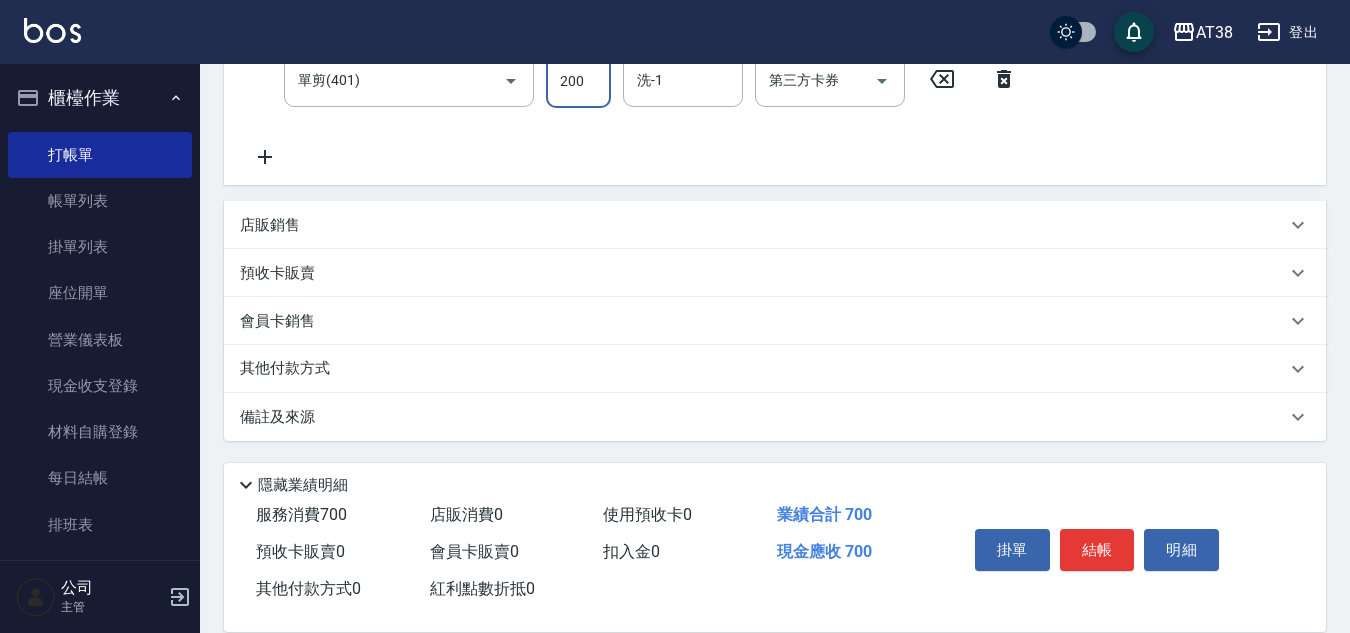 type on "200" 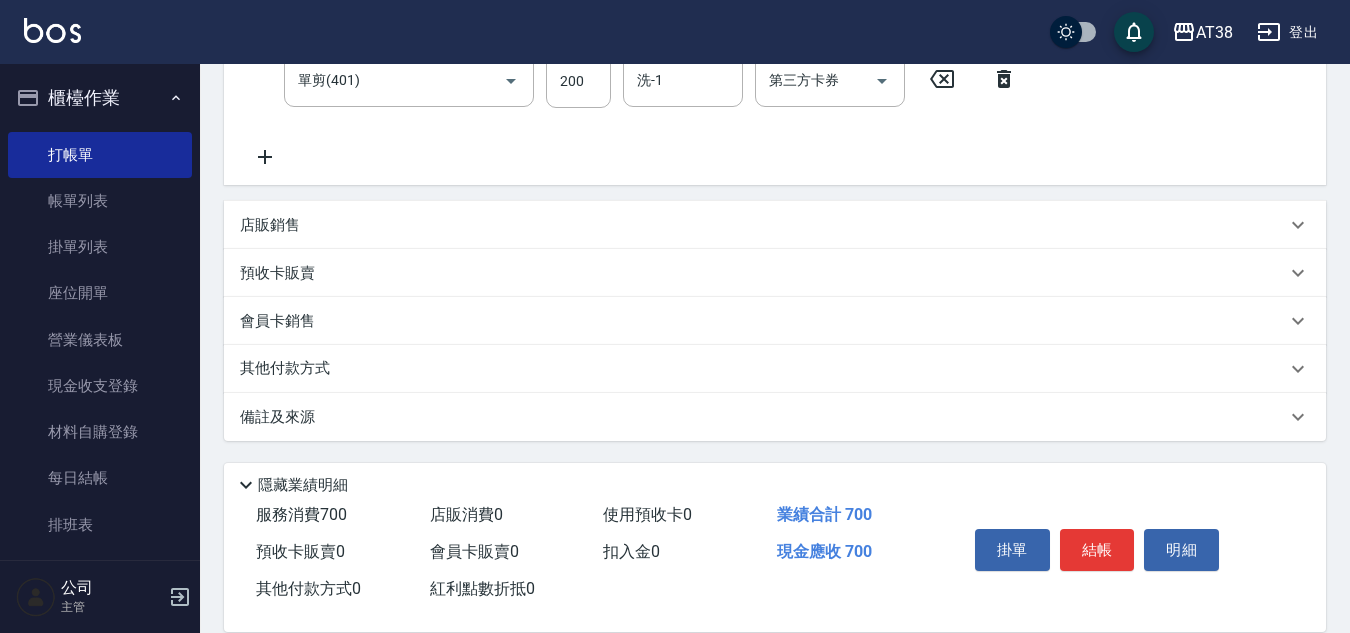 click on "其他付款方式" at bounding box center [290, 369] 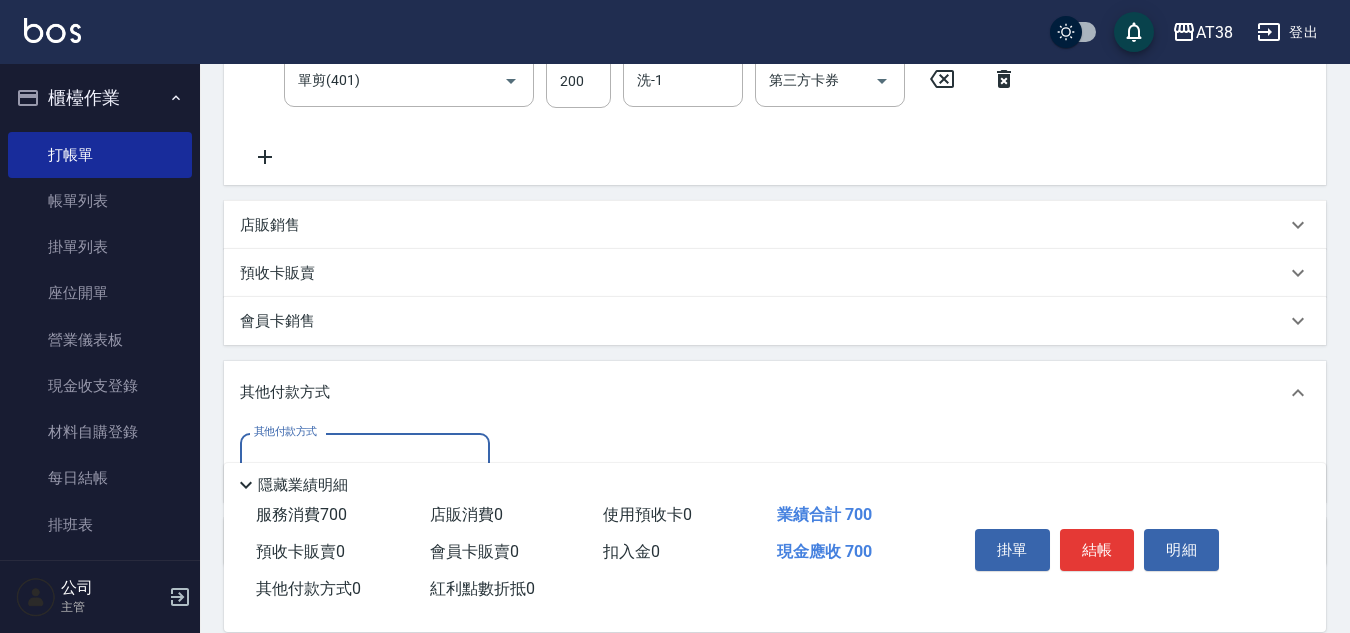 scroll, scrollTop: 0, scrollLeft: 0, axis: both 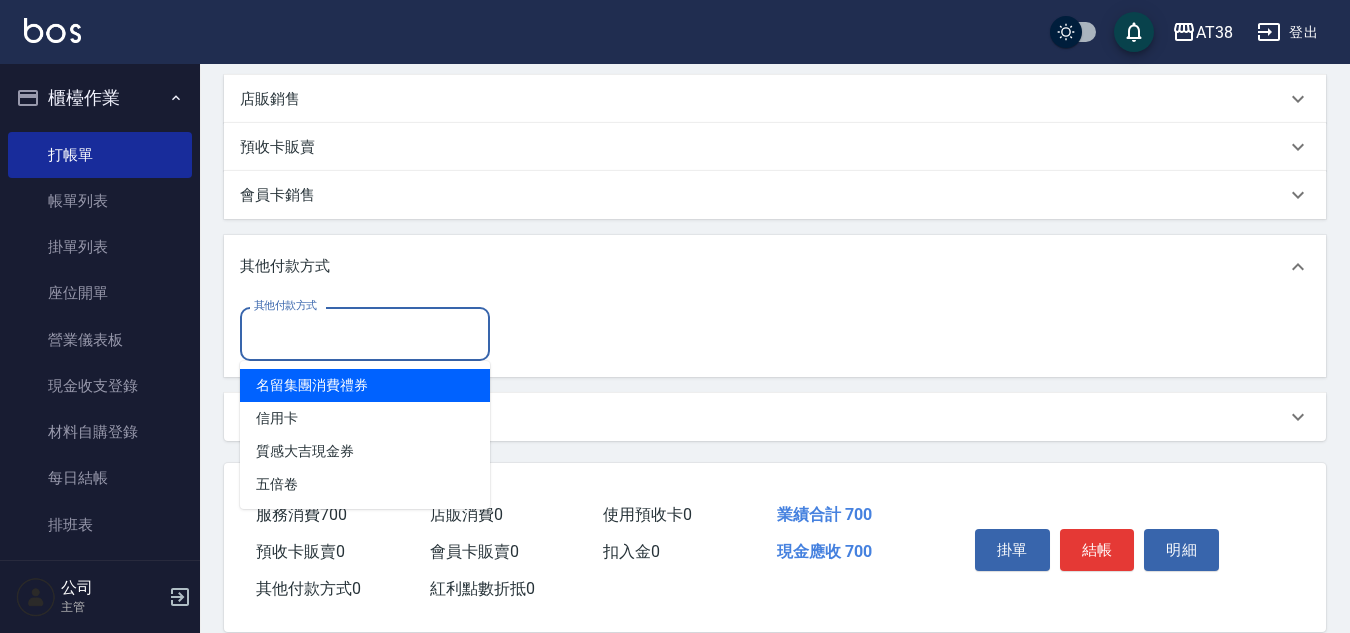 click on "其他付款方式" at bounding box center [365, 333] 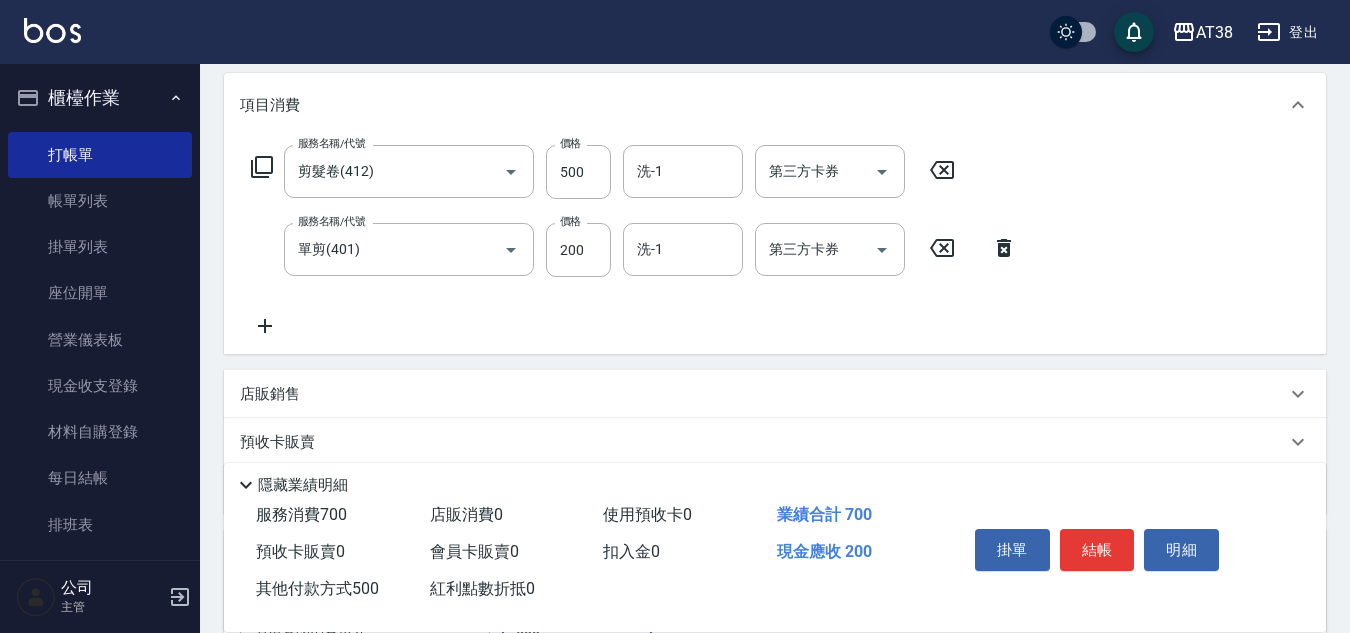 scroll, scrollTop: 250, scrollLeft: 0, axis: vertical 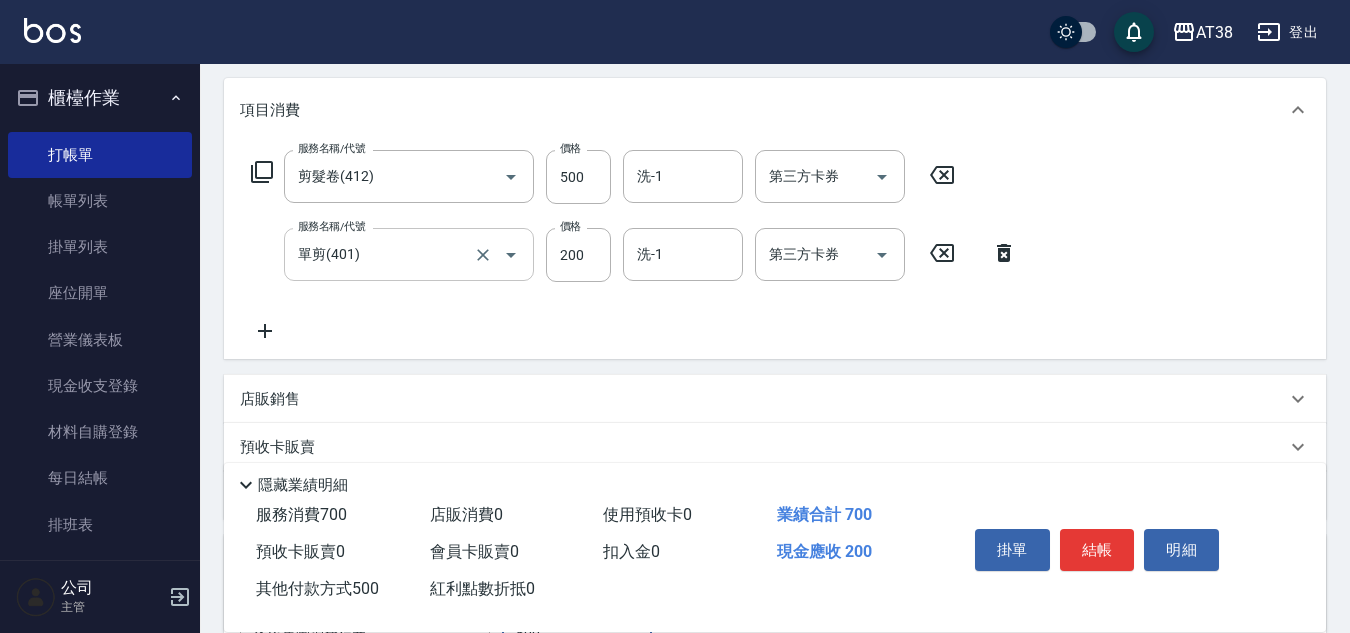 type on "500" 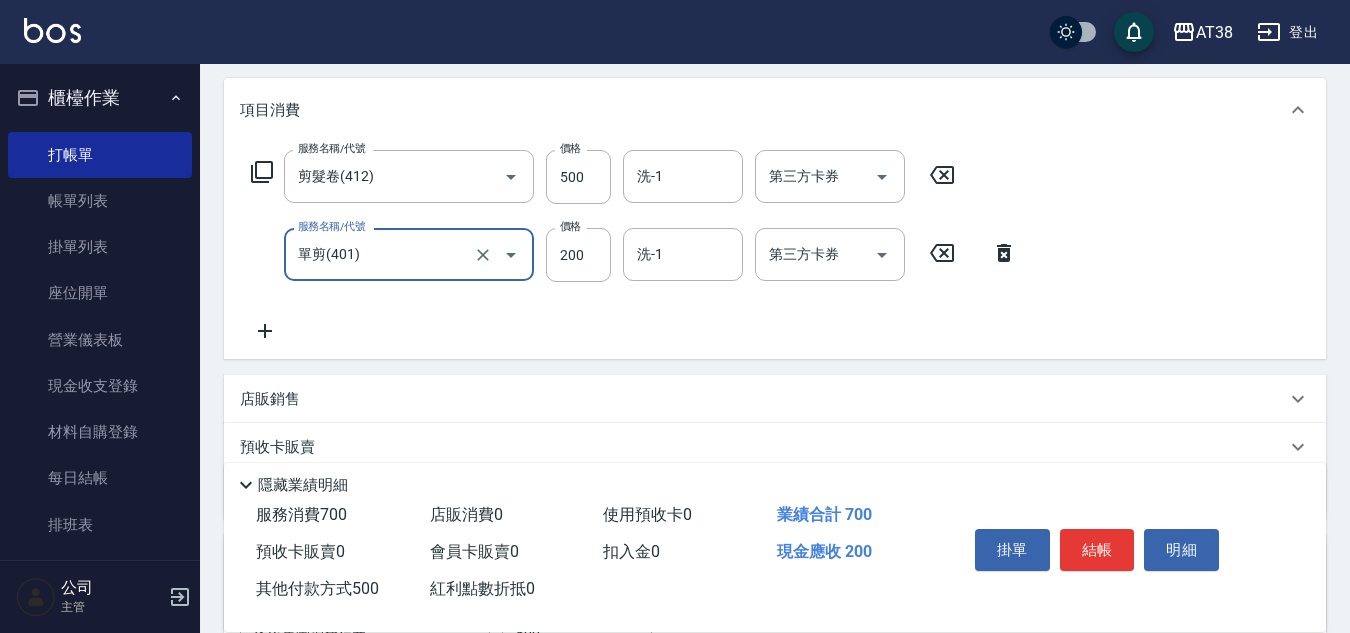 type on "4" 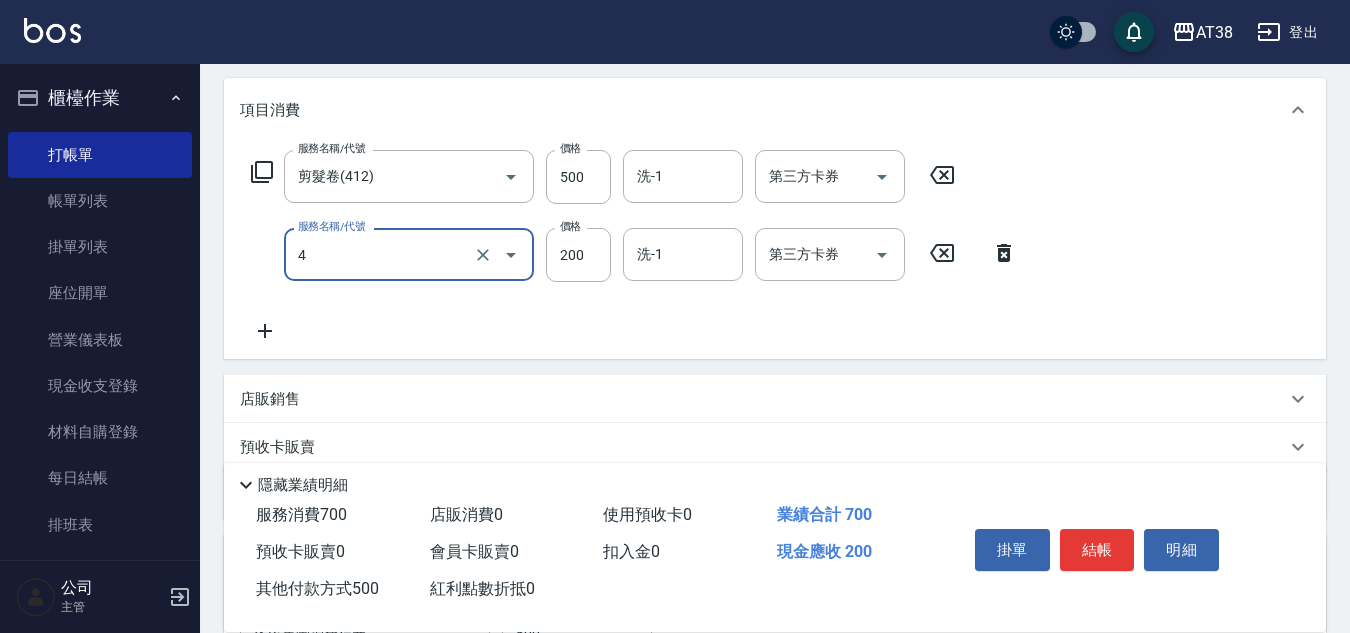 type on "0" 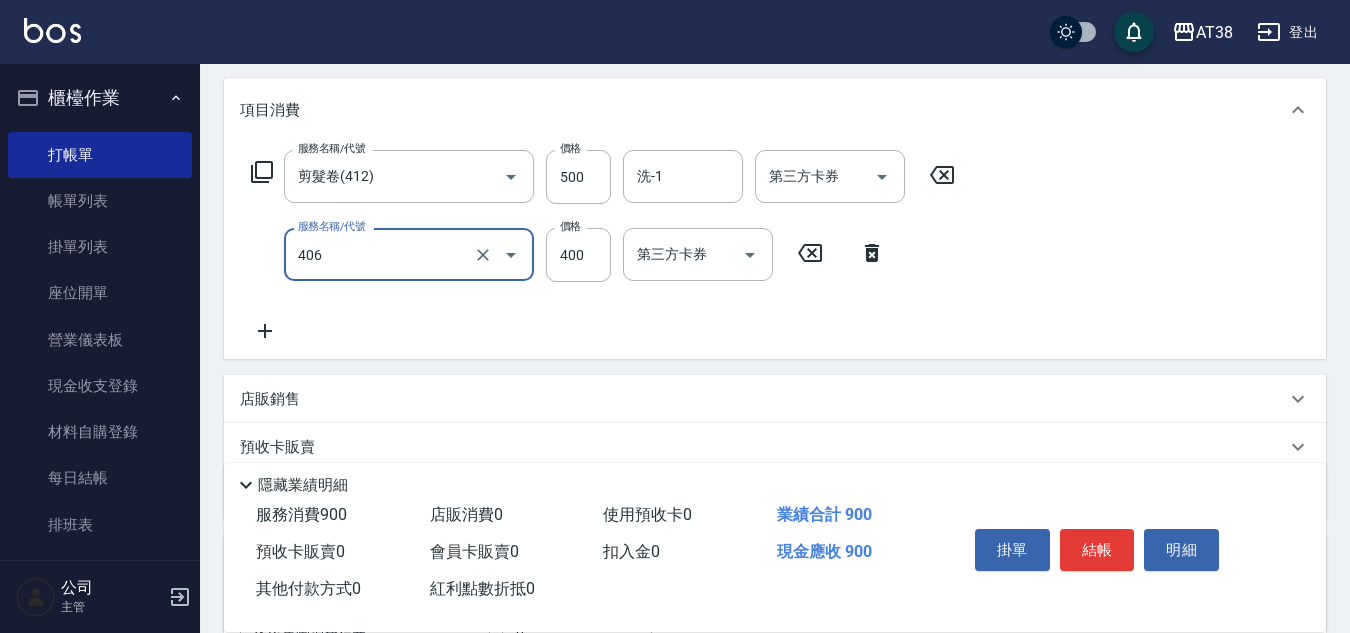 type on "剪髮(406)" 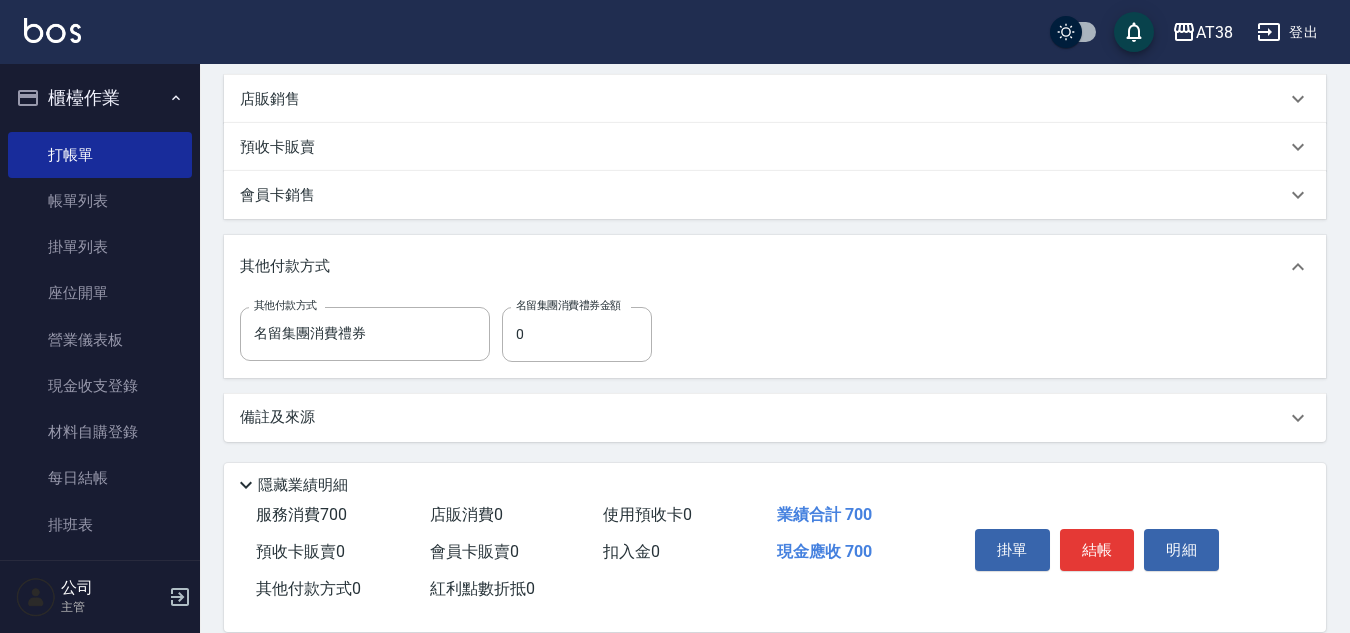 scroll, scrollTop: 551, scrollLeft: 0, axis: vertical 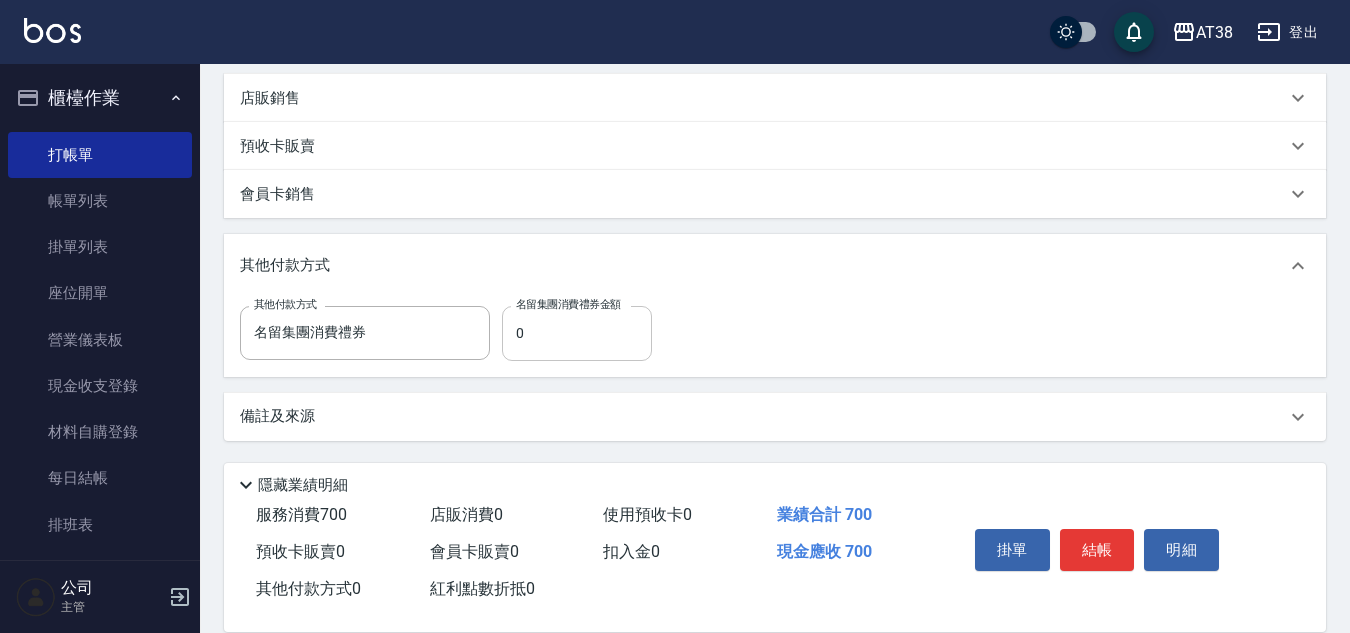 type on "200" 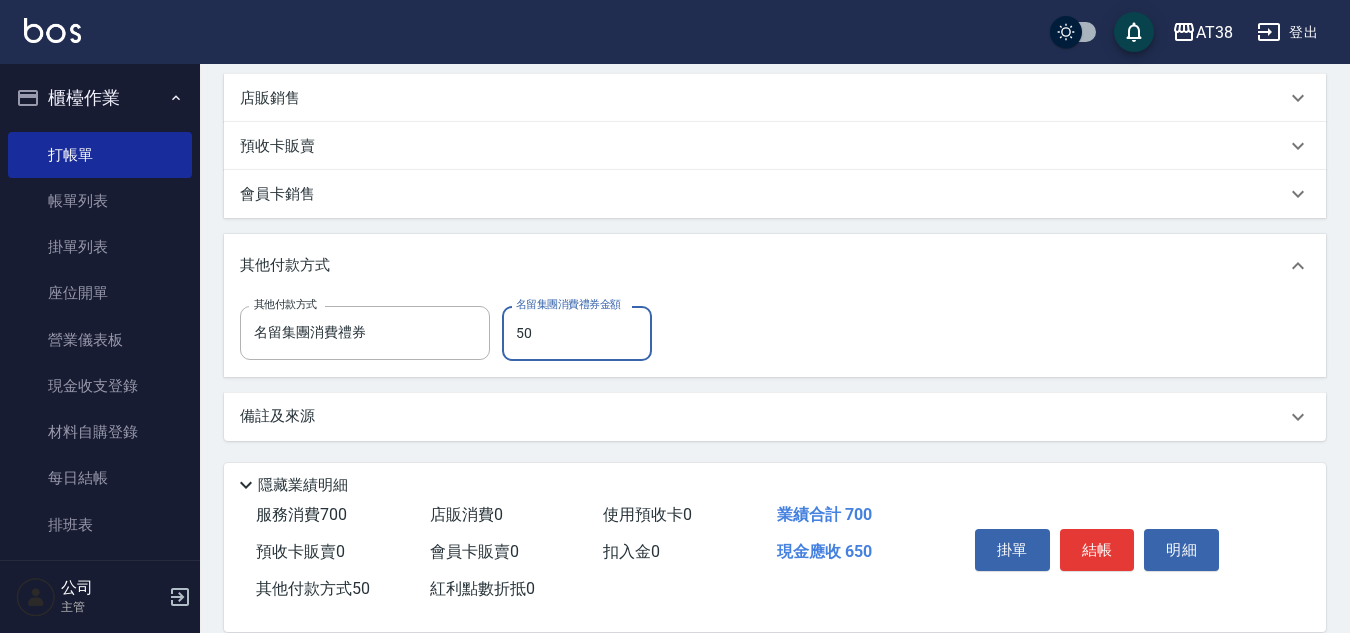 type on "500" 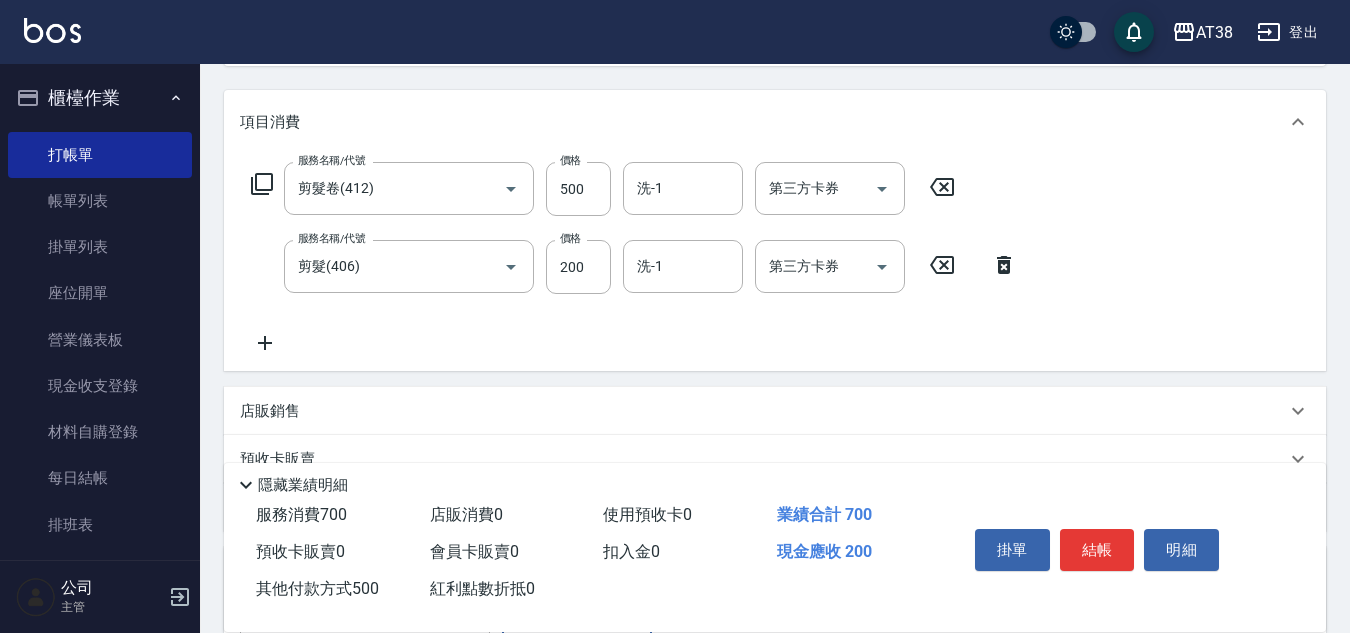 scroll, scrollTop: 151, scrollLeft: 0, axis: vertical 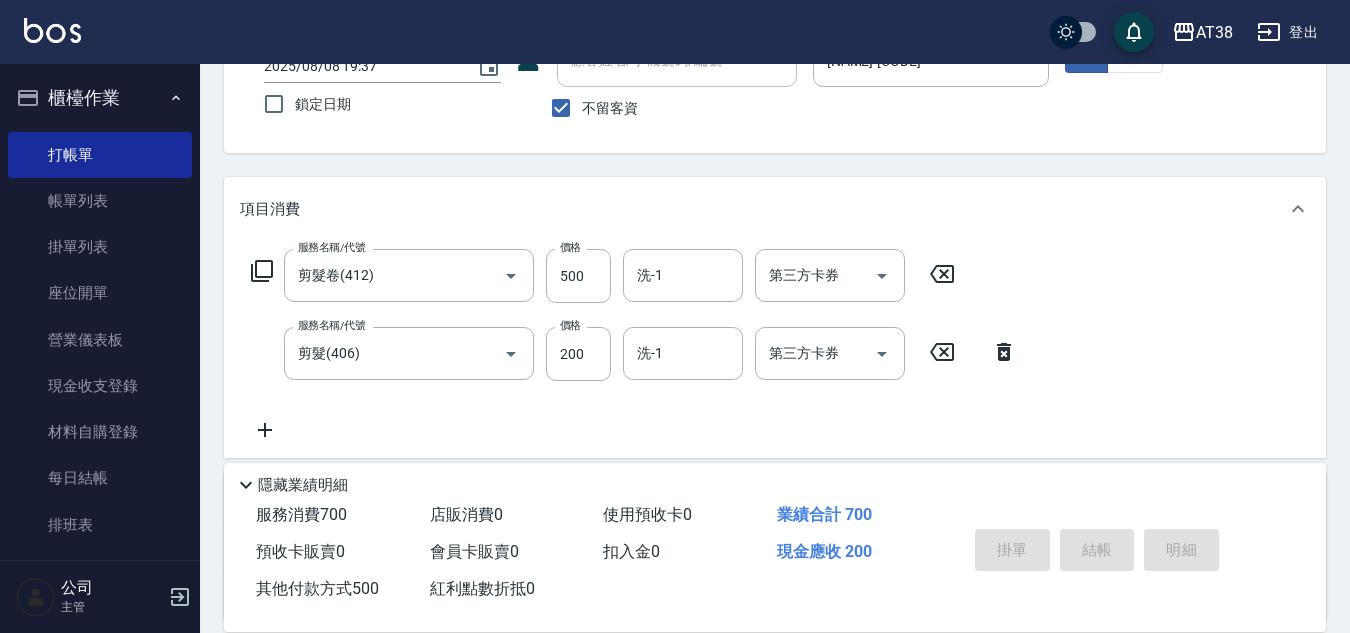 type on "2025/08/08 19:38" 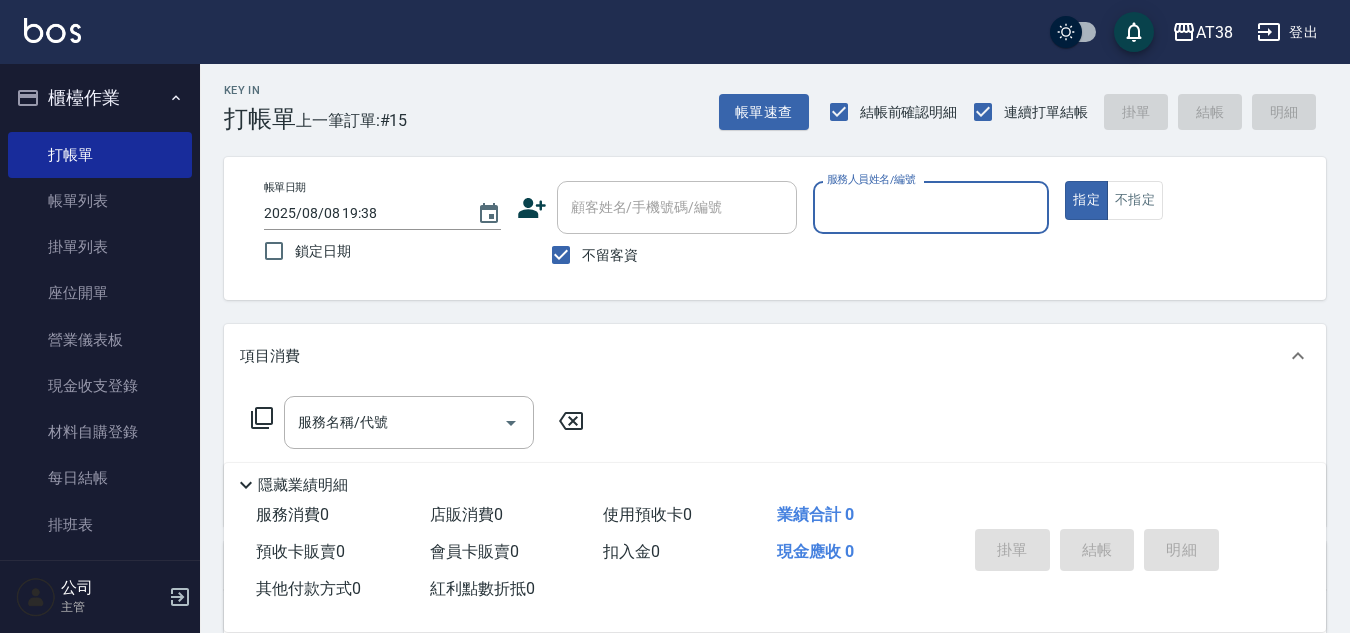 scroll, scrollTop: 0, scrollLeft: 0, axis: both 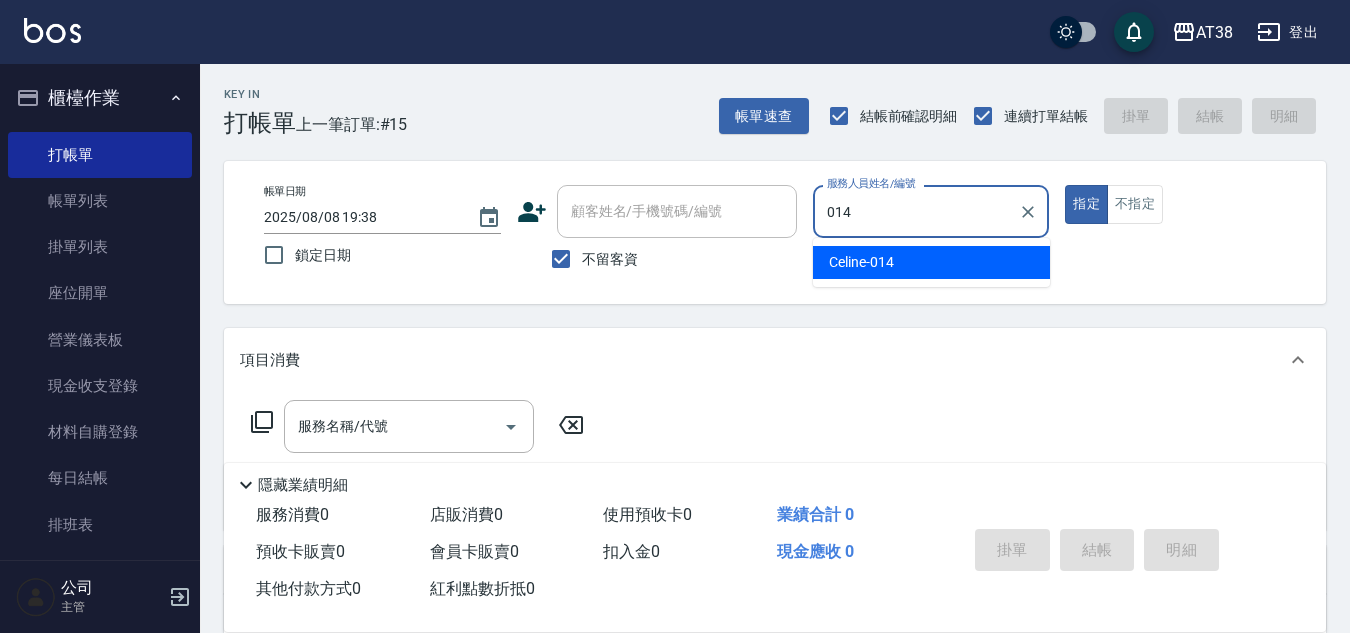 type on "[NAME]-[CODE]" 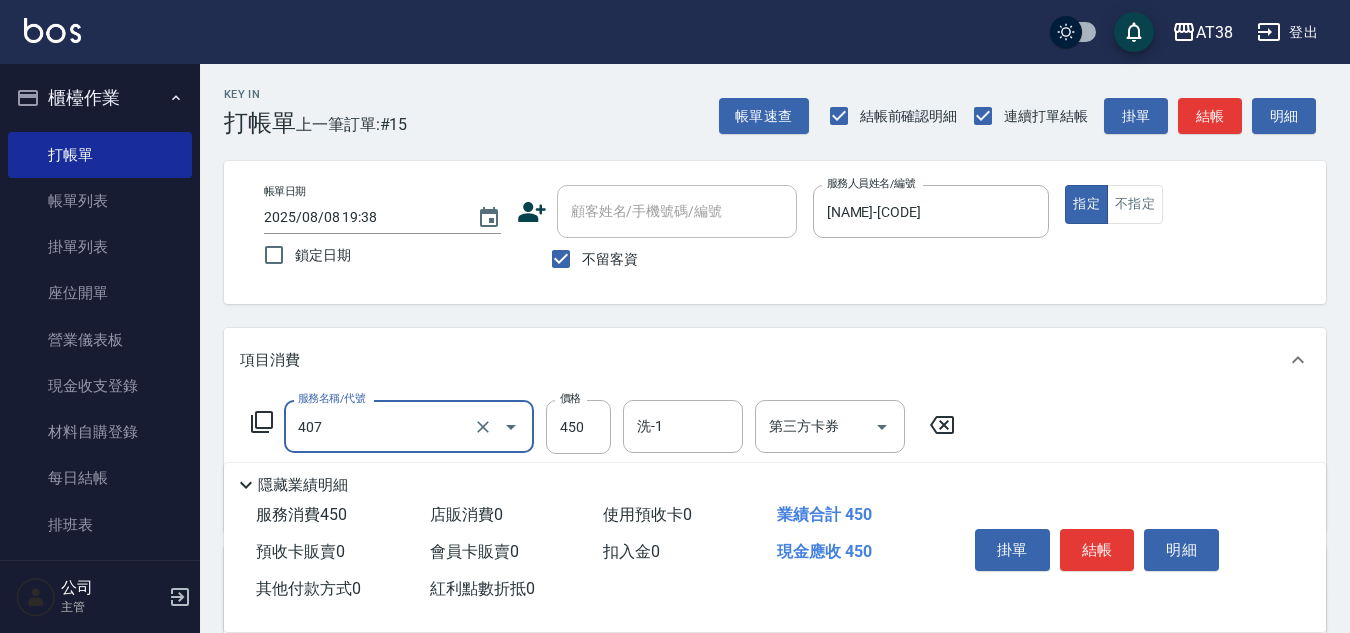type on "剪髮(407)" 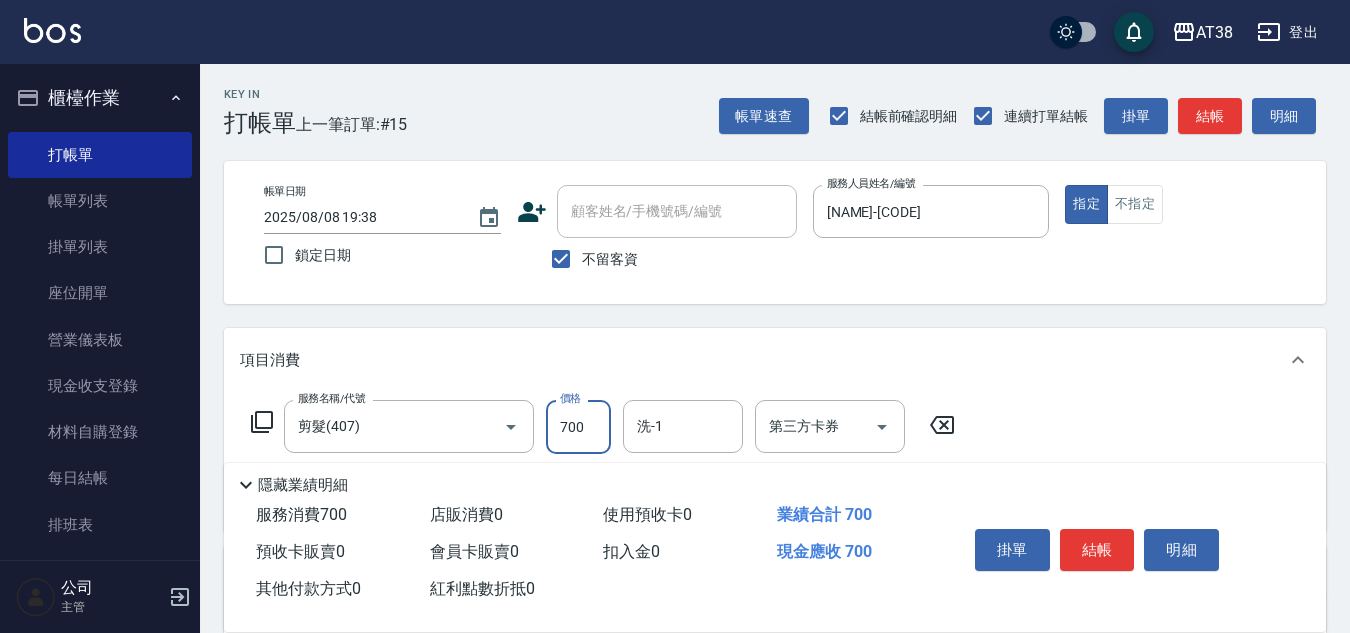type on "700" 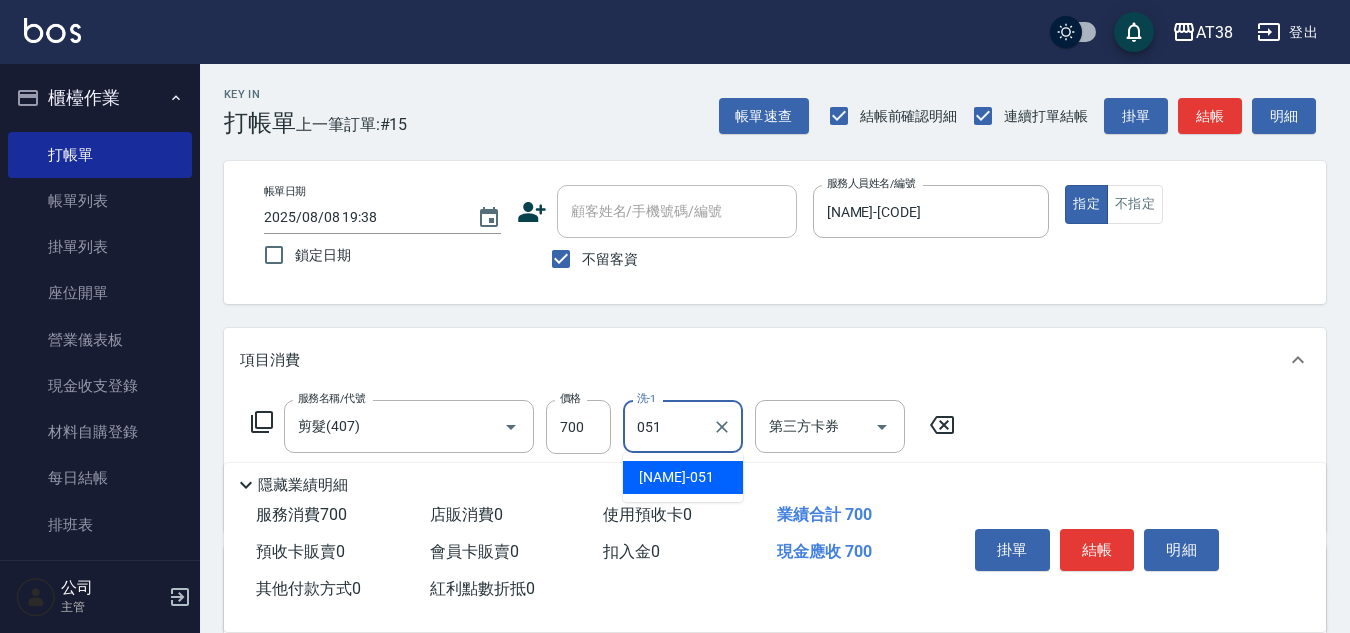 type on "[NAME]-[CODE]" 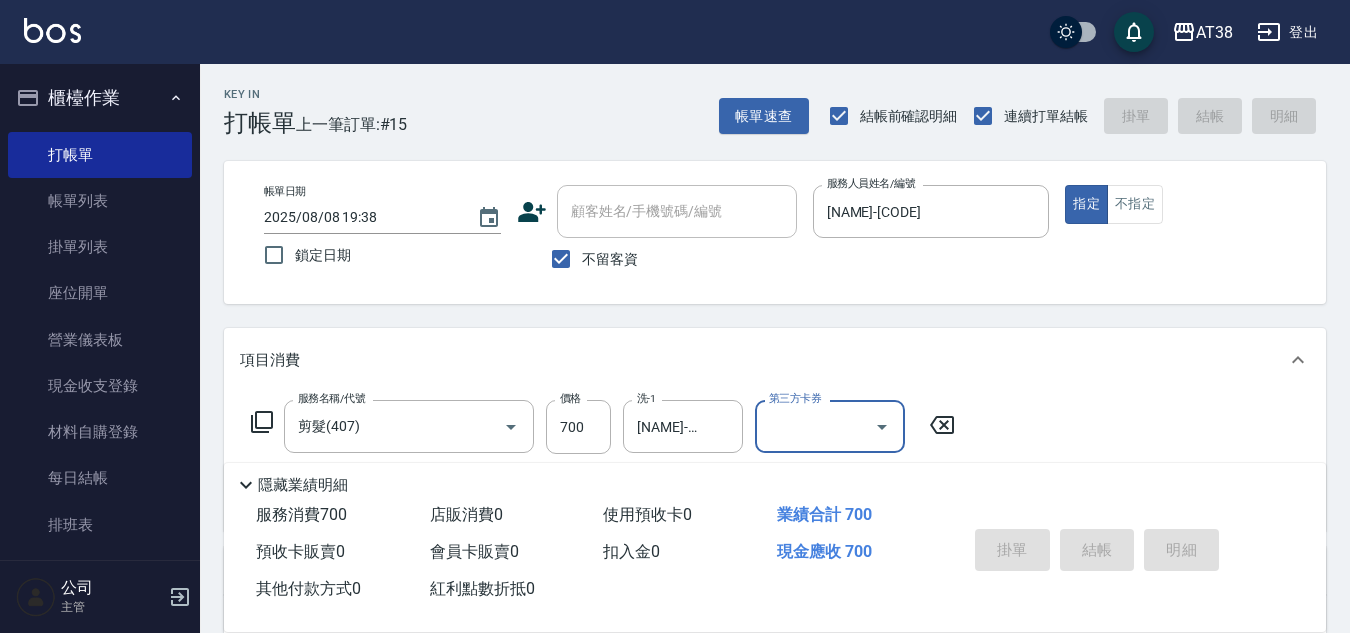 type 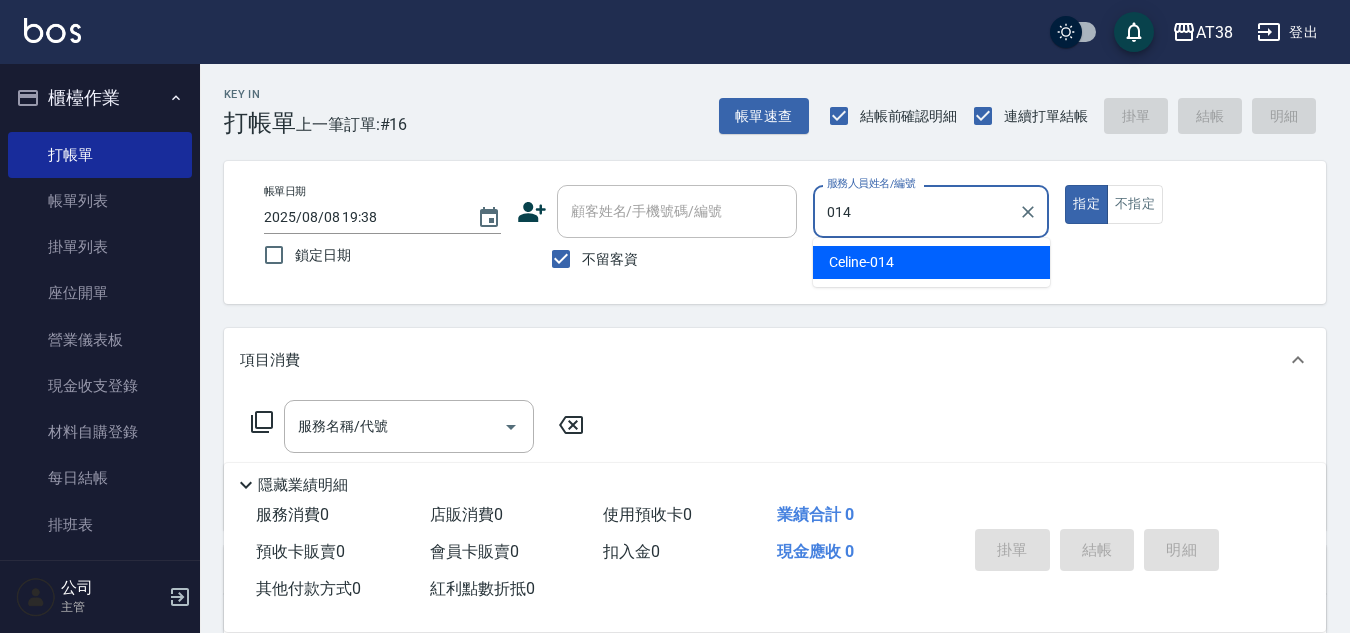 type on "[NAME]-[CODE]" 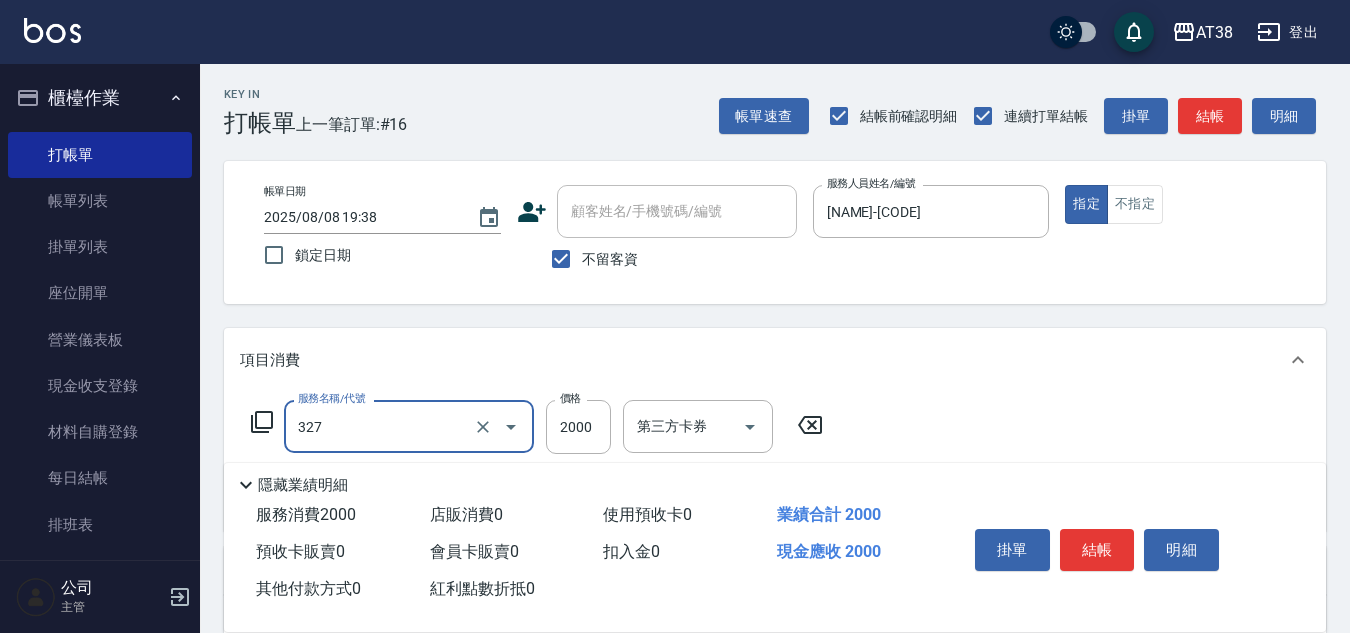 type on "溫塑燙(327)" 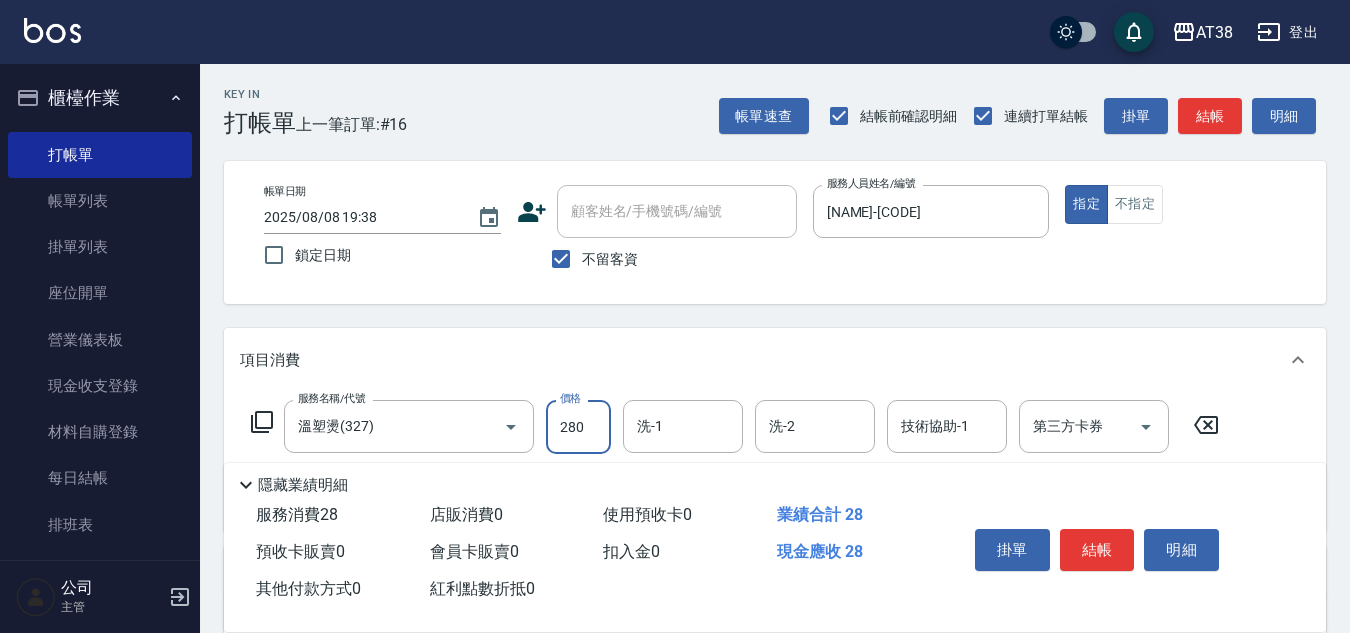 type on "2800" 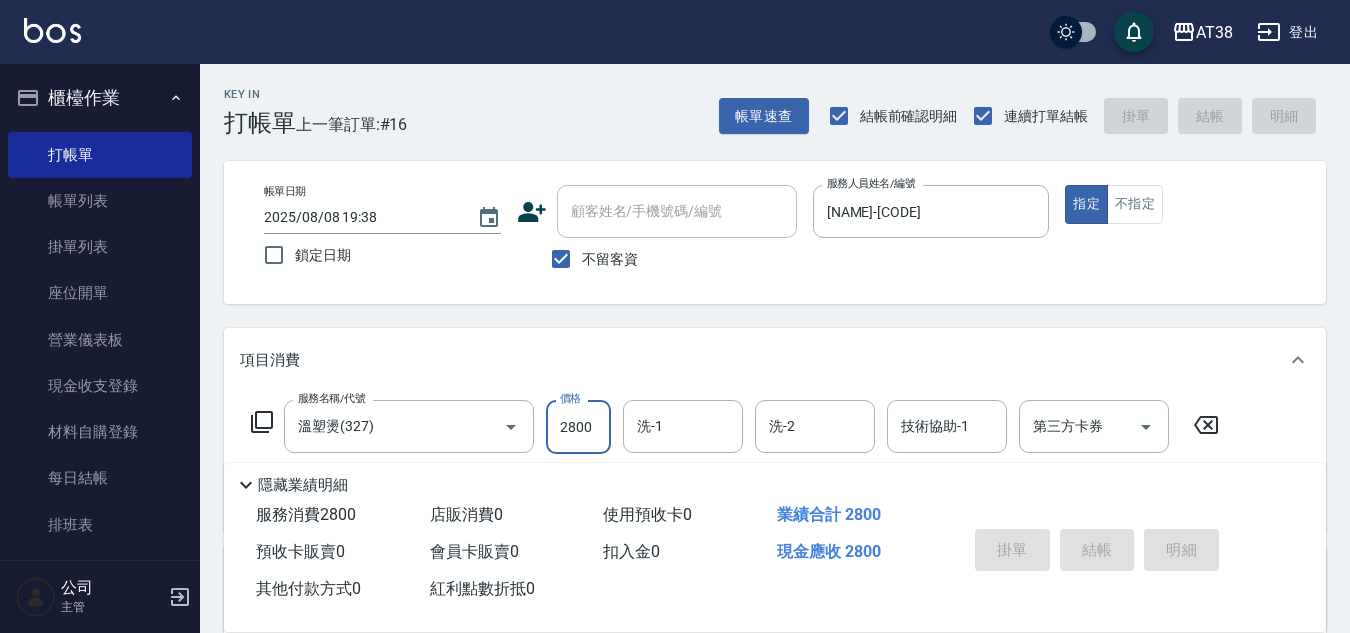 type on "2025/08/08 19:41" 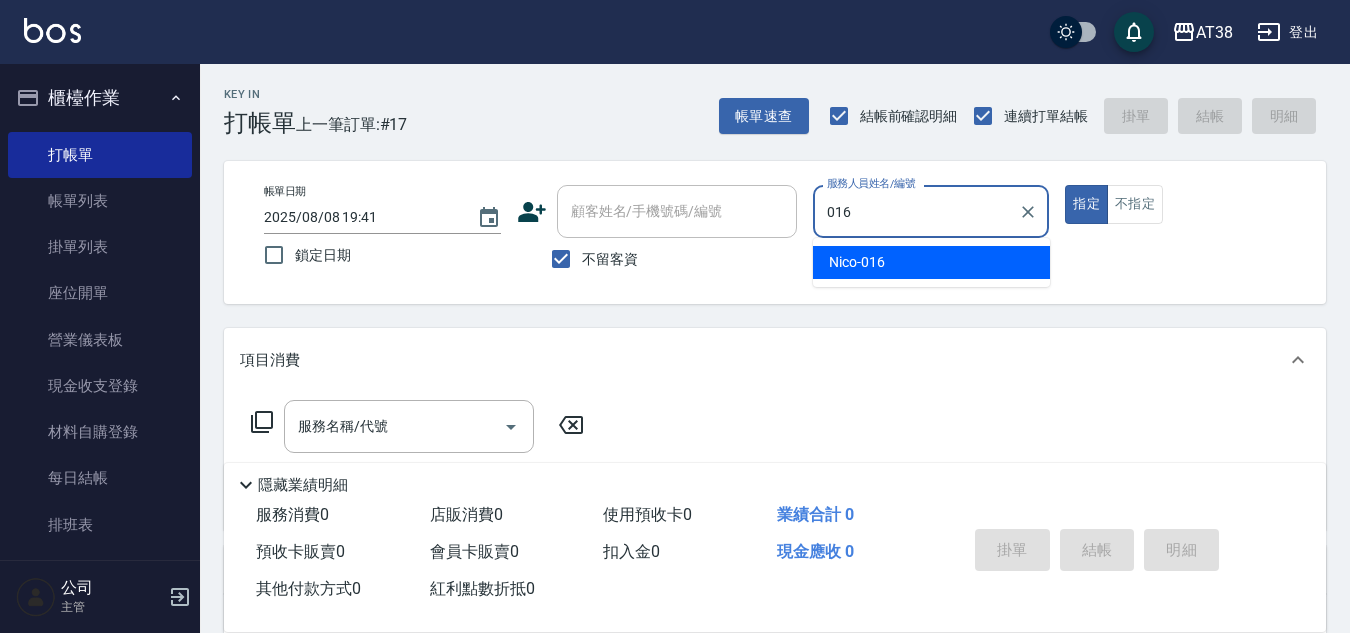type on "[NAME]-[CODE]" 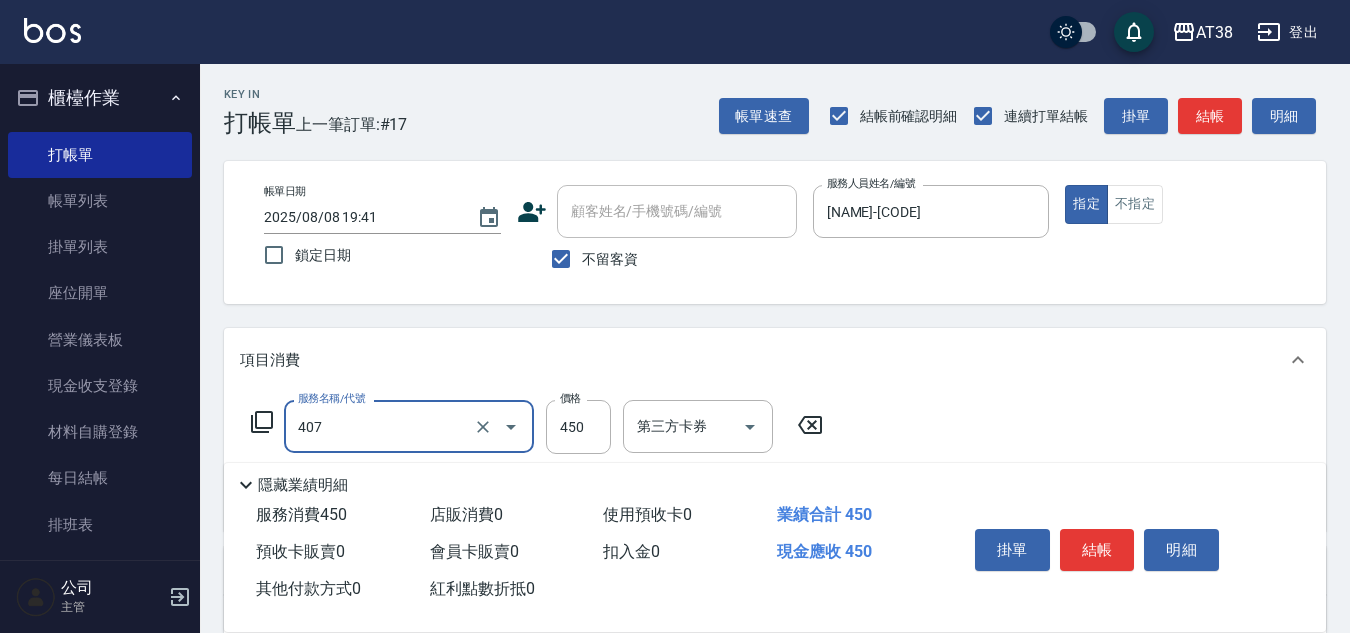 type on "剪髮(407)" 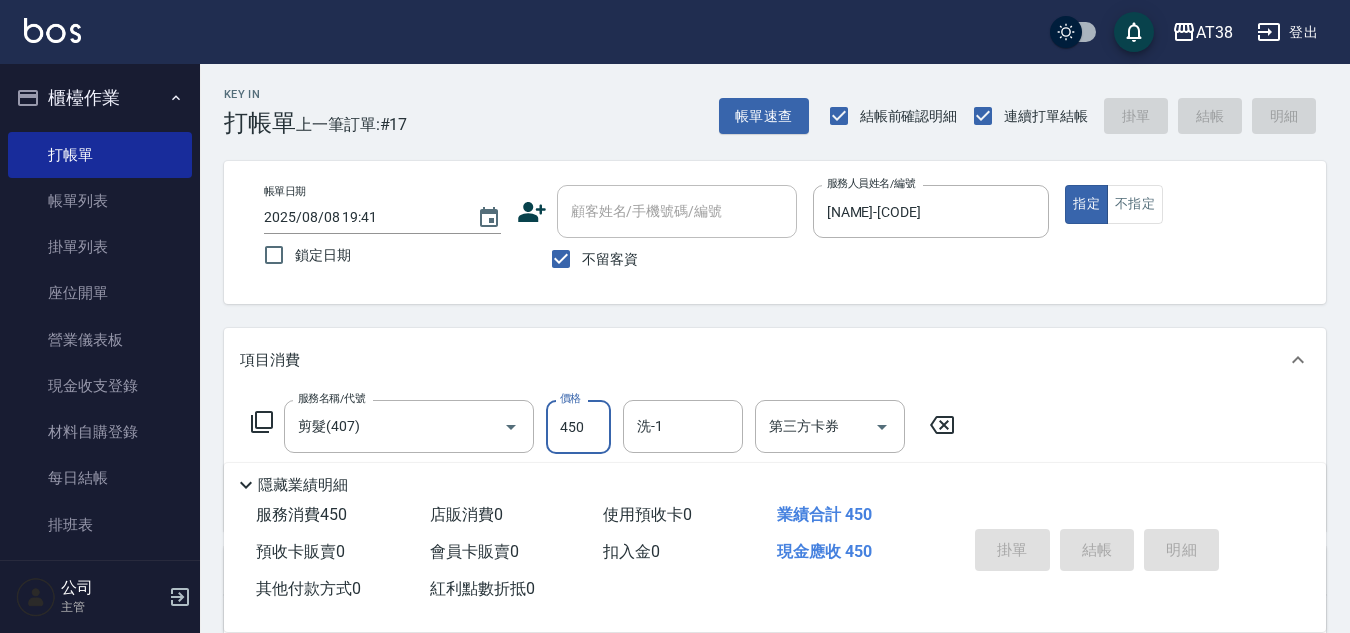 type 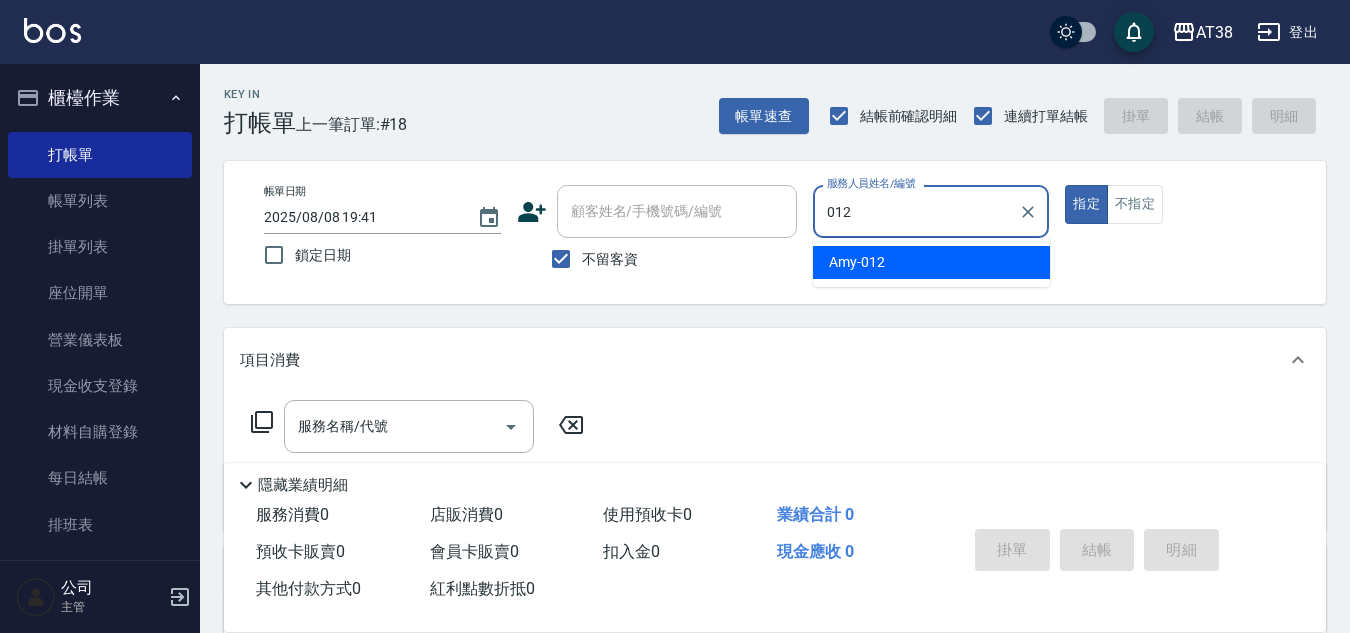 type on "Amy-012" 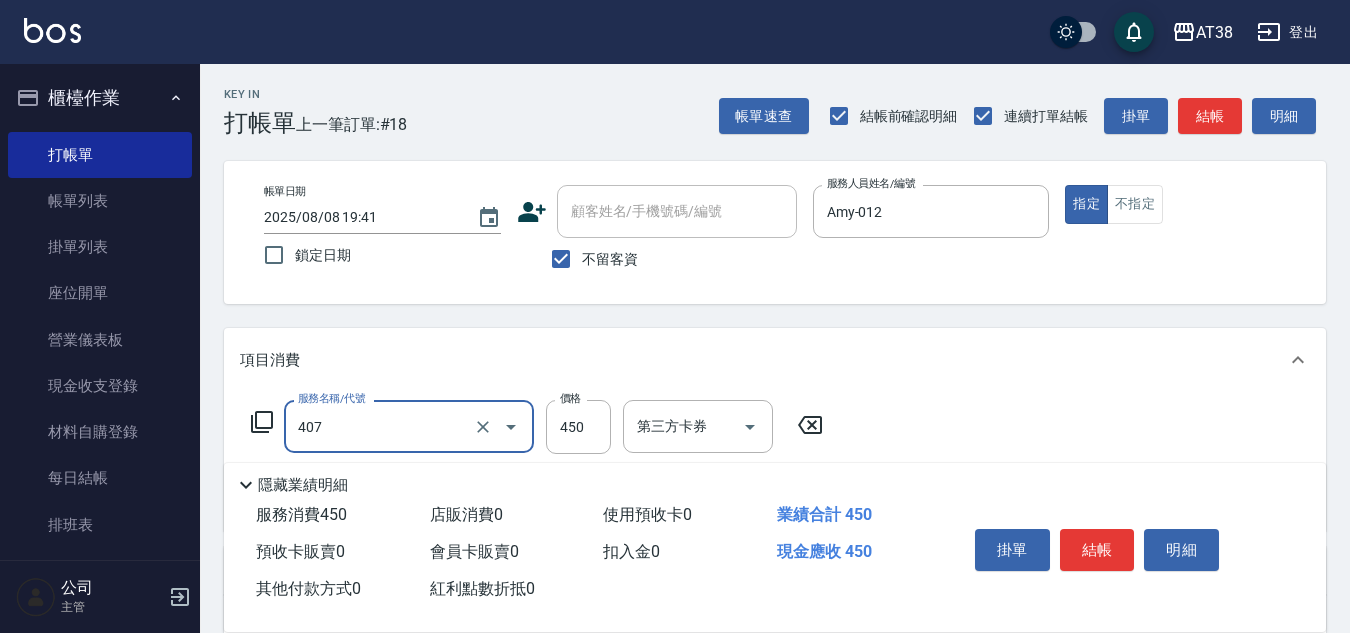type on "剪髮(407)" 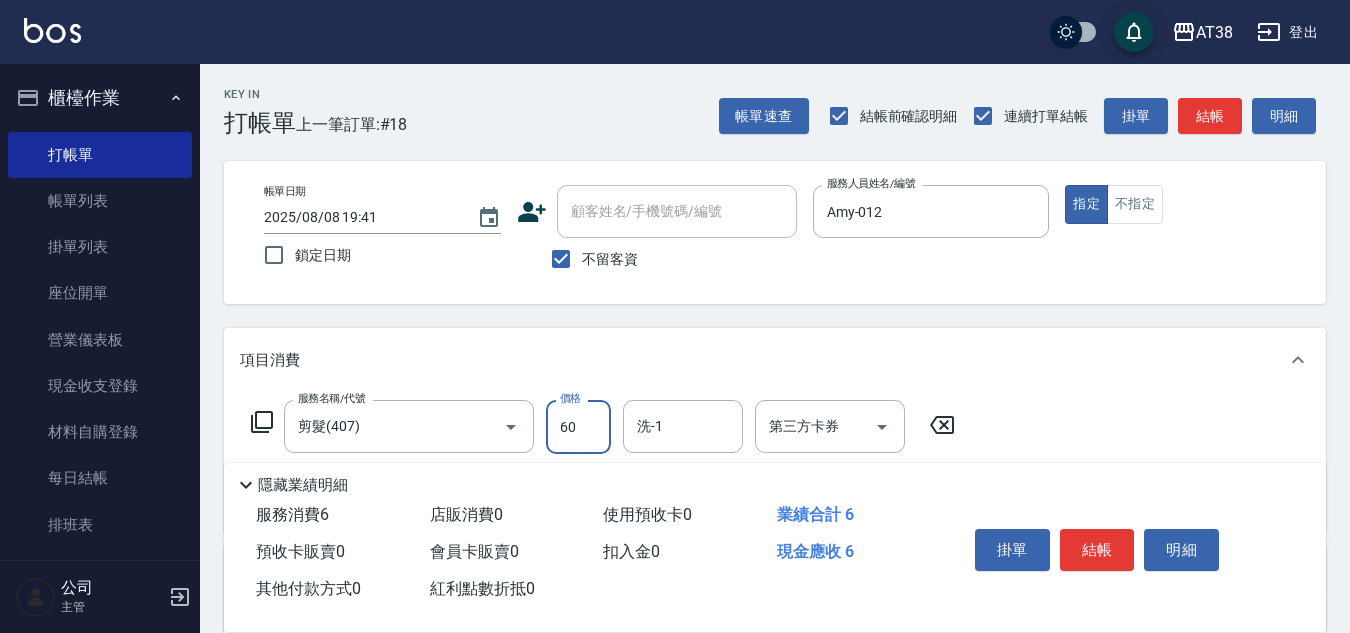 type on "600" 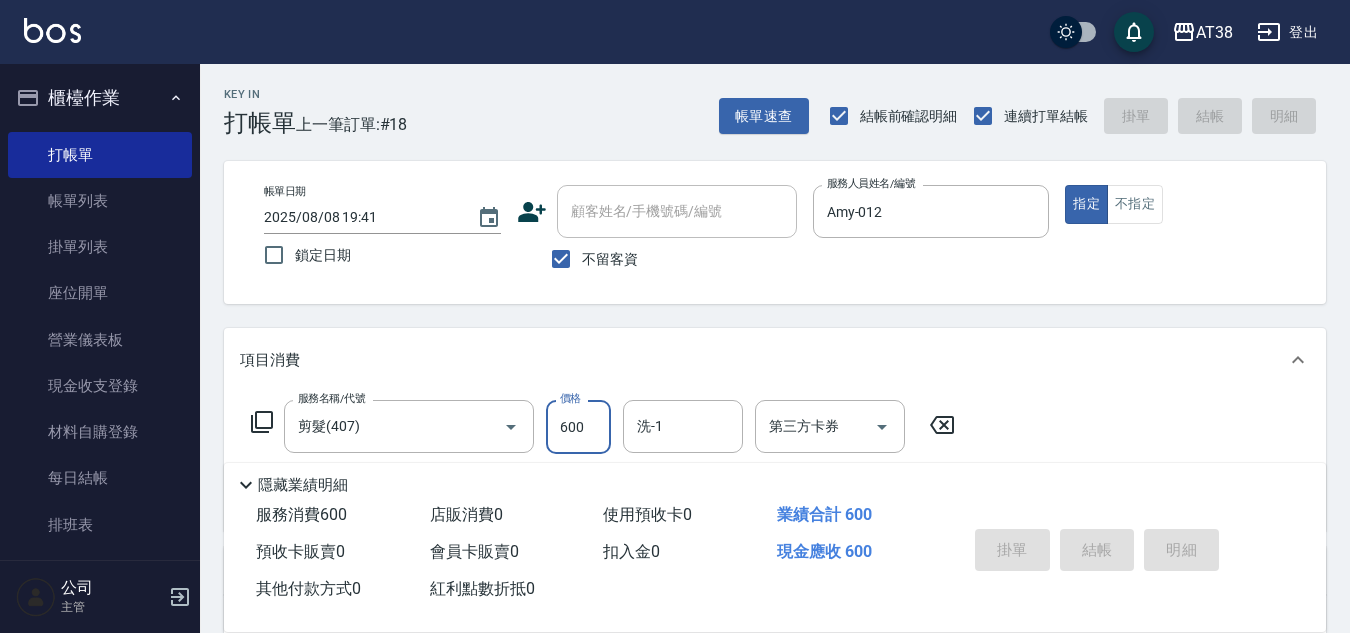 type on "[DATE] [TIME]" 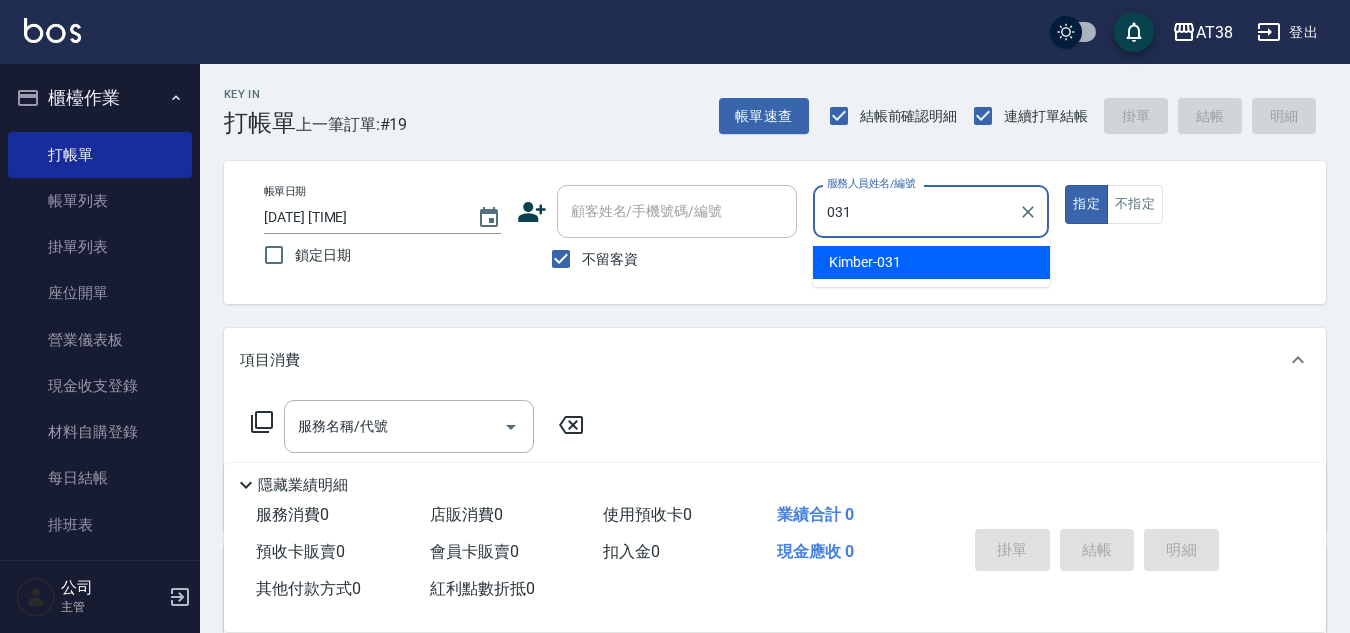 type on "[NAME]-[CODE]" 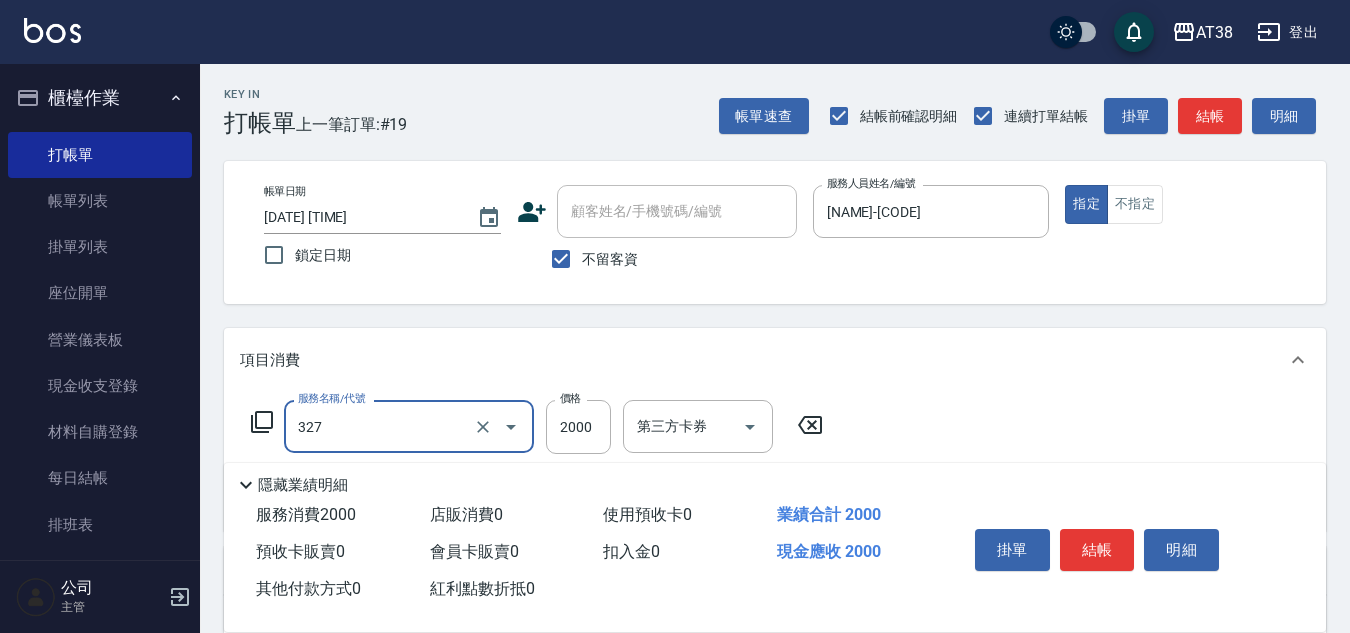 type on "溫塑燙(327)" 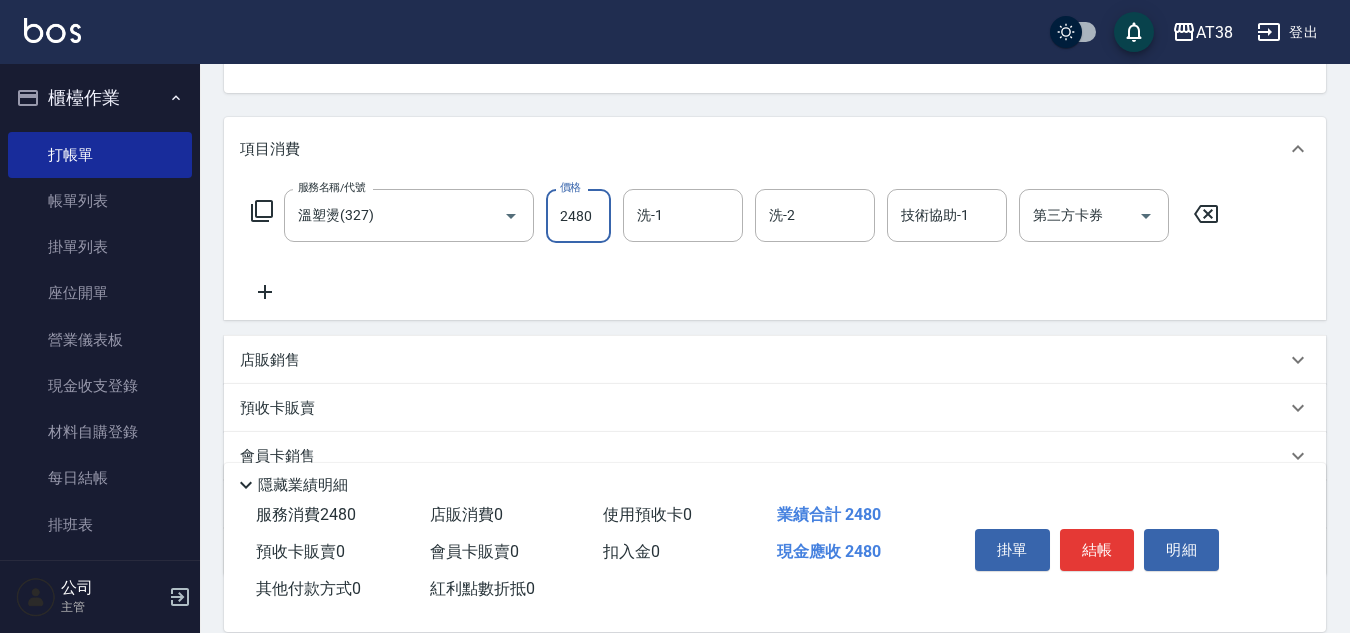 scroll, scrollTop: 300, scrollLeft: 0, axis: vertical 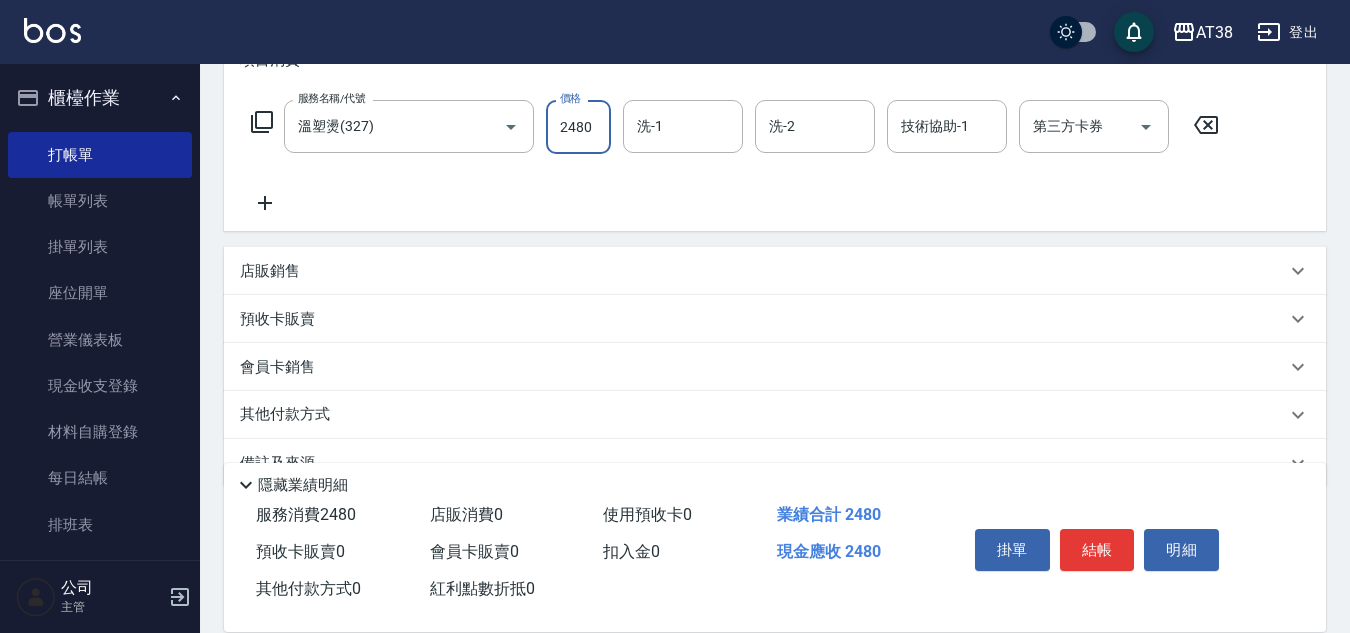 type on "2480" 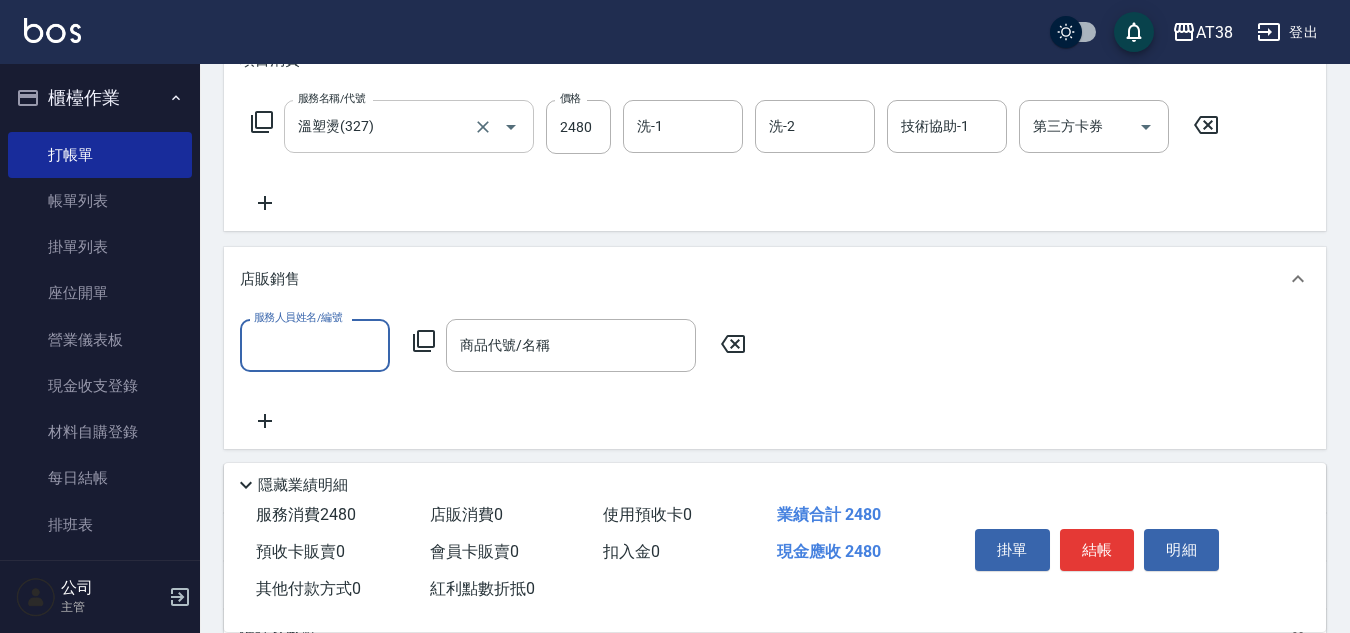 scroll, scrollTop: 0, scrollLeft: 0, axis: both 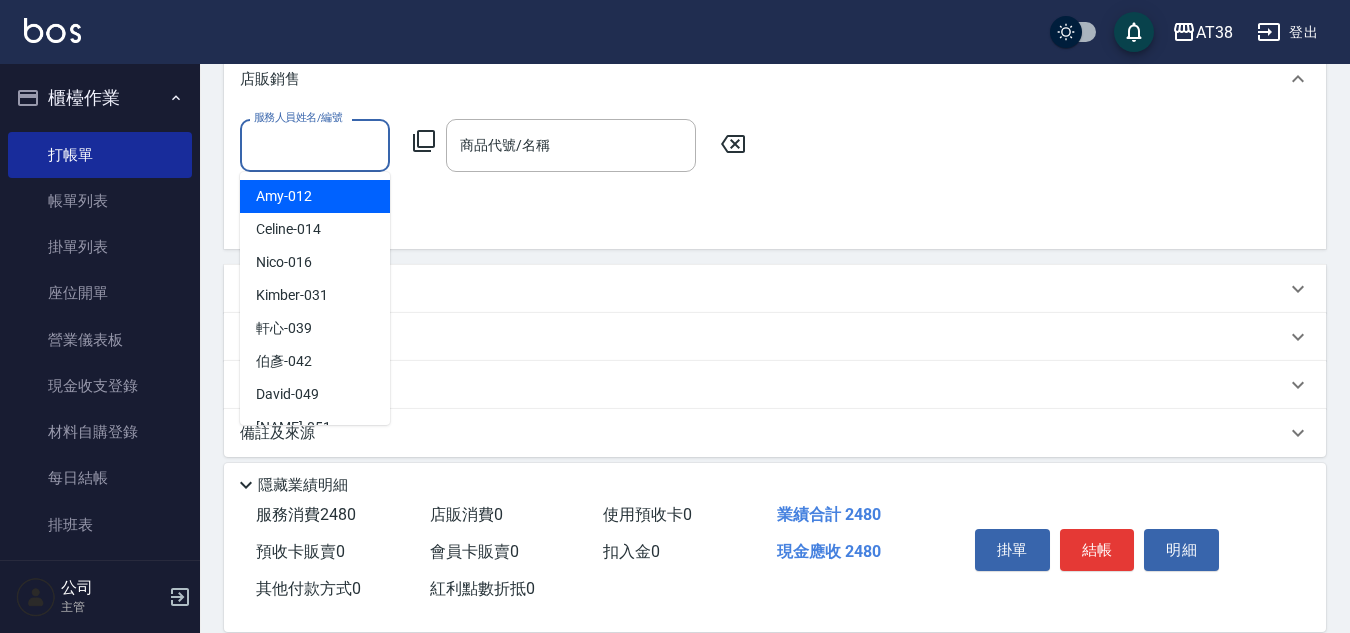 click on "服務人員姓名/編號" at bounding box center (315, 145) 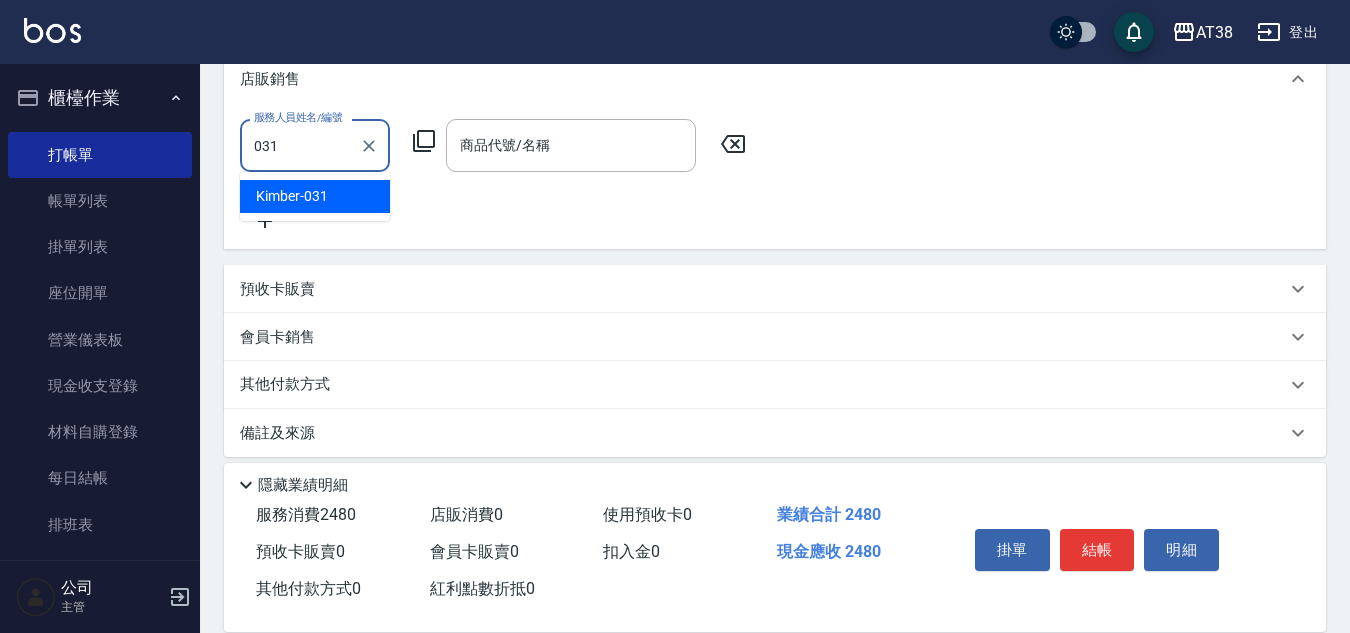 type on "[NAME]-[CODE]" 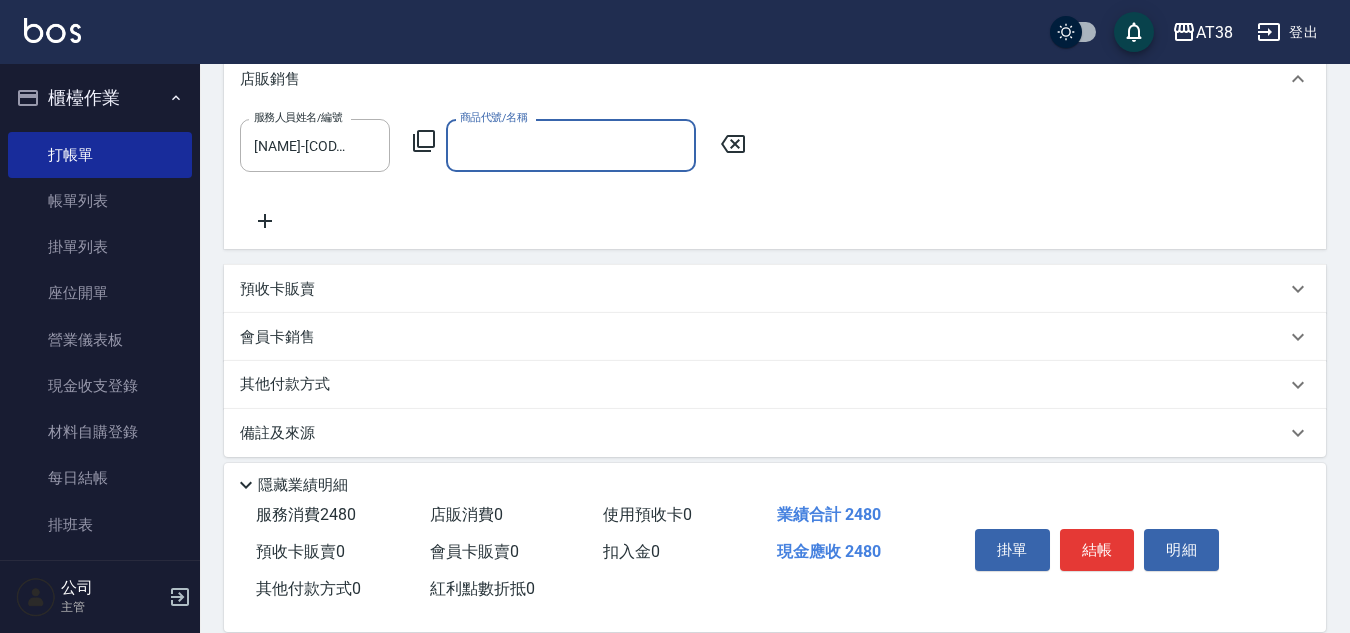 click on "[NAME]/[CODE] [NAME]/[CODE] [CODE]/[NAME] [CODE]/[NAME]" at bounding box center (499, 145) 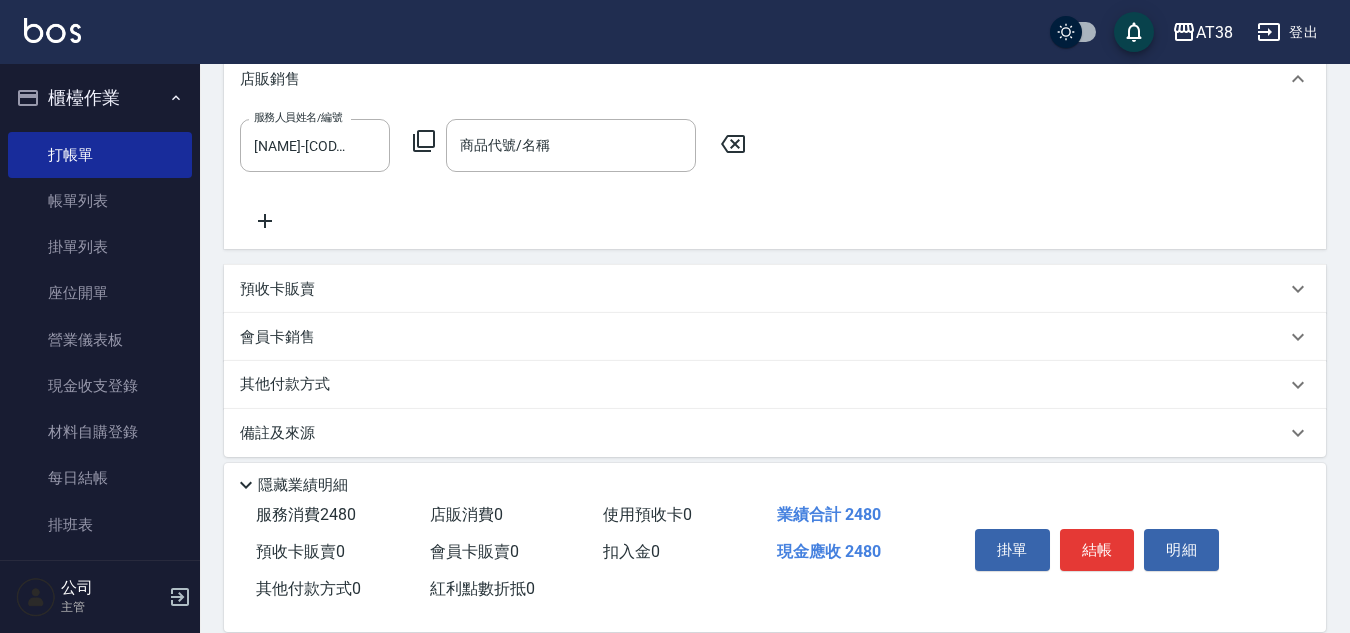 click 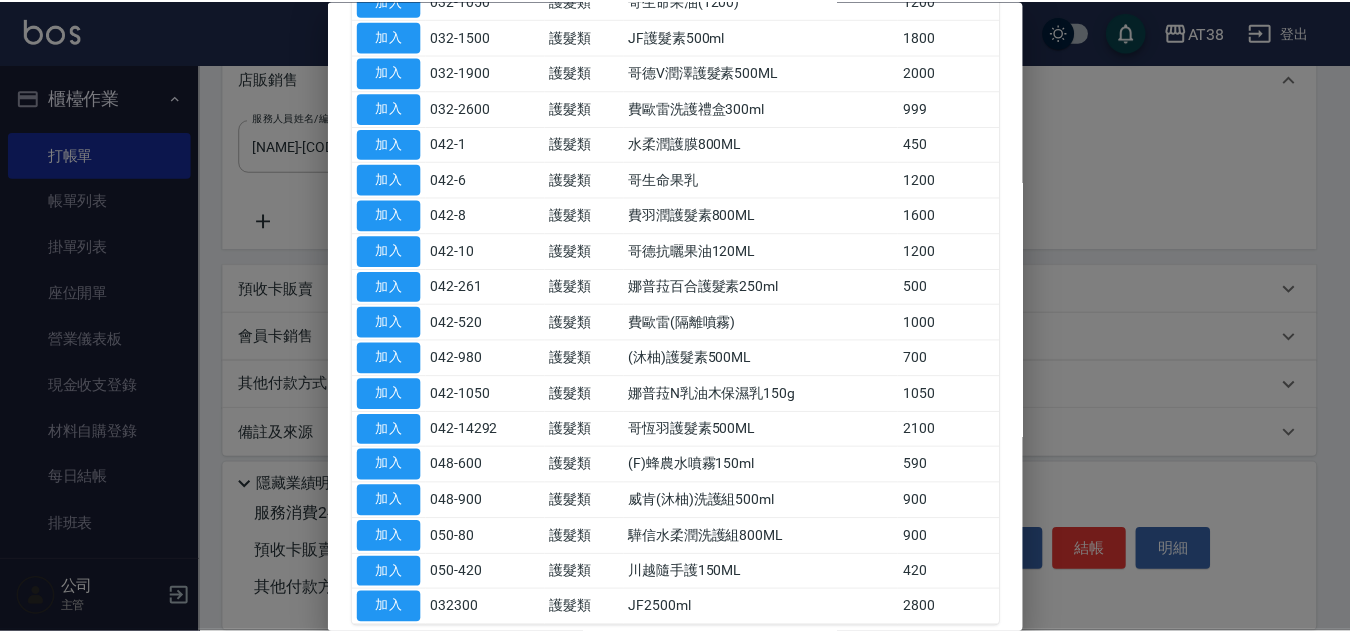 scroll, scrollTop: 1100, scrollLeft: 0, axis: vertical 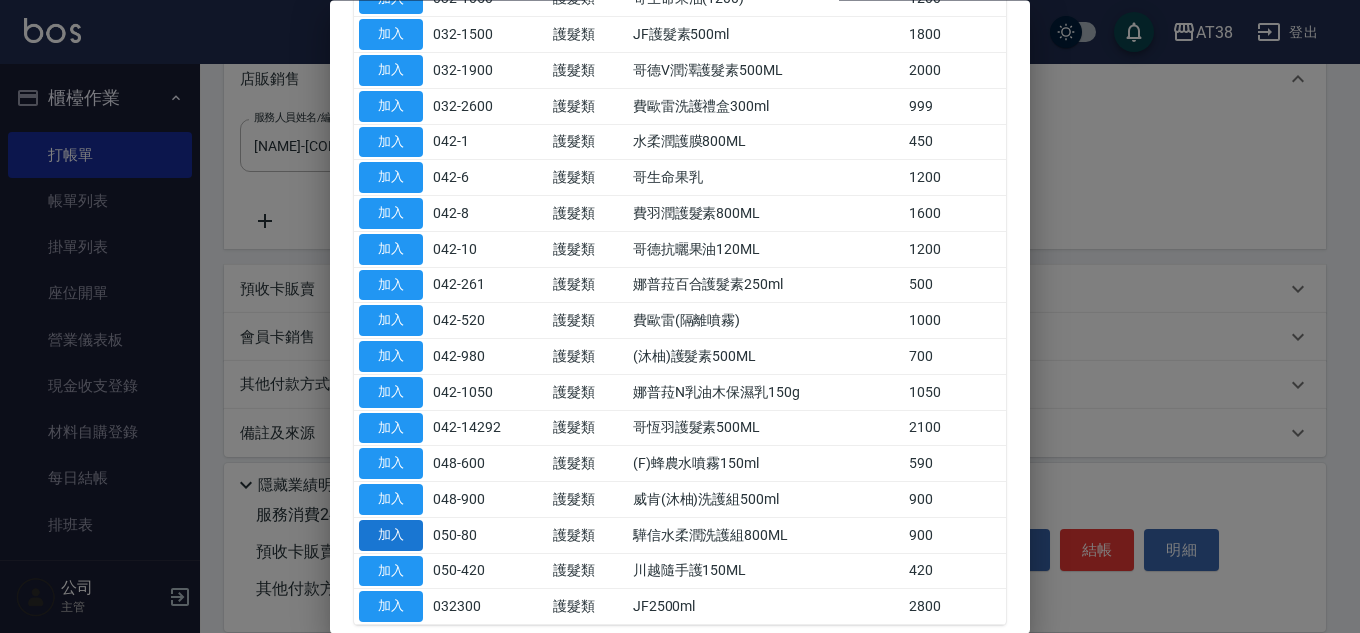 click on "加入" at bounding box center [391, 535] 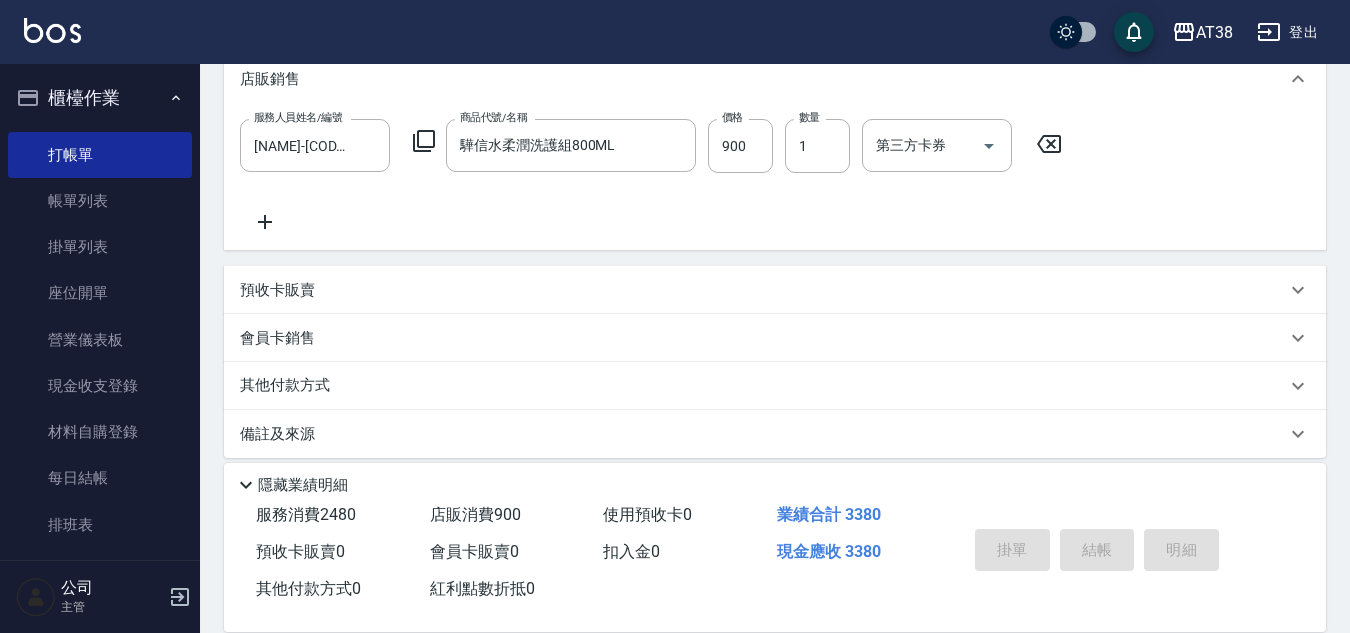 type 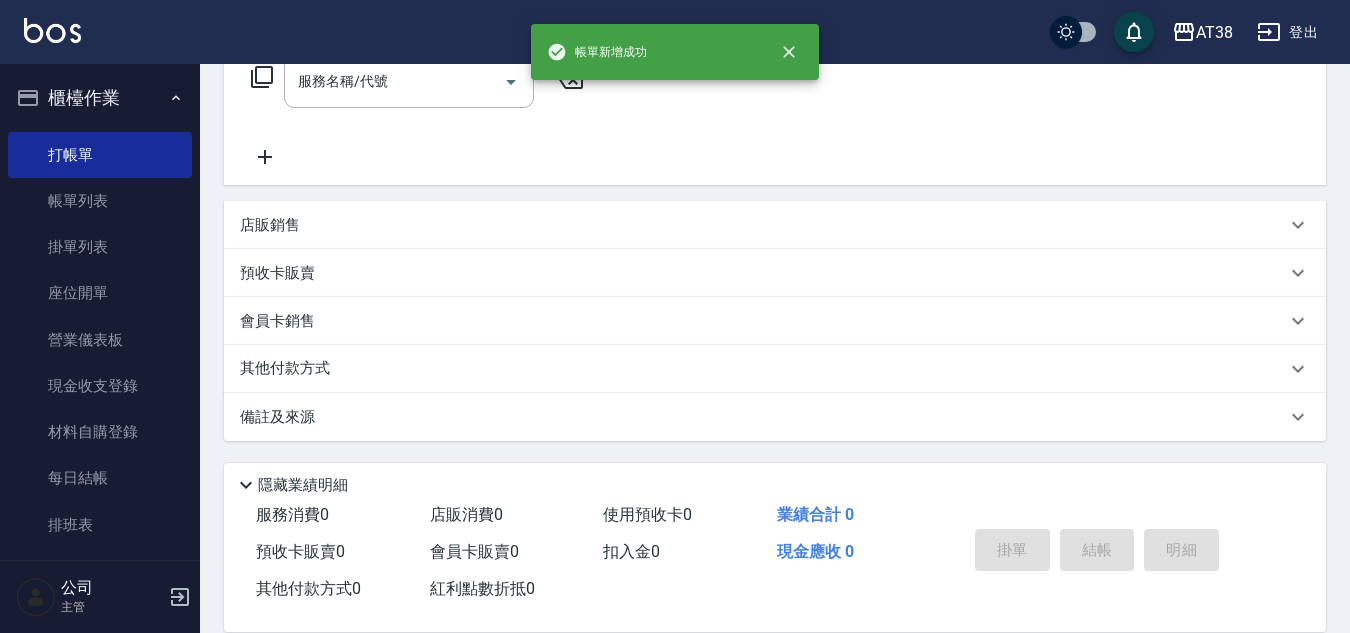 scroll, scrollTop: 0, scrollLeft: 0, axis: both 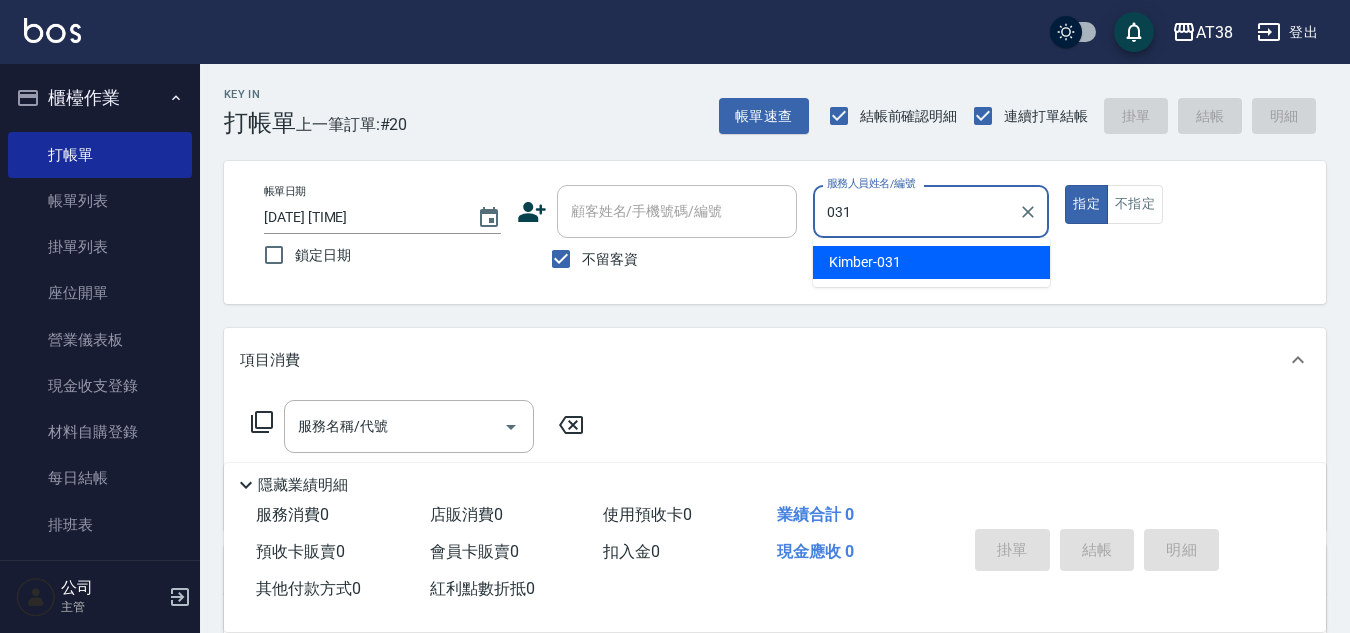 type on "[NAME]-[CODE]" 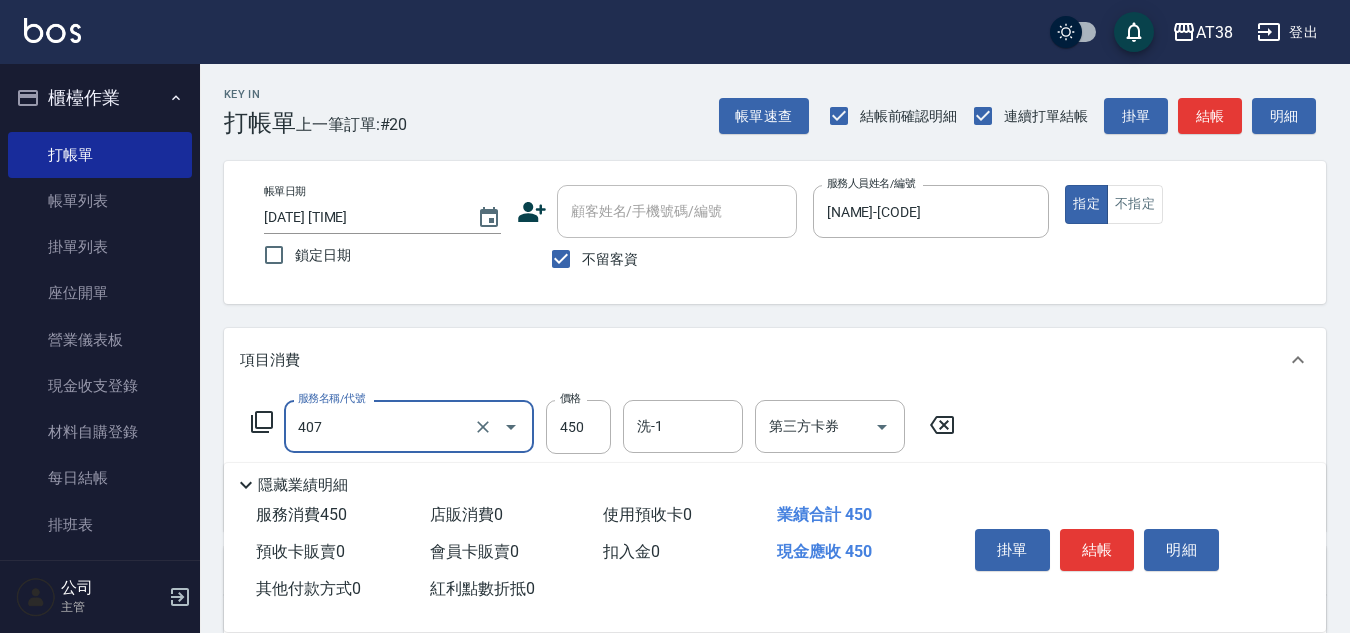type on "剪髮(407)" 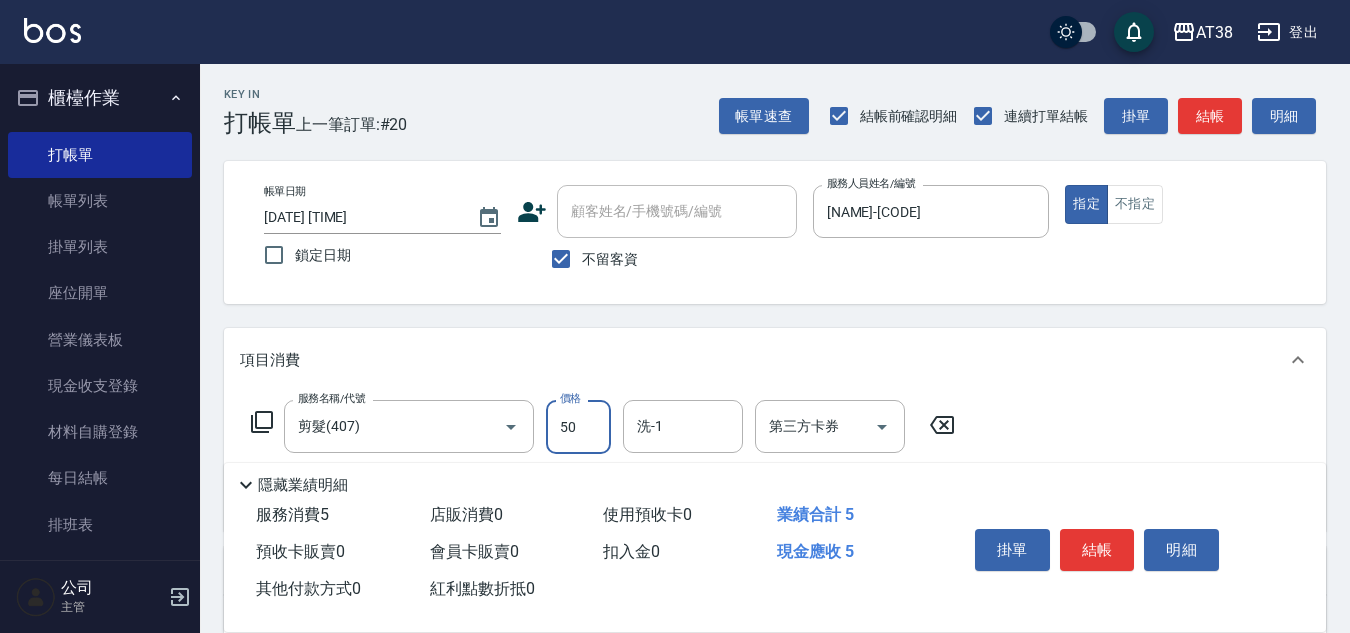 type on "500" 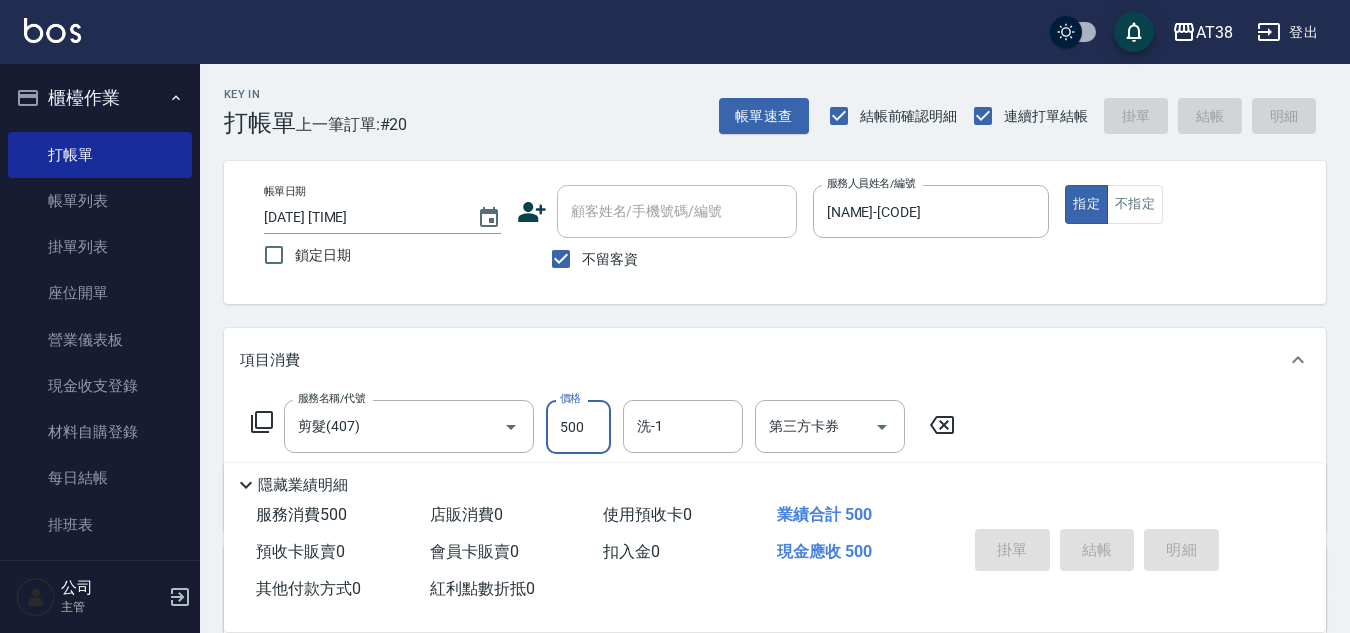 type on "[DATE] [TIME]" 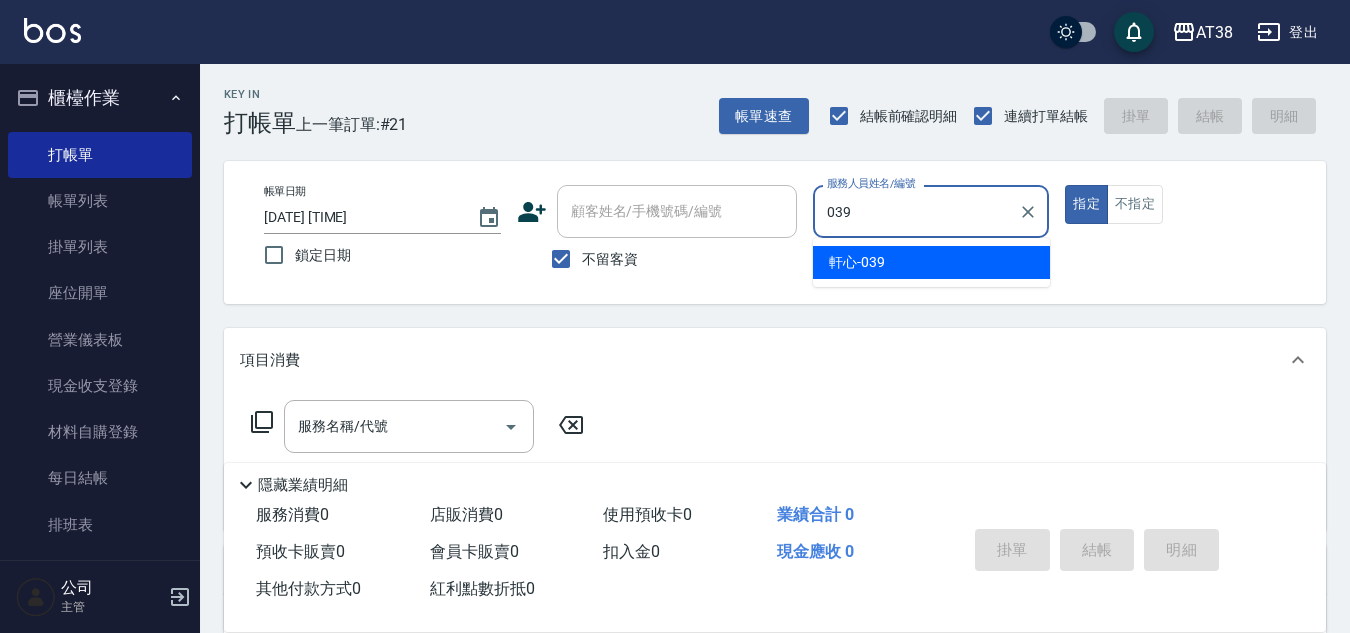 type on "[NAME]-[CODE]" 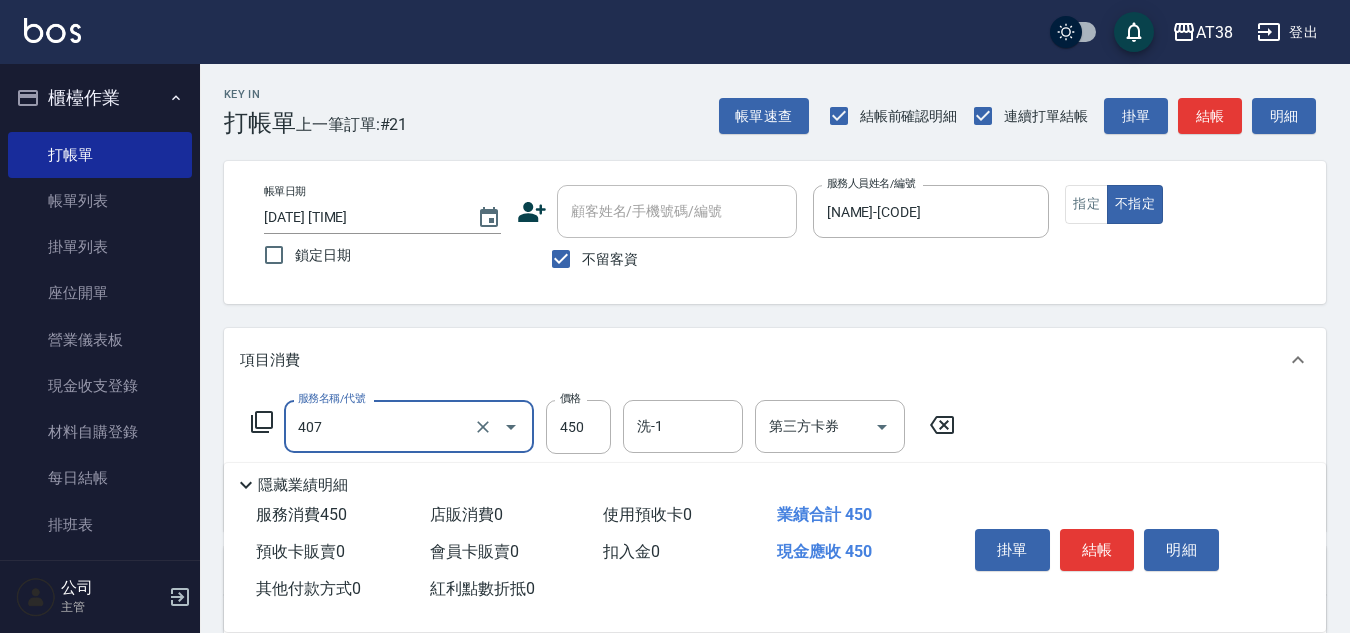 type on "剪髮(407)" 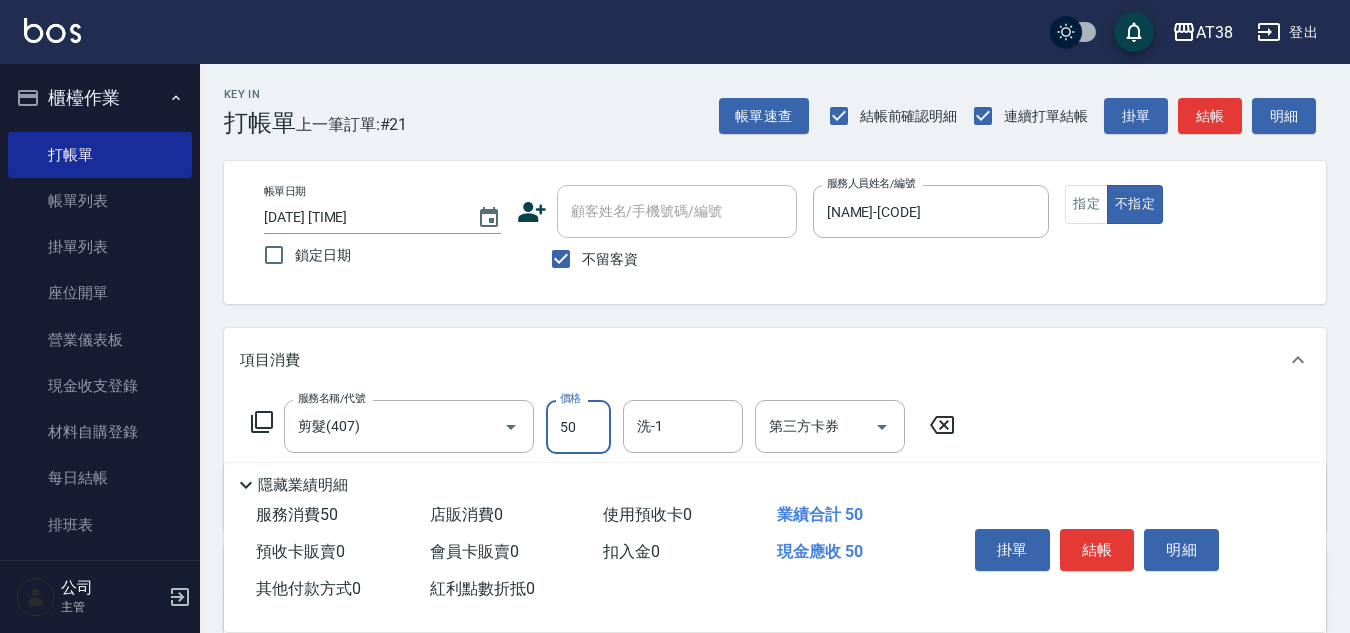 type on "500" 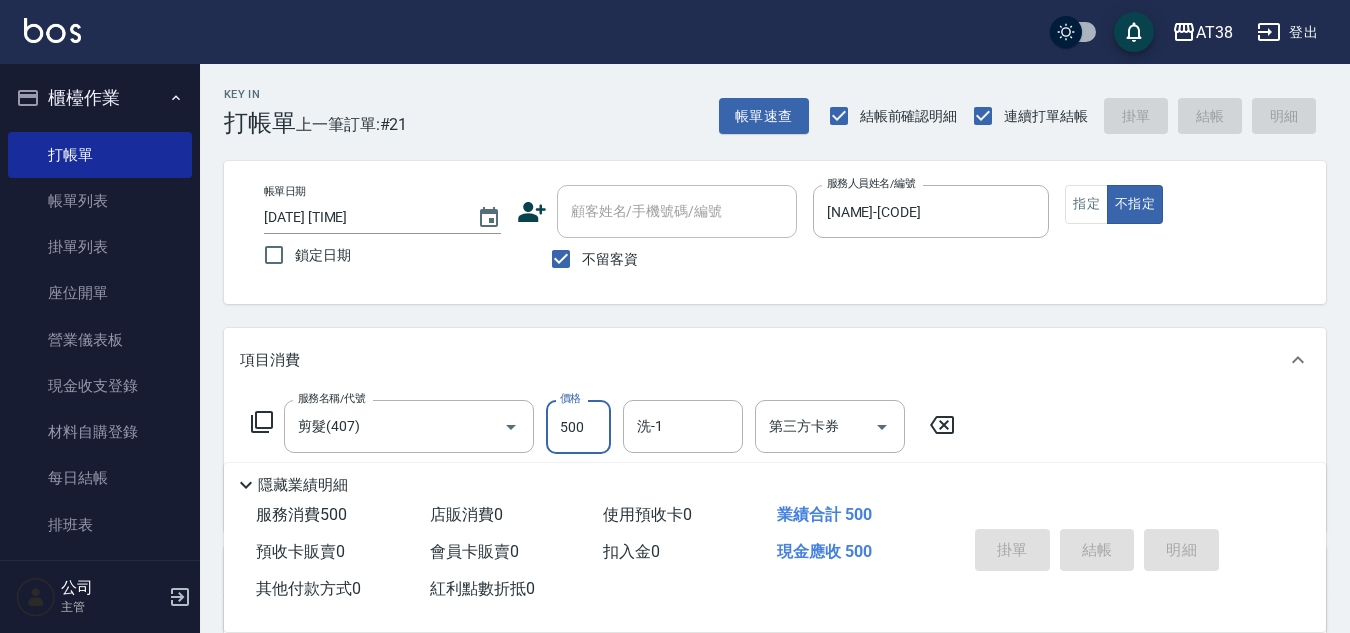 type 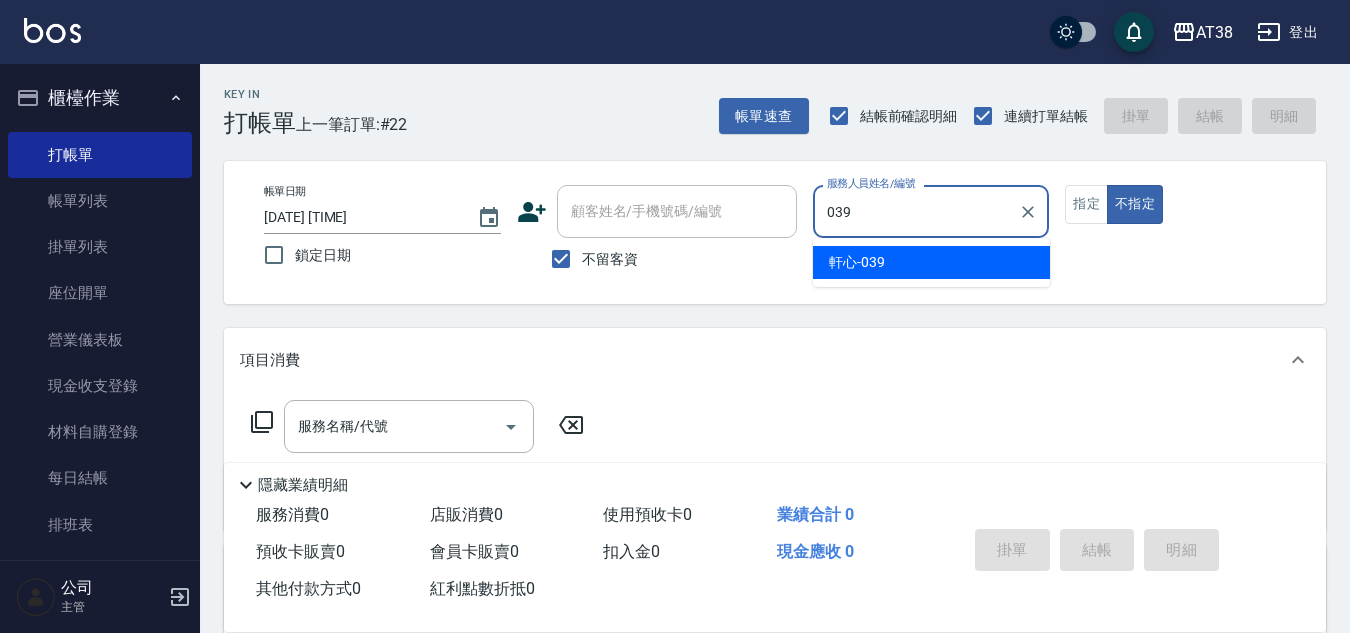 type on "[NAME]-[CODE]" 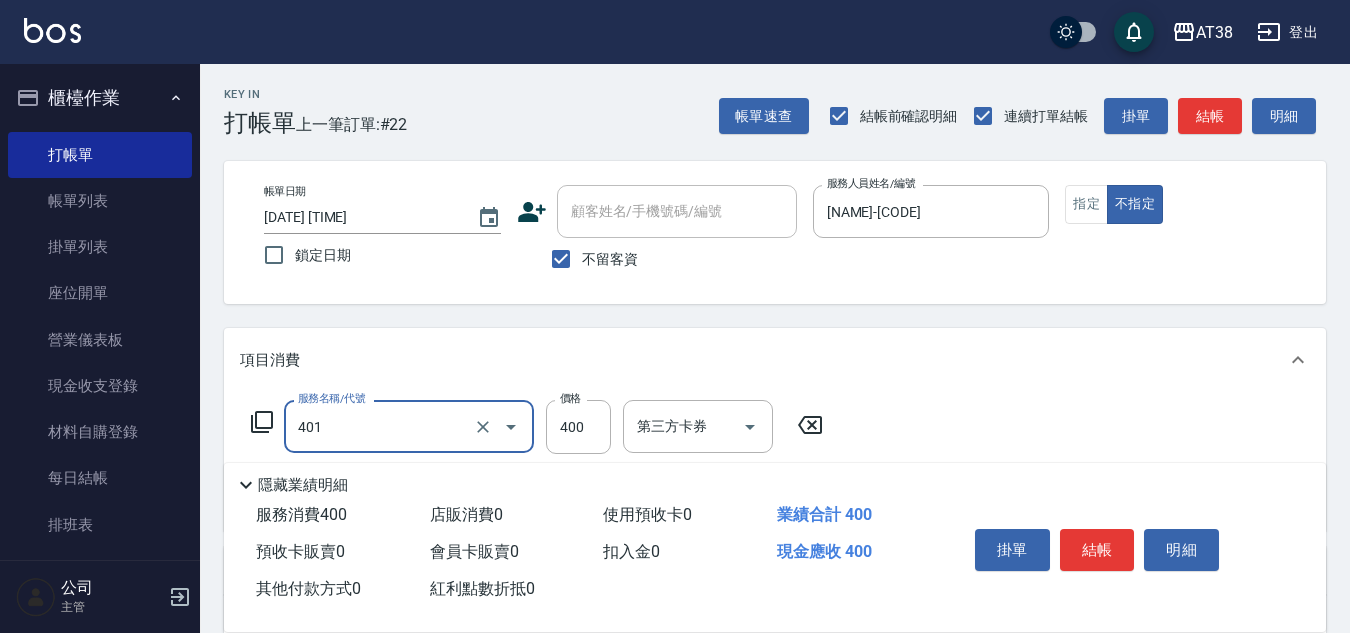 type on "單剪(401)" 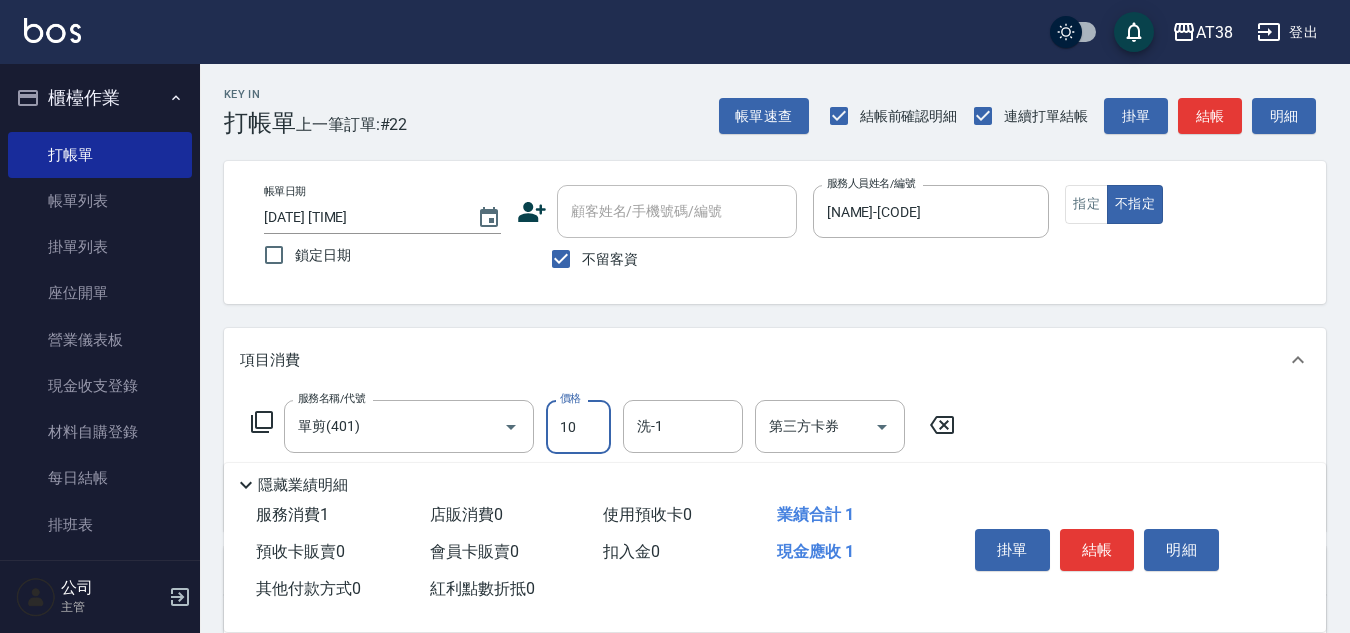 type on "100" 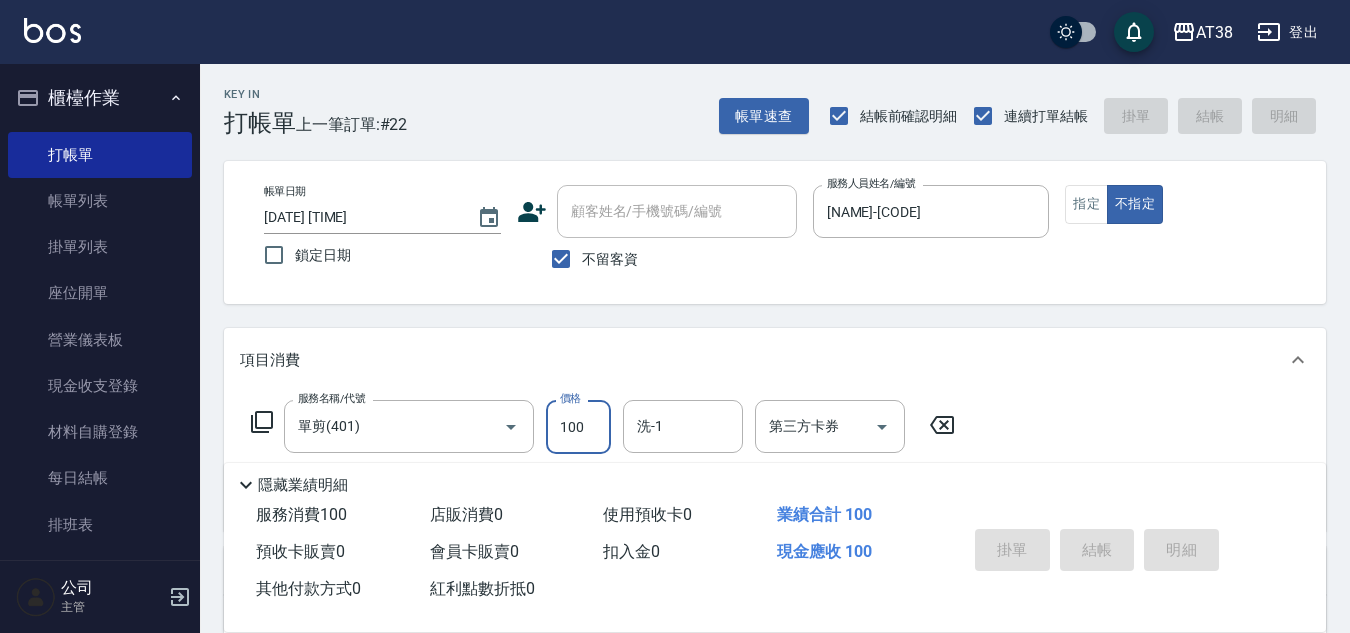 type 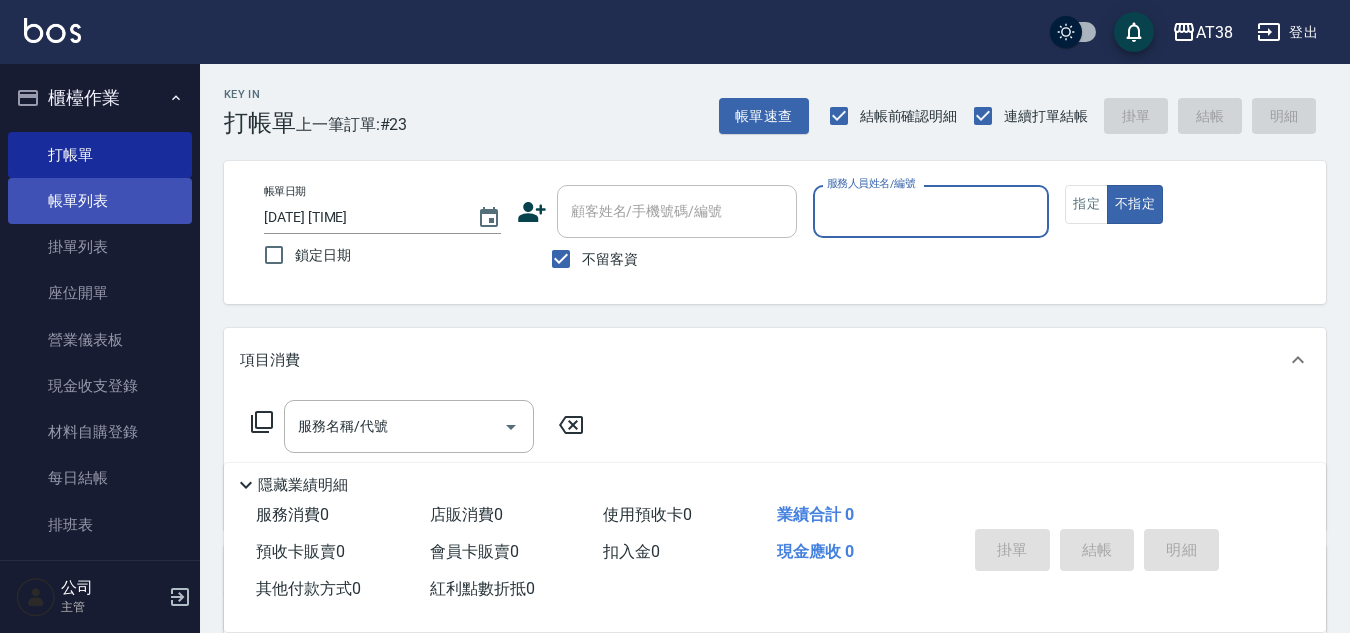 click on "帳單列表" at bounding box center [100, 201] 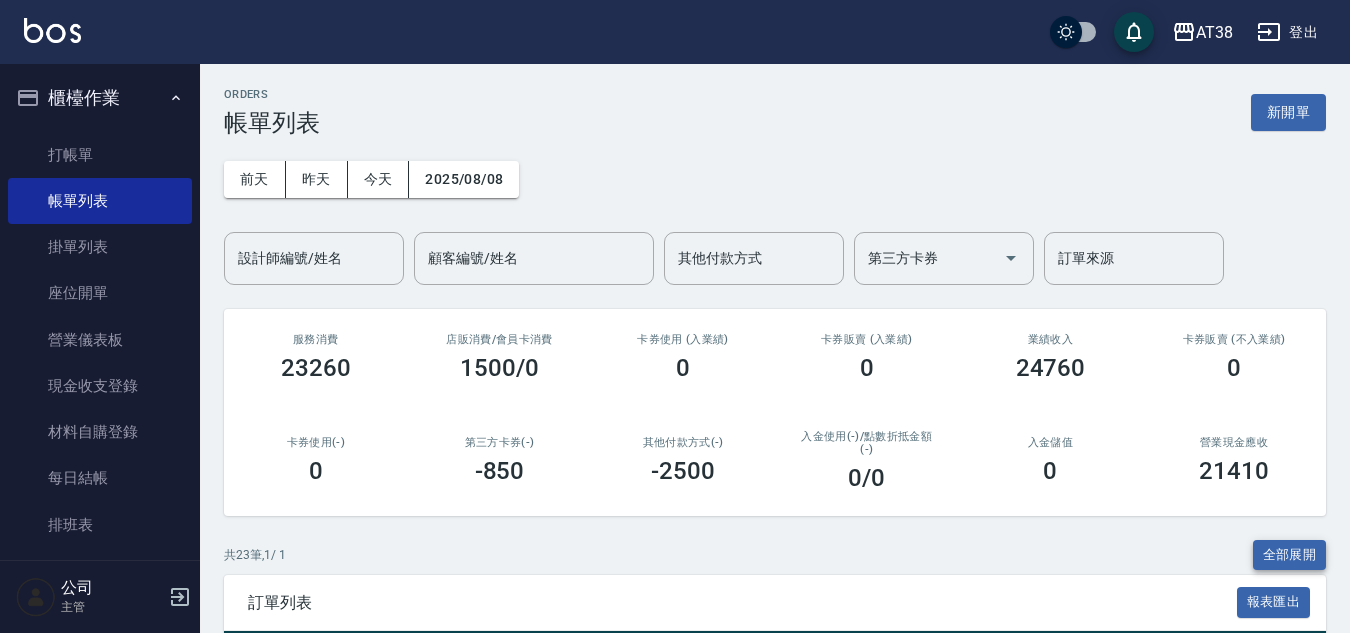 click on "全部展開" at bounding box center (1290, 555) 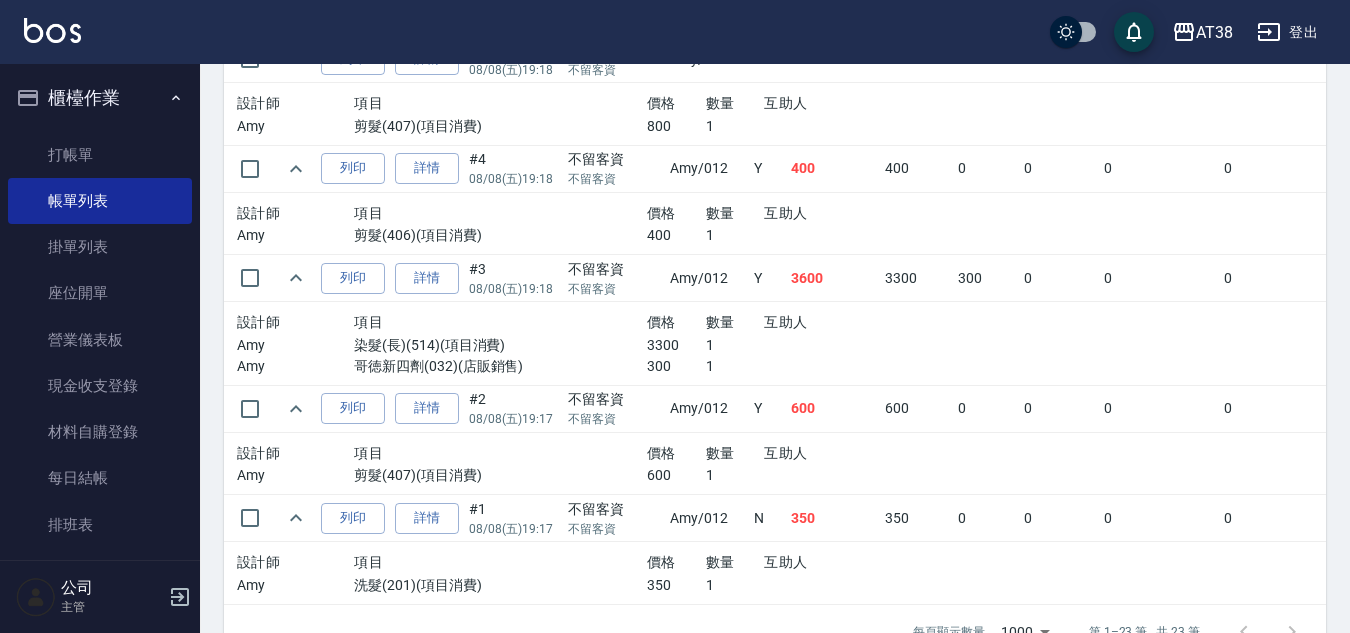 scroll, scrollTop: 2683, scrollLeft: 0, axis: vertical 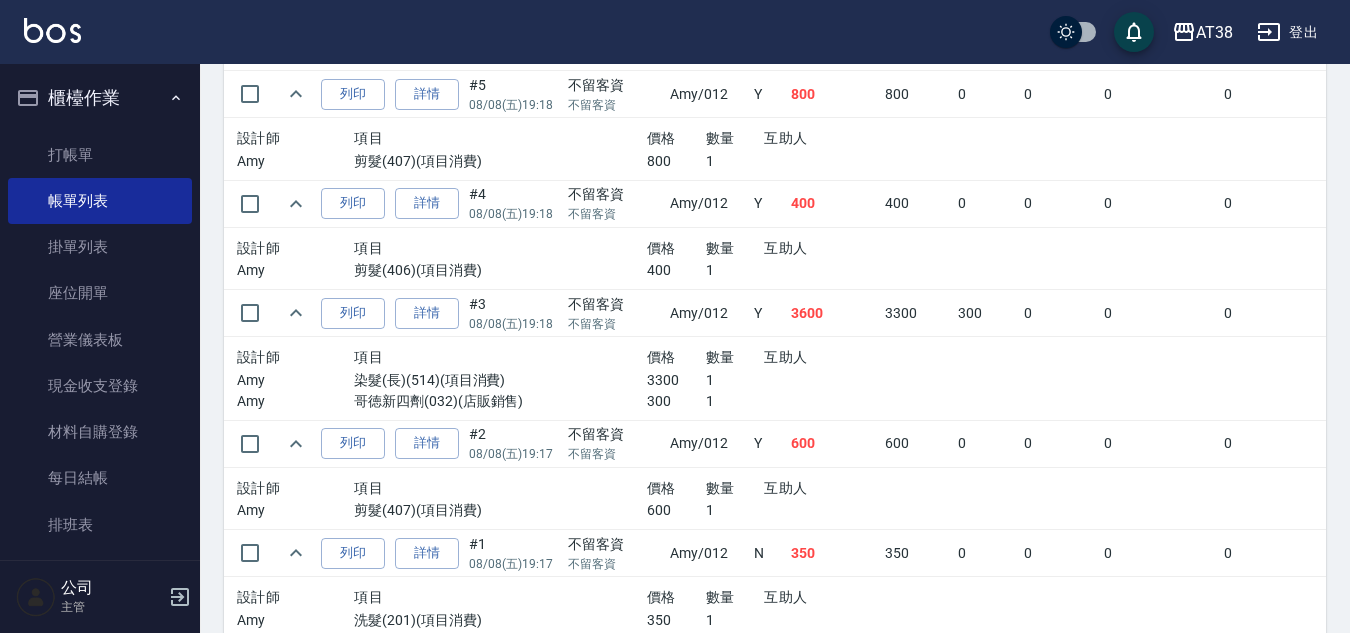 click on "登出" at bounding box center [1287, 32] 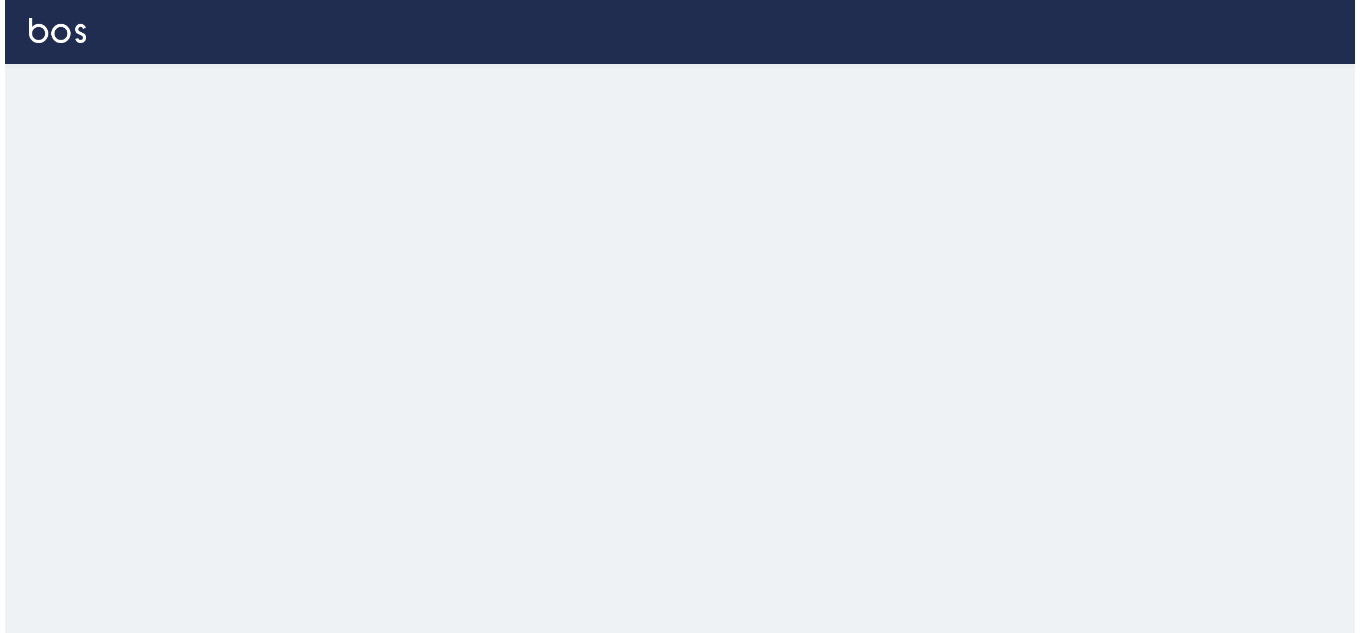 scroll, scrollTop: 0, scrollLeft: 0, axis: both 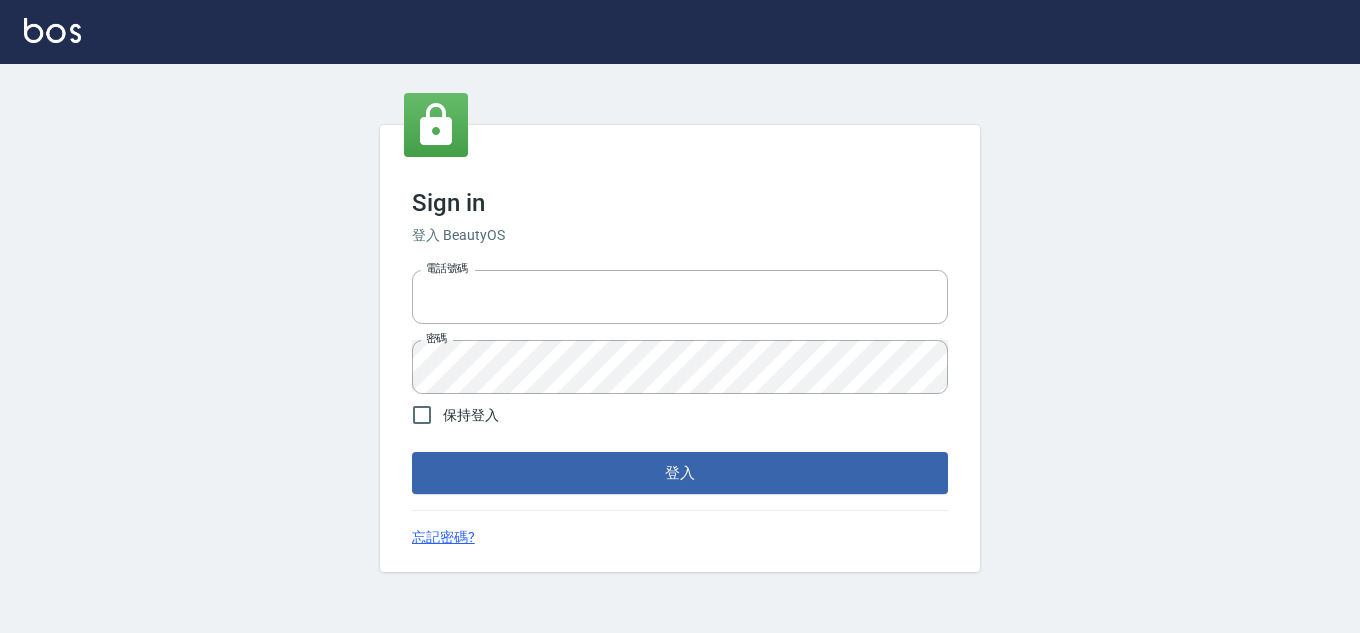 type on "28822767" 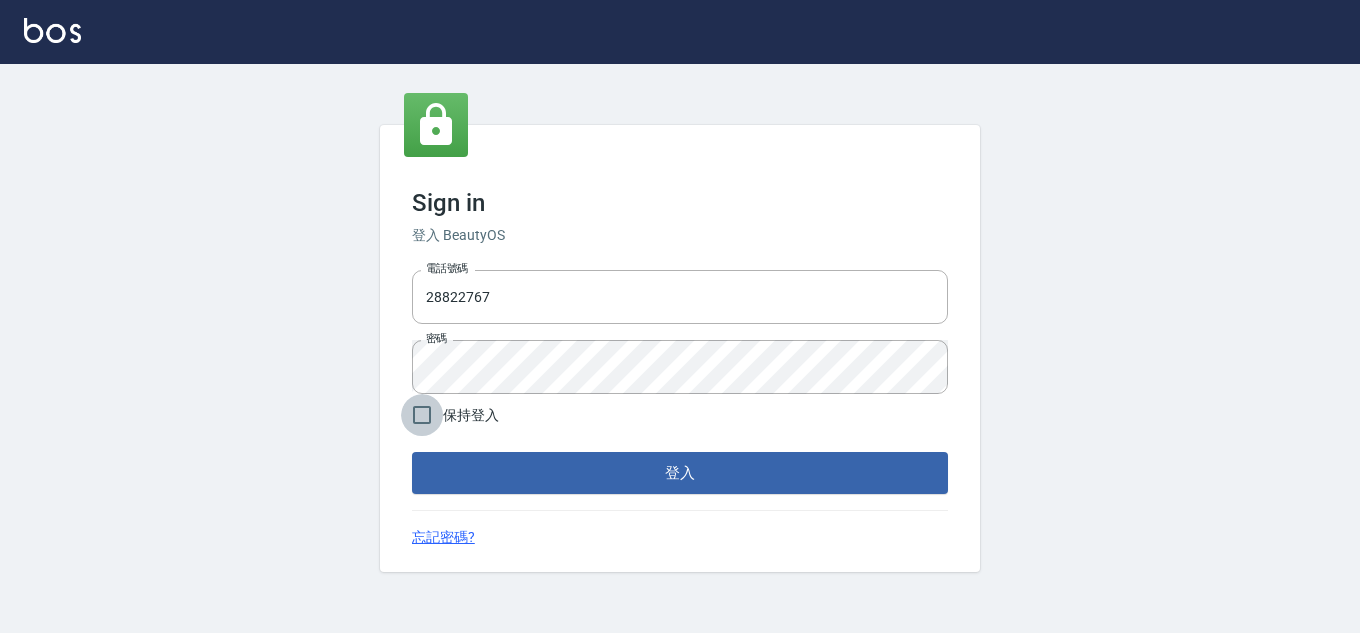 click on "保持登入" at bounding box center (422, 415) 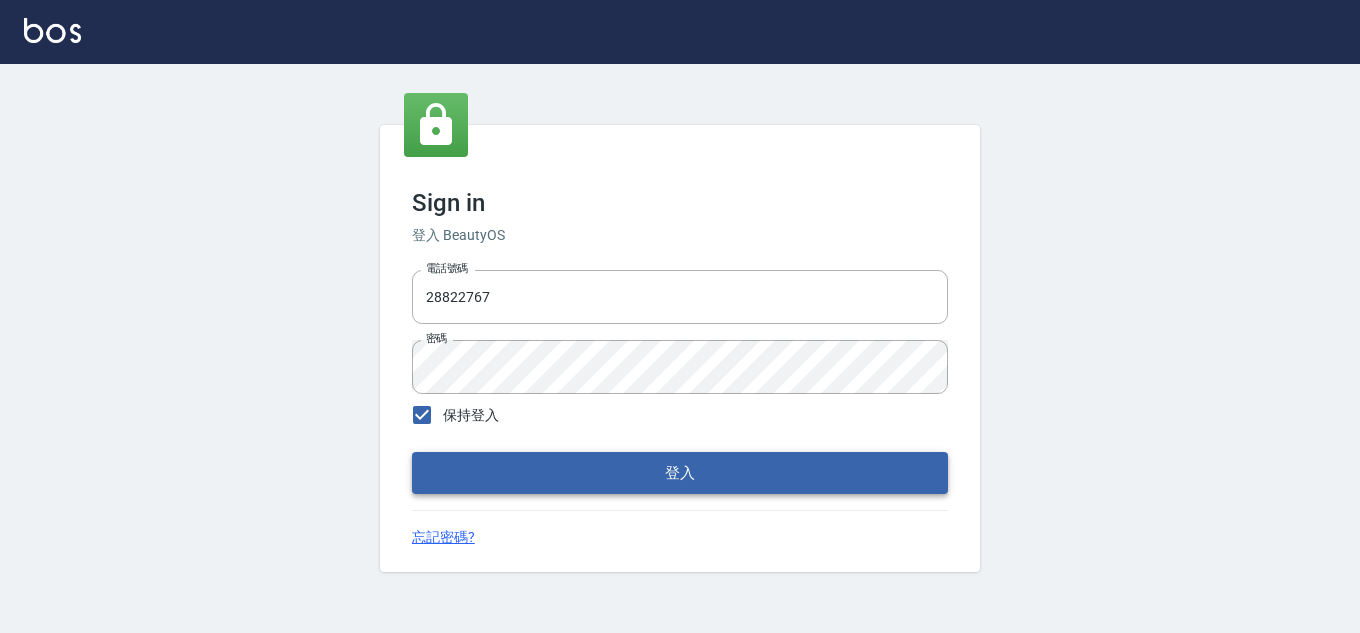 click on "登入" at bounding box center (680, 473) 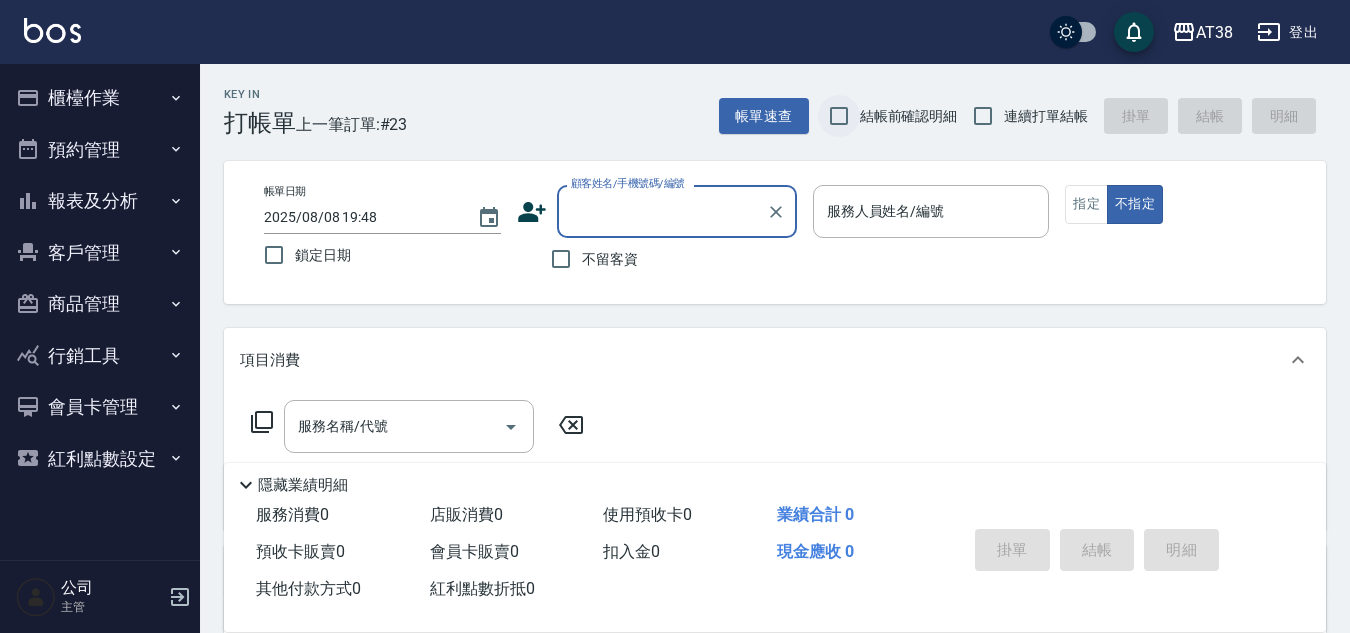 click on "結帳前確認明細" at bounding box center (839, 116) 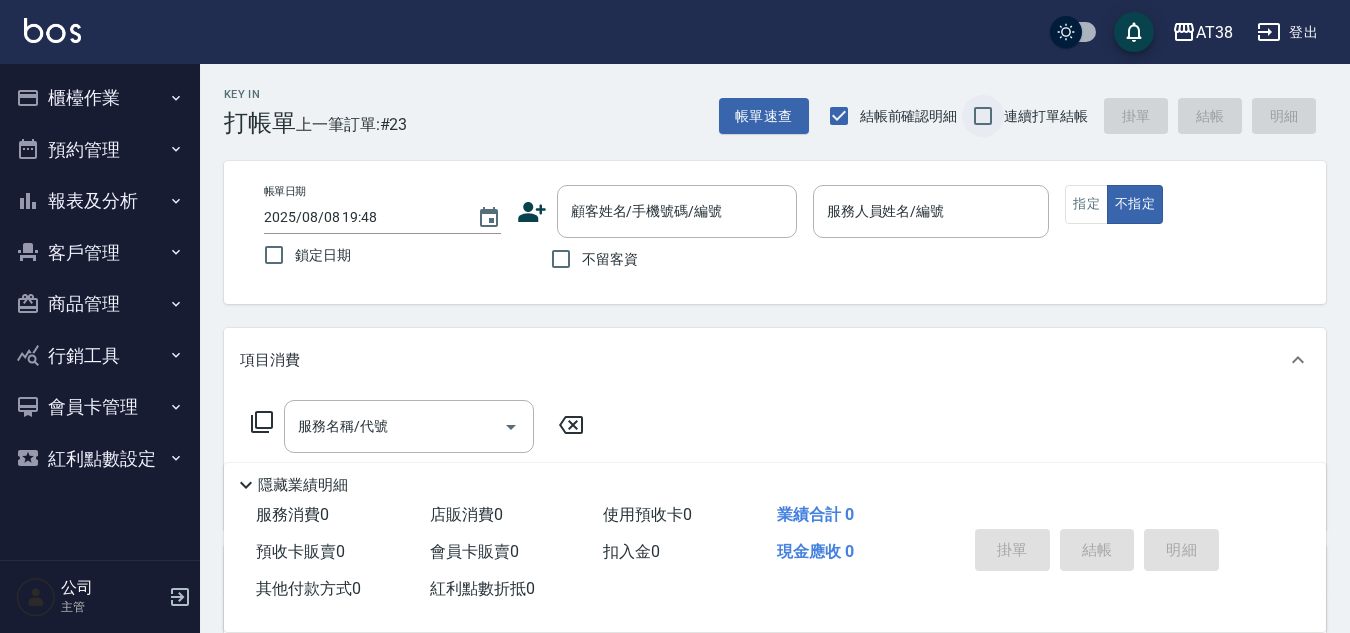 click on "連續打單結帳" at bounding box center (983, 116) 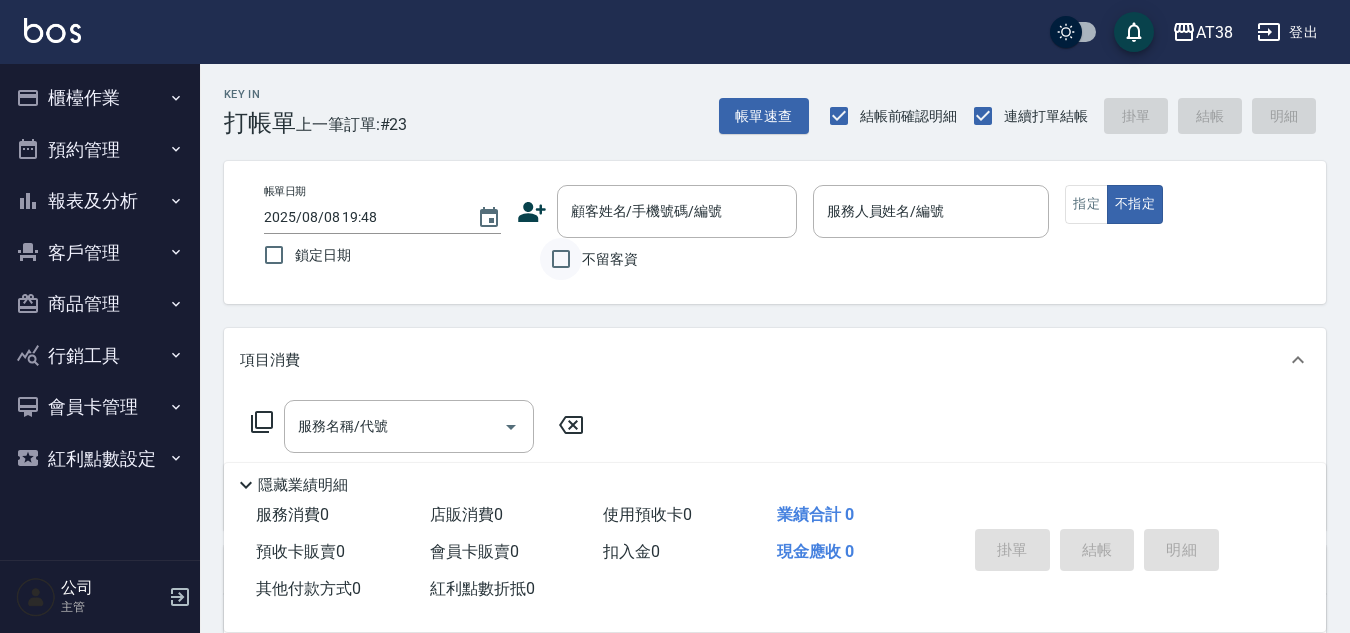 click on "不留客資" at bounding box center [561, 259] 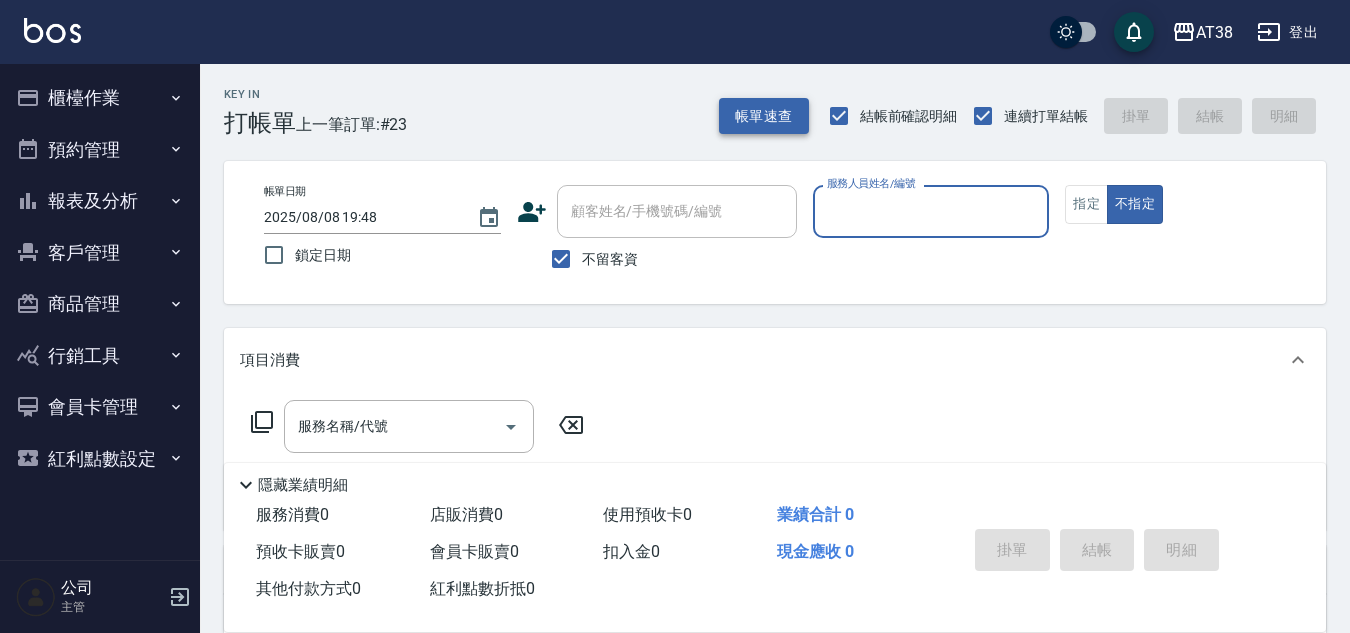 click on "帳單速查" at bounding box center [764, 116] 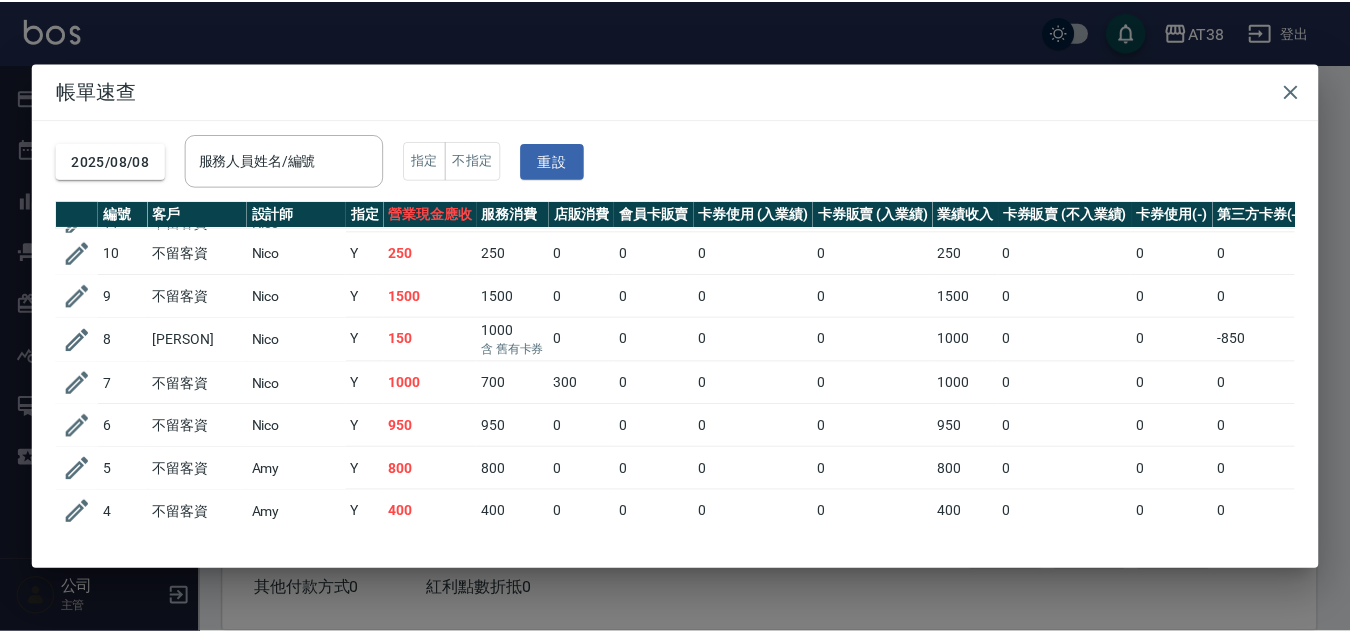 scroll, scrollTop: 733, scrollLeft: 0, axis: vertical 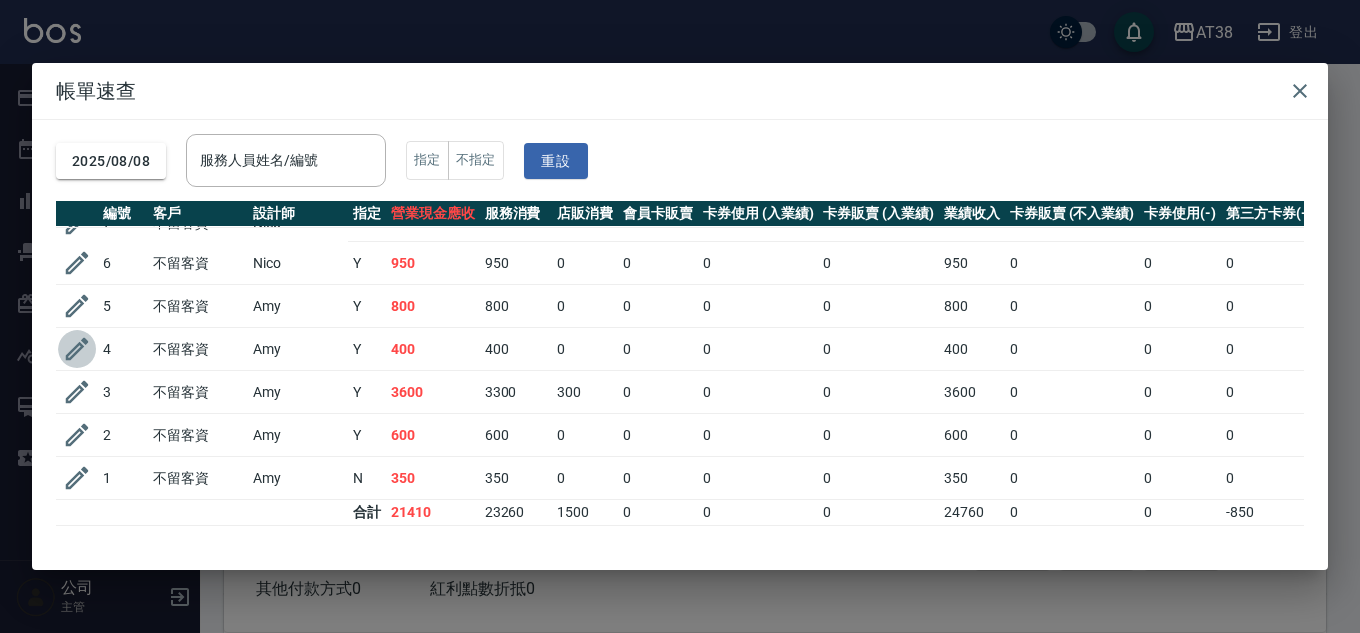 click 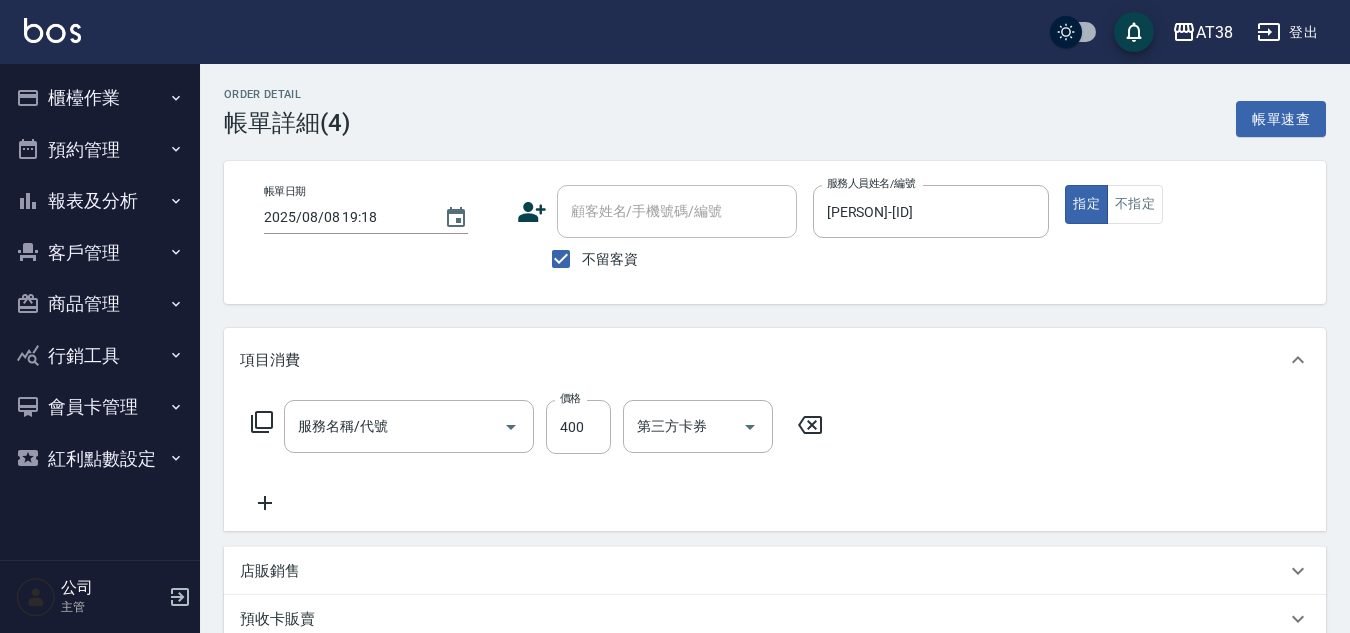 type on "2025/08/08 19:18" 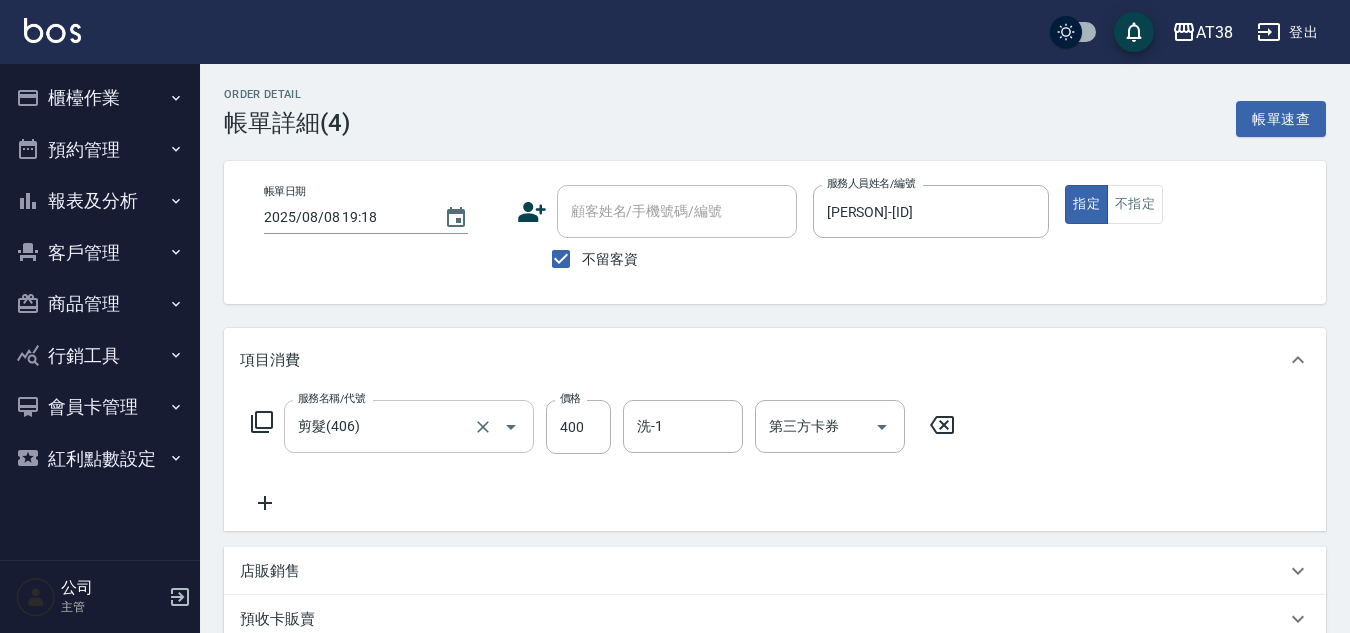 click on "剪髮(406)" at bounding box center [381, 426] 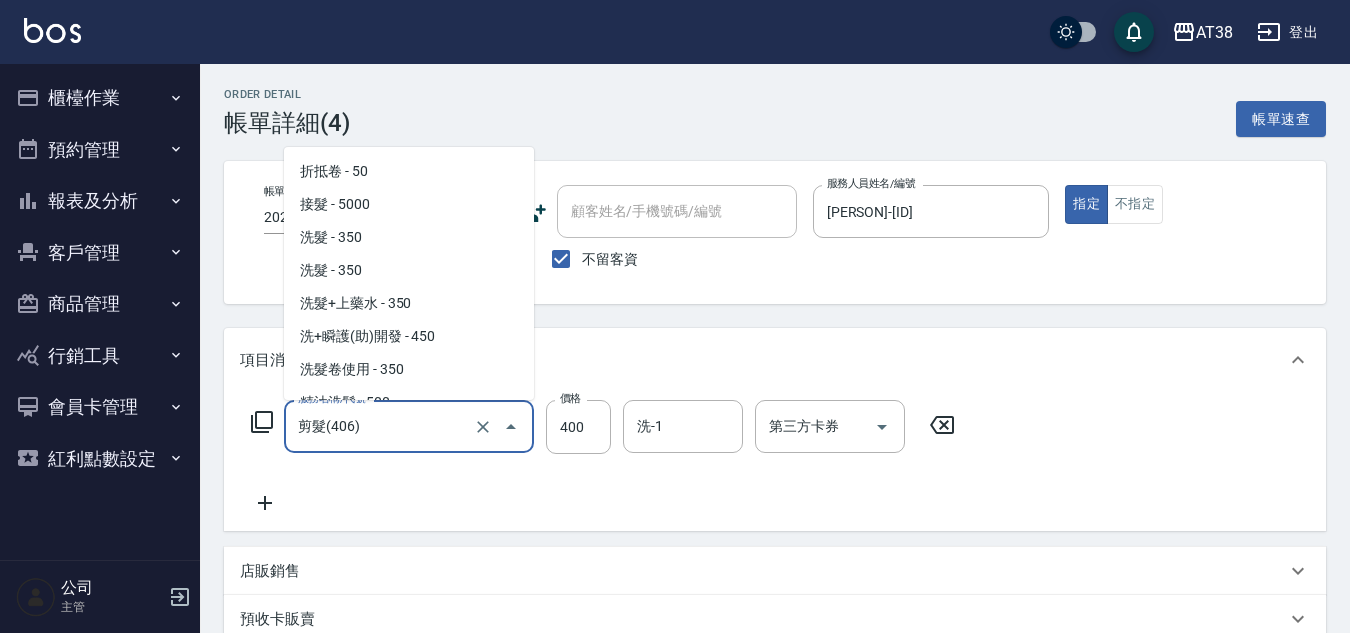 scroll, scrollTop: 580, scrollLeft: 0, axis: vertical 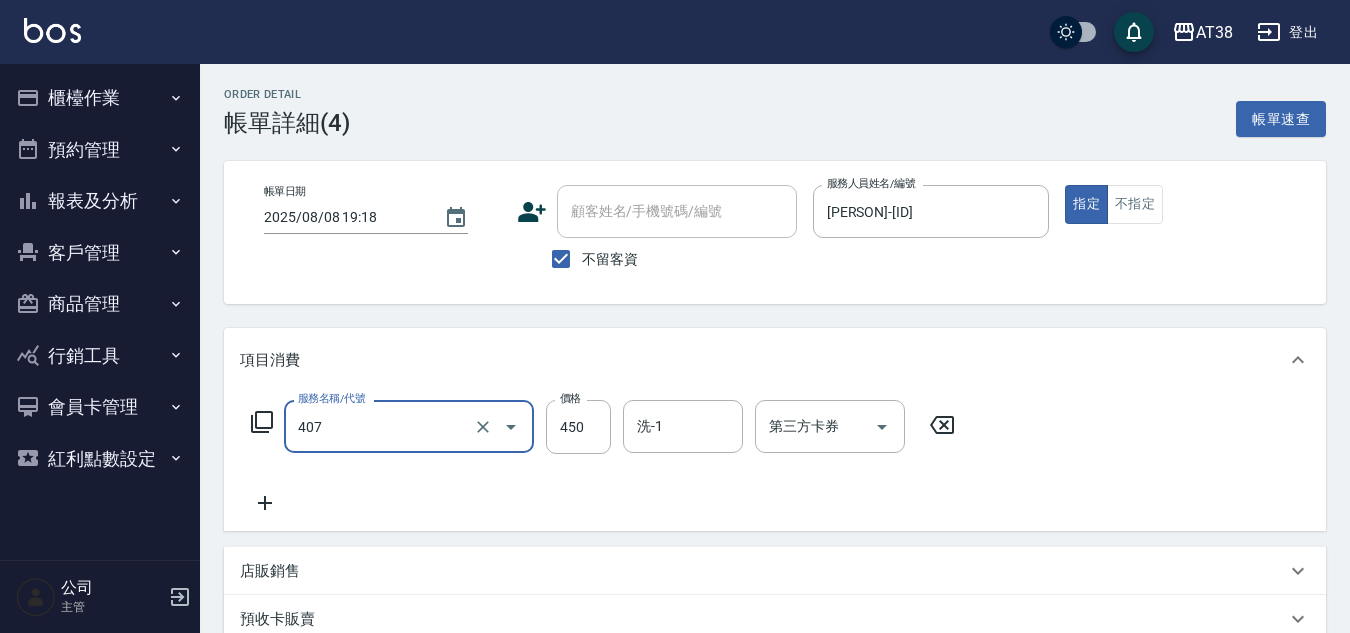 type on "剪髮(407)" 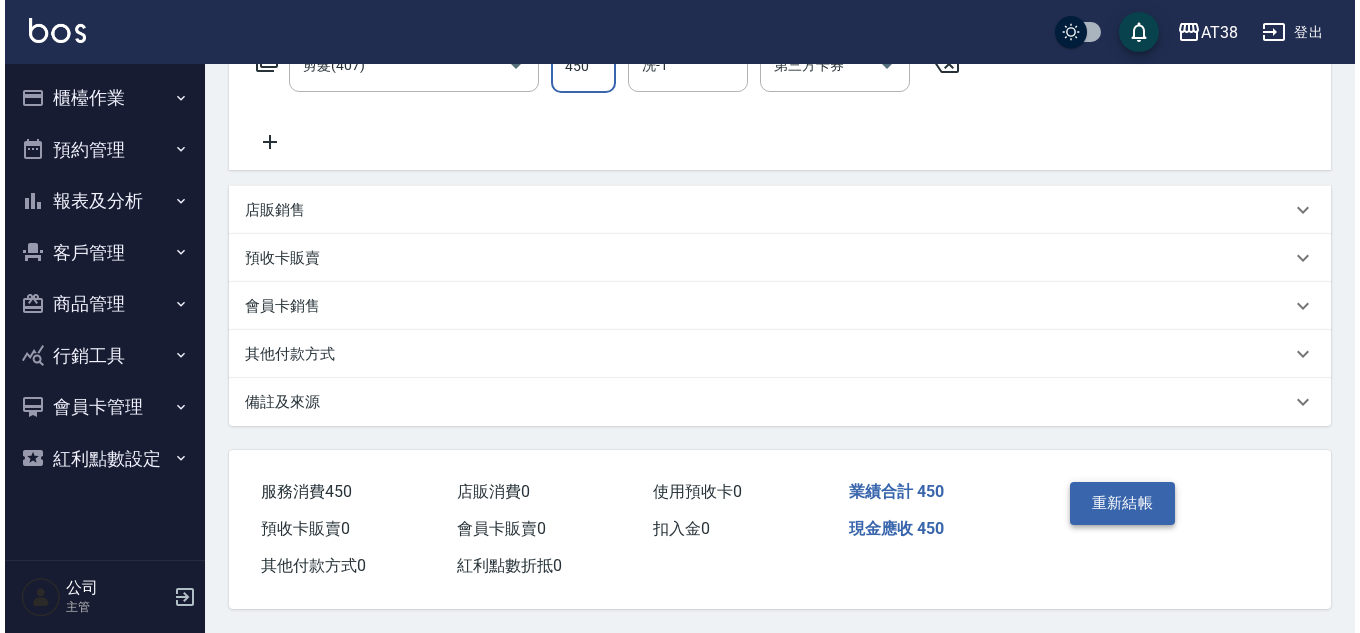 scroll, scrollTop: 370, scrollLeft: 0, axis: vertical 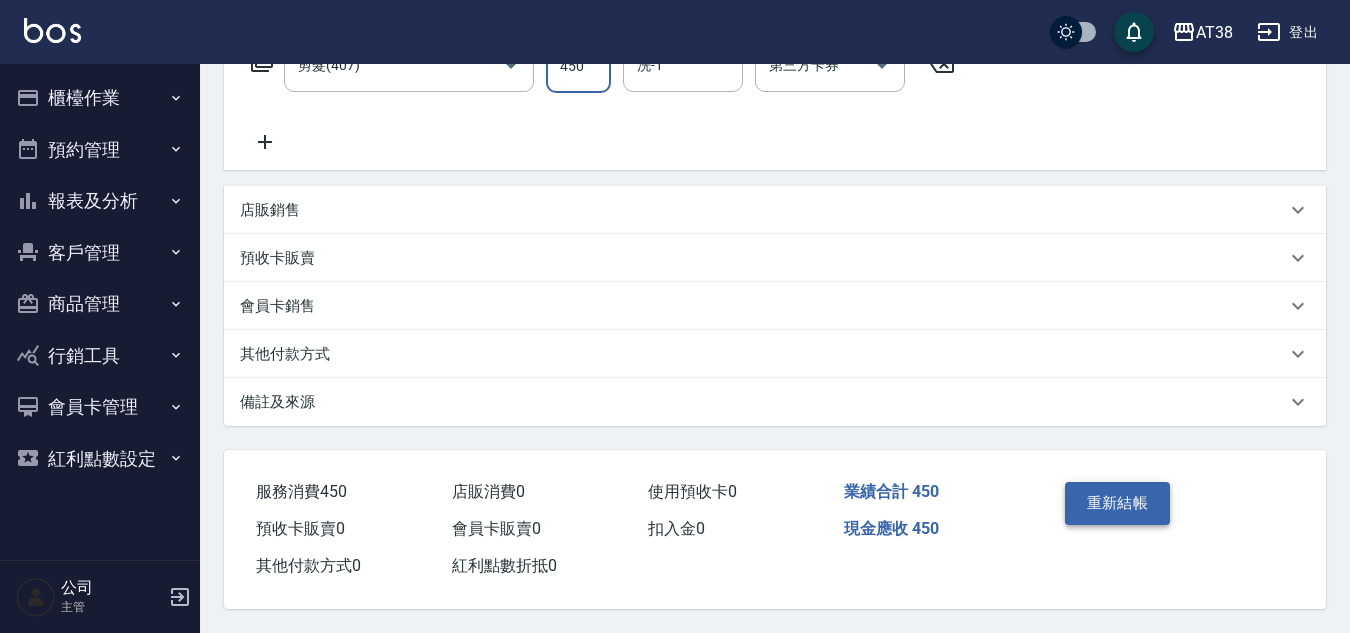 click on "重新結帳" at bounding box center (1118, 503) 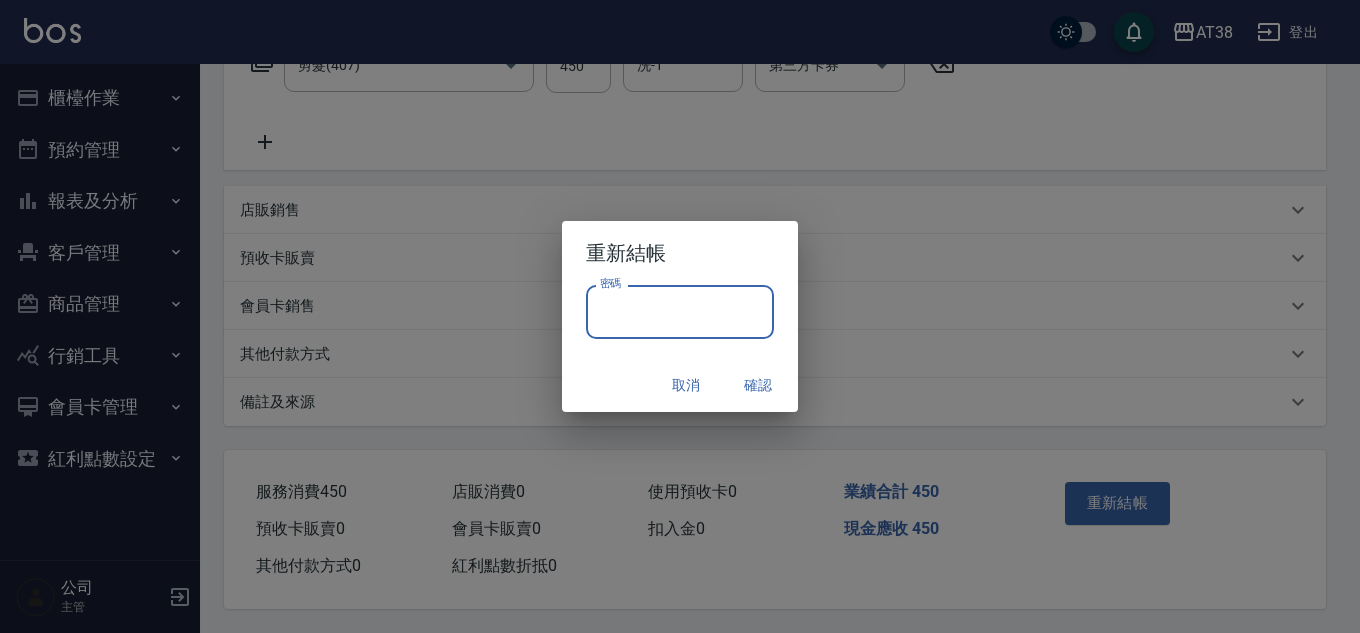 click on "密碼" at bounding box center [680, 312] 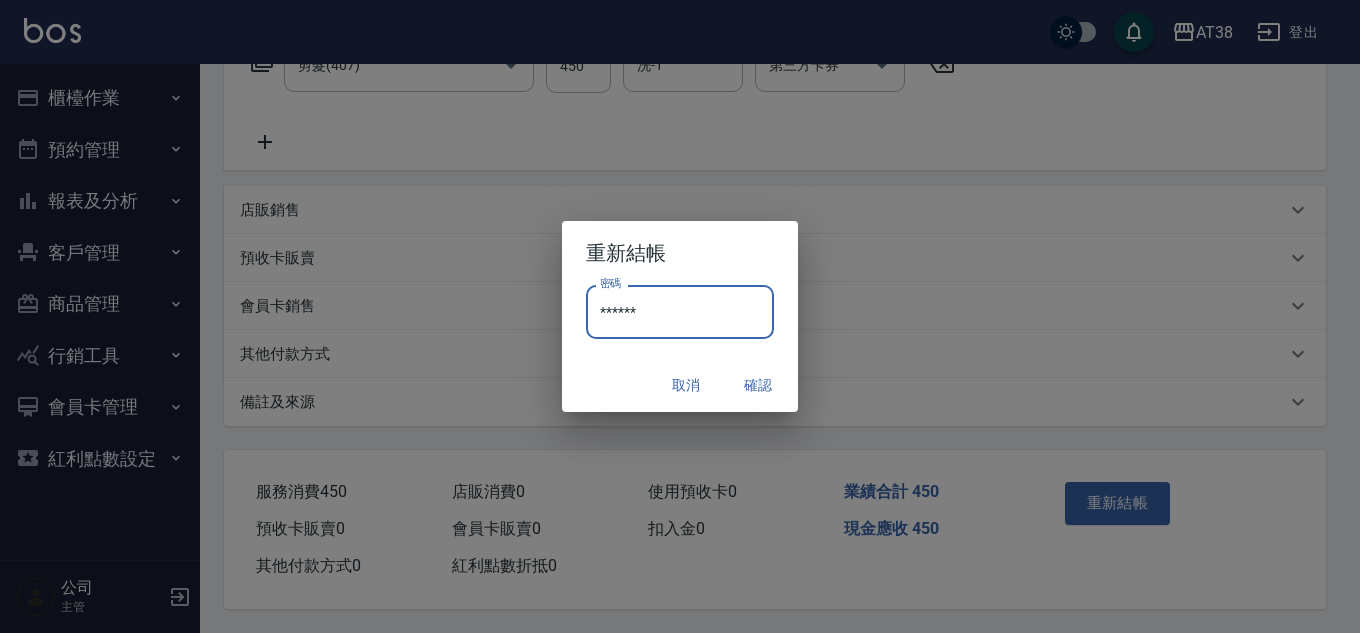 type on "******" 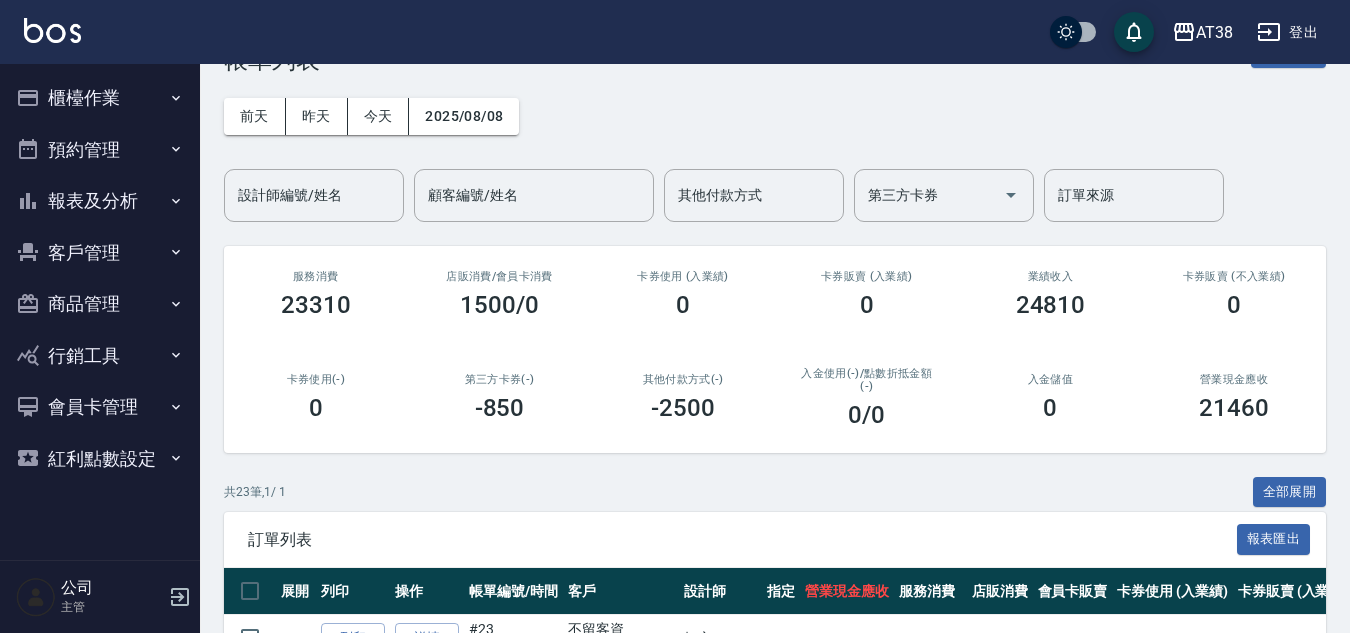 scroll, scrollTop: 0, scrollLeft: 0, axis: both 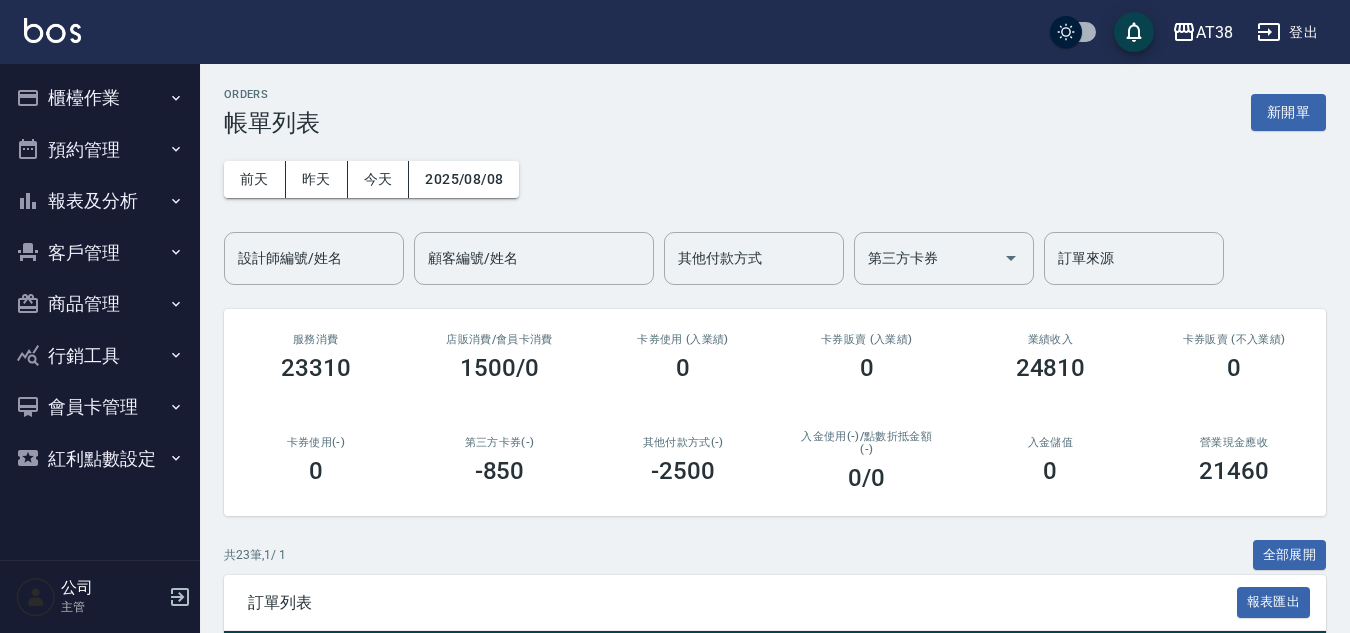 click on "報表及分析" at bounding box center (100, 201) 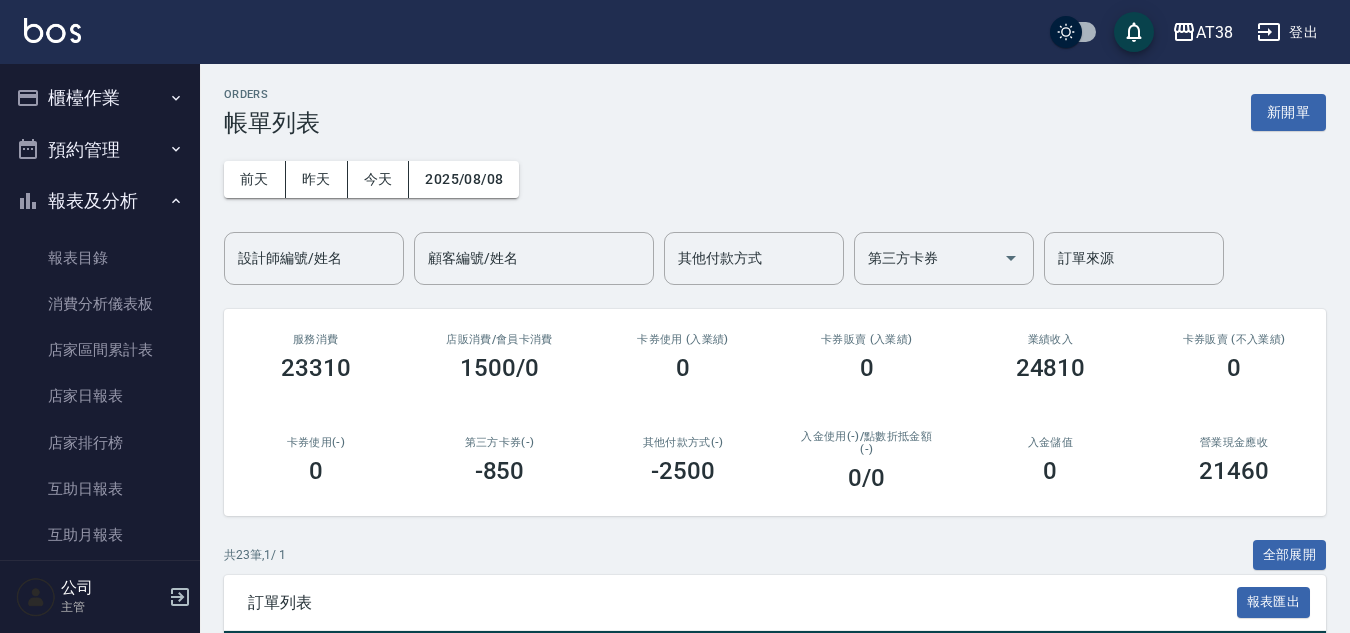 click on "報表及分析" at bounding box center [100, 201] 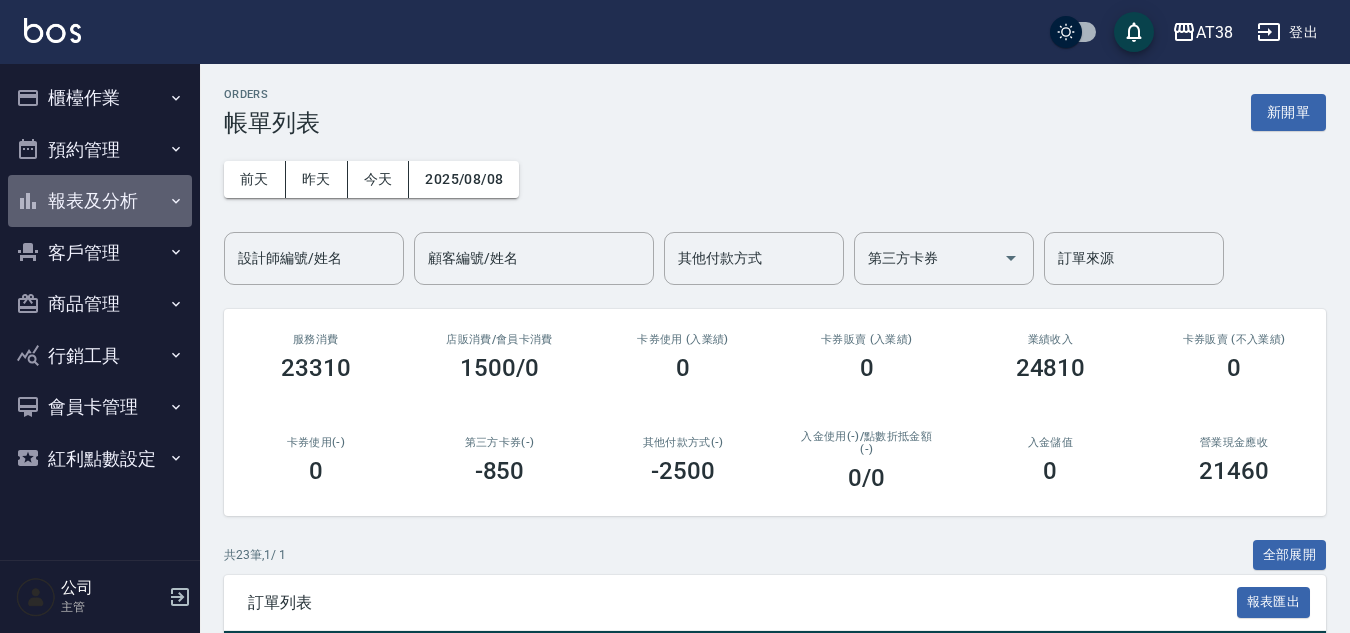 click on "報表及分析" at bounding box center (100, 201) 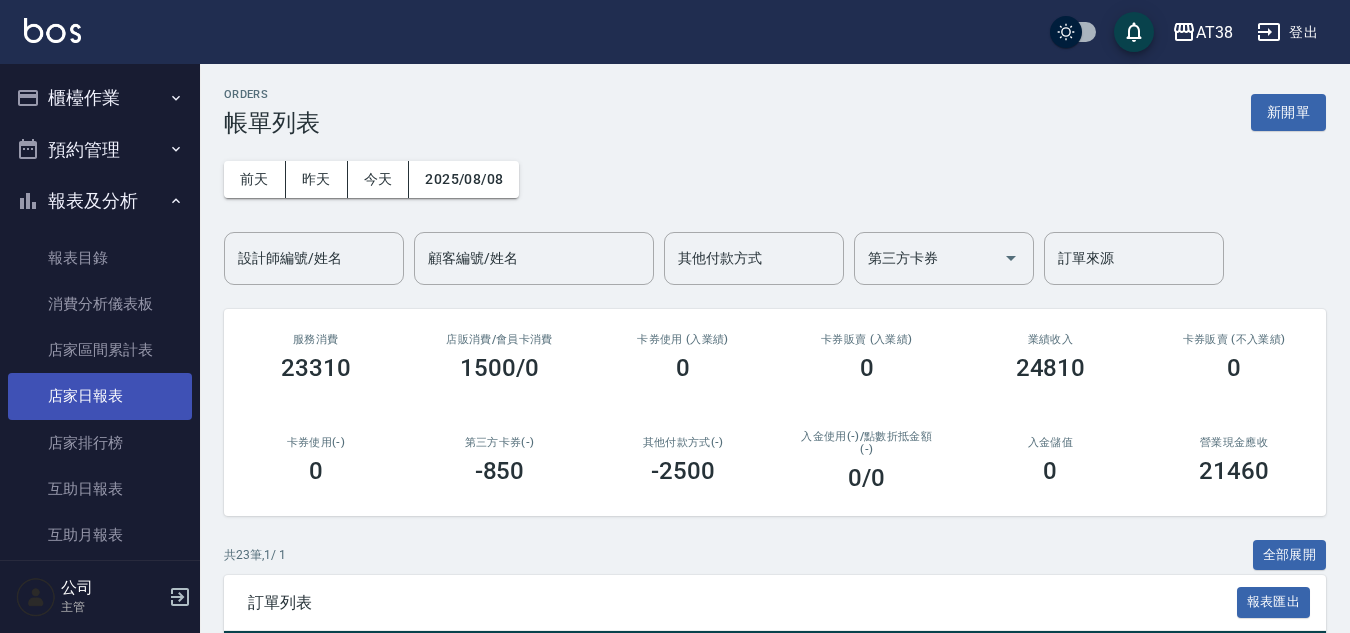 click on "店家日報表" at bounding box center (100, 396) 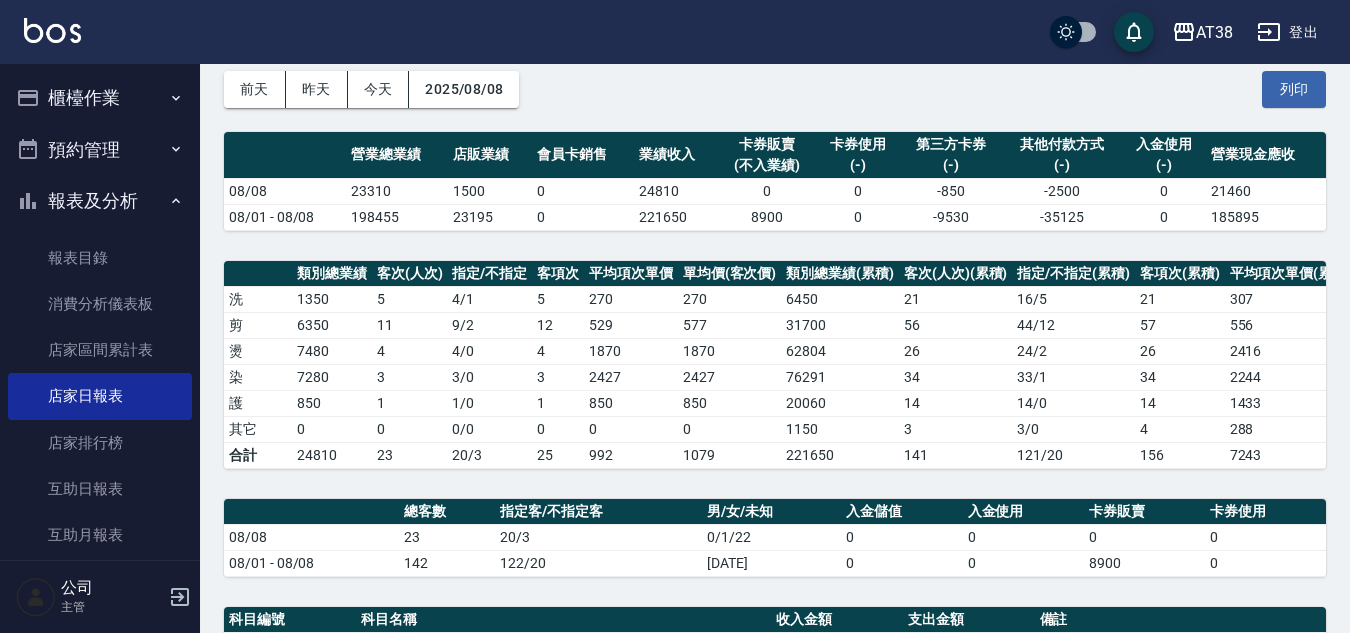 scroll, scrollTop: 0, scrollLeft: 0, axis: both 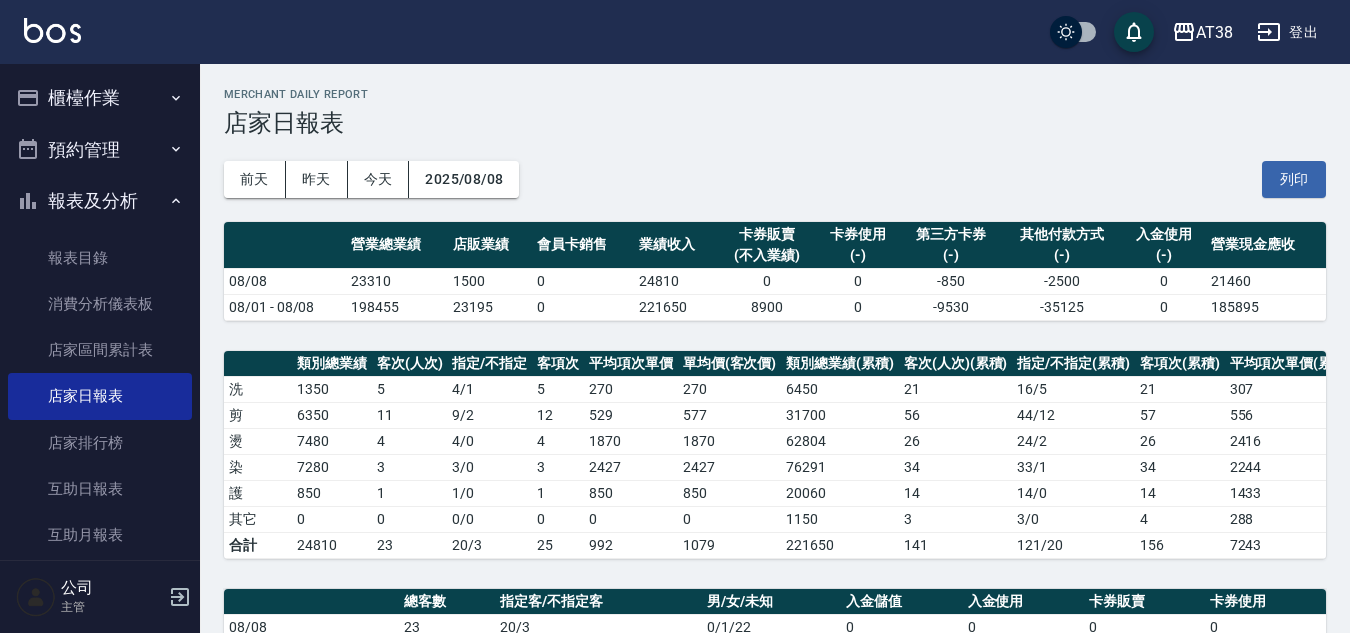 click on "櫃檯作業" at bounding box center [100, 98] 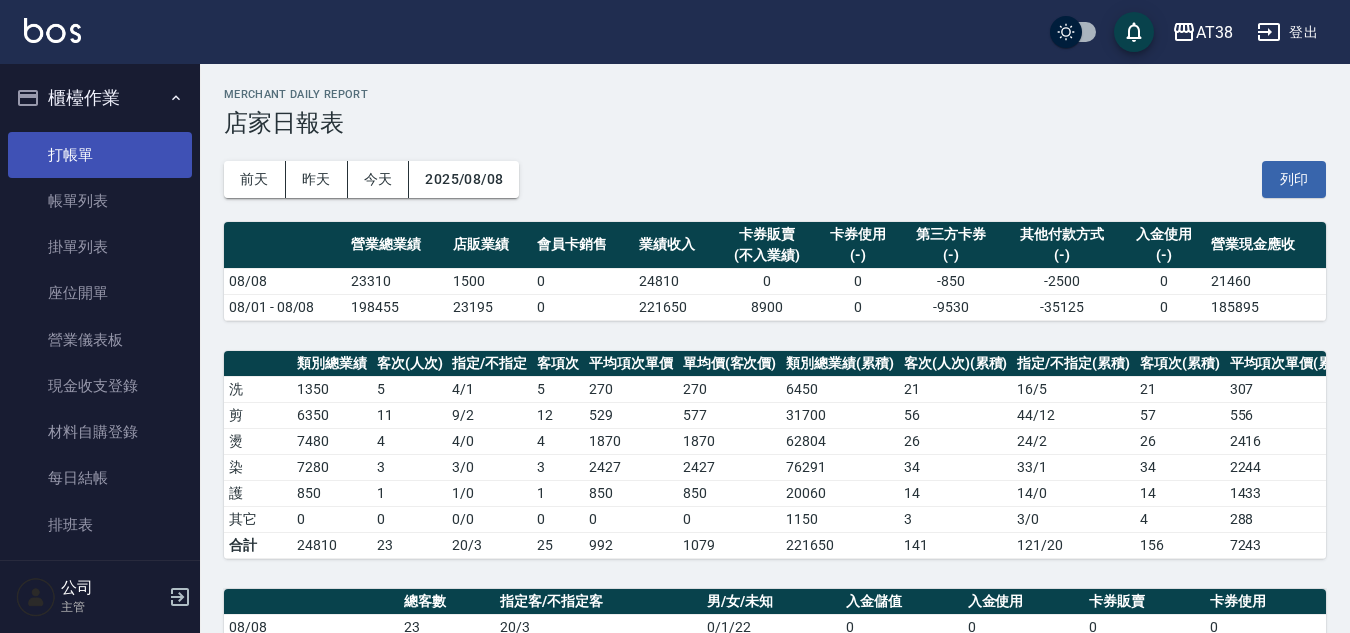 click on "打帳單" at bounding box center [100, 155] 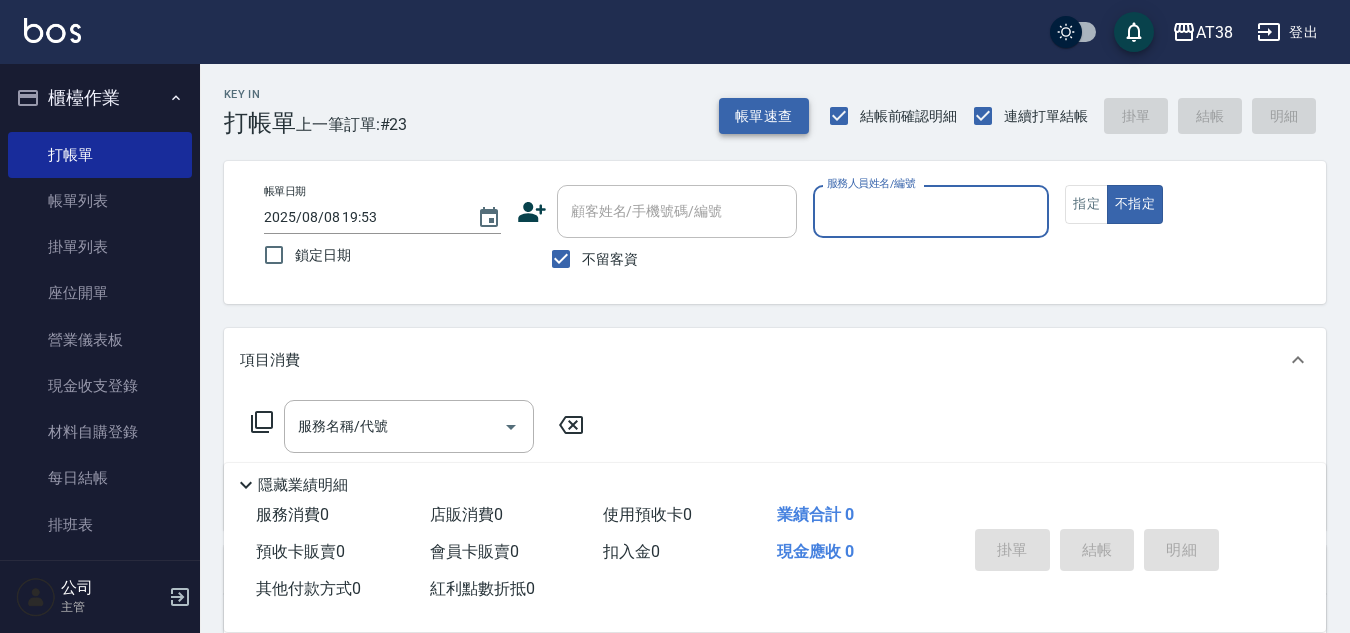 click on "帳單速查" at bounding box center [764, 116] 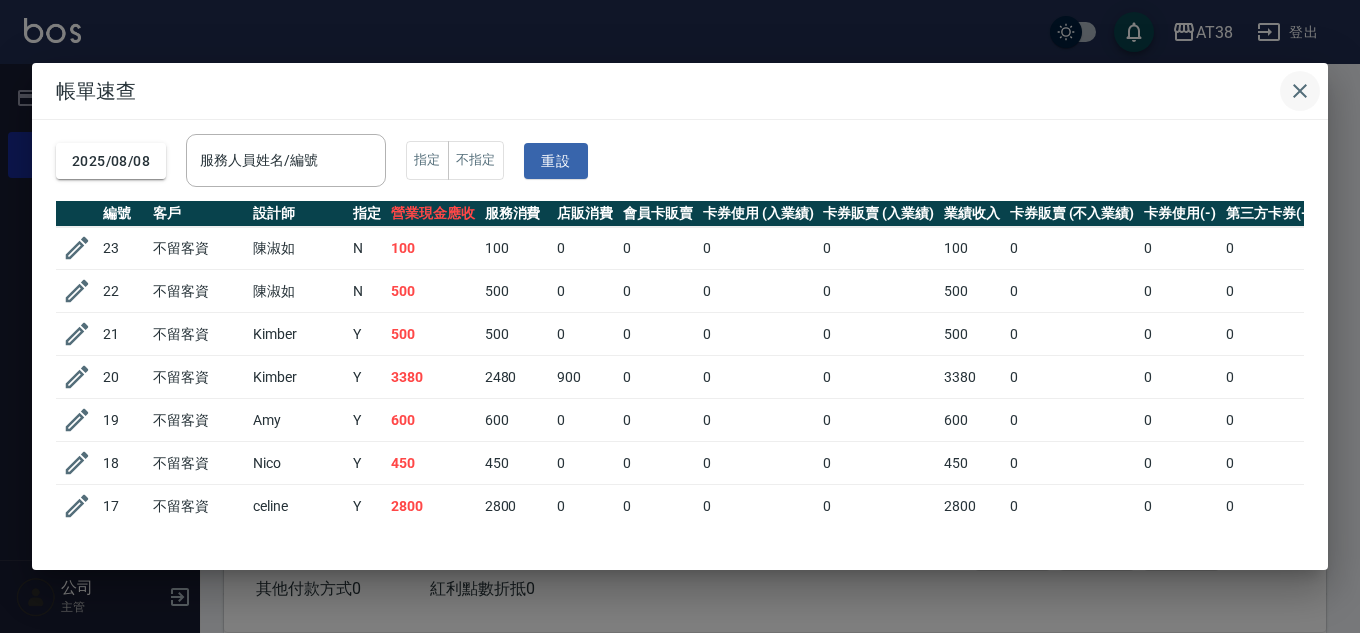 click 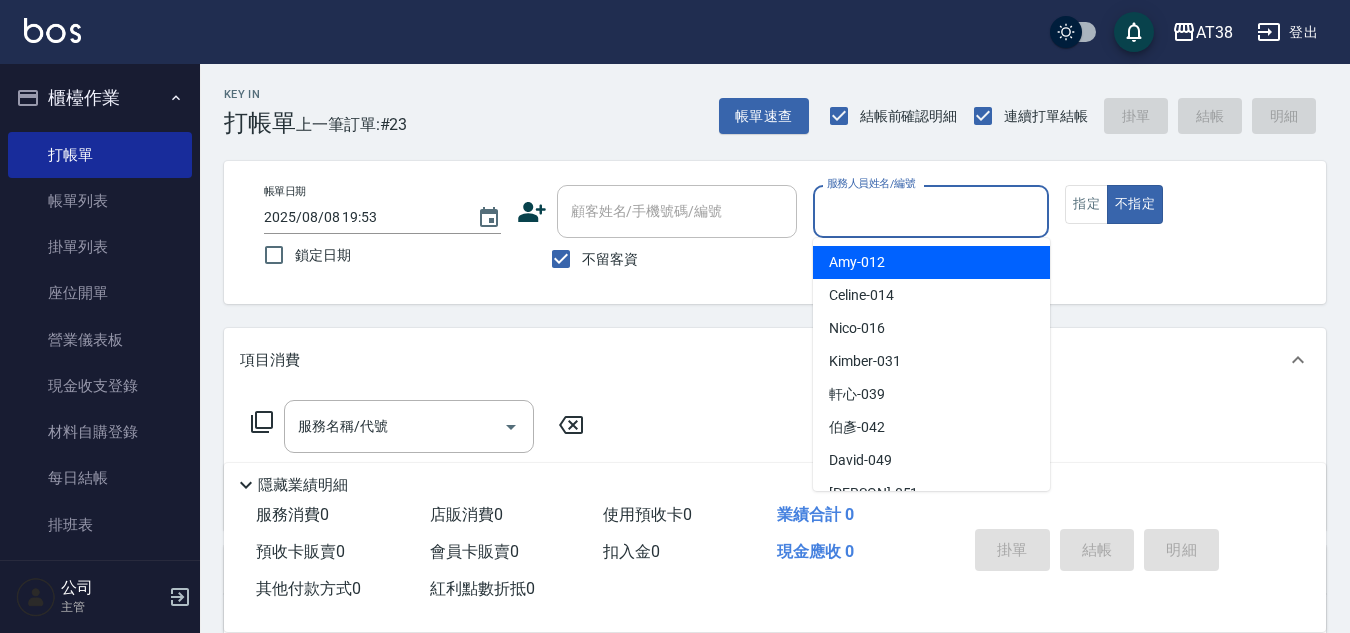 click on "服務人員姓名/編號" at bounding box center (931, 211) 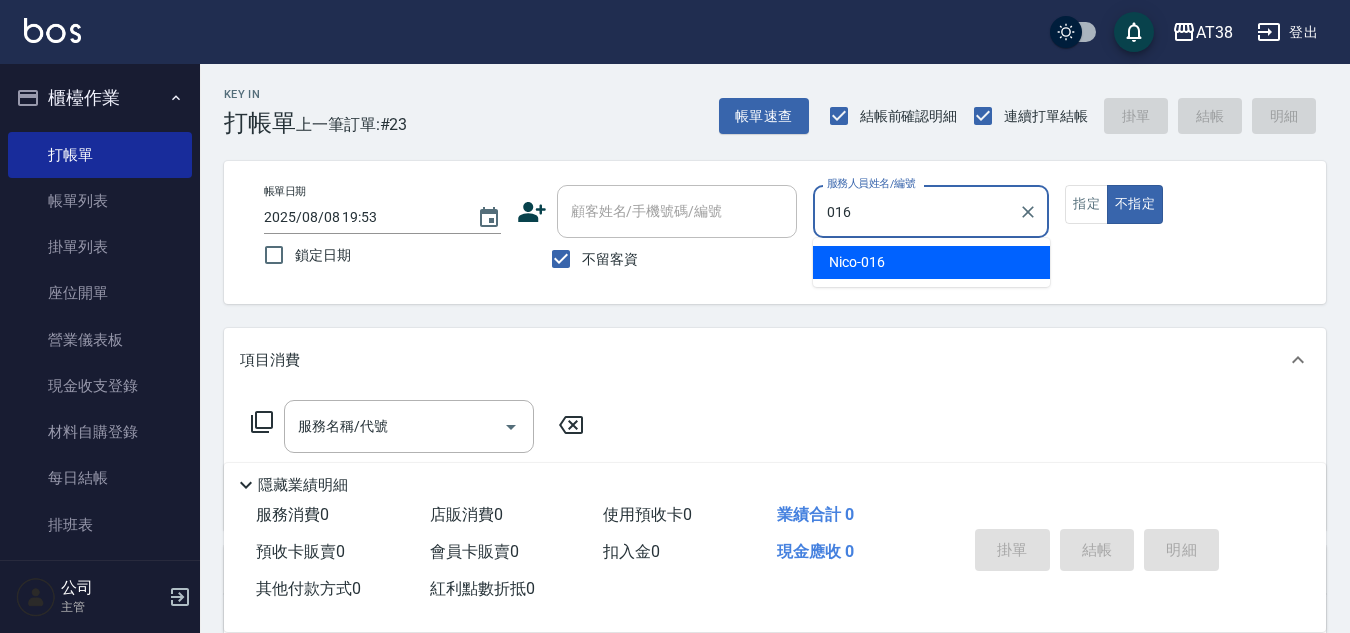 type on "[NAME]-[CODE]" 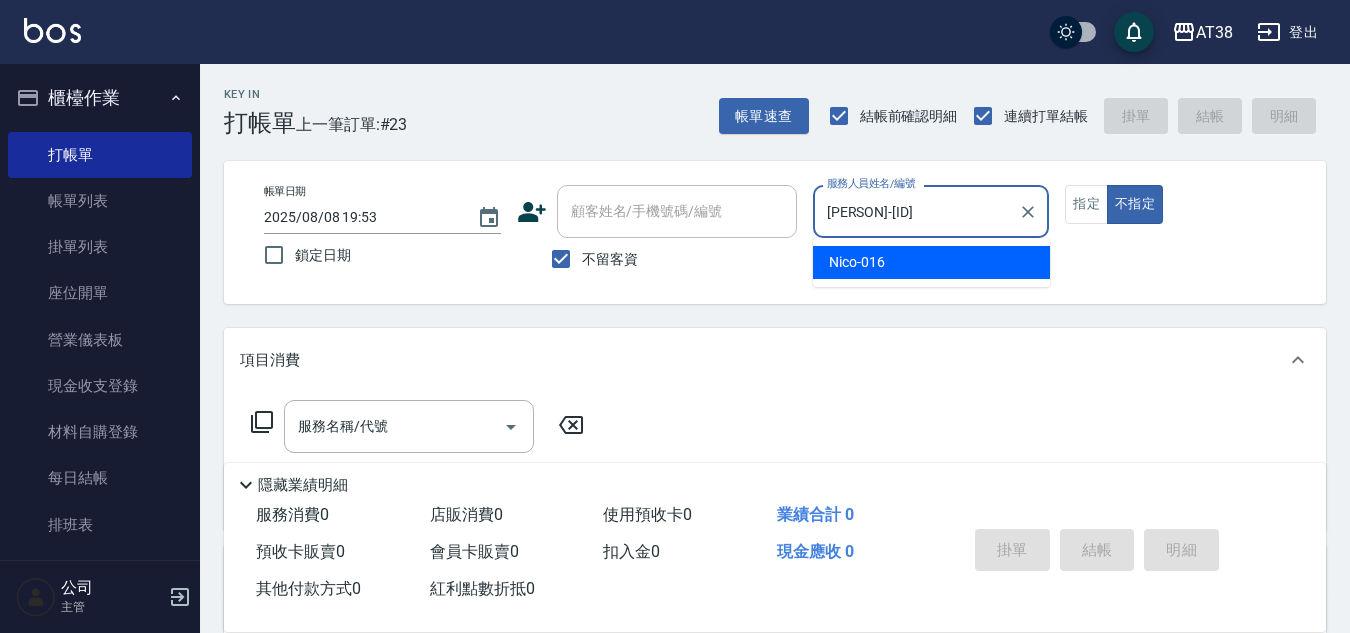 type on "false" 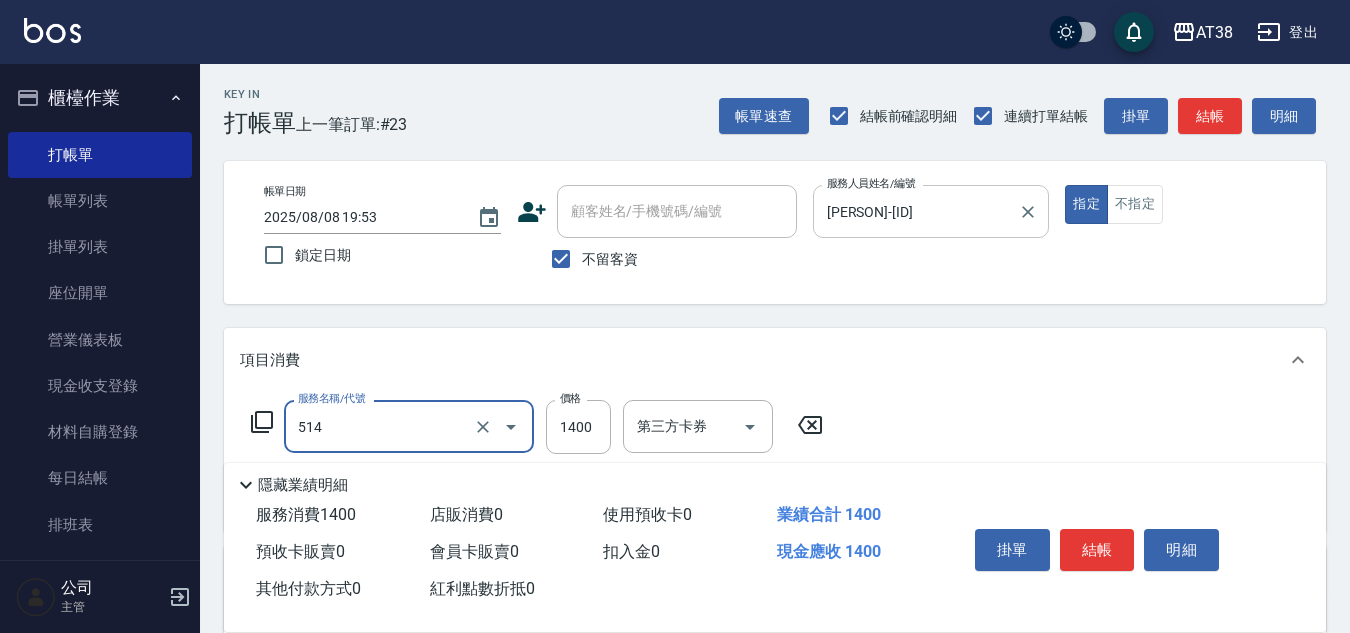 type on "染髮(長)(514)" 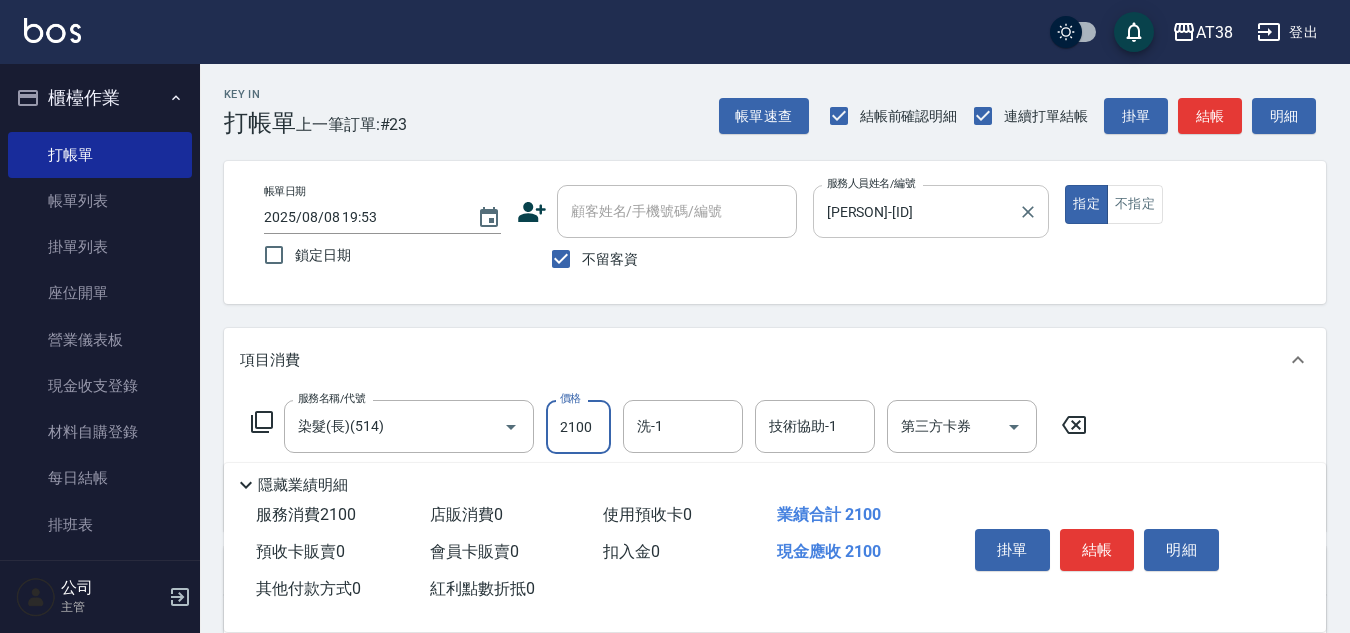 type on "2100" 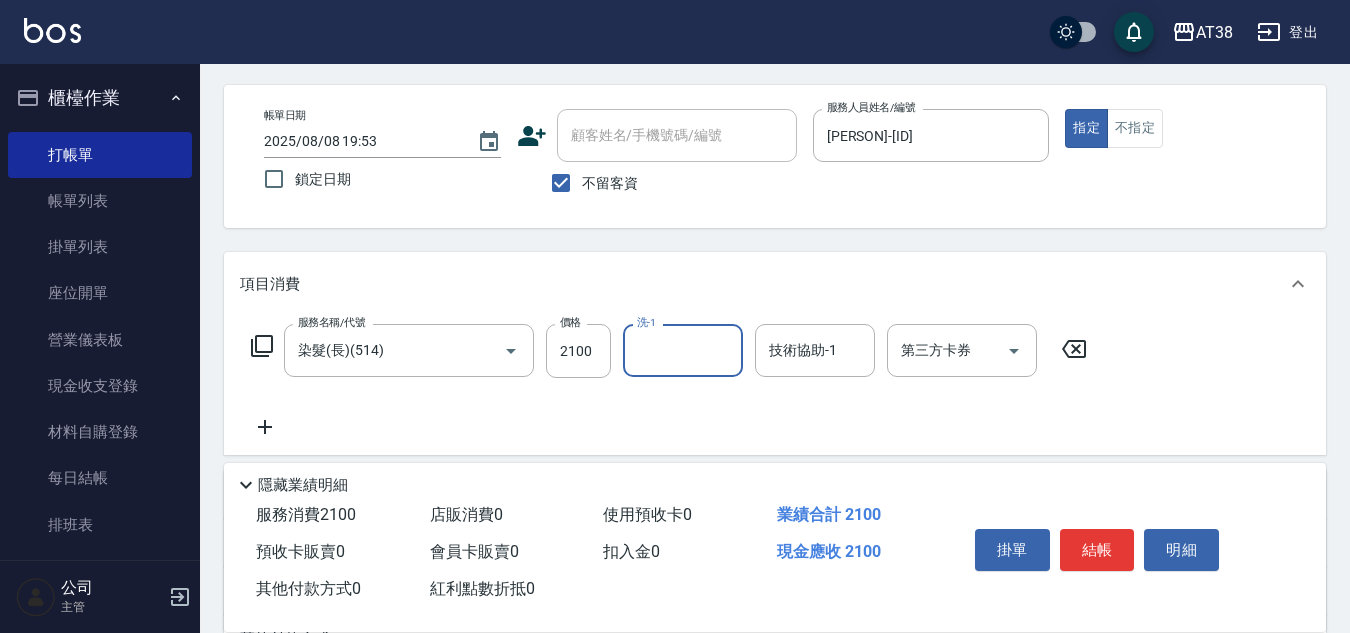 scroll, scrollTop: 346, scrollLeft: 0, axis: vertical 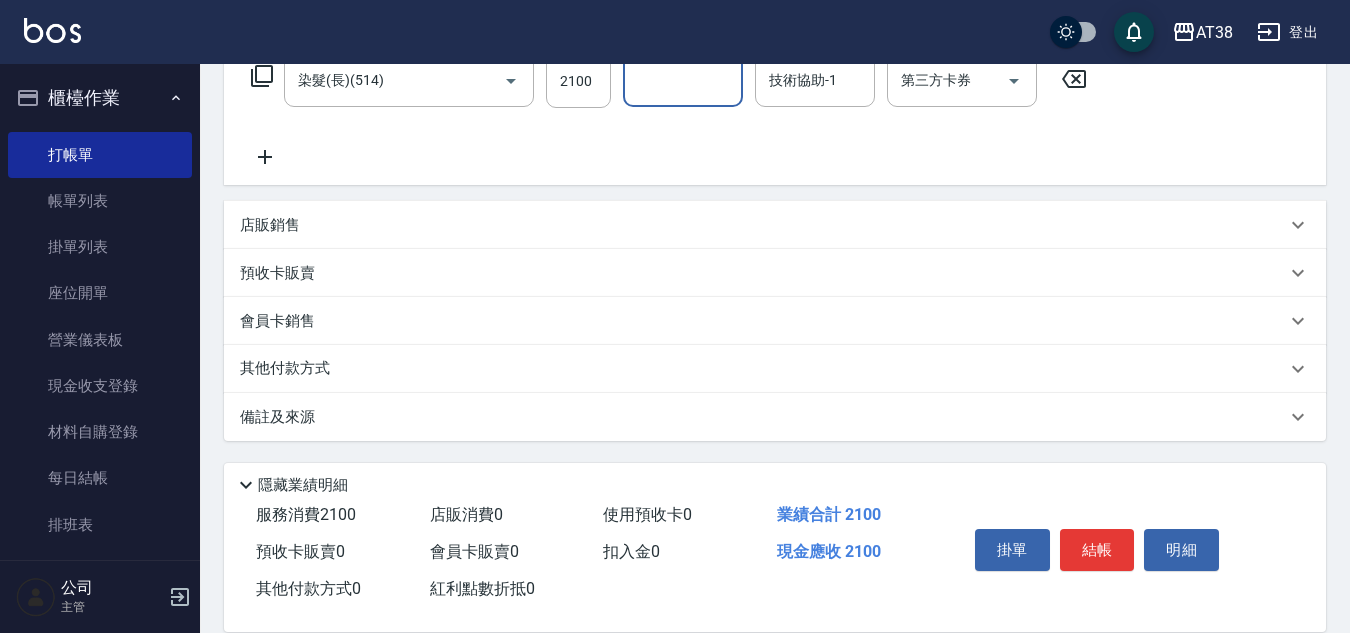click on "店販銷售" at bounding box center [270, 225] 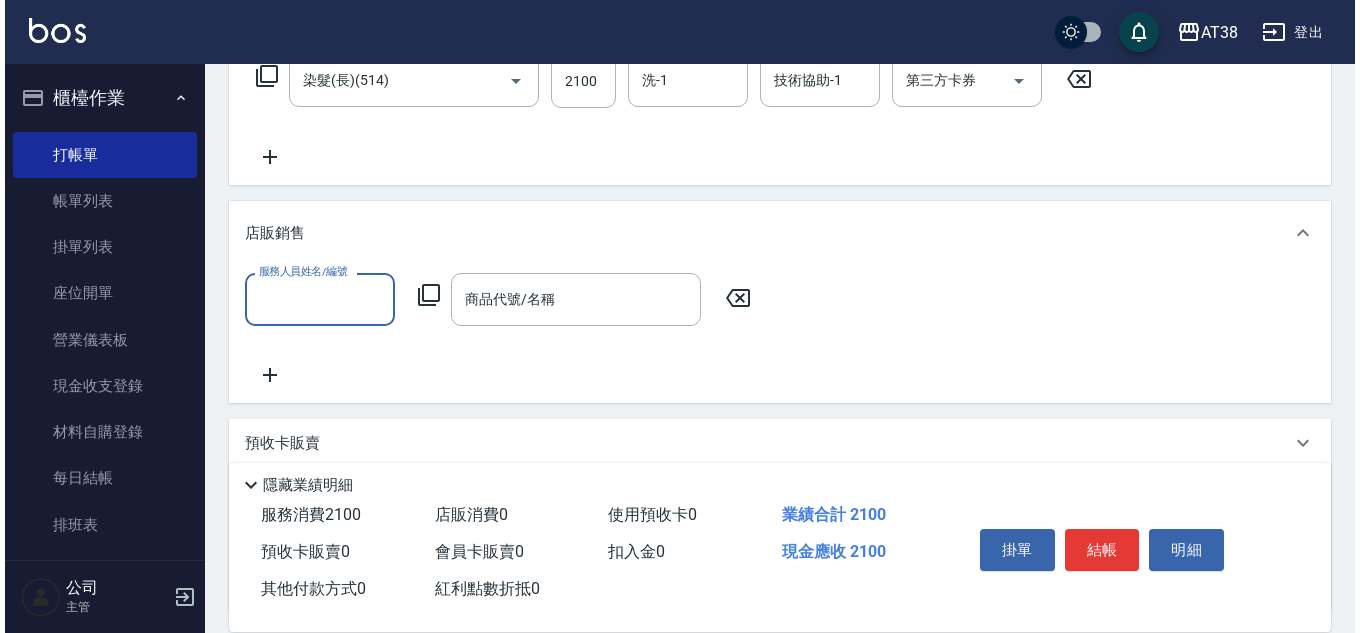 scroll, scrollTop: 0, scrollLeft: 0, axis: both 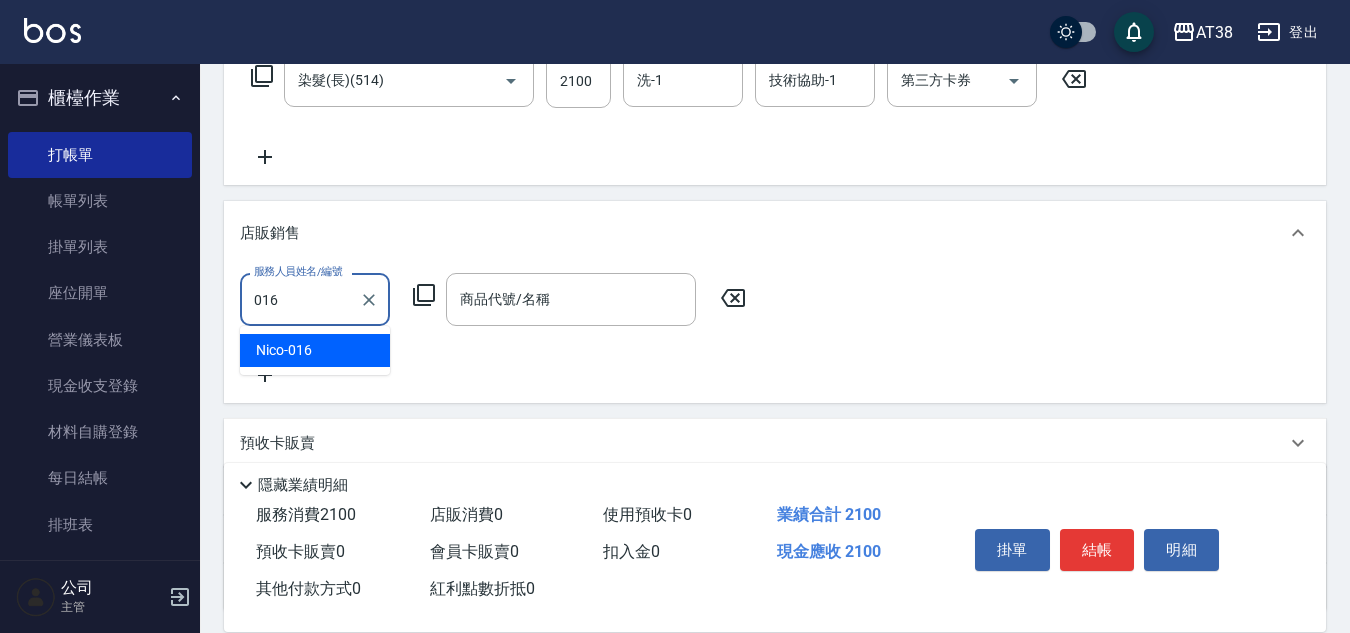 type on "[NAME]-[CODE]" 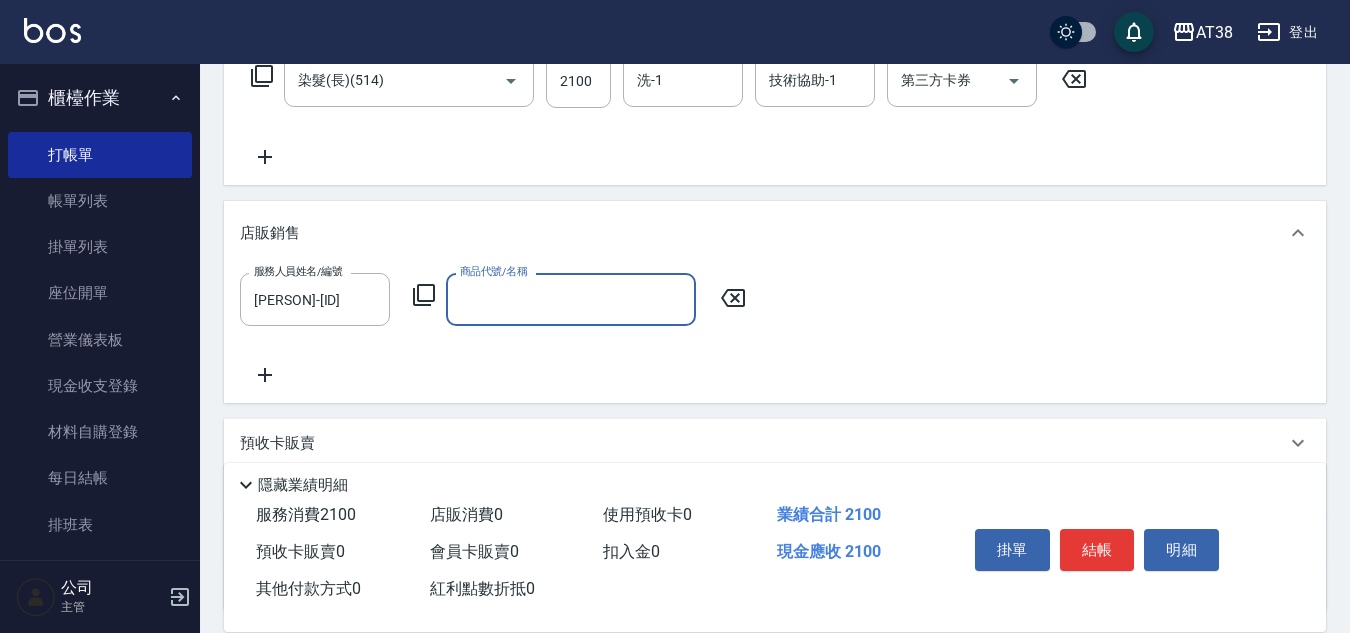 click 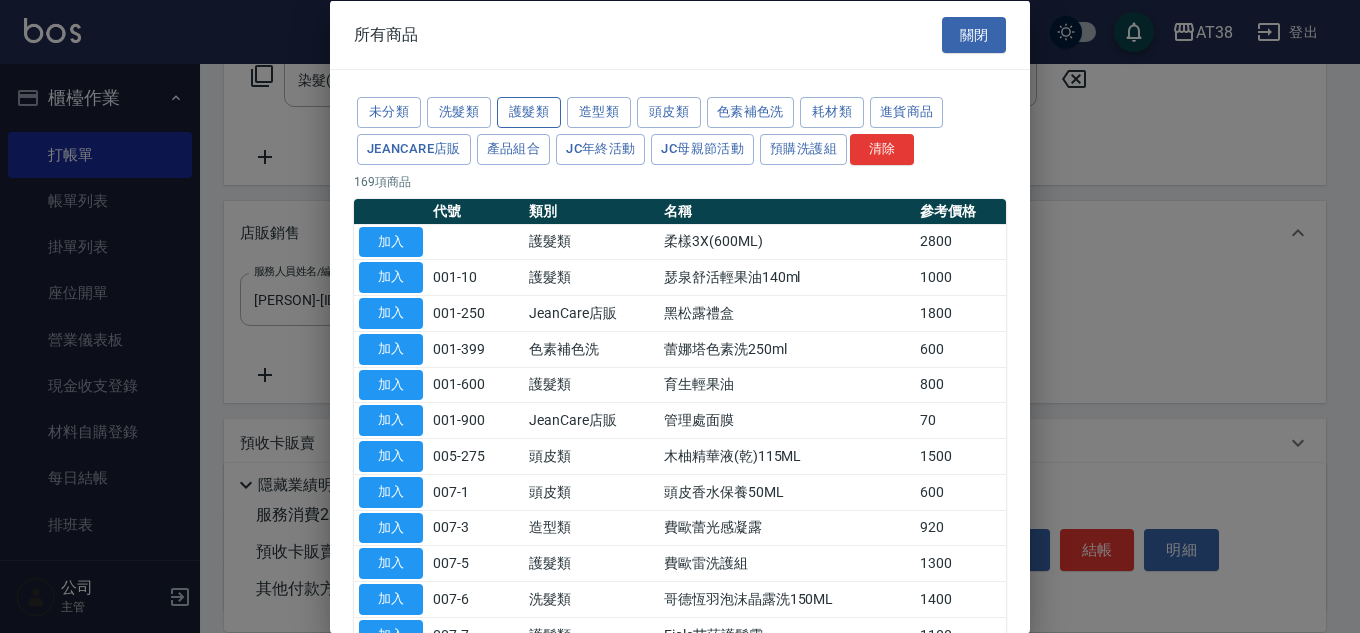 click on "護髮類" at bounding box center (529, 112) 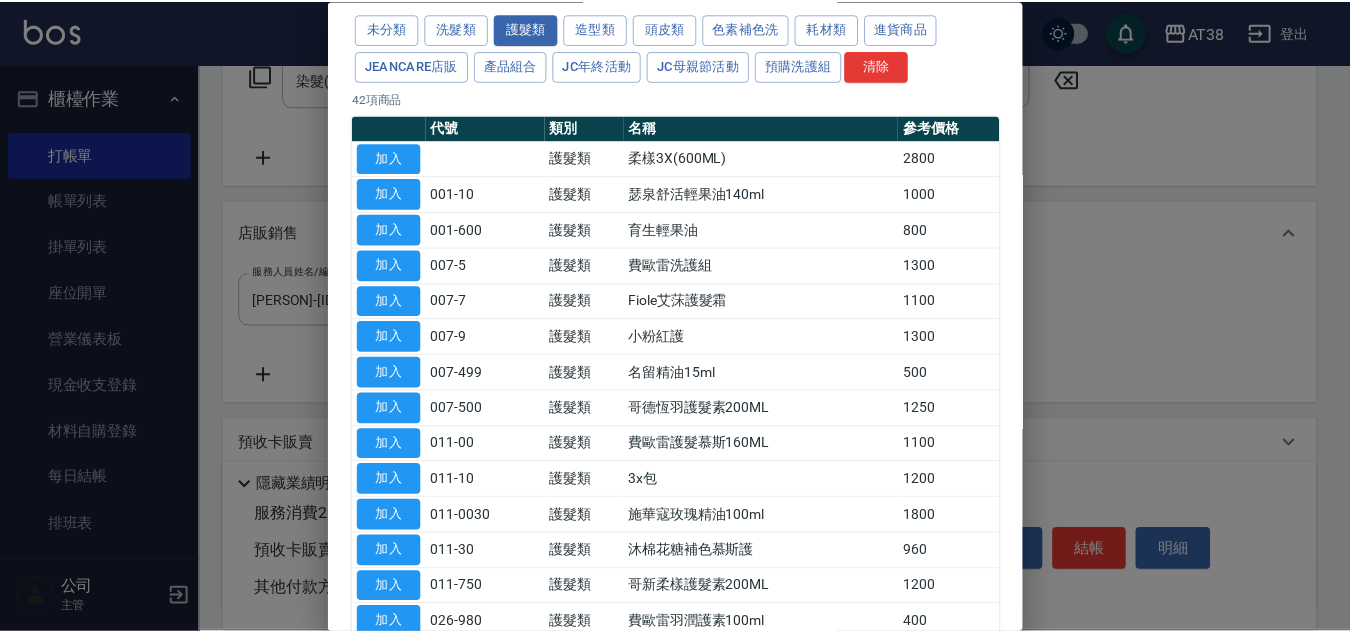 scroll, scrollTop: 300, scrollLeft: 0, axis: vertical 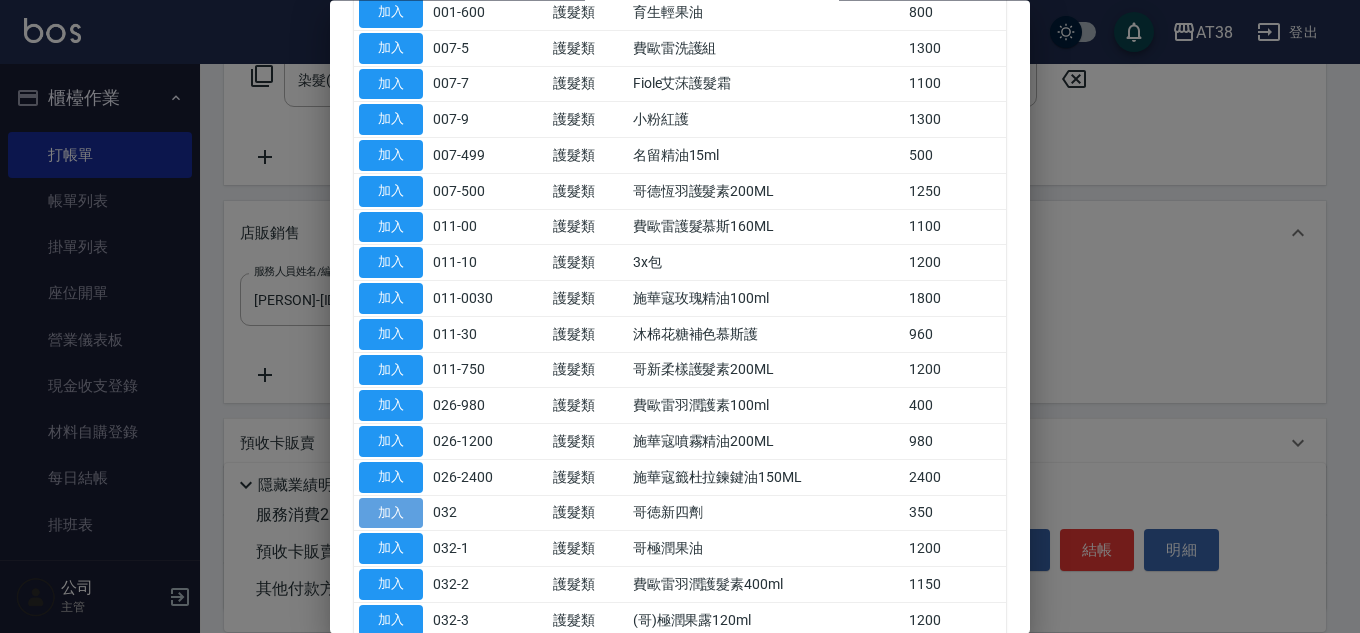 click on "加入" at bounding box center [391, 513] 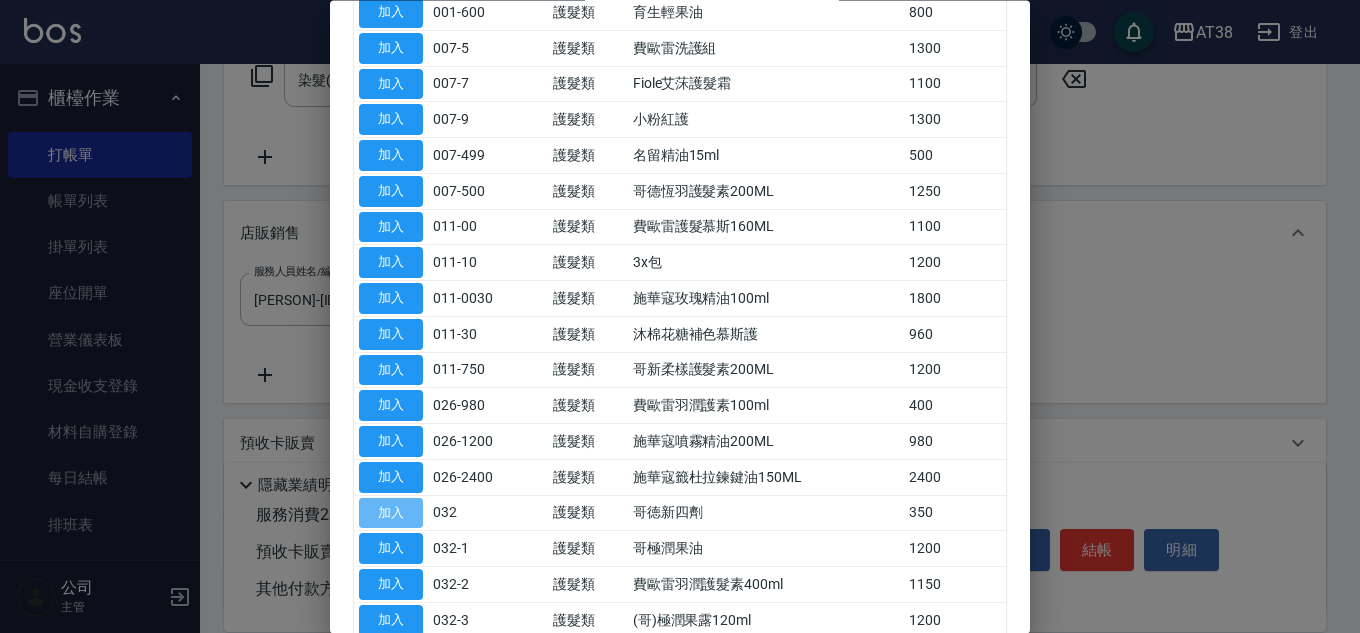 type on "哥徳新四劑" 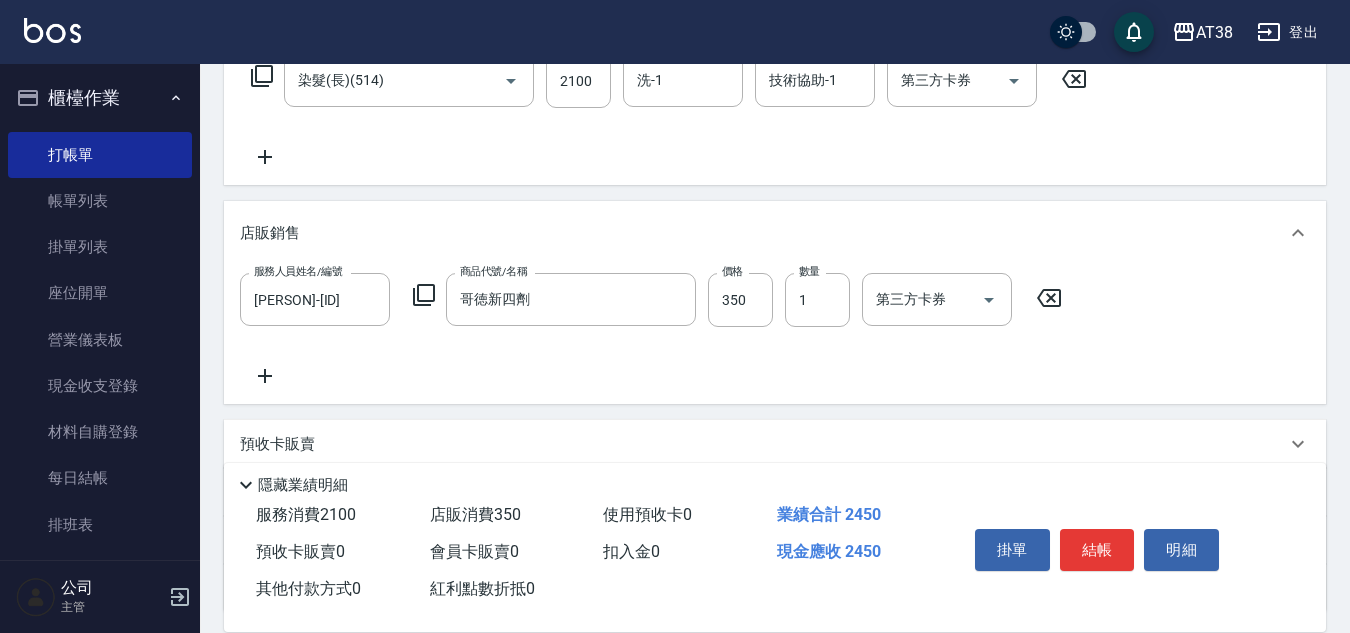 click on "服務人員姓名/編號 Nico-016 服務人員姓名/編號 商品代號/名稱 哥徳新四劑 商品代號/名稱 價格 350 價格 數量 1 數量 第三方卡券 第三方卡券" at bounding box center [657, 300] 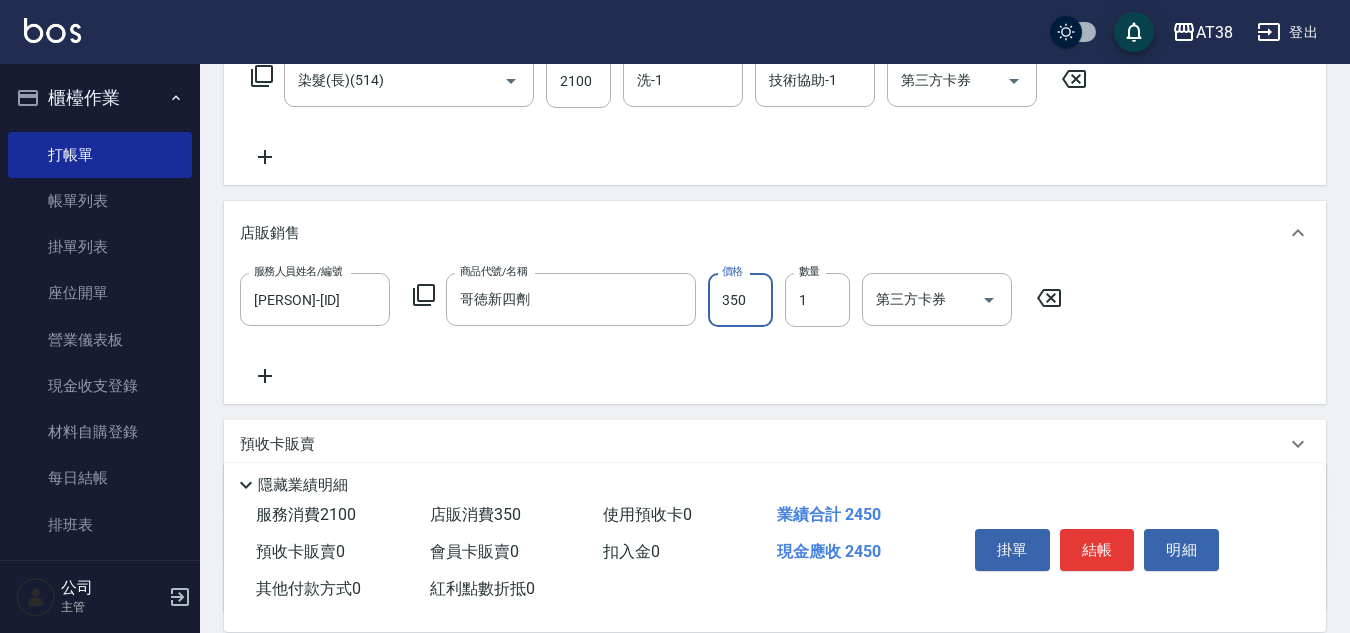 click on "350" at bounding box center [740, 300] 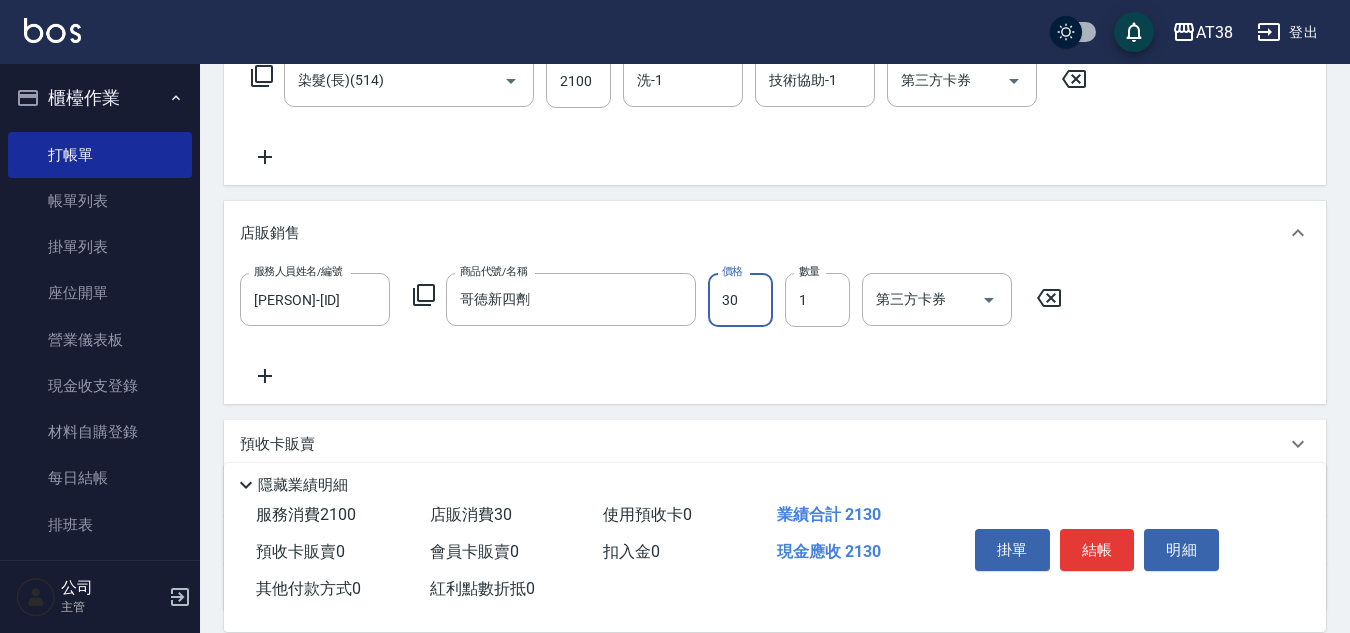 type on "300" 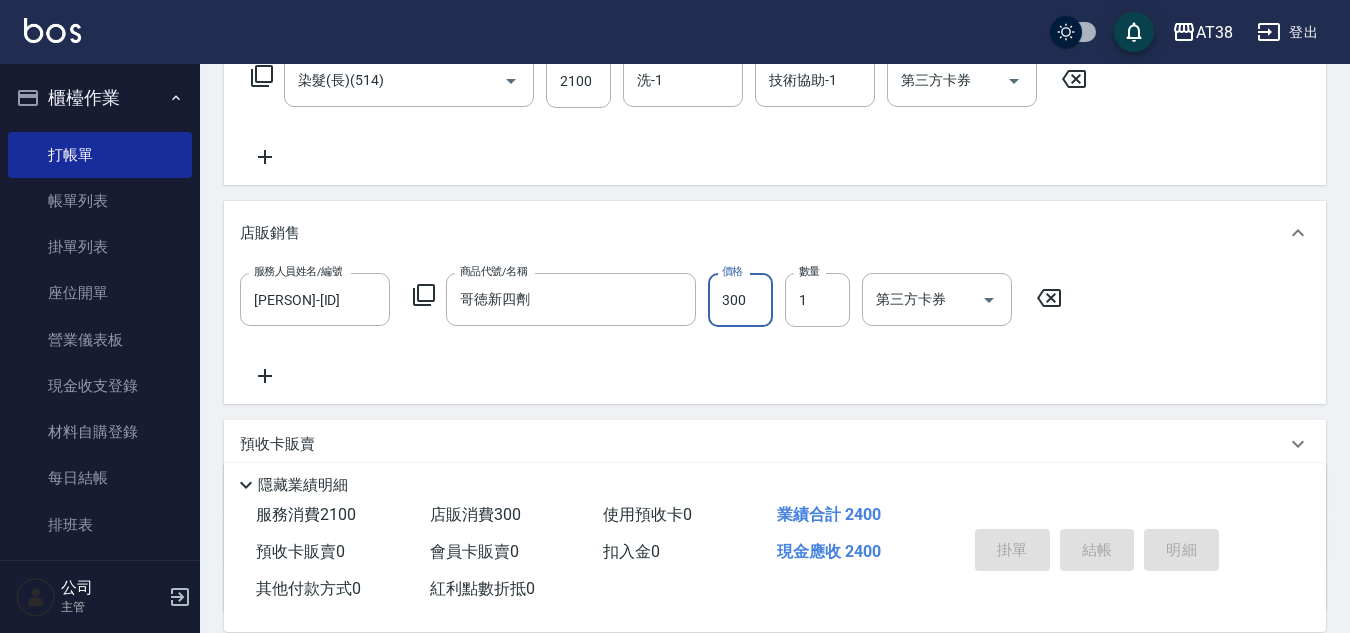 type on "2025/08/08 19:54" 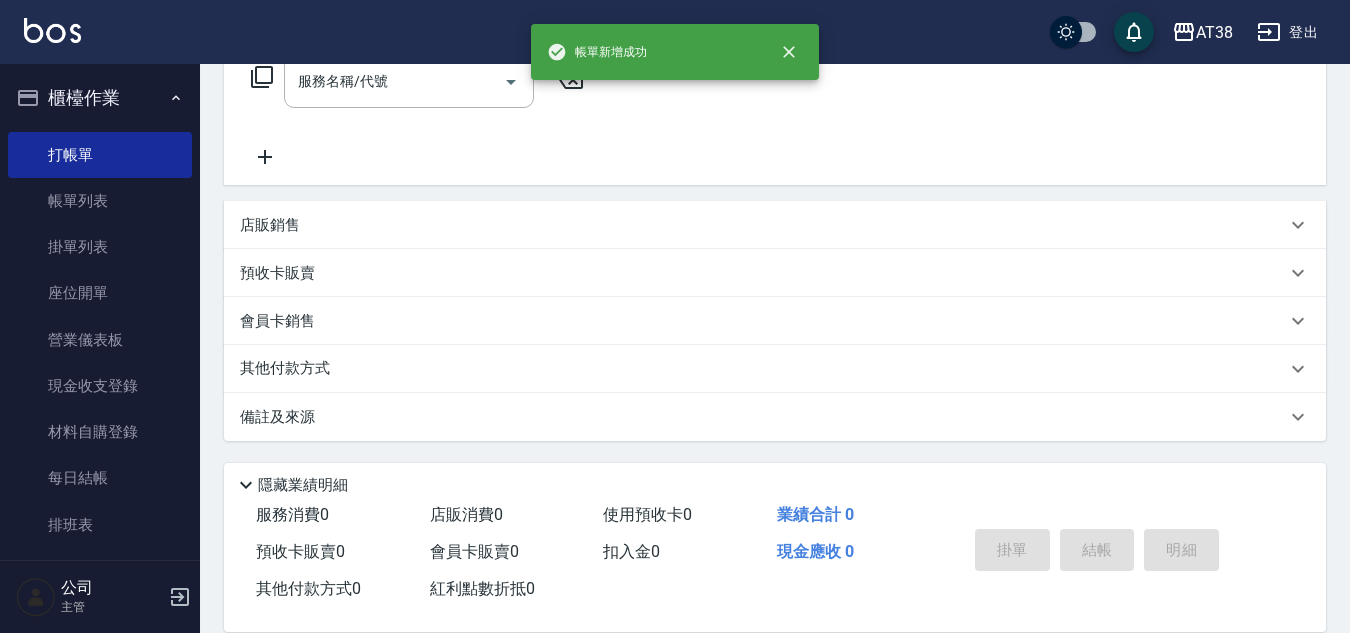 scroll, scrollTop: 0, scrollLeft: 0, axis: both 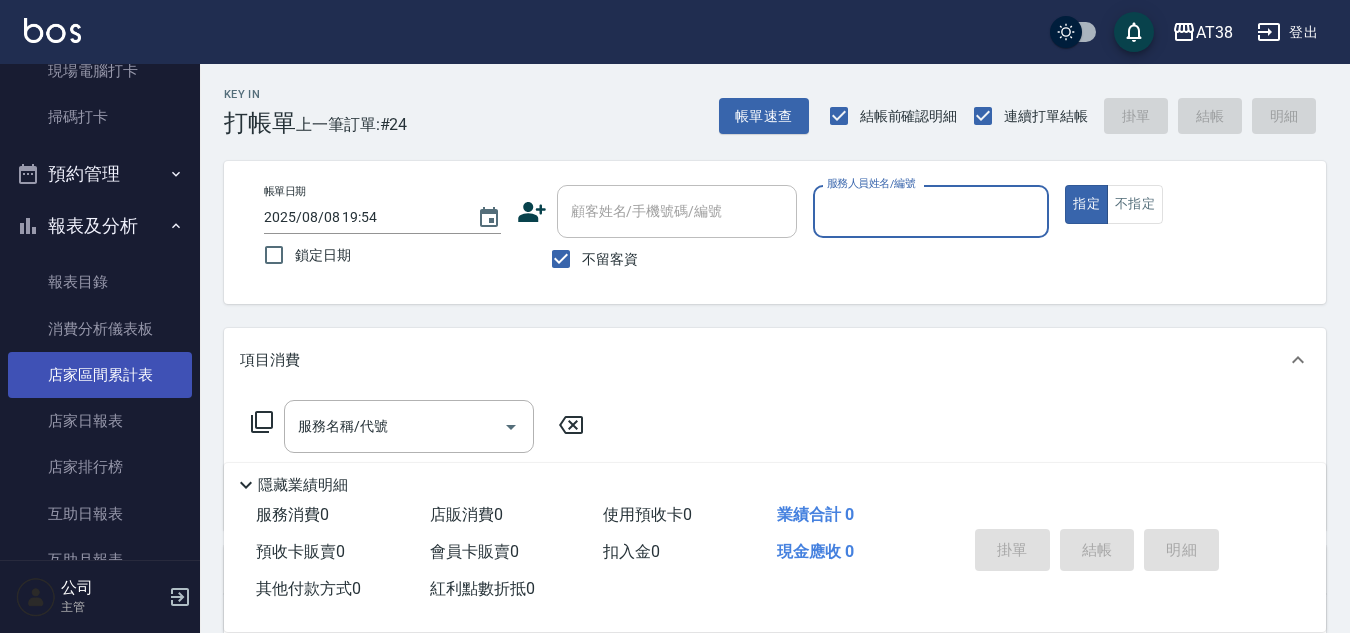 click on "店家區間累計表" at bounding box center (100, 375) 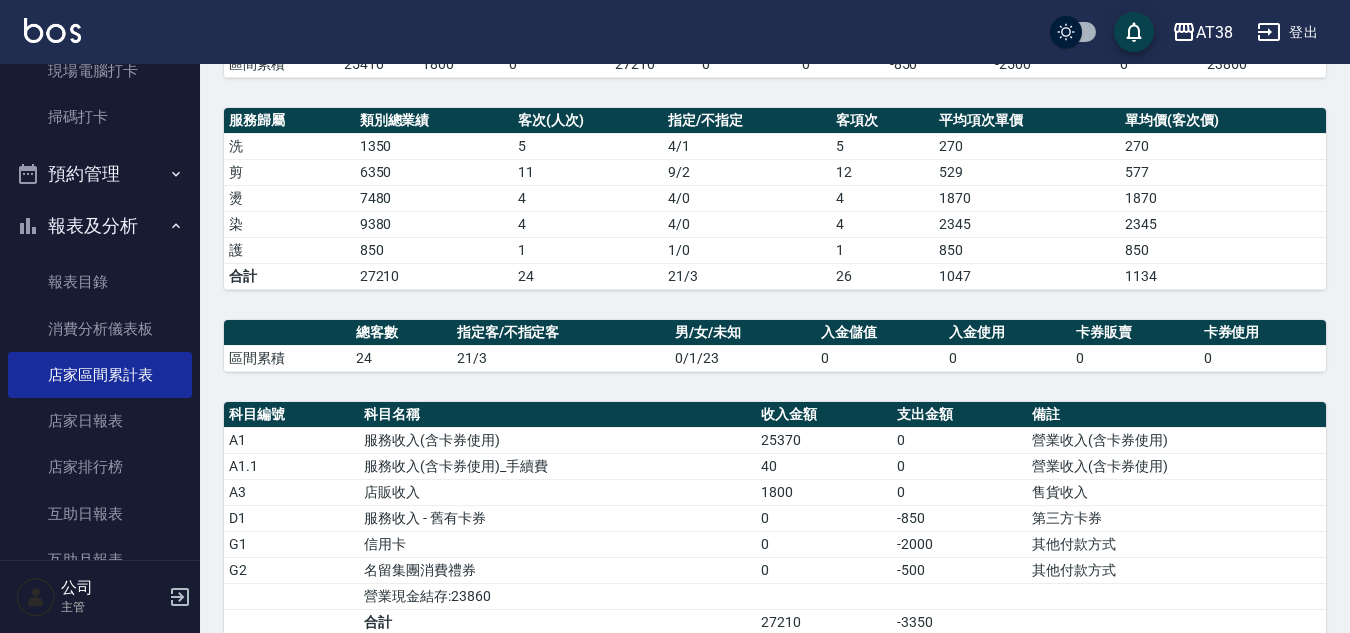 scroll, scrollTop: 300, scrollLeft: 0, axis: vertical 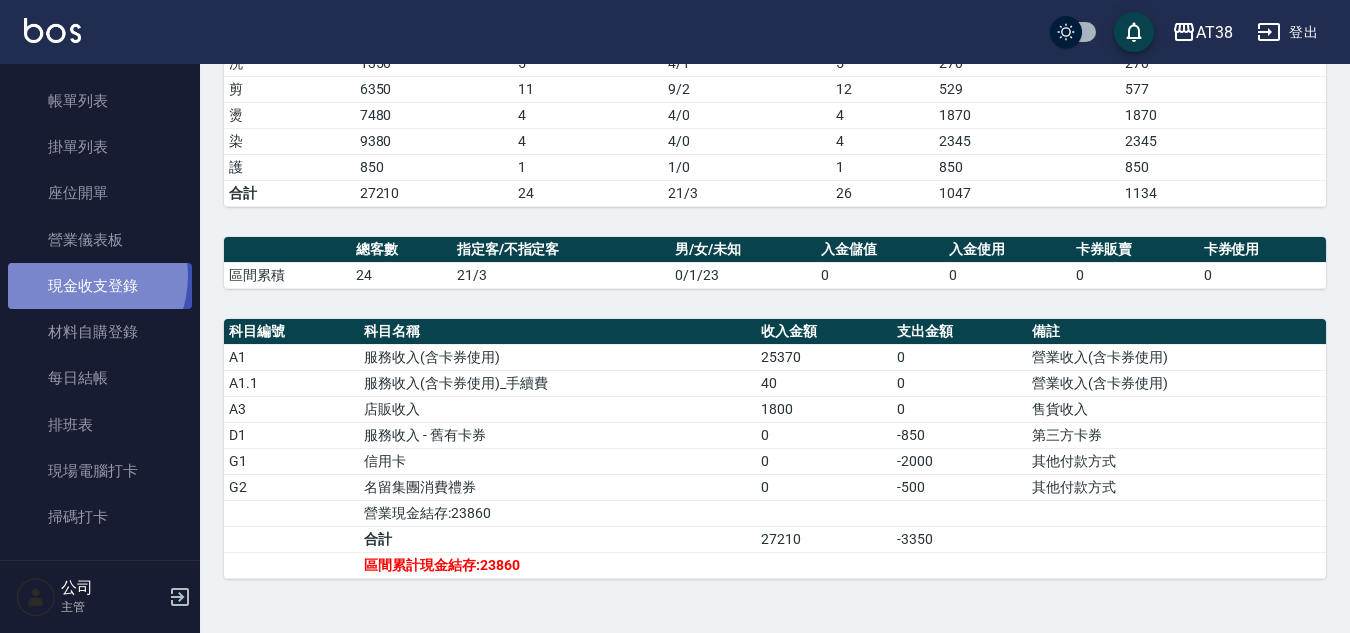 click on "現金收支登錄" at bounding box center [100, 286] 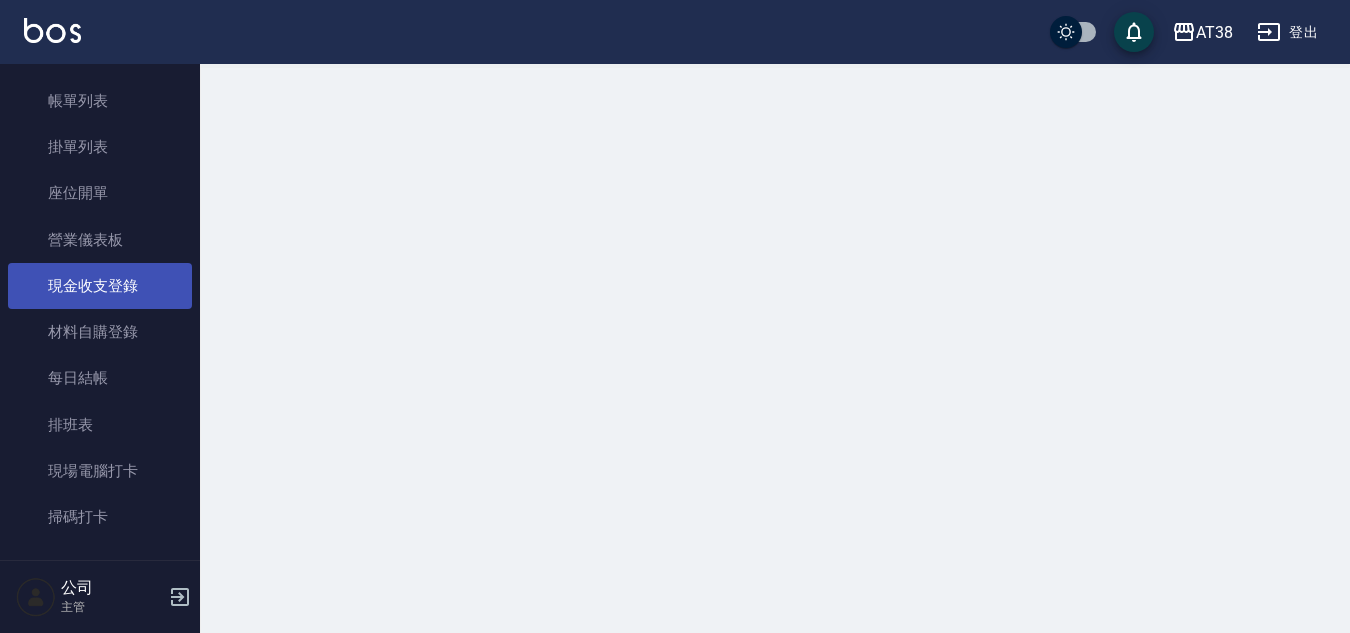 scroll, scrollTop: 0, scrollLeft: 0, axis: both 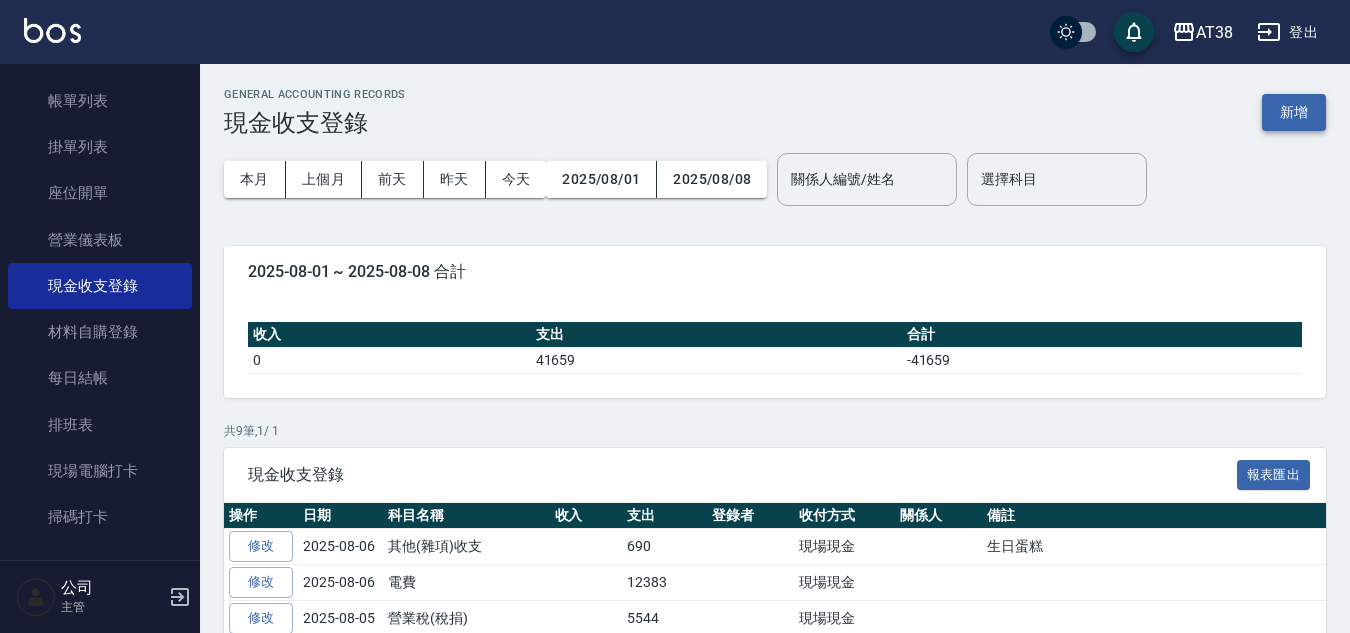 click on "新增" at bounding box center (1294, 112) 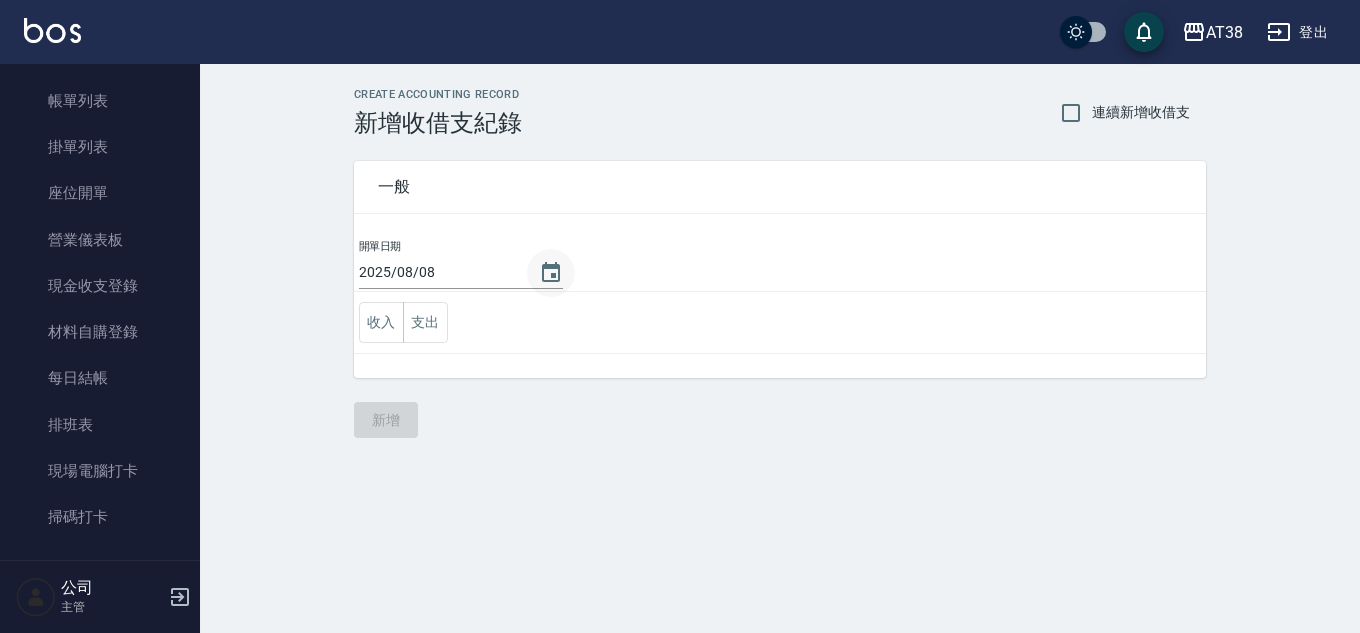 click 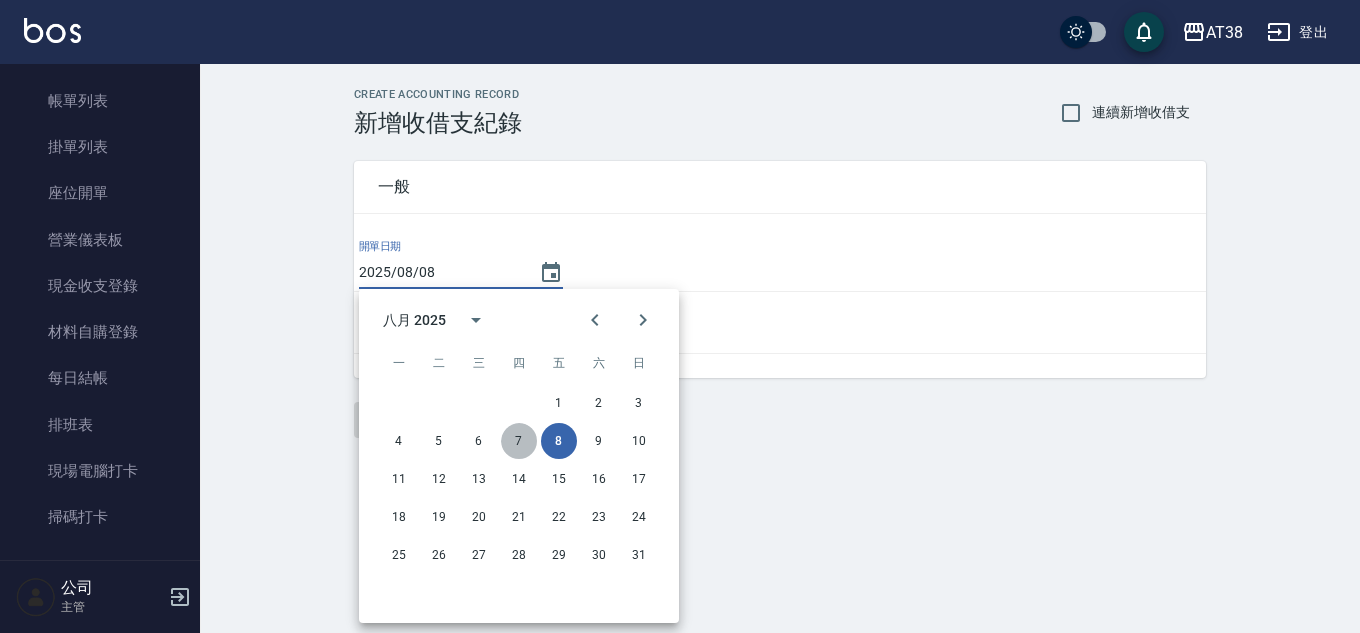 click on "7" at bounding box center (519, 441) 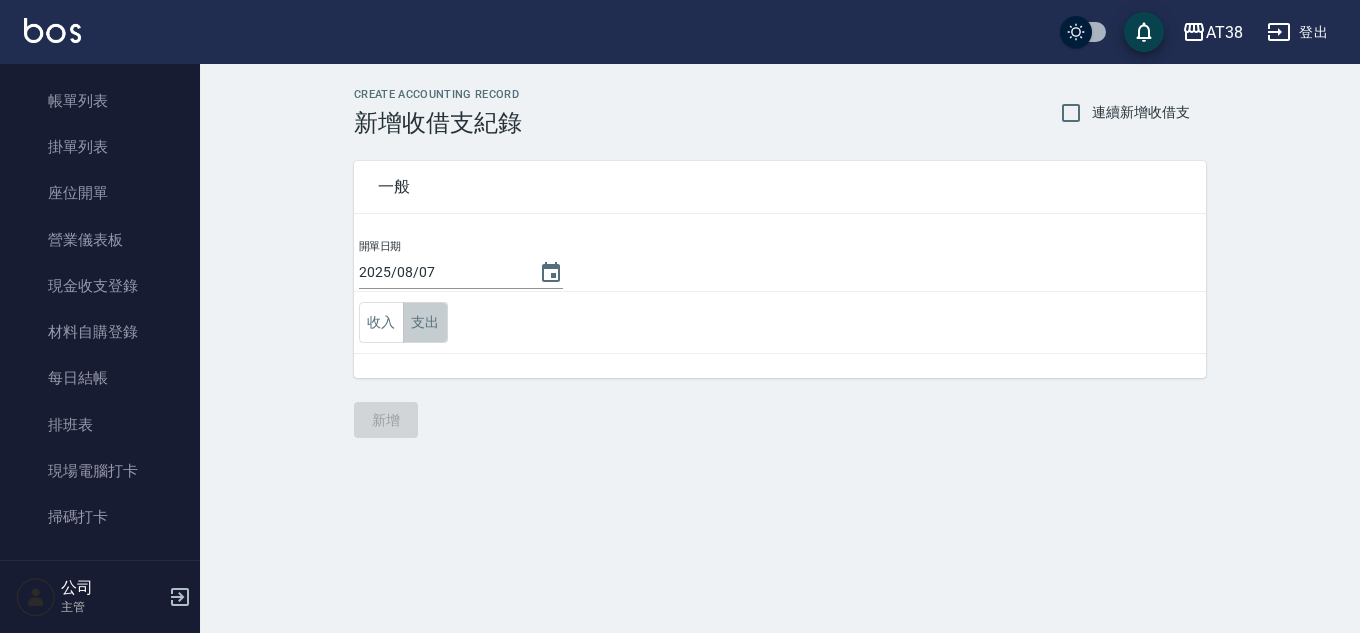 click on "支出" at bounding box center [425, 322] 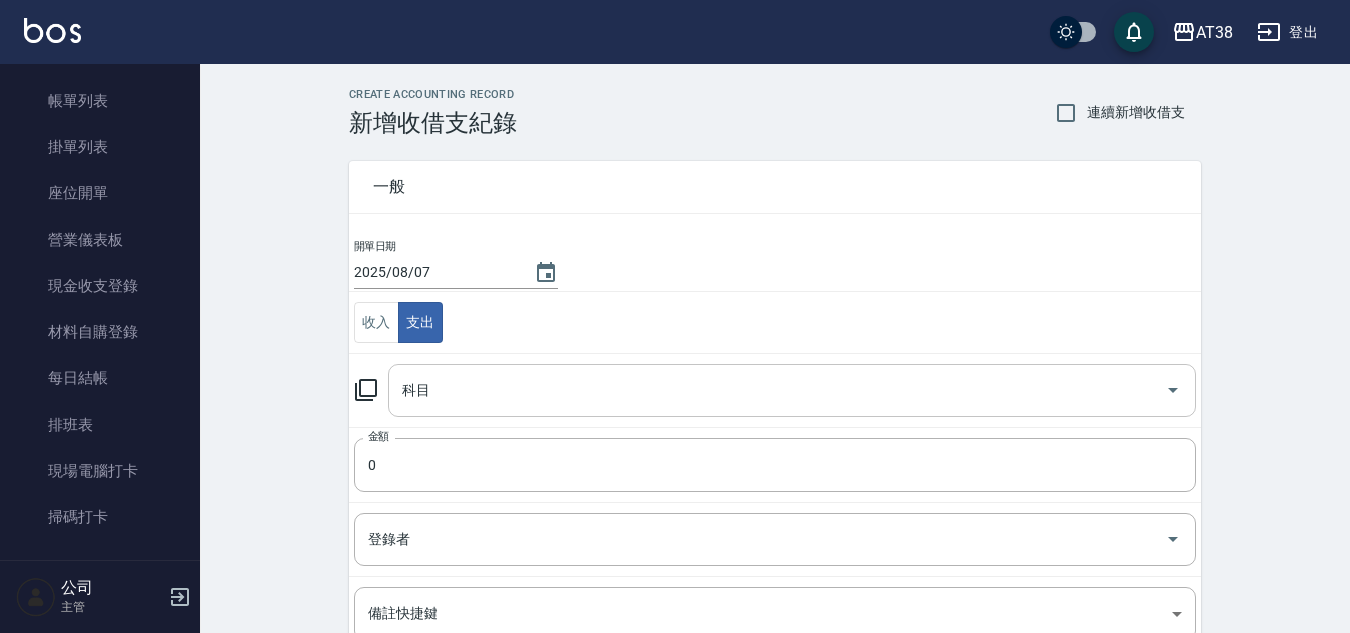 click on "科目" at bounding box center (777, 390) 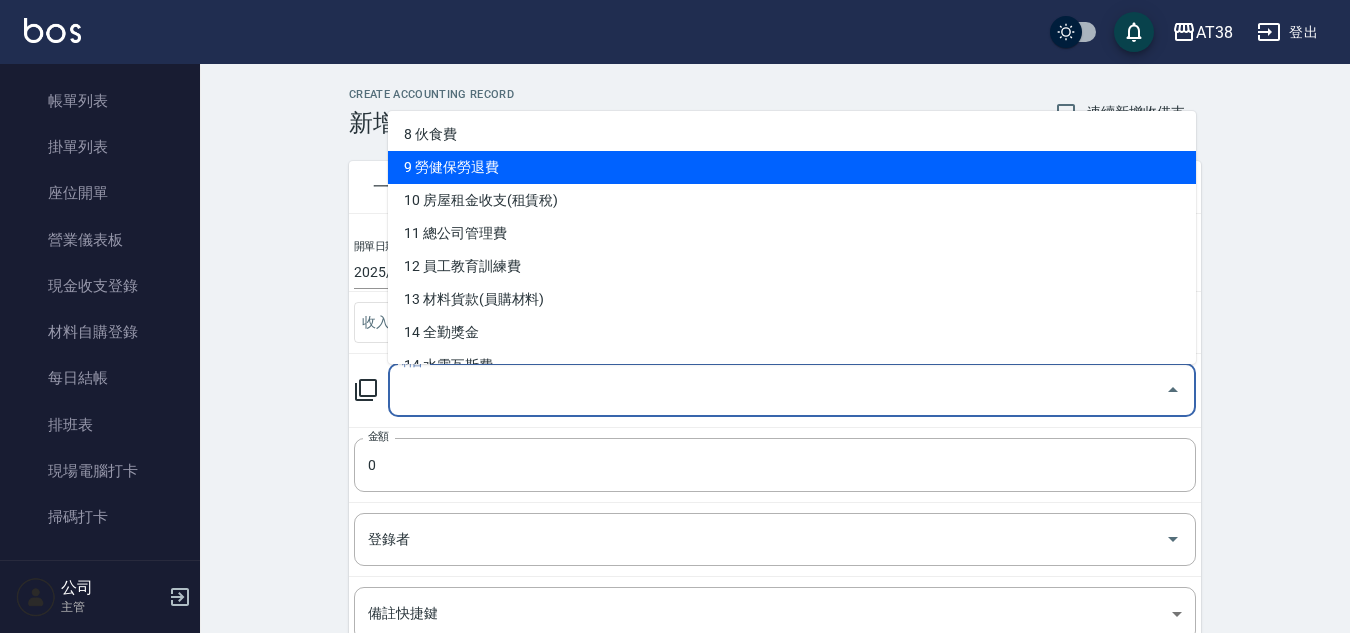 scroll, scrollTop: 300, scrollLeft: 0, axis: vertical 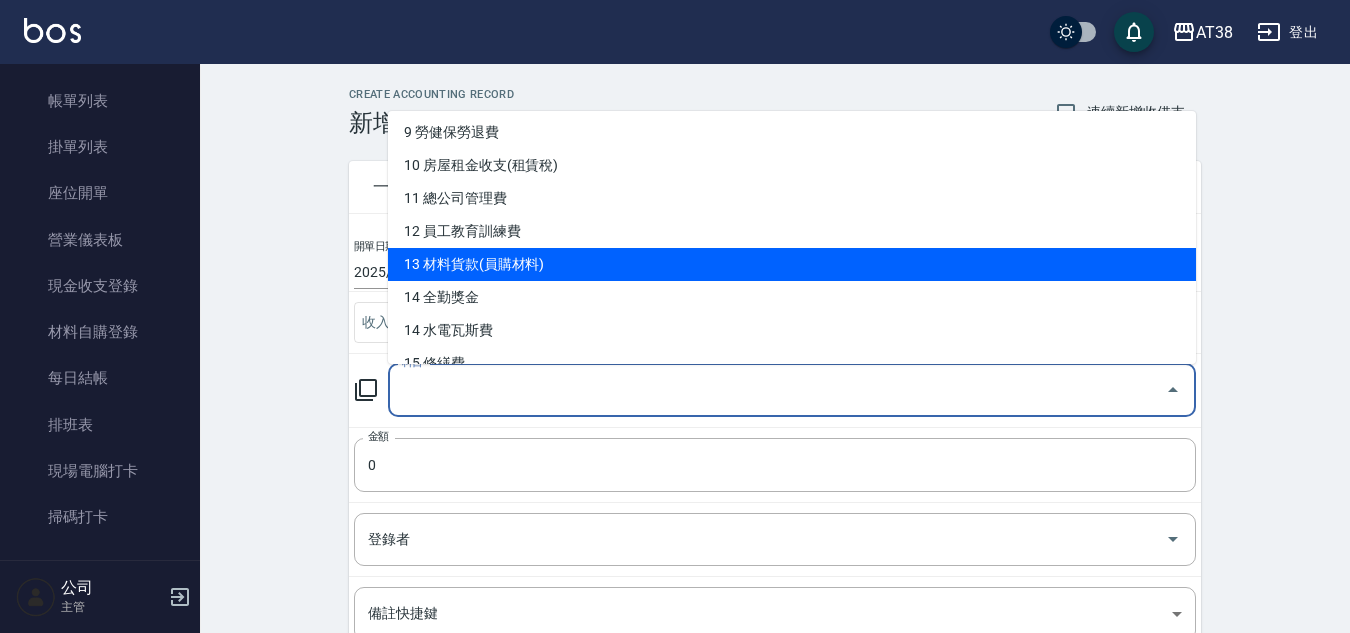 click on "13 材料貨款(員購材料)" at bounding box center (792, 264) 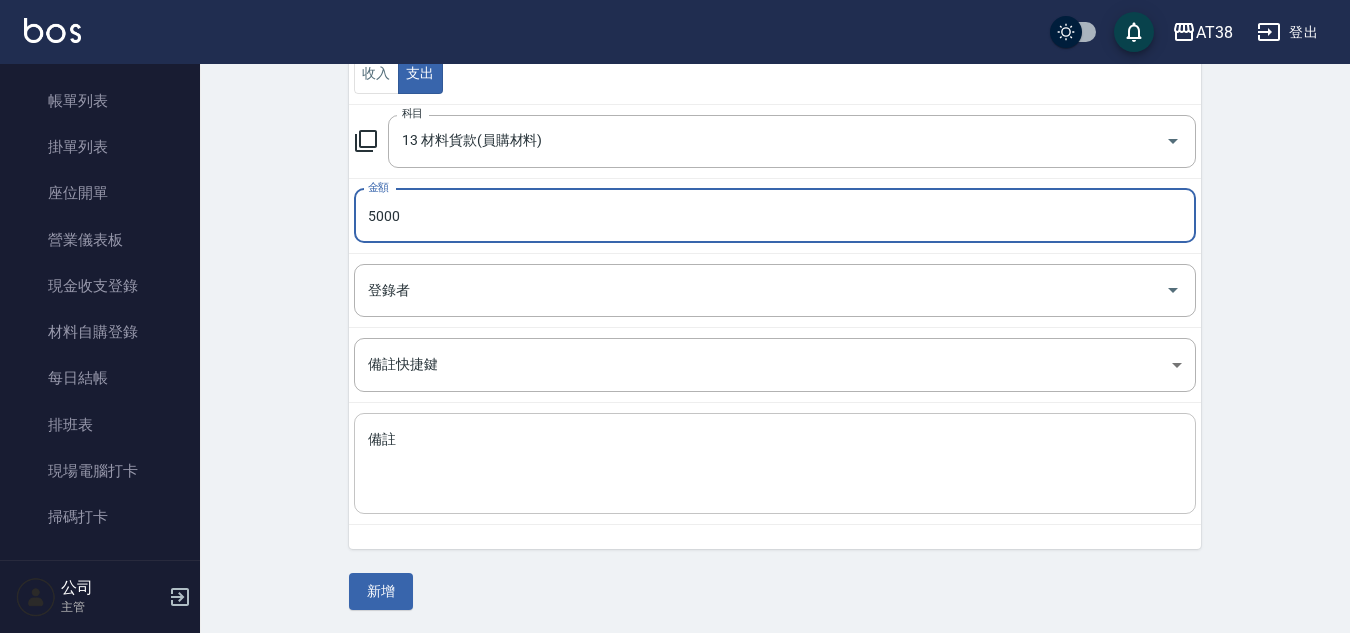 scroll, scrollTop: 250, scrollLeft: 0, axis: vertical 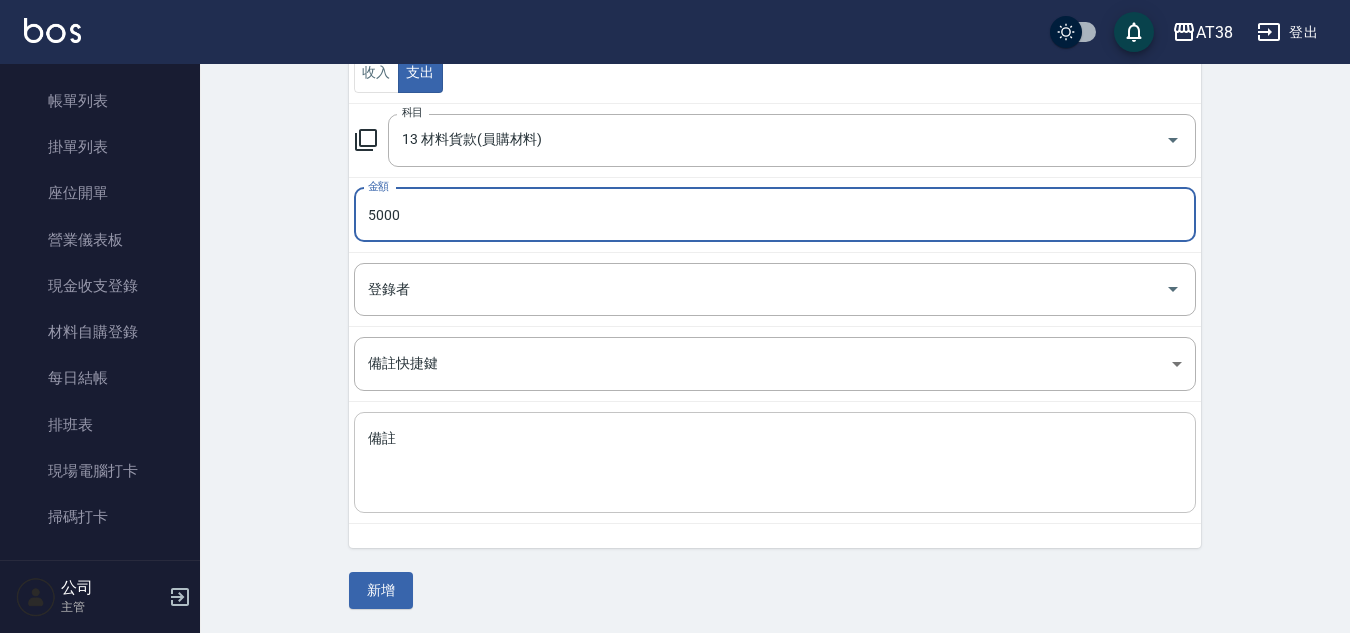 type on "5000" 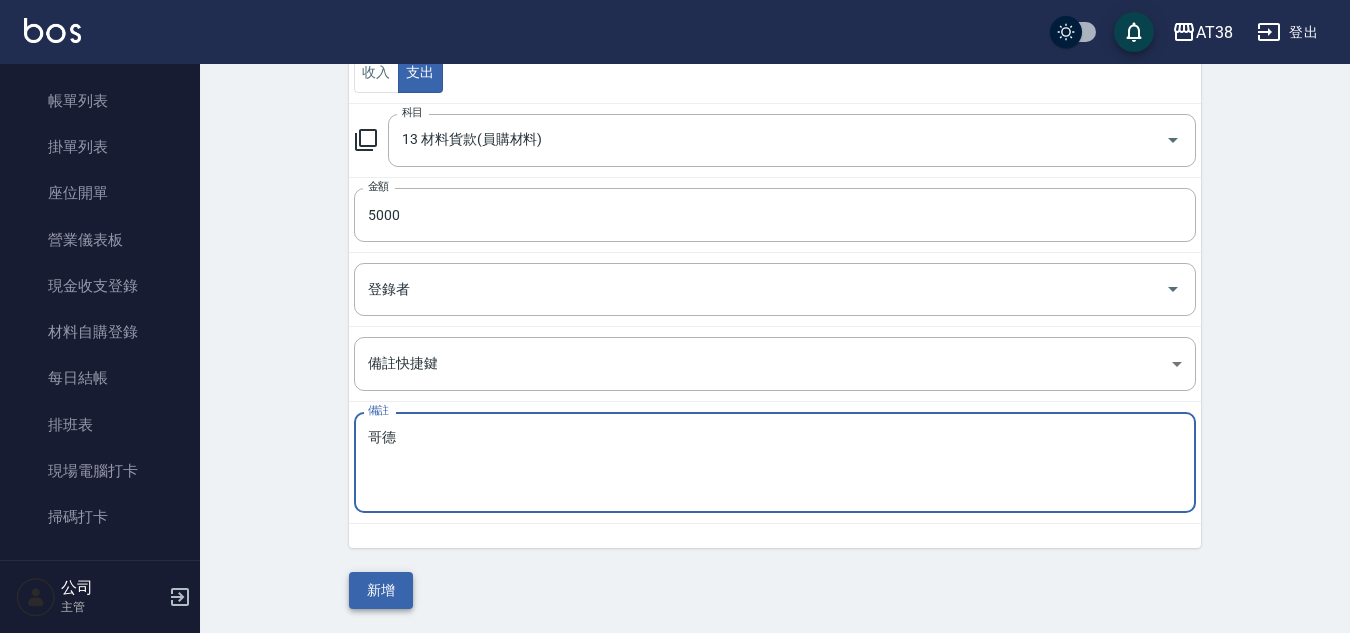 type on "哥德" 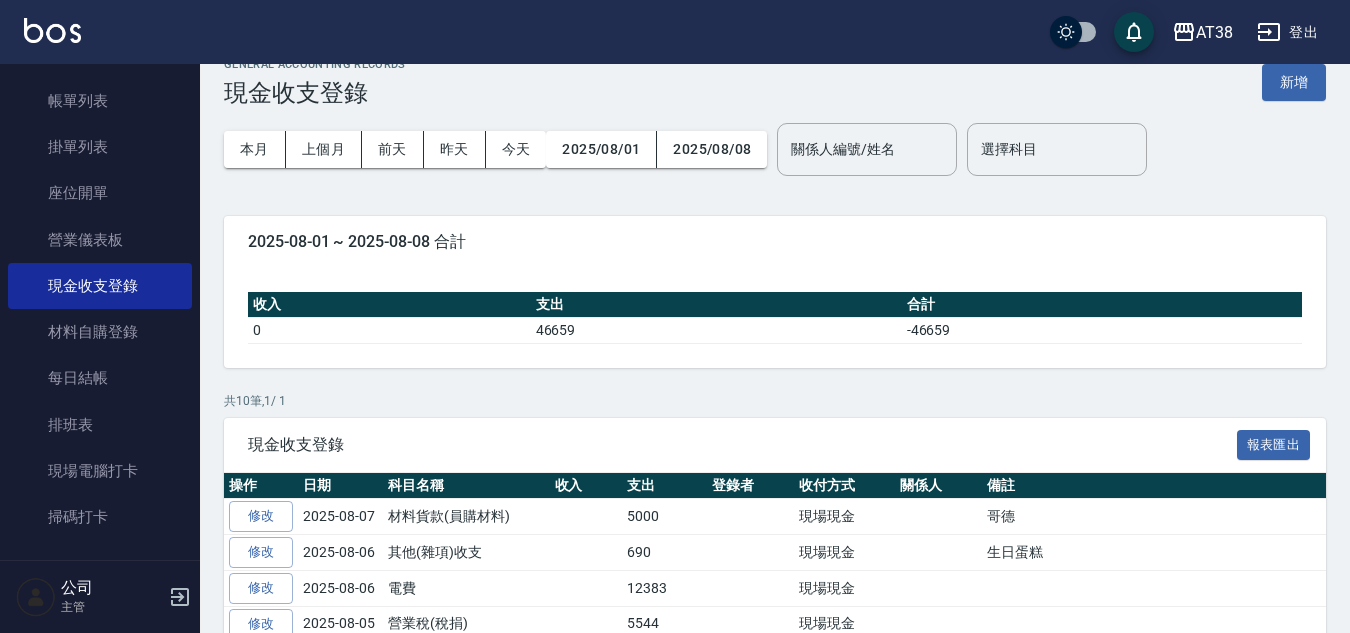 scroll, scrollTop: 0, scrollLeft: 0, axis: both 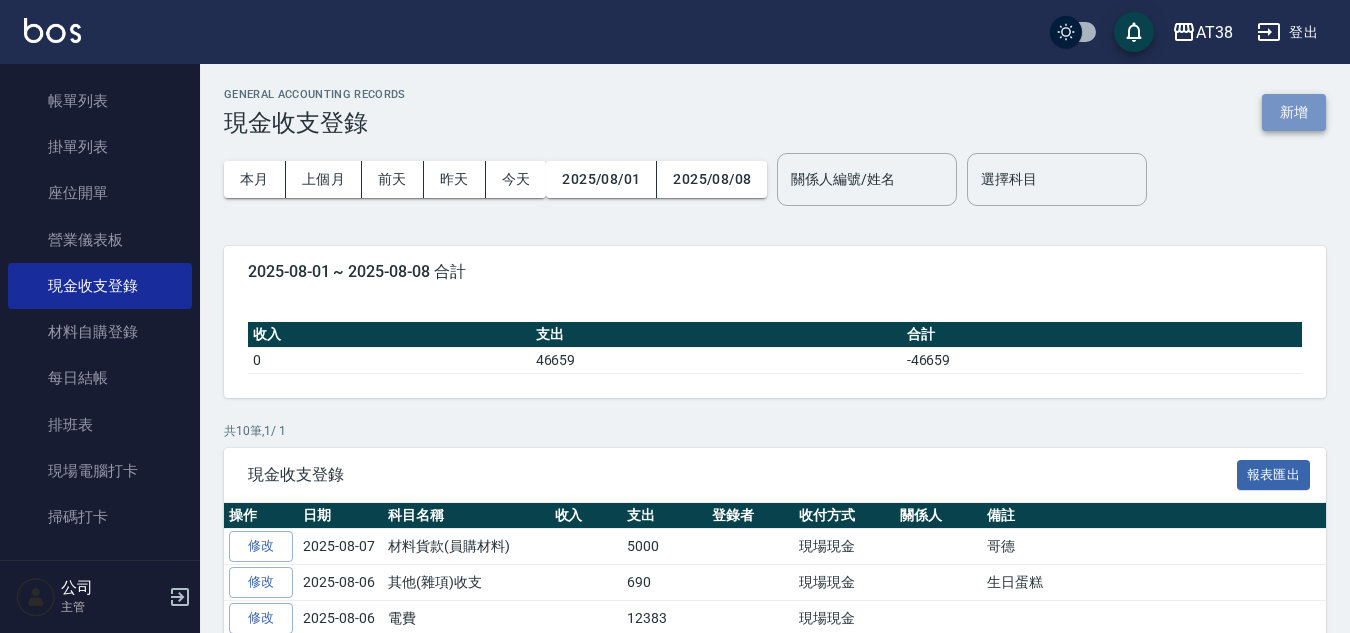 click on "新增" at bounding box center (1294, 112) 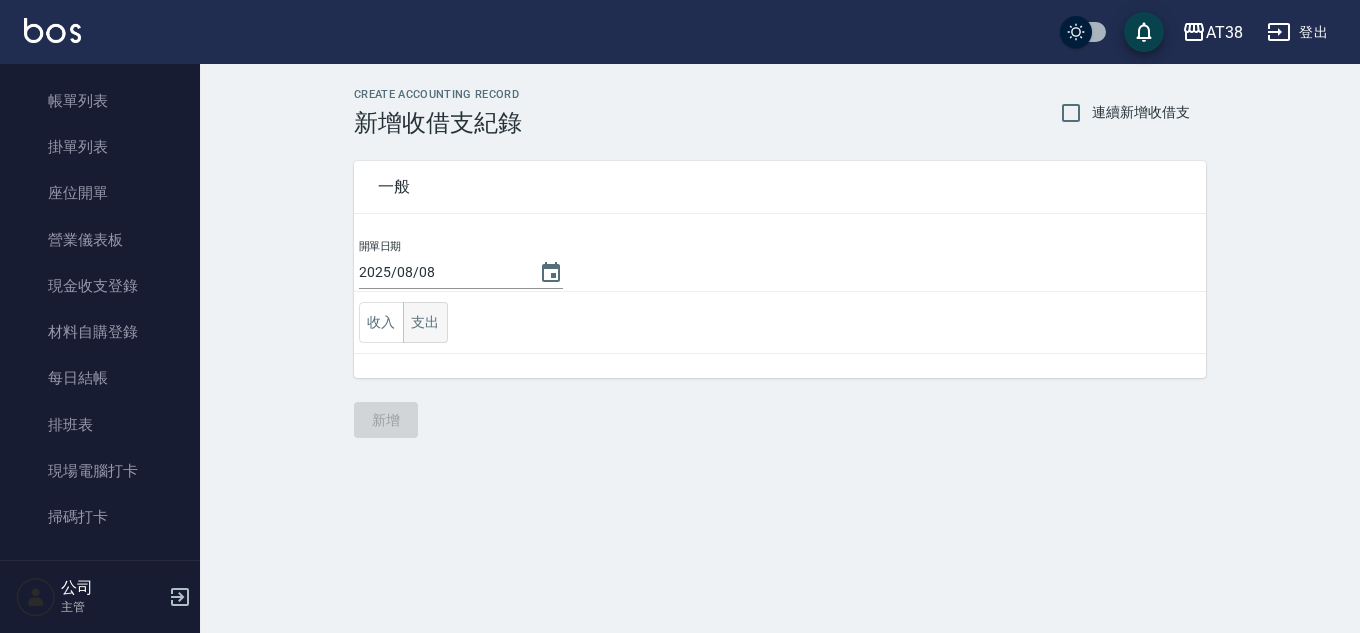 click on "支出" at bounding box center [425, 322] 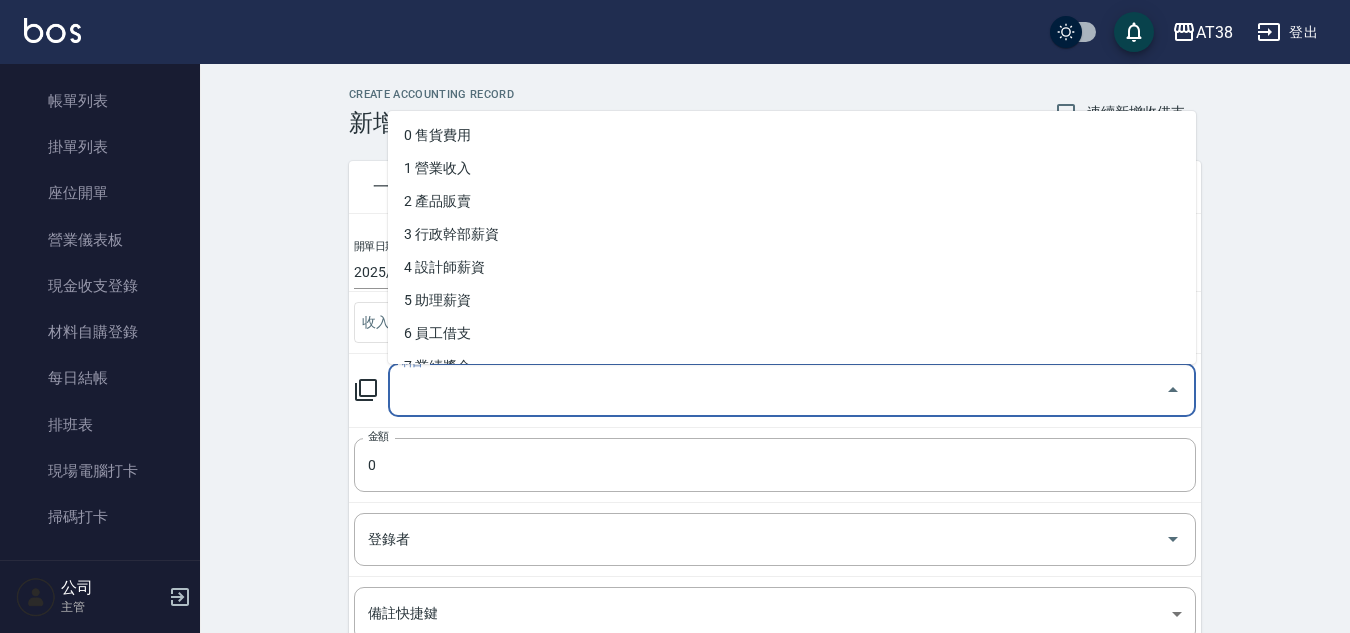 click on "科目" at bounding box center [777, 390] 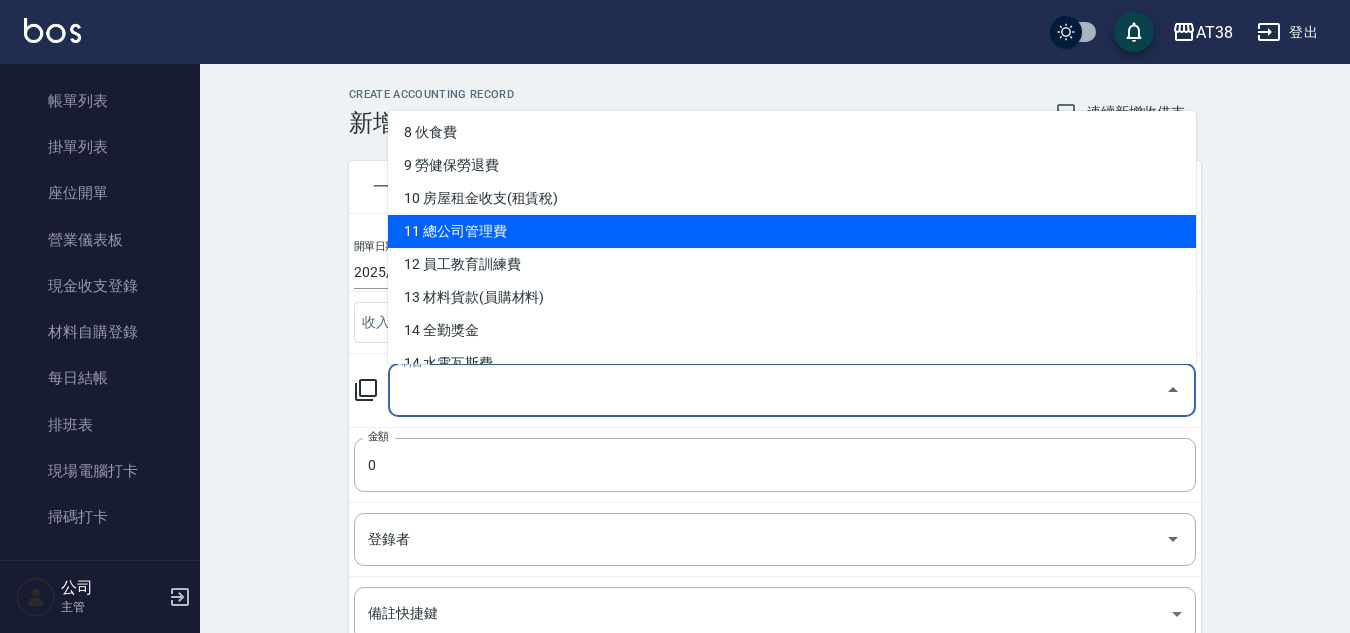 scroll, scrollTop: 300, scrollLeft: 0, axis: vertical 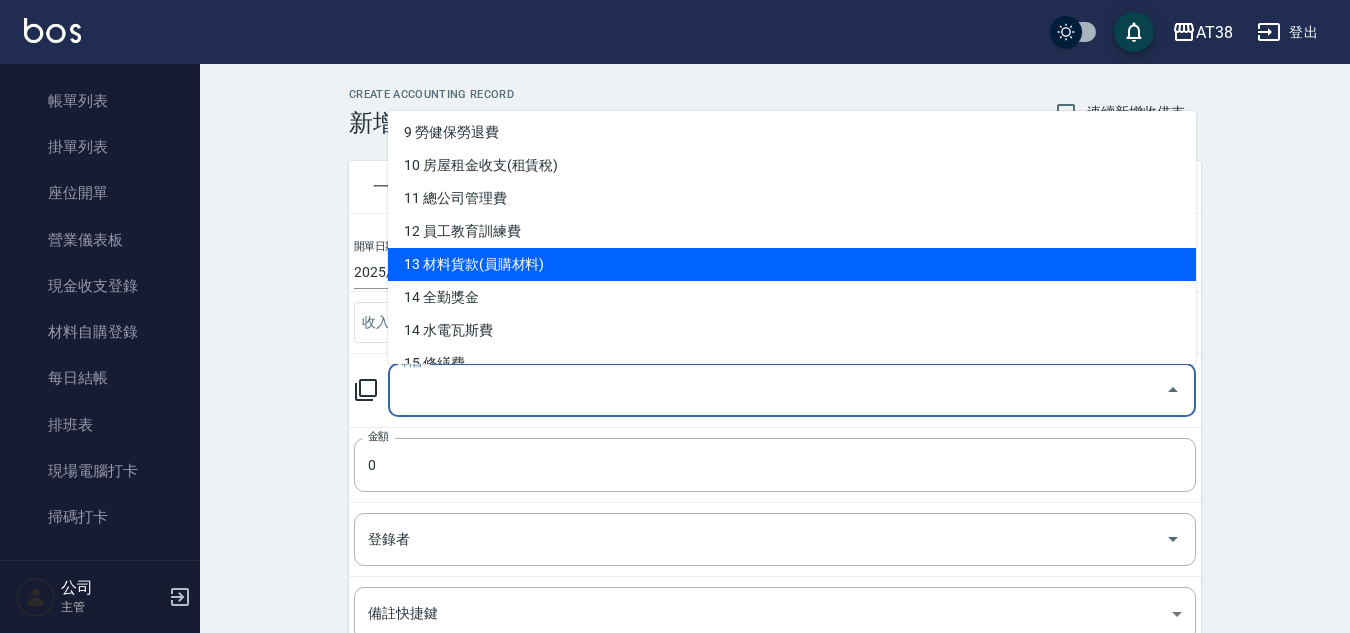 click on "13 材料貨款(員購材料)" at bounding box center [792, 264] 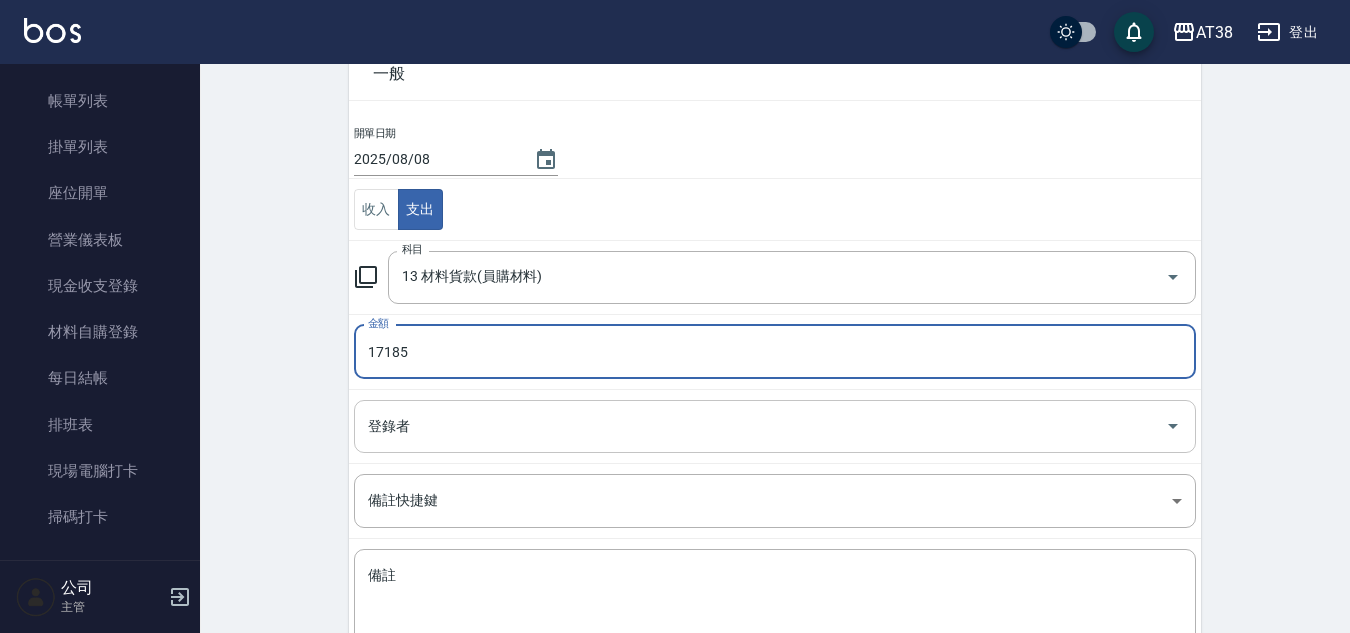 scroll, scrollTop: 250, scrollLeft: 0, axis: vertical 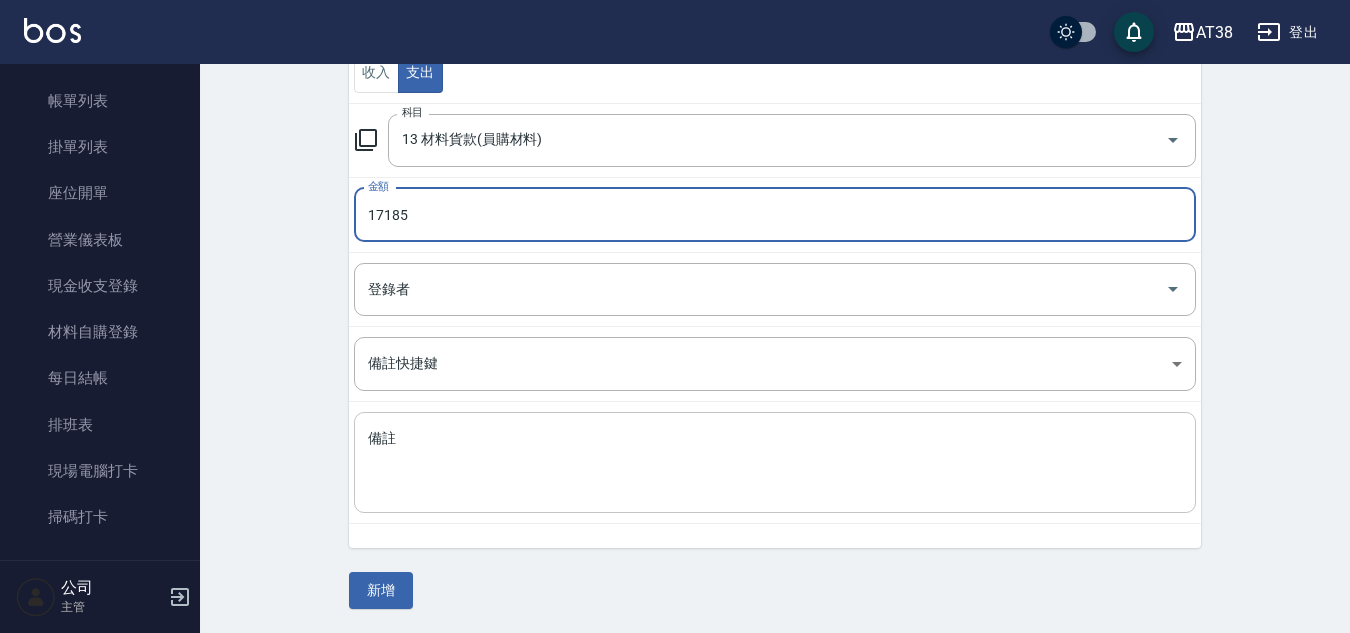 type on "17185" 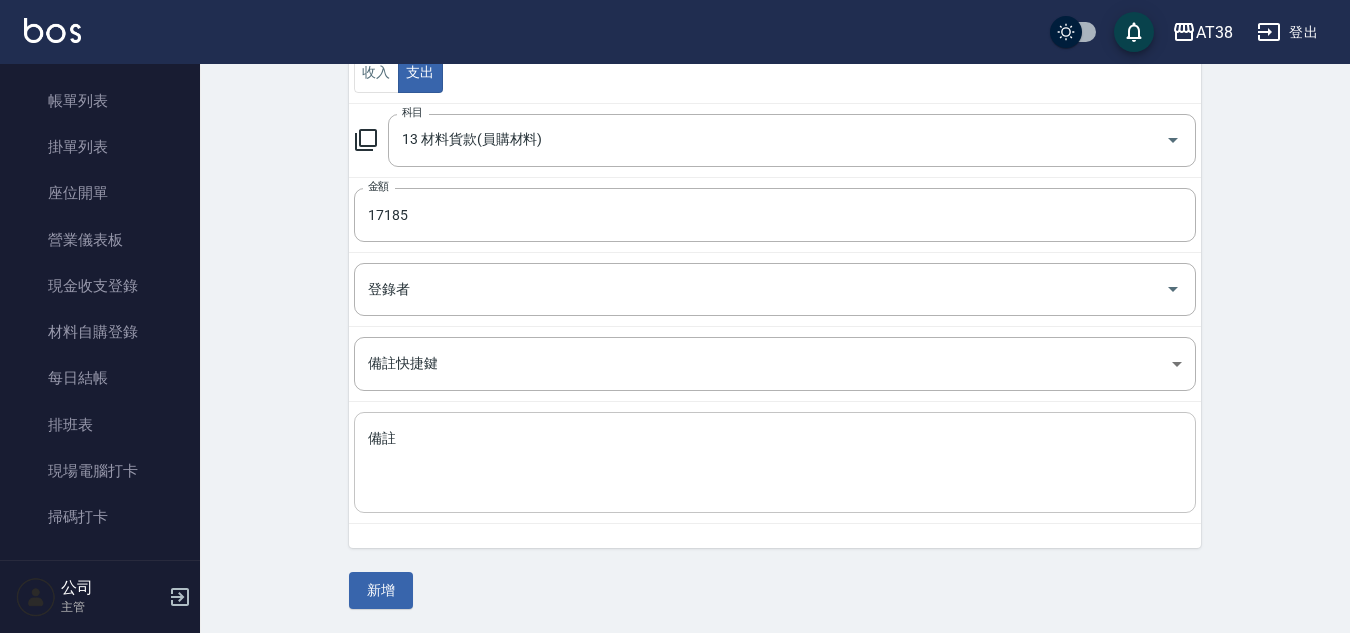 click on "x 備註" at bounding box center [775, 462] 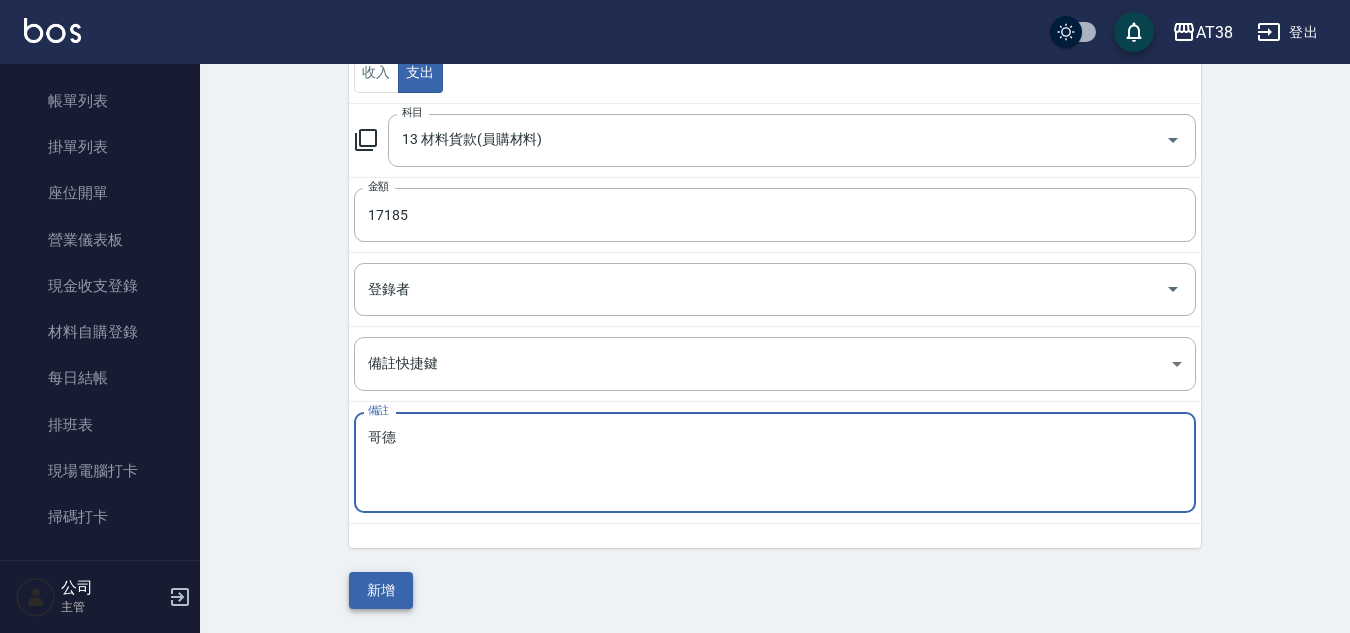 type on "哥德" 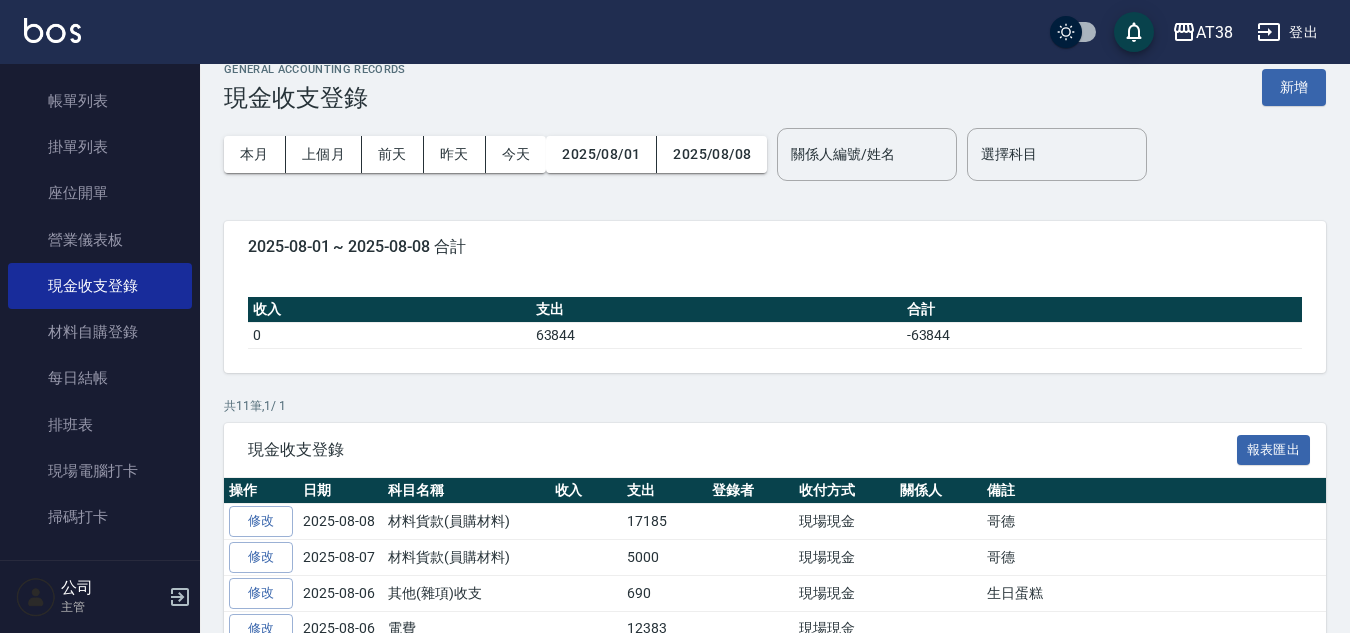 scroll, scrollTop: 0, scrollLeft: 0, axis: both 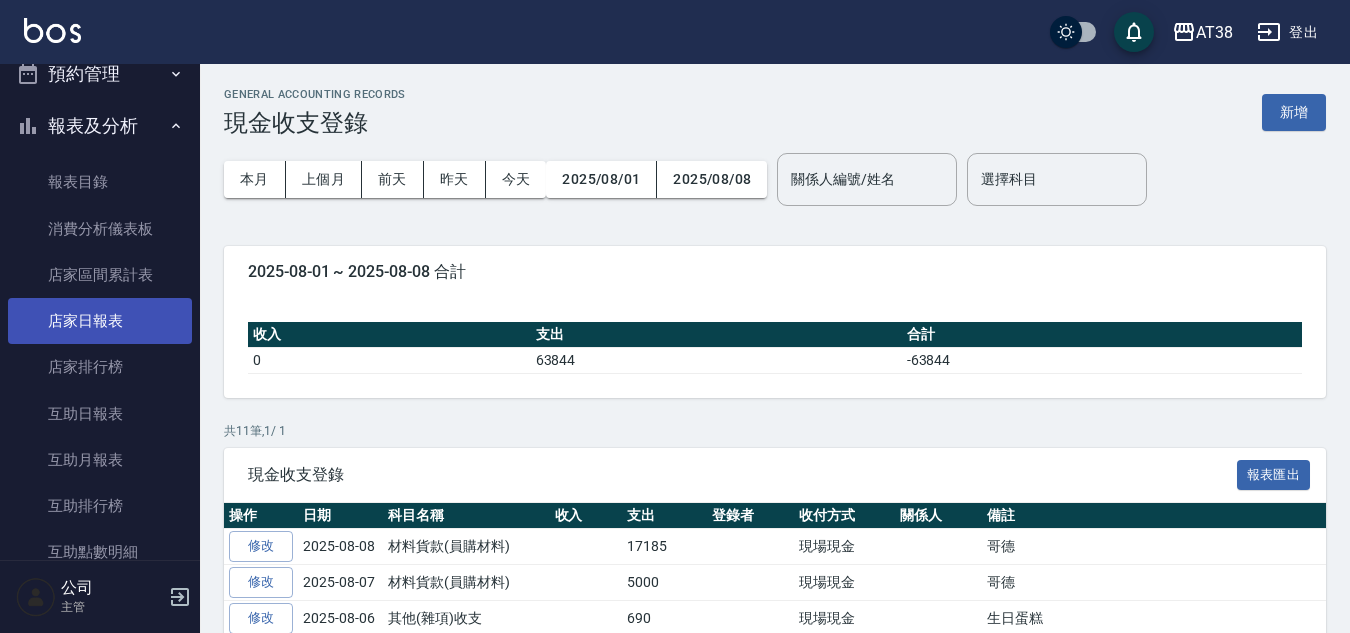 click on "店家日報表" at bounding box center (100, 321) 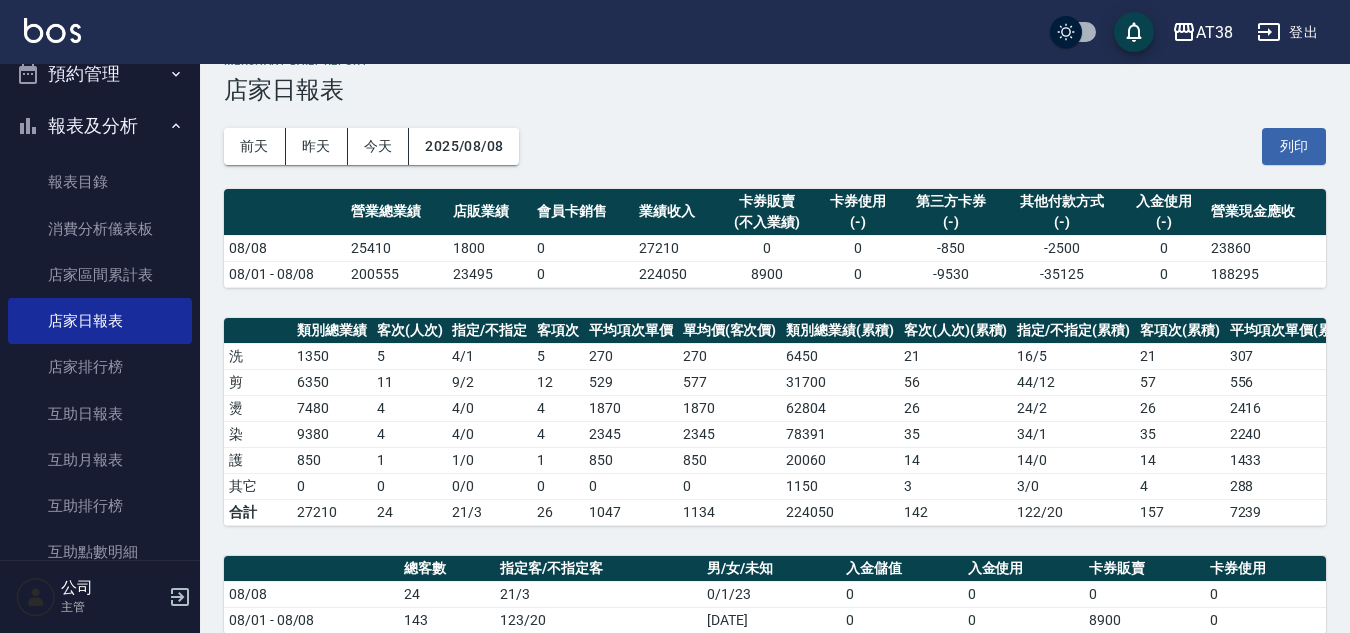 scroll, scrollTop: 0, scrollLeft: 0, axis: both 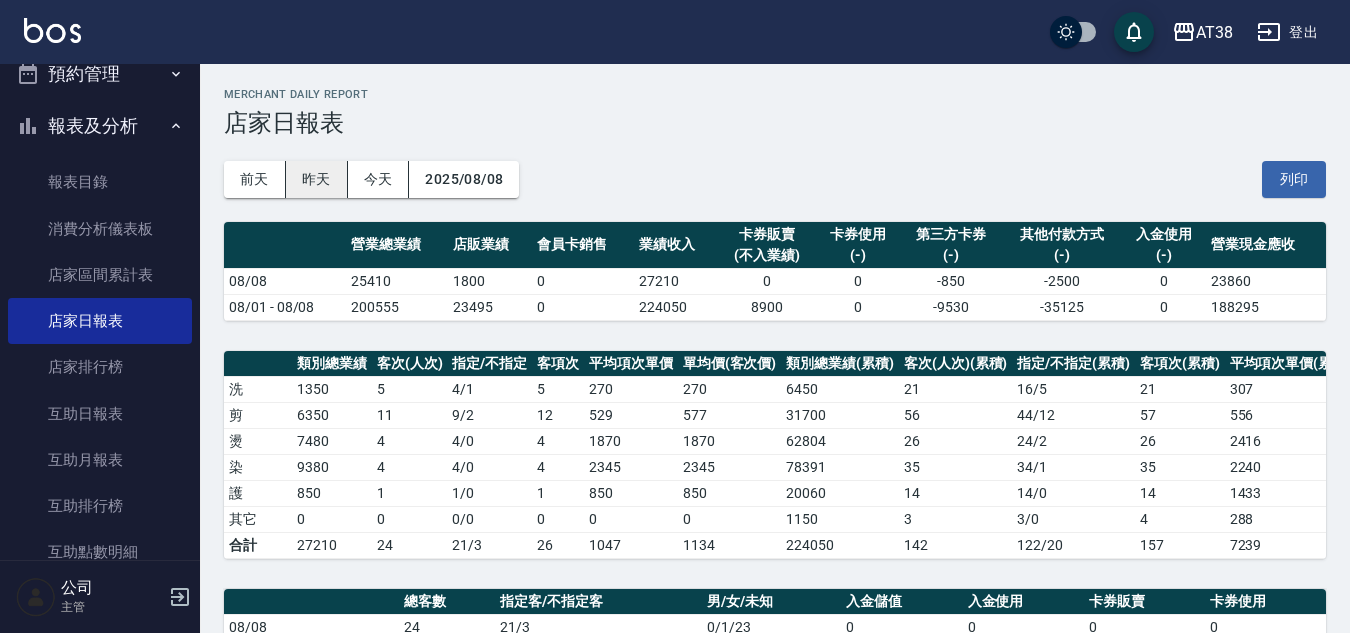 click on "昨天" at bounding box center [317, 179] 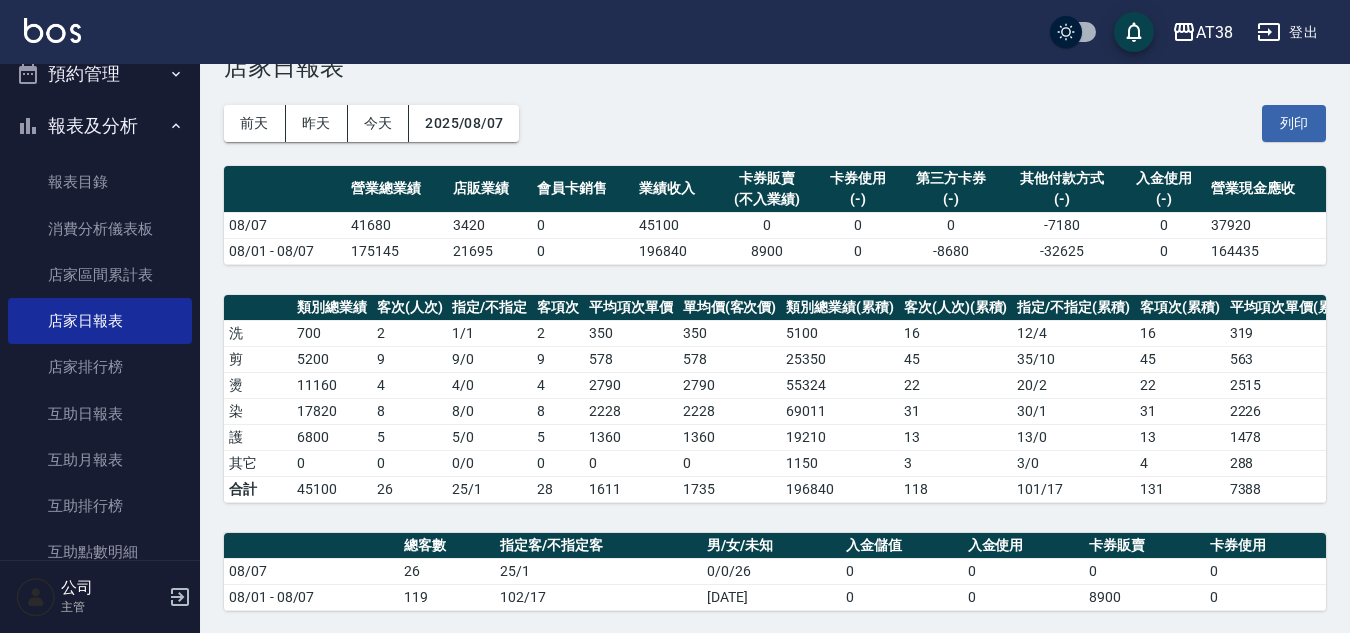 scroll, scrollTop: 0, scrollLeft: 0, axis: both 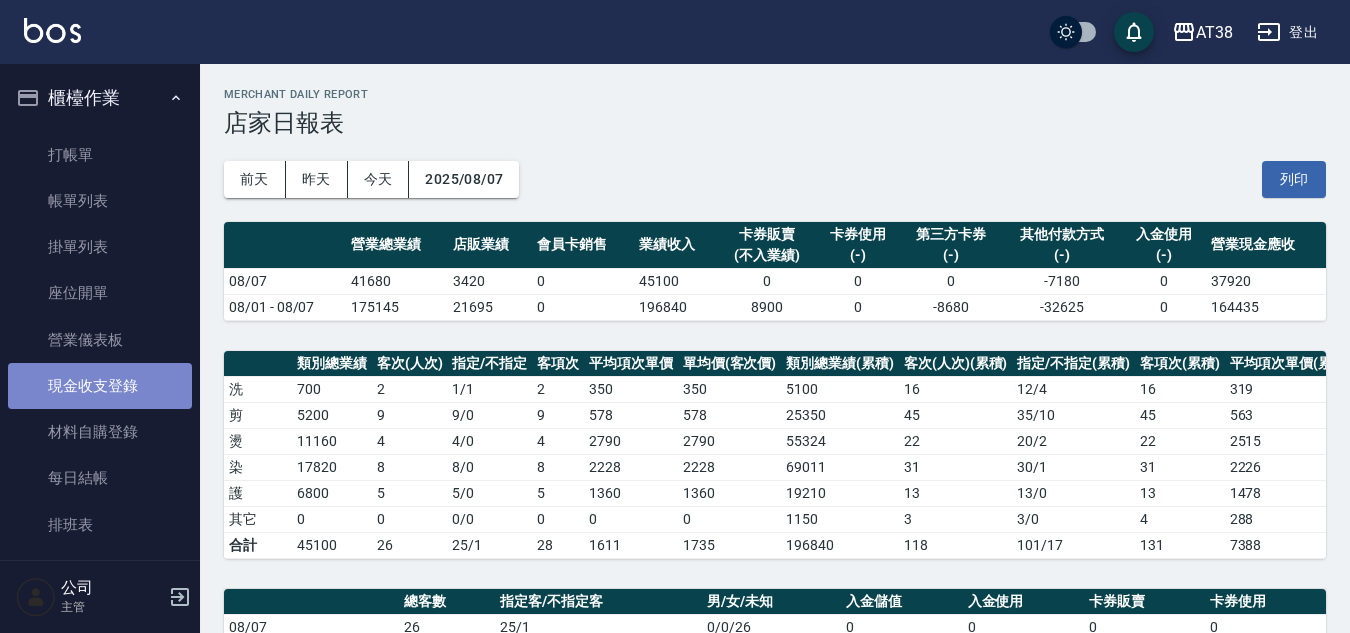 click on "現金收支登錄" at bounding box center [100, 386] 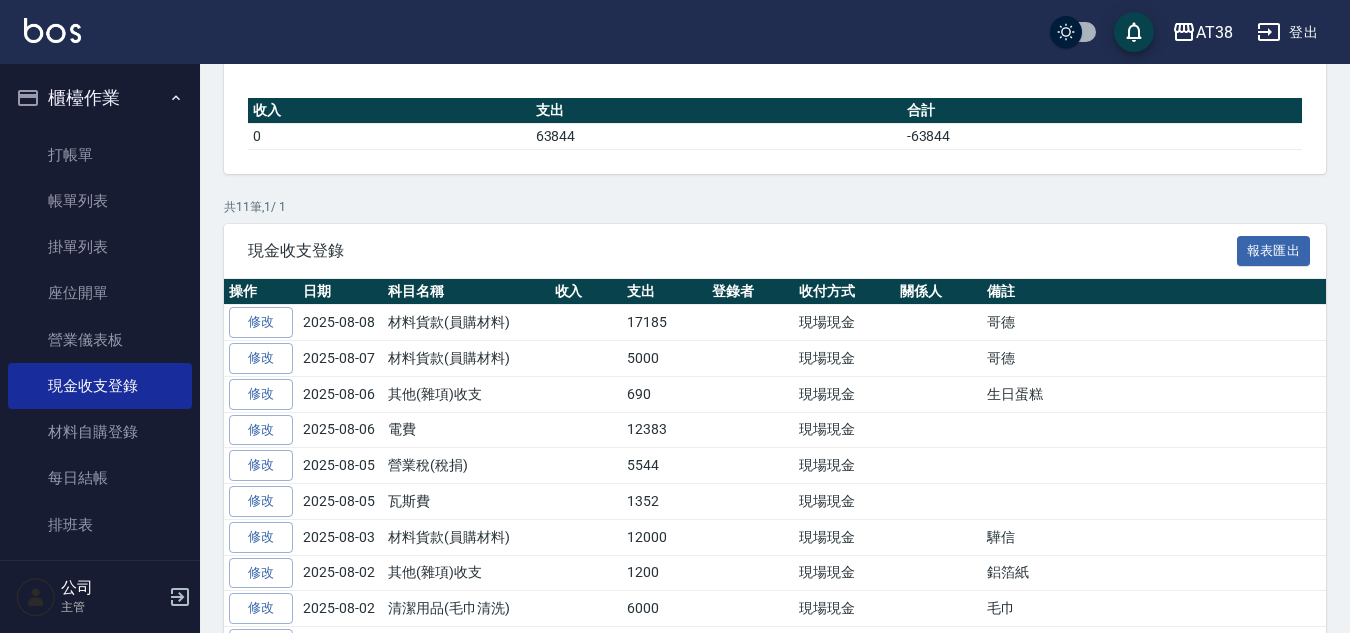 scroll, scrollTop: 300, scrollLeft: 0, axis: vertical 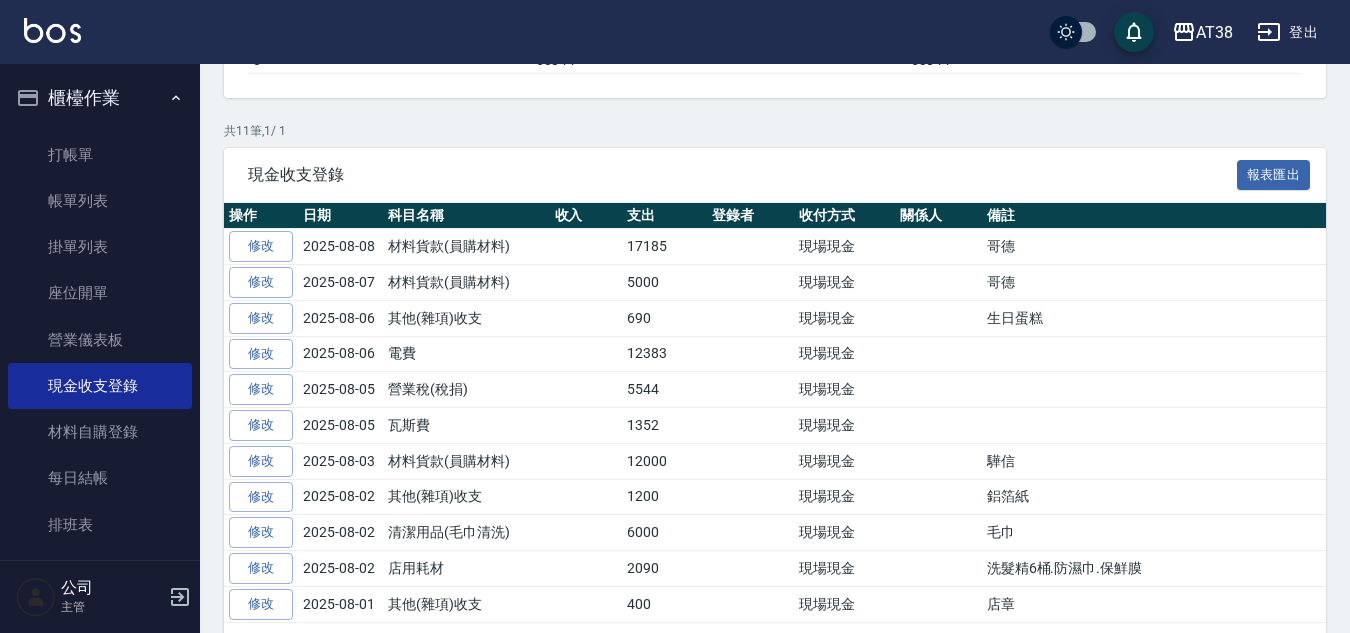 click on "修改" at bounding box center [261, 246] 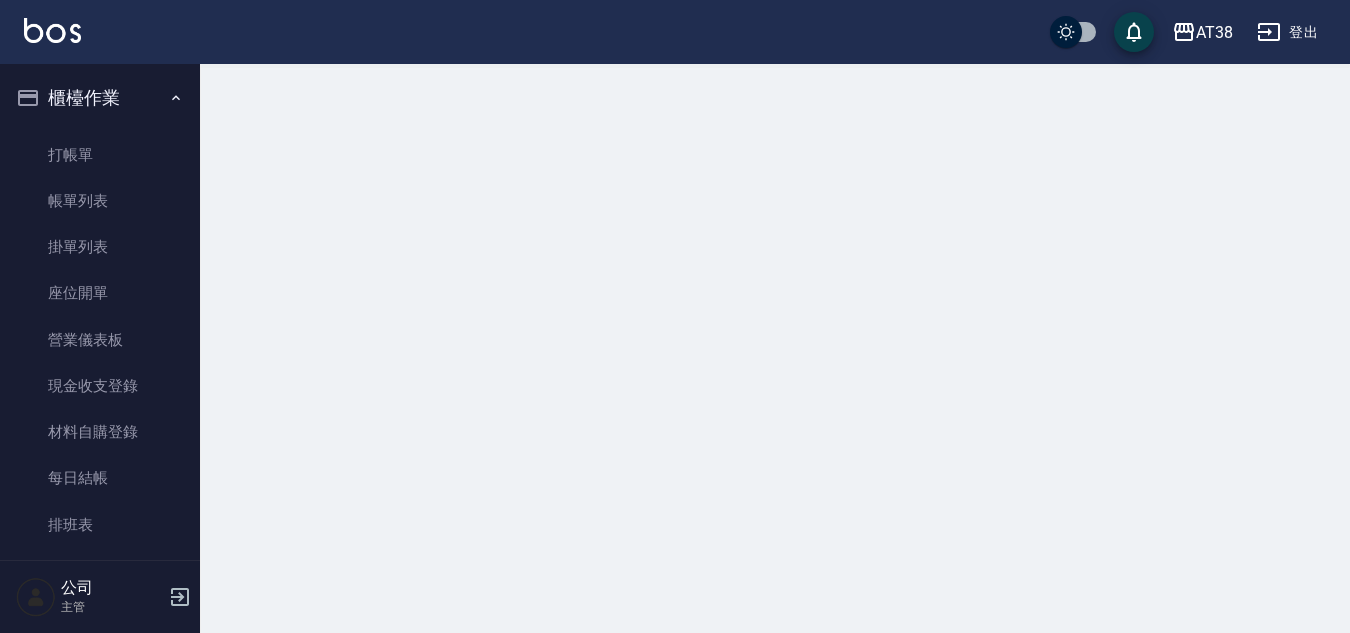 scroll, scrollTop: 0, scrollLeft: 0, axis: both 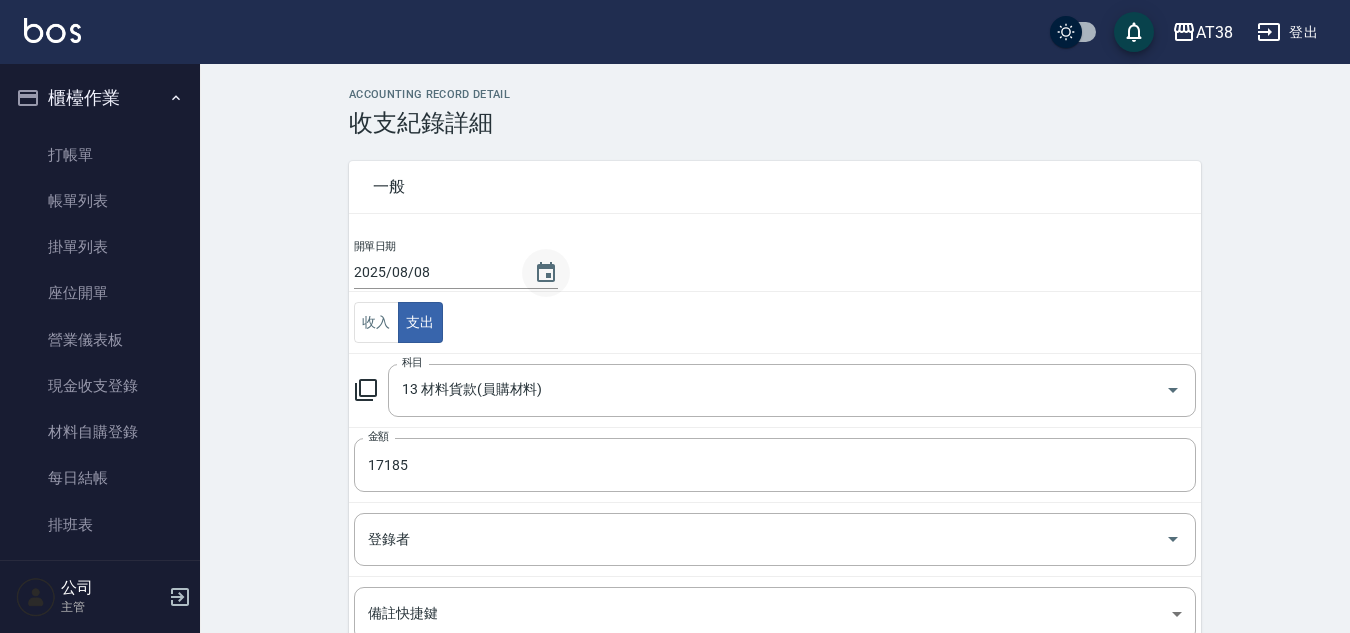 click 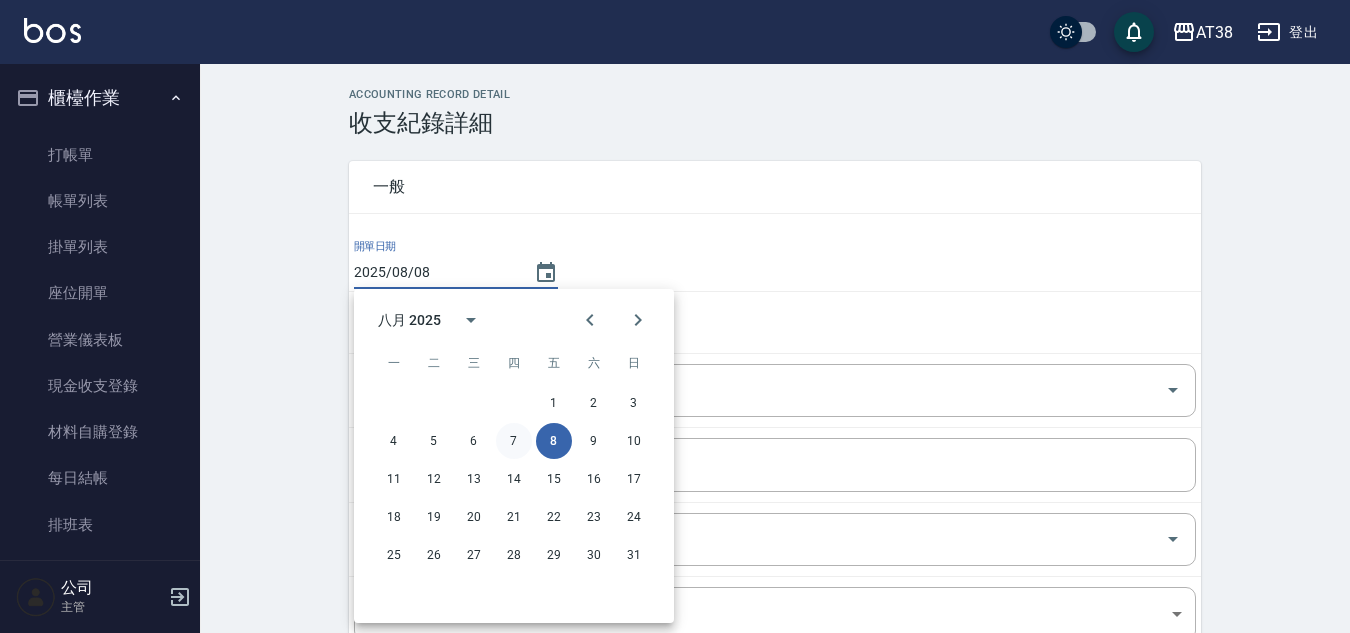 click on "7" at bounding box center (514, 441) 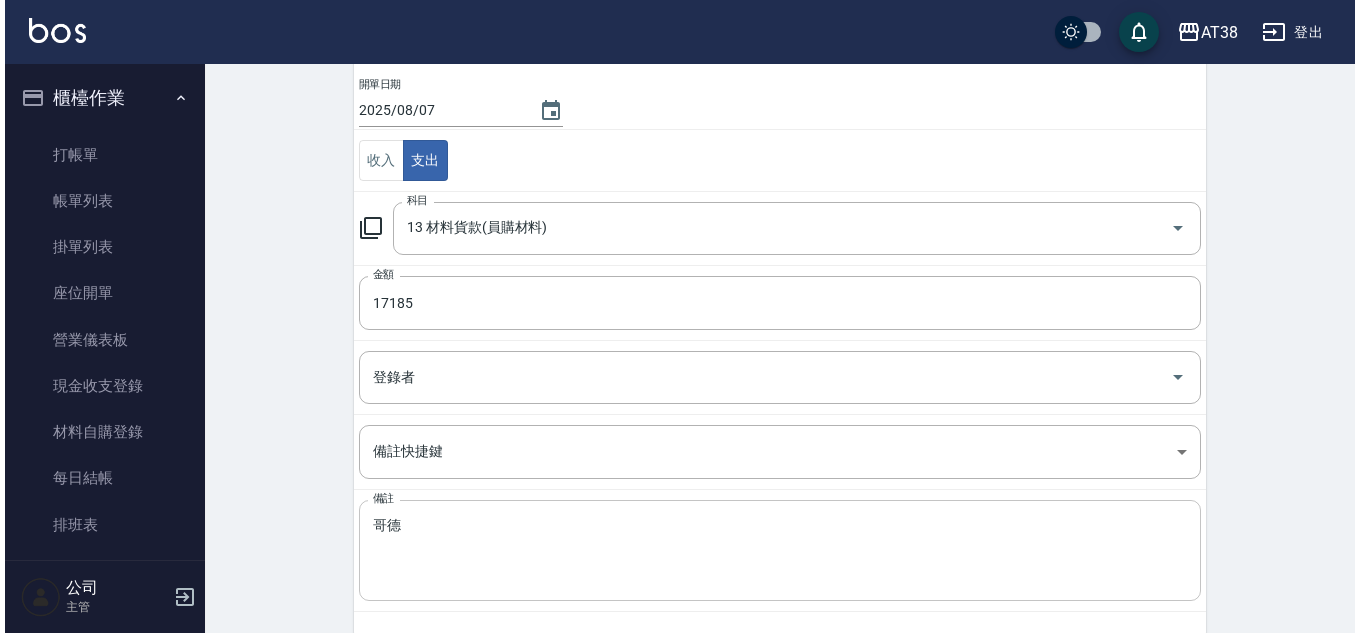 scroll, scrollTop: 226, scrollLeft: 0, axis: vertical 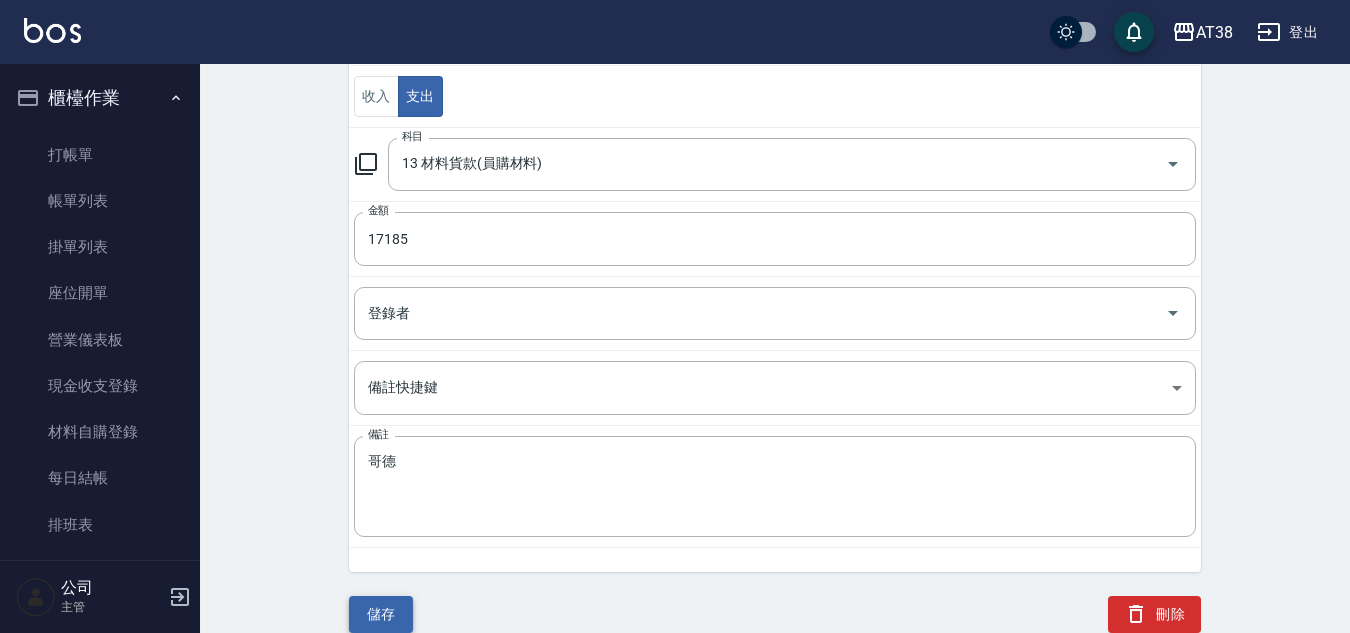 click on "儲存" at bounding box center [381, 614] 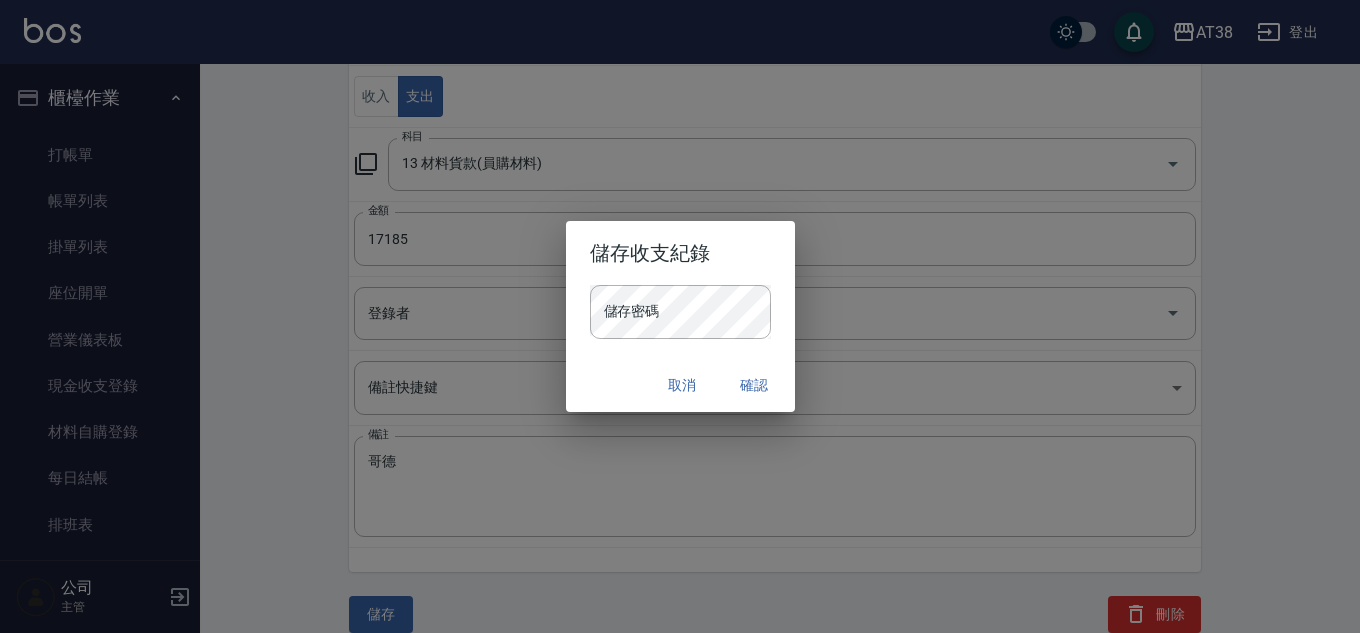 type 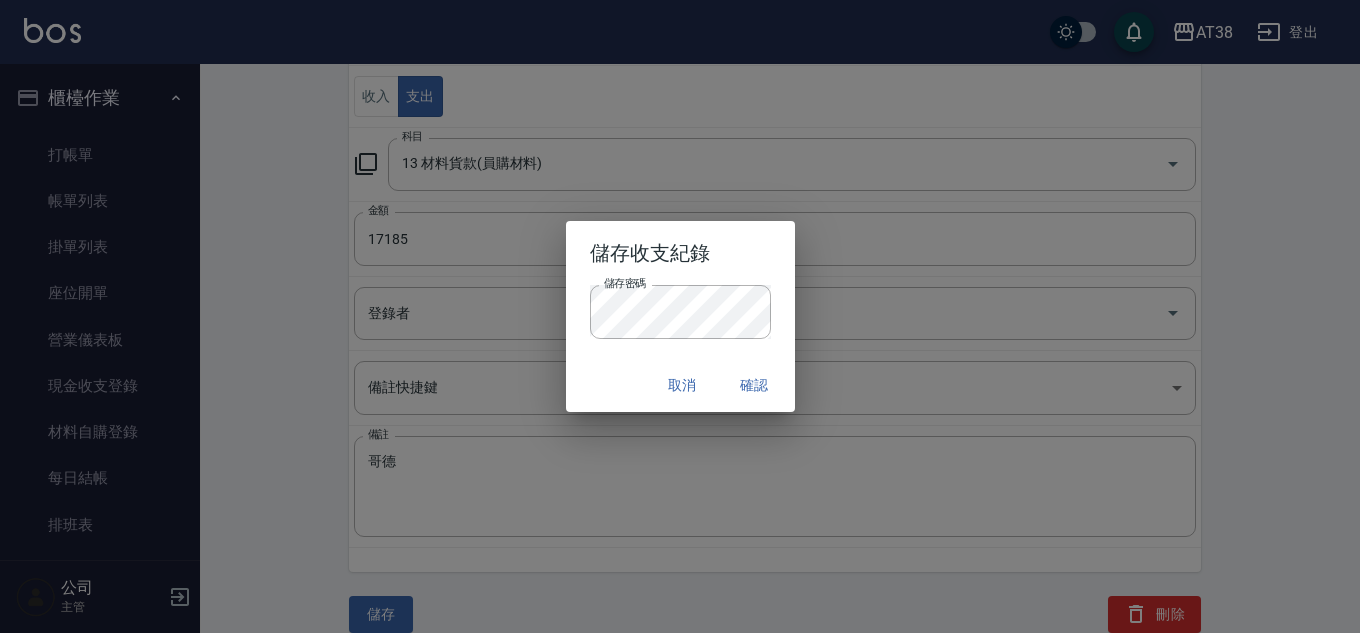click on "取消 確認" at bounding box center [680, 385] 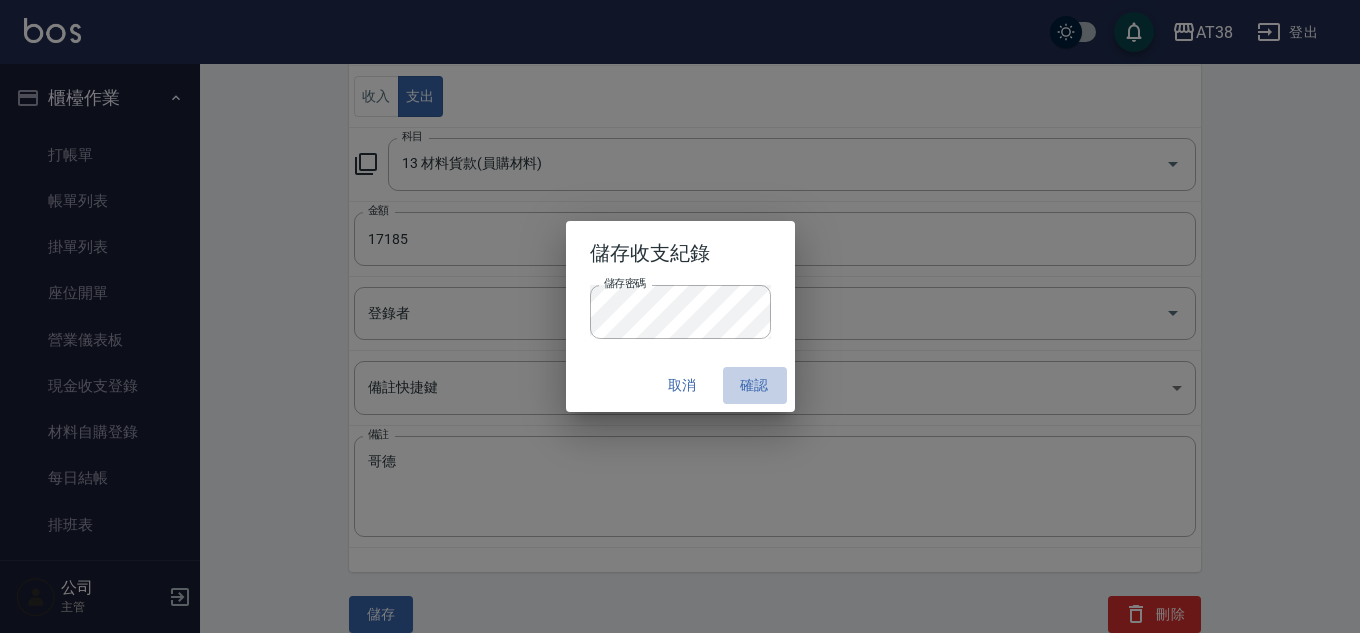 click on "確認" at bounding box center [755, 385] 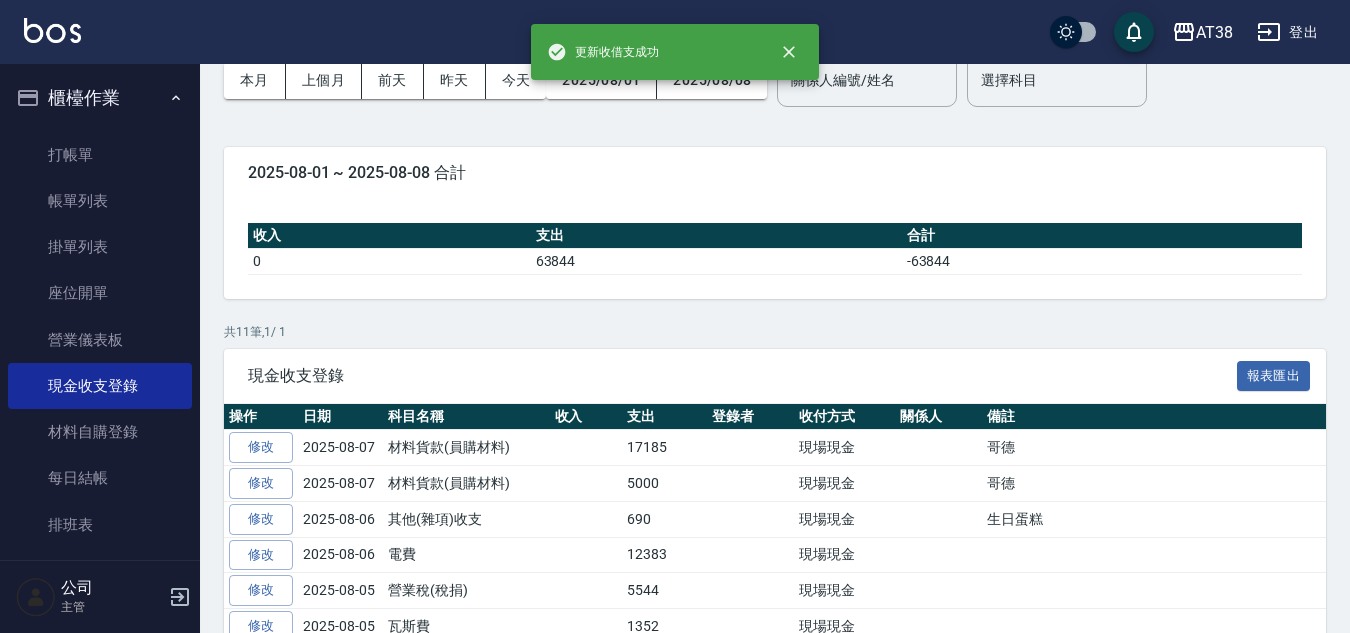 scroll, scrollTop: 100, scrollLeft: 0, axis: vertical 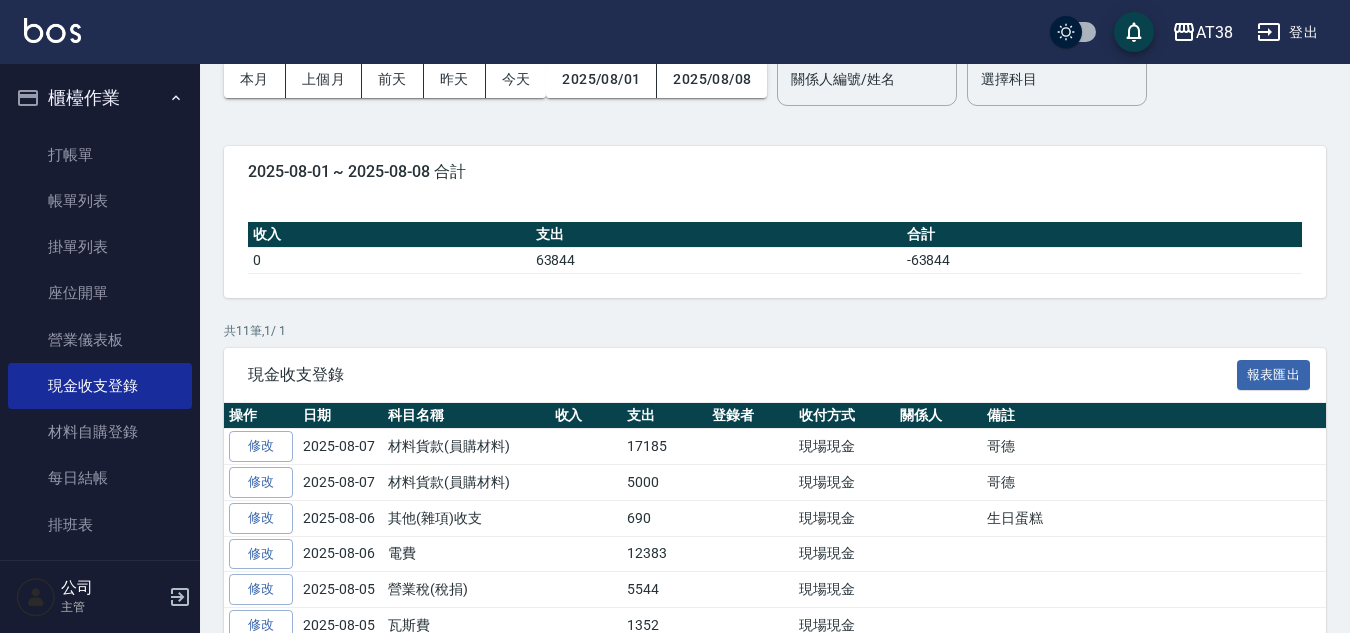 click on "修改" at bounding box center (261, 482) 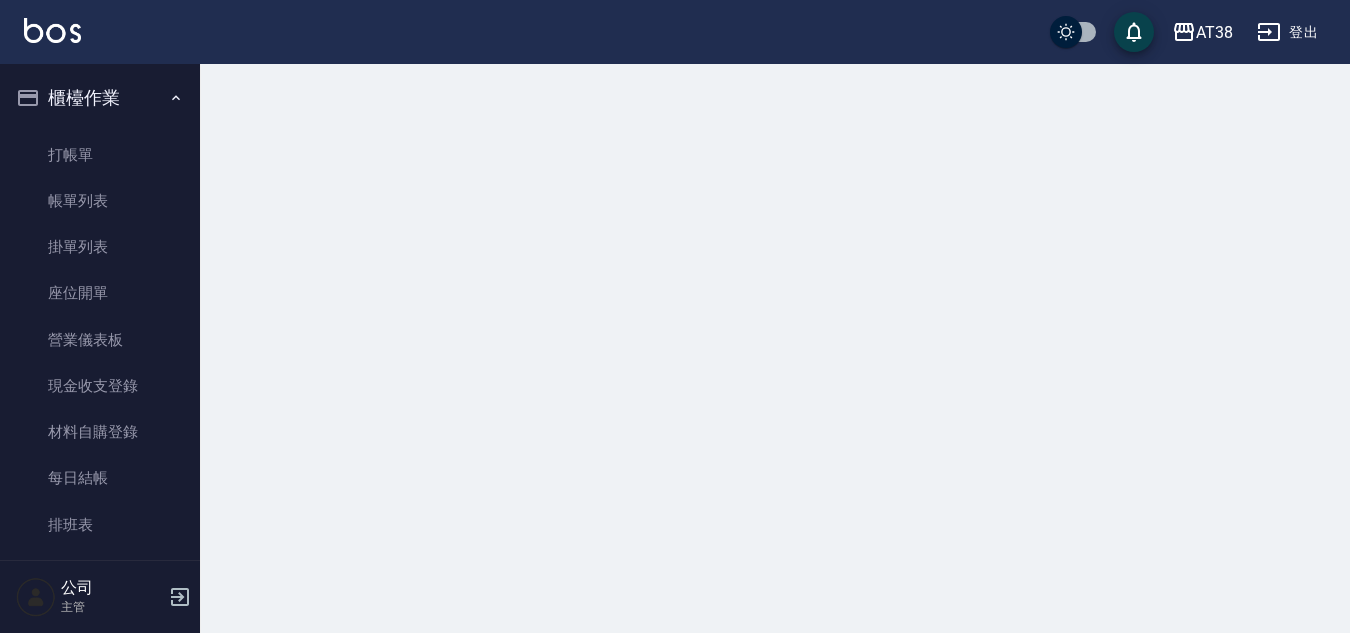 scroll, scrollTop: 0, scrollLeft: 0, axis: both 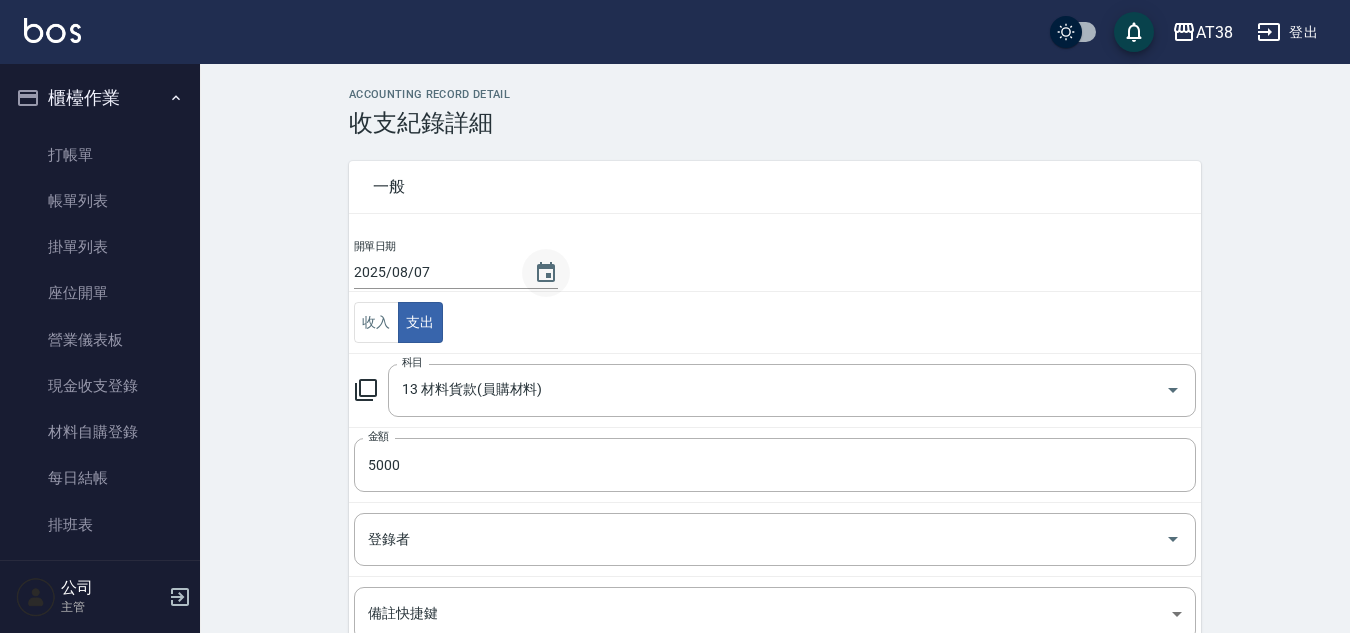 click at bounding box center (546, 273) 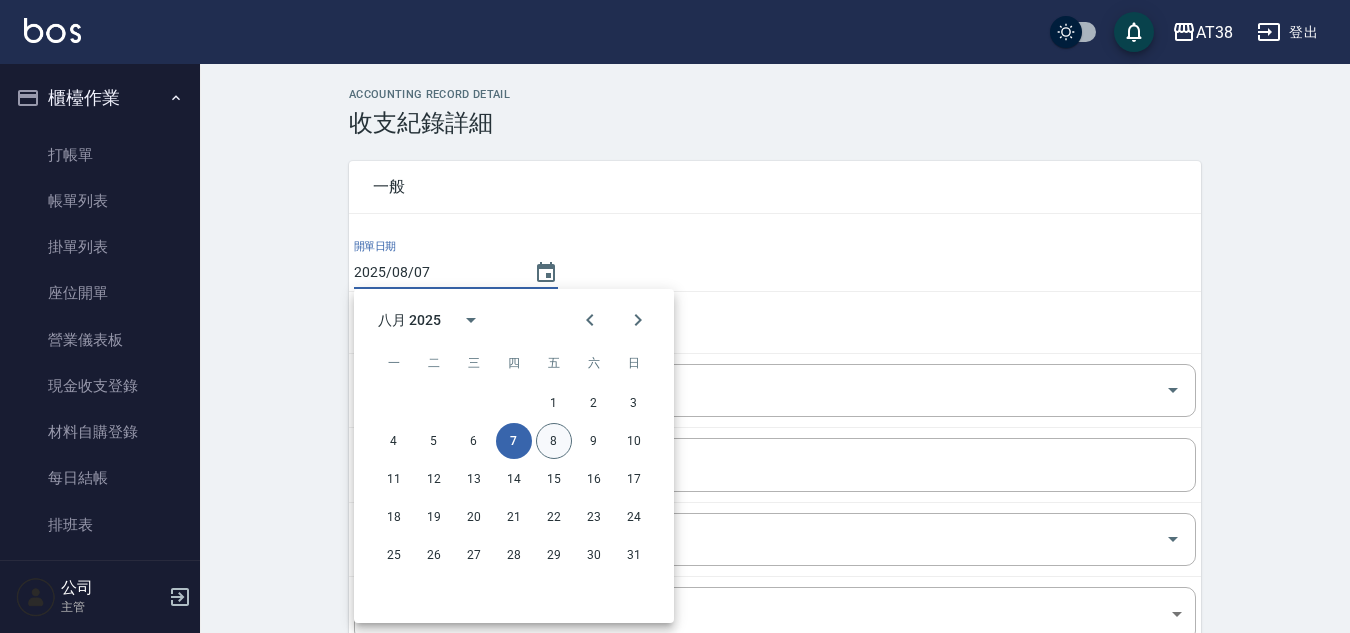 click on "8" at bounding box center (554, 441) 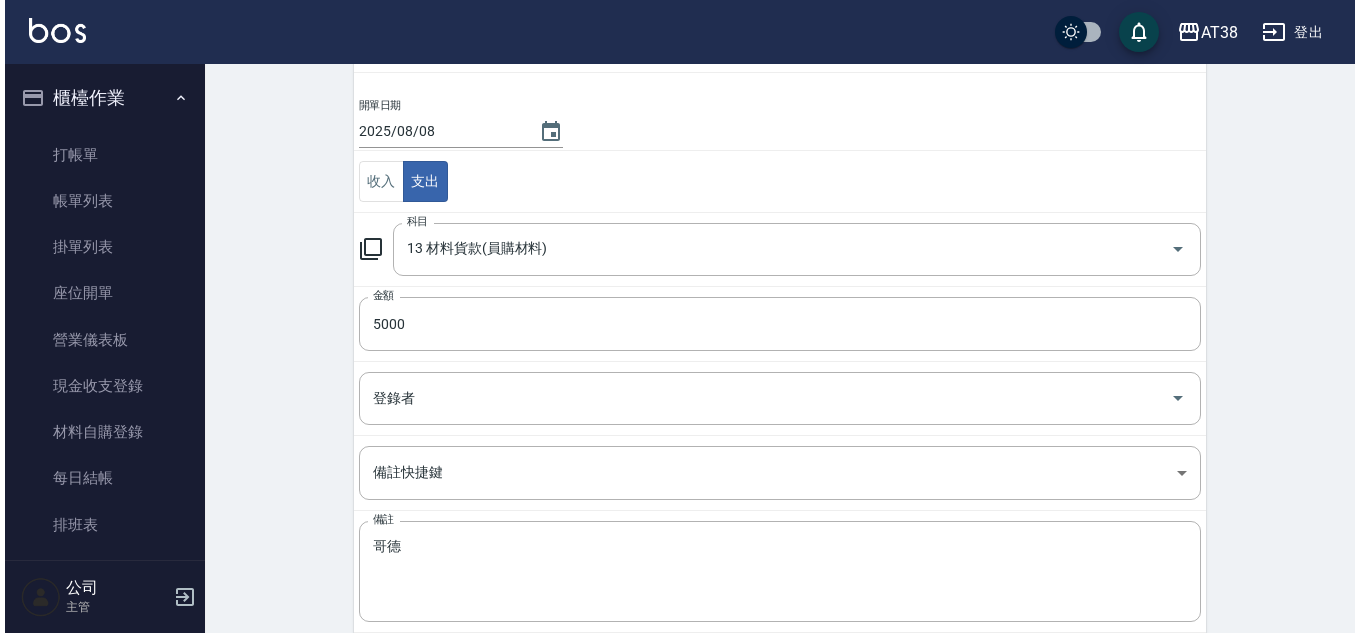 scroll, scrollTop: 226, scrollLeft: 0, axis: vertical 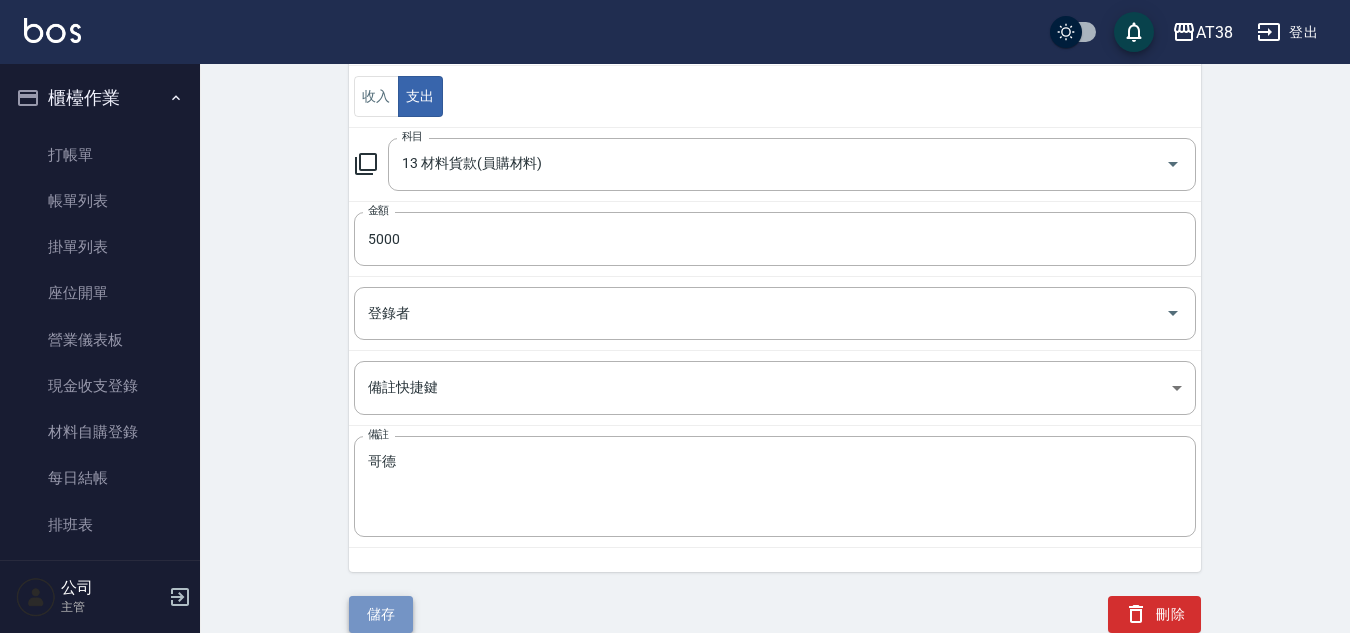 click on "儲存" at bounding box center [381, 614] 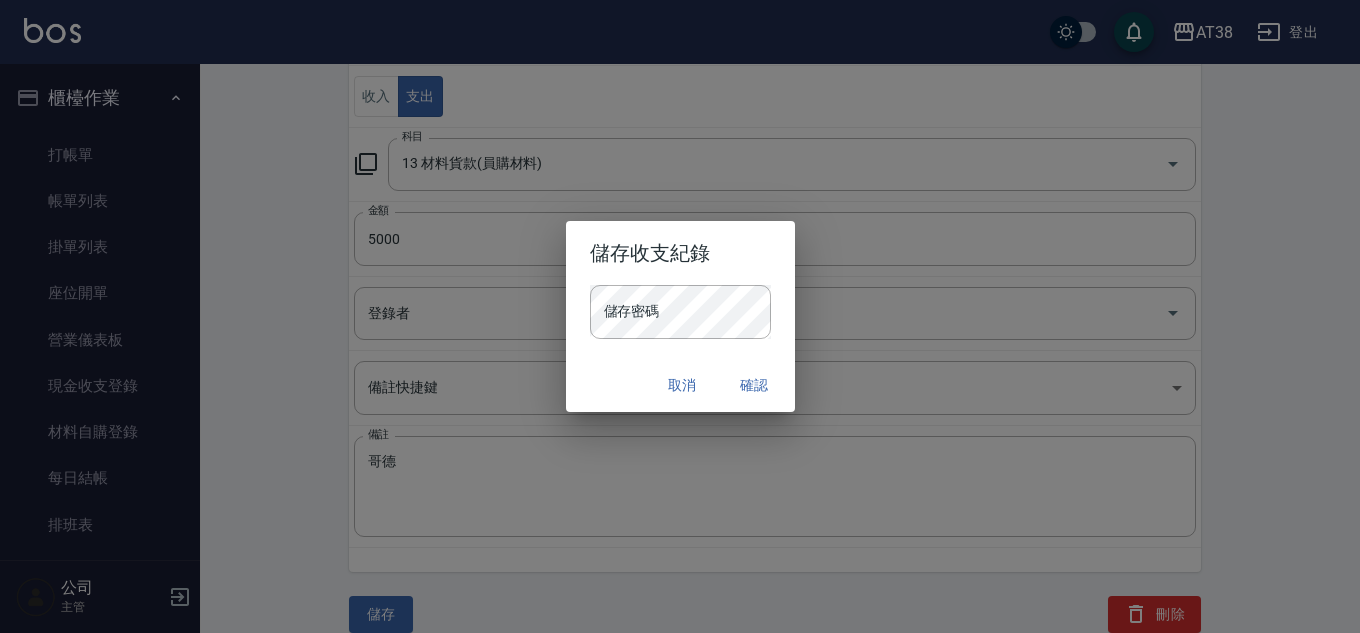 type 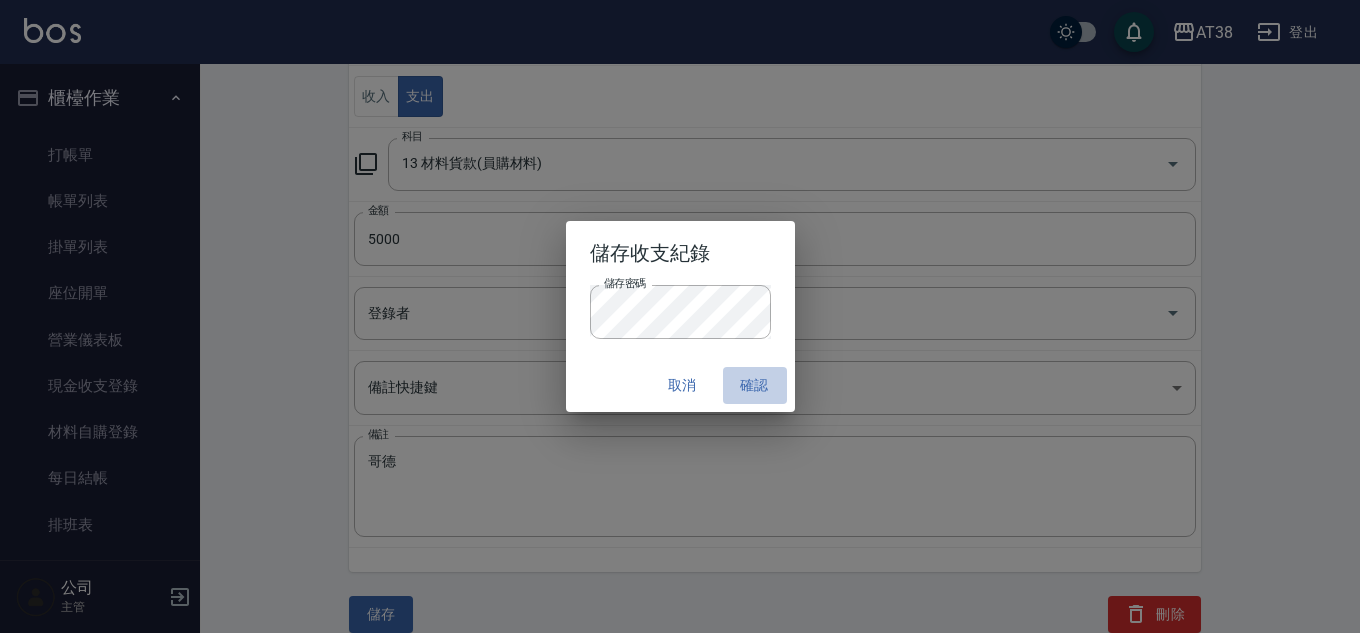 click on "確認" at bounding box center (755, 385) 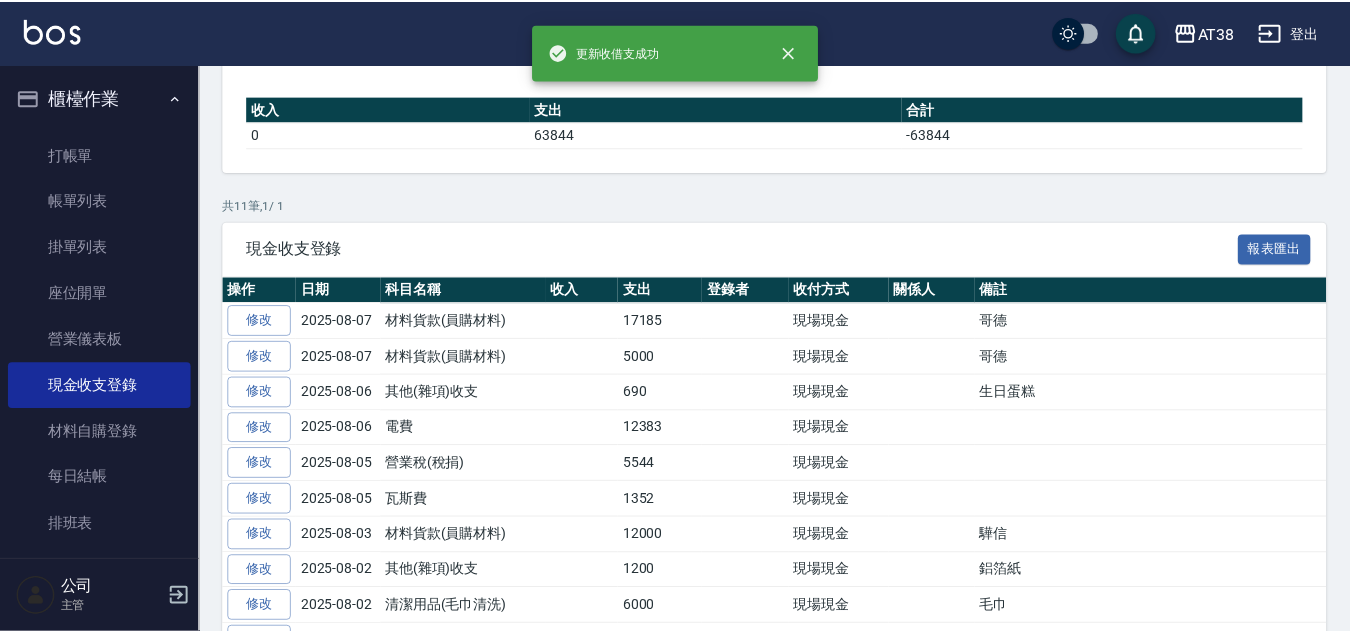 scroll, scrollTop: 0, scrollLeft: 0, axis: both 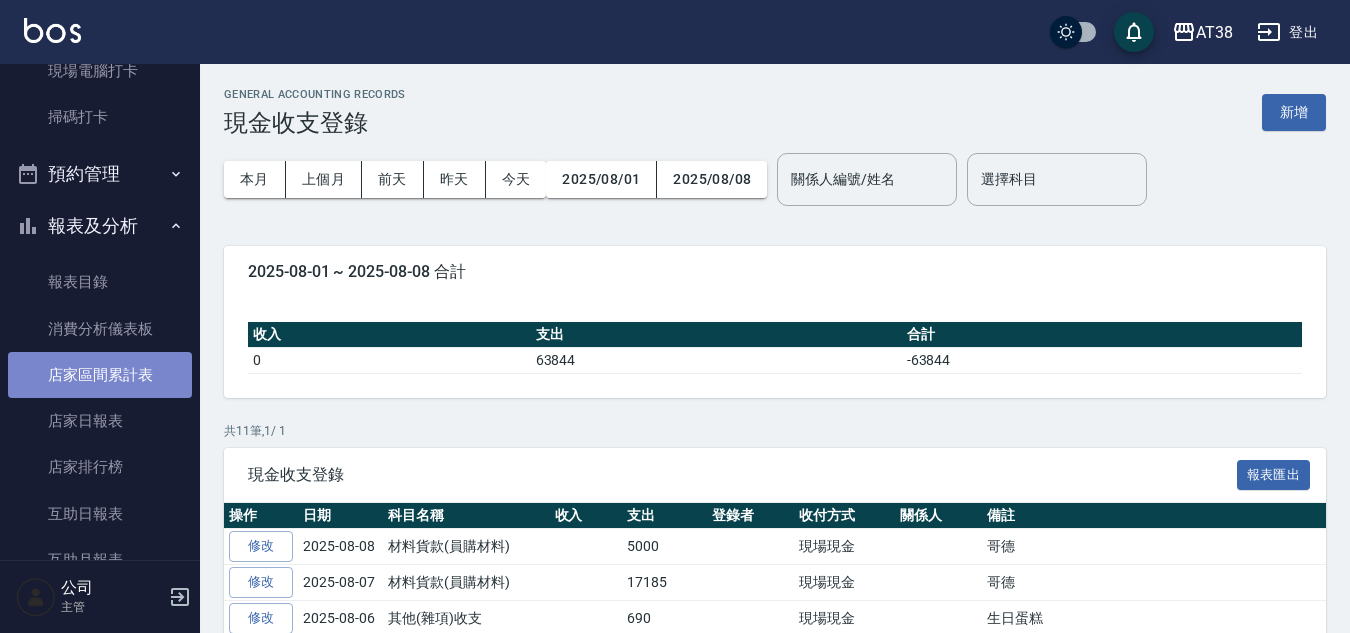 click on "店家區間累計表" at bounding box center (100, 375) 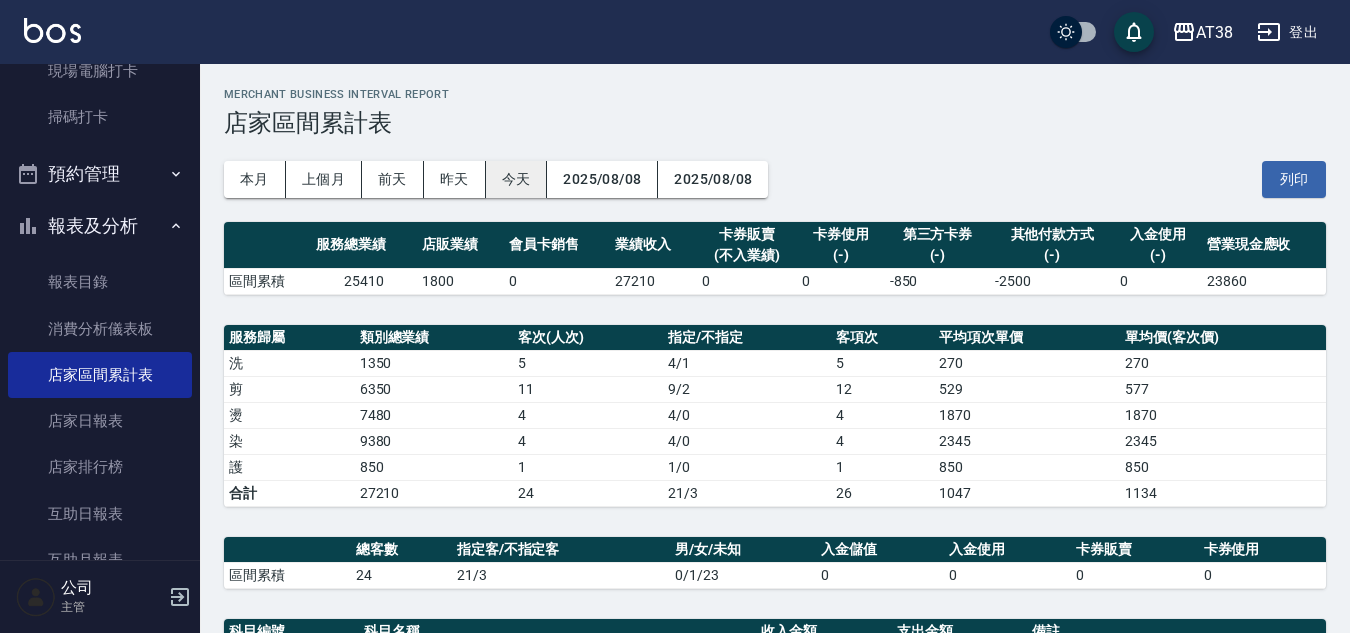 click on "今天" at bounding box center [517, 179] 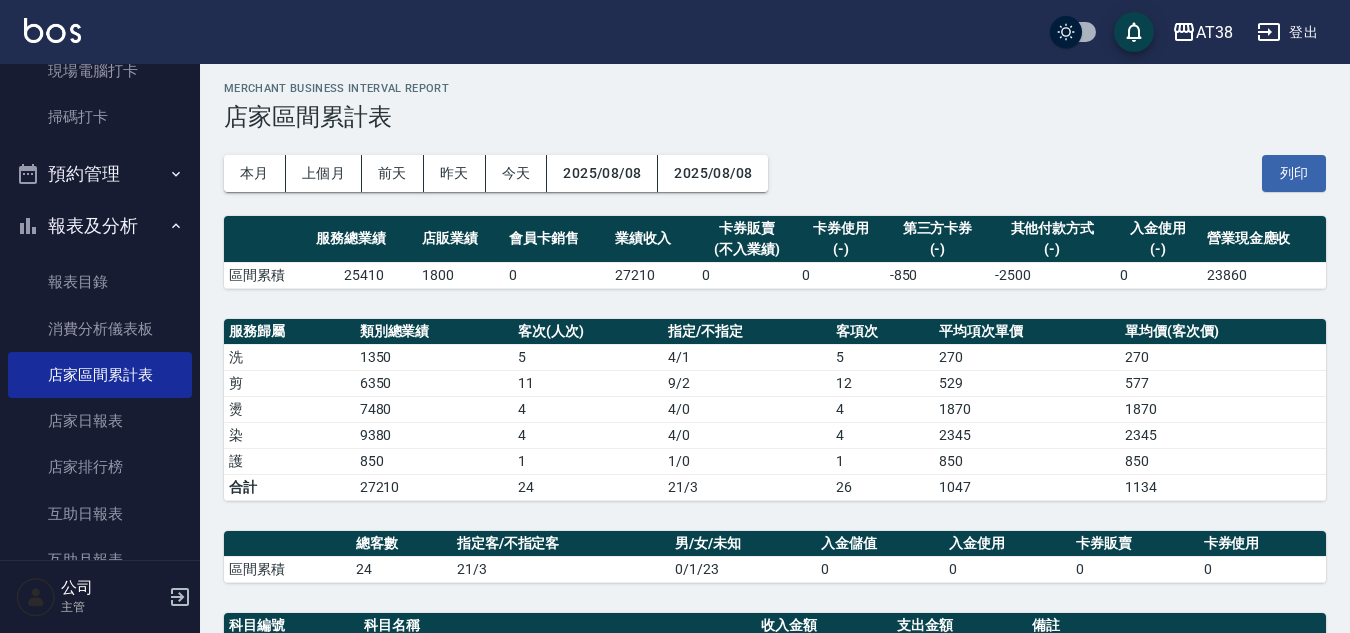 scroll, scrollTop: 0, scrollLeft: 0, axis: both 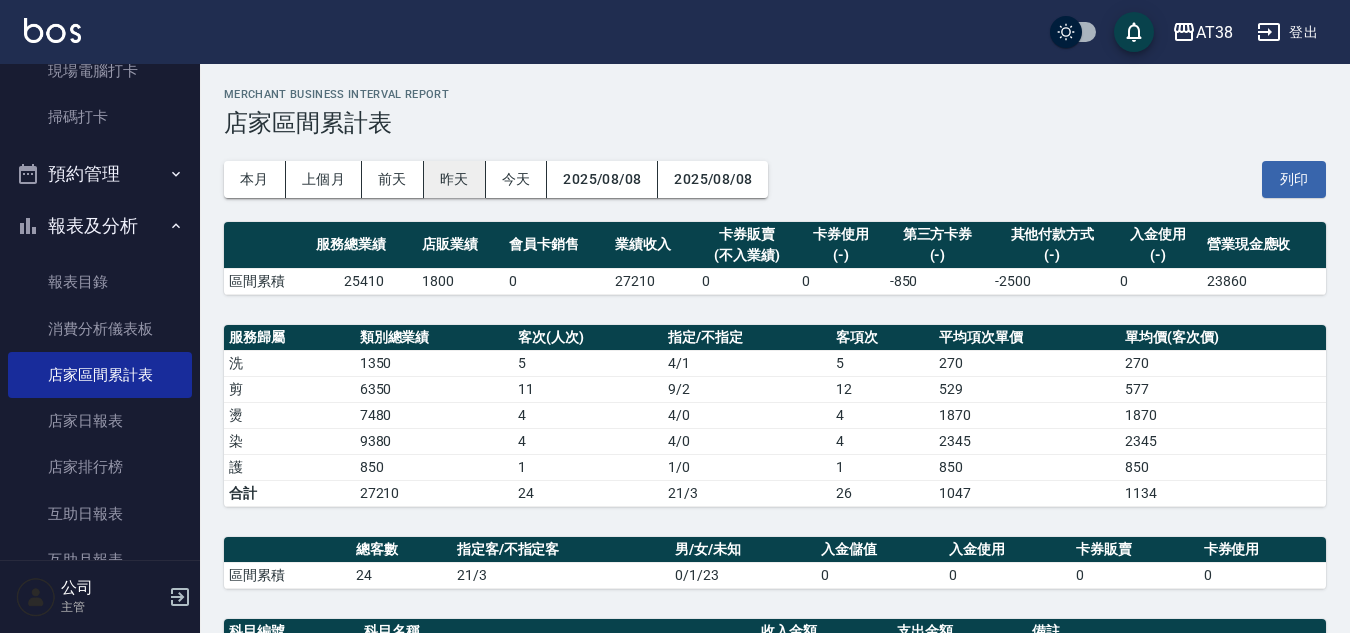 click on "昨天" at bounding box center (455, 179) 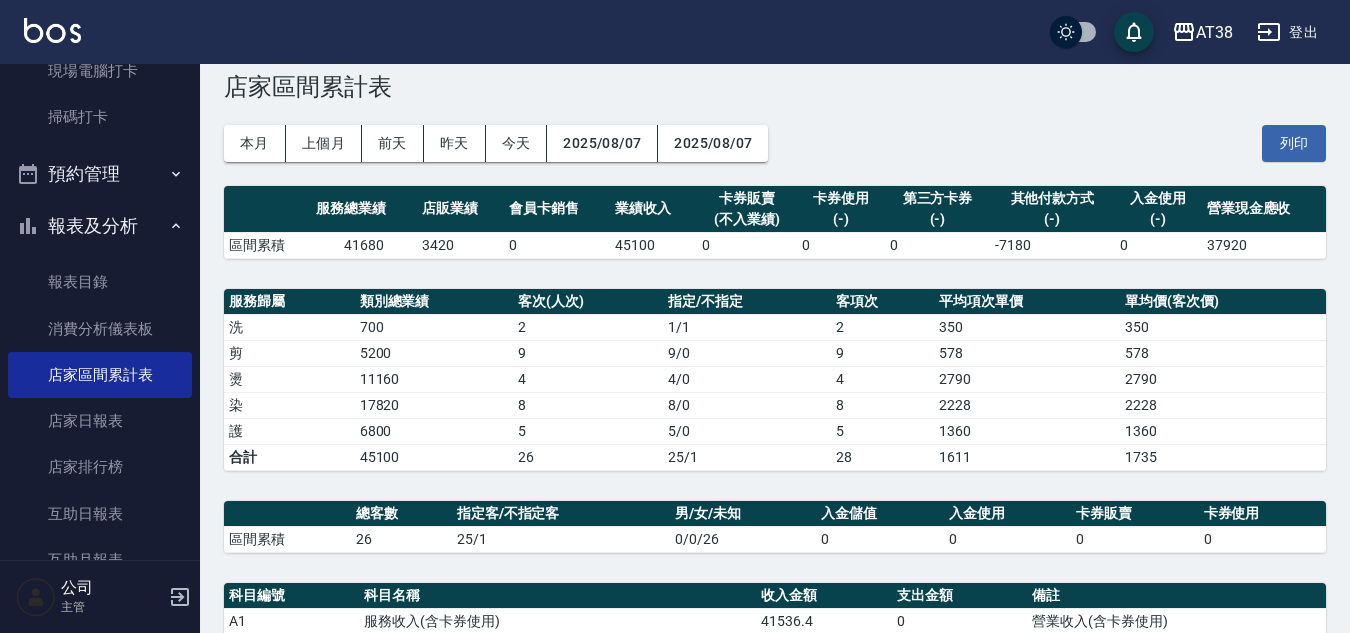 scroll, scrollTop: 0, scrollLeft: 0, axis: both 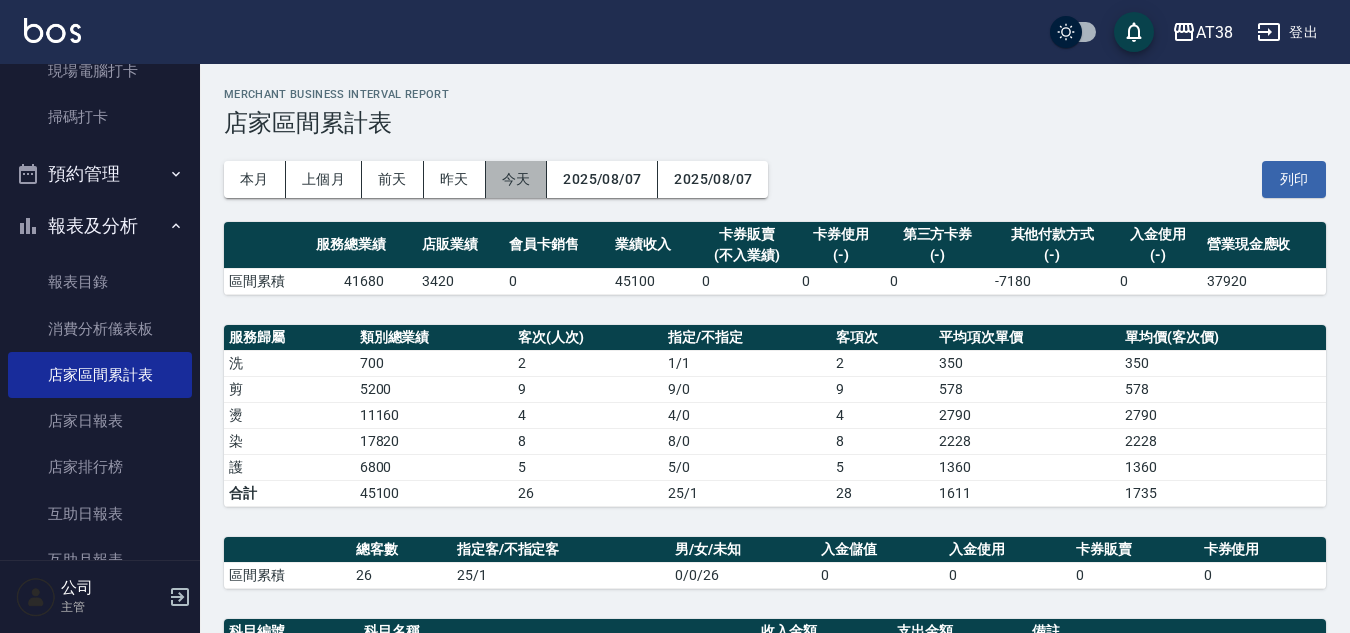 click on "今天" at bounding box center (517, 179) 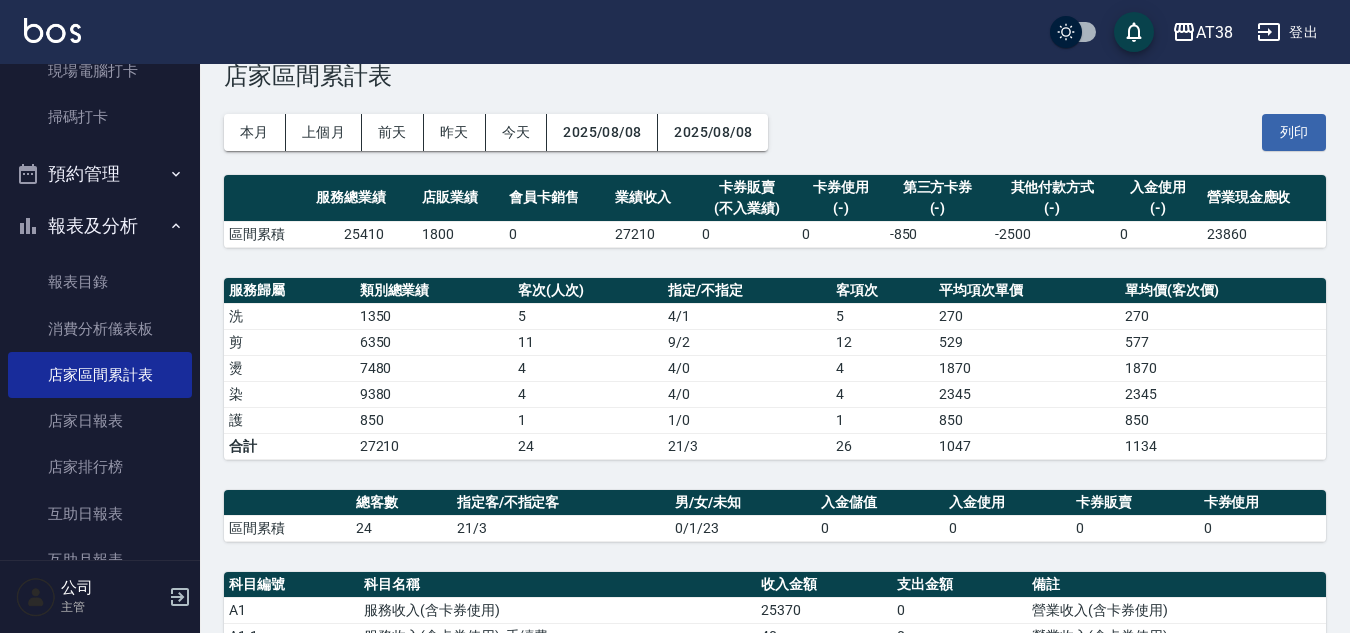 scroll, scrollTop: 0, scrollLeft: 0, axis: both 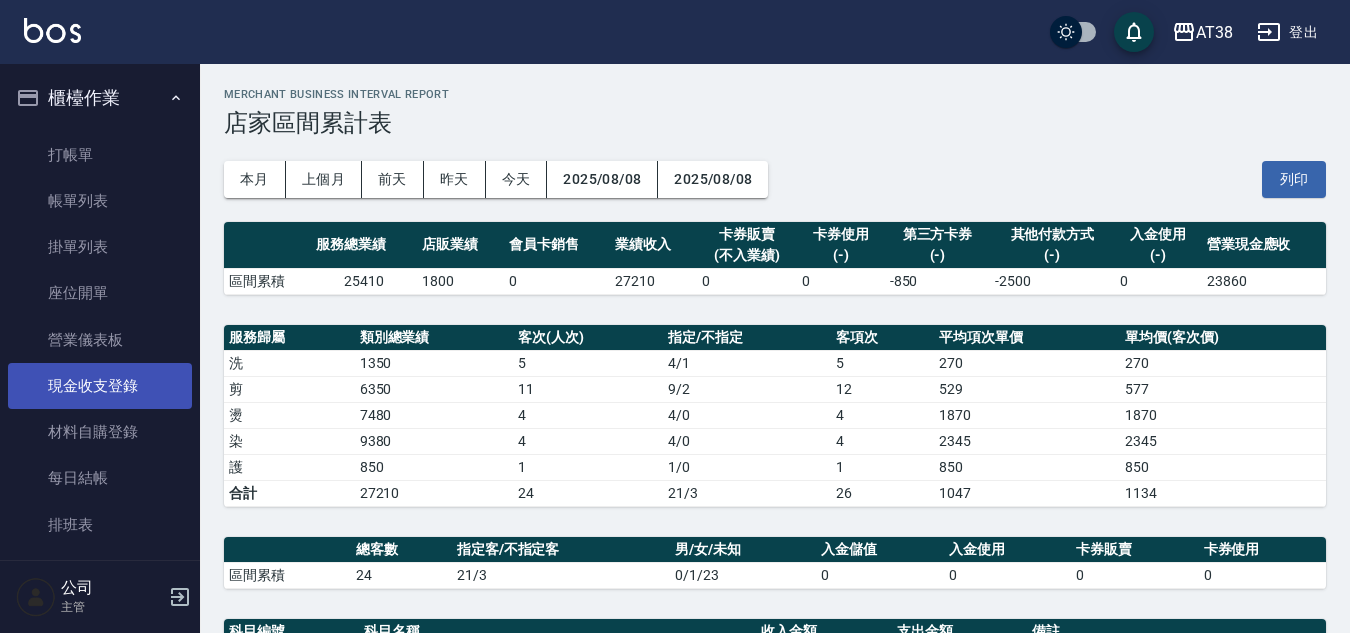 click on "現金收支登錄" at bounding box center (100, 386) 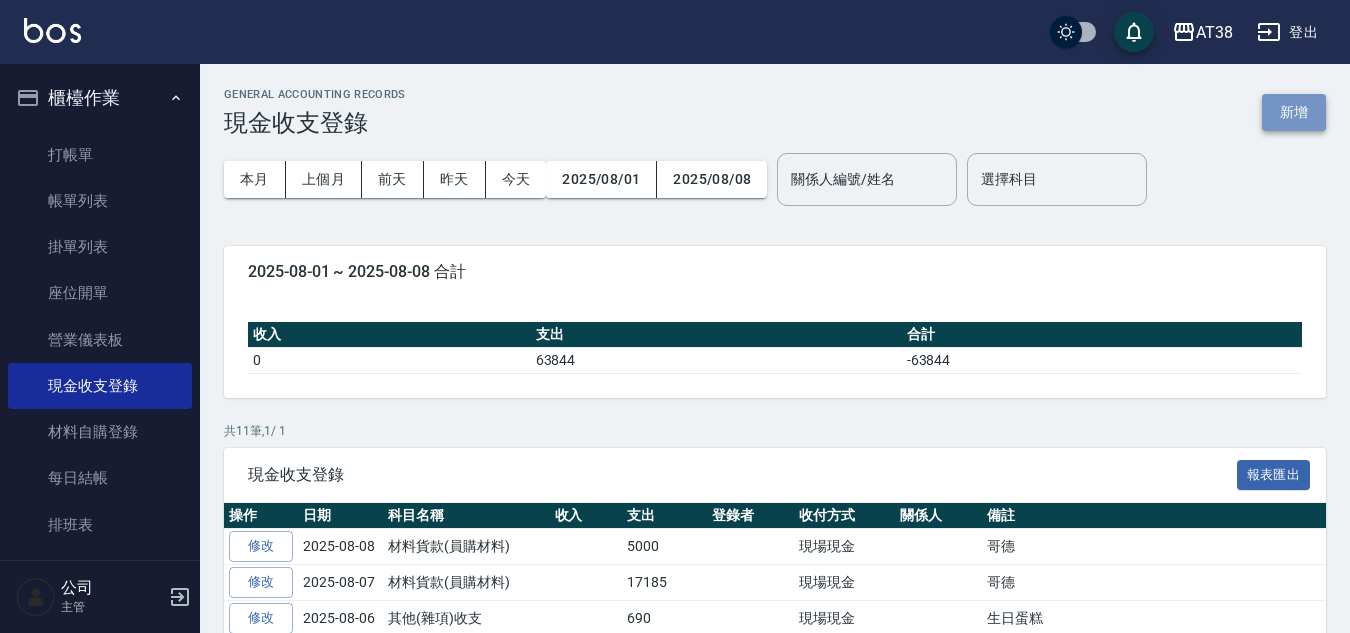 click on "新增" at bounding box center [1294, 112] 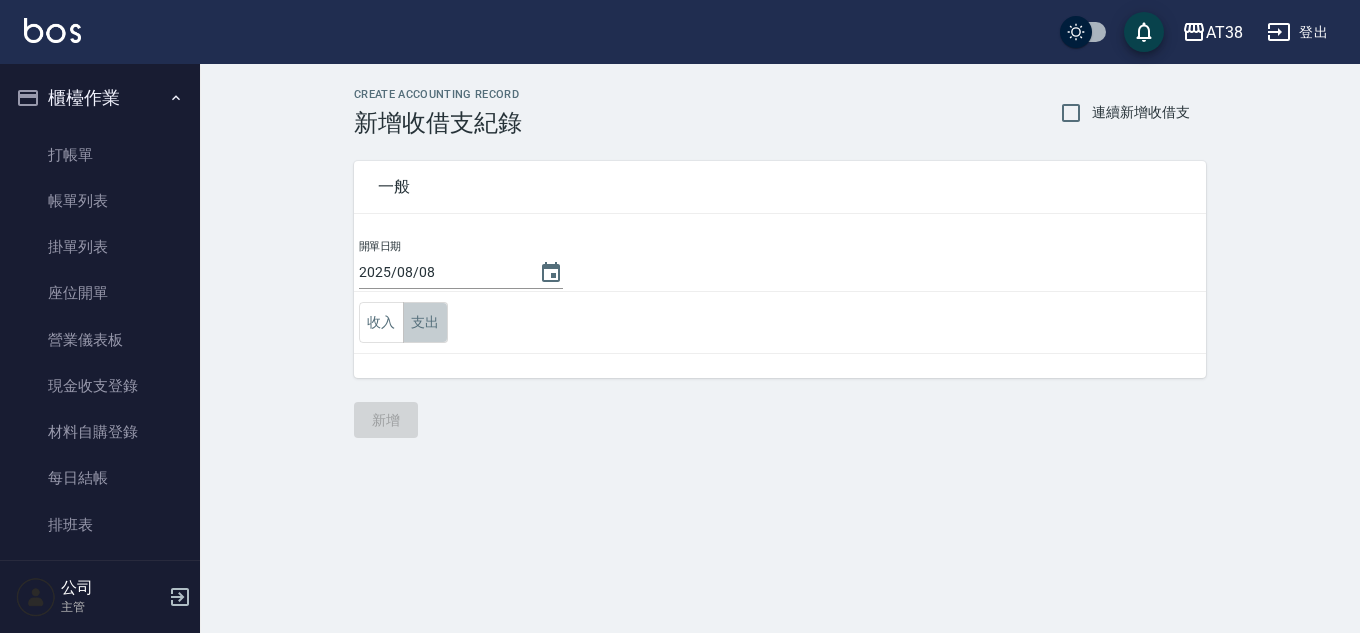 click on "支出" at bounding box center (425, 322) 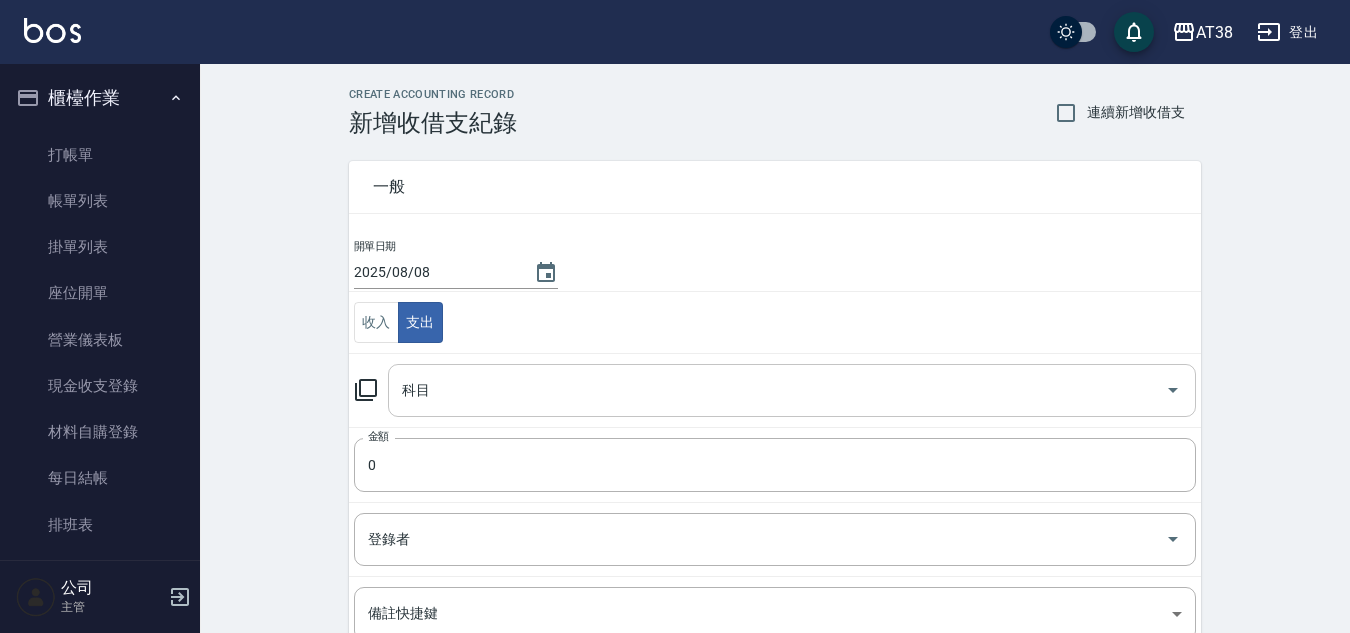click on "科目" at bounding box center (777, 390) 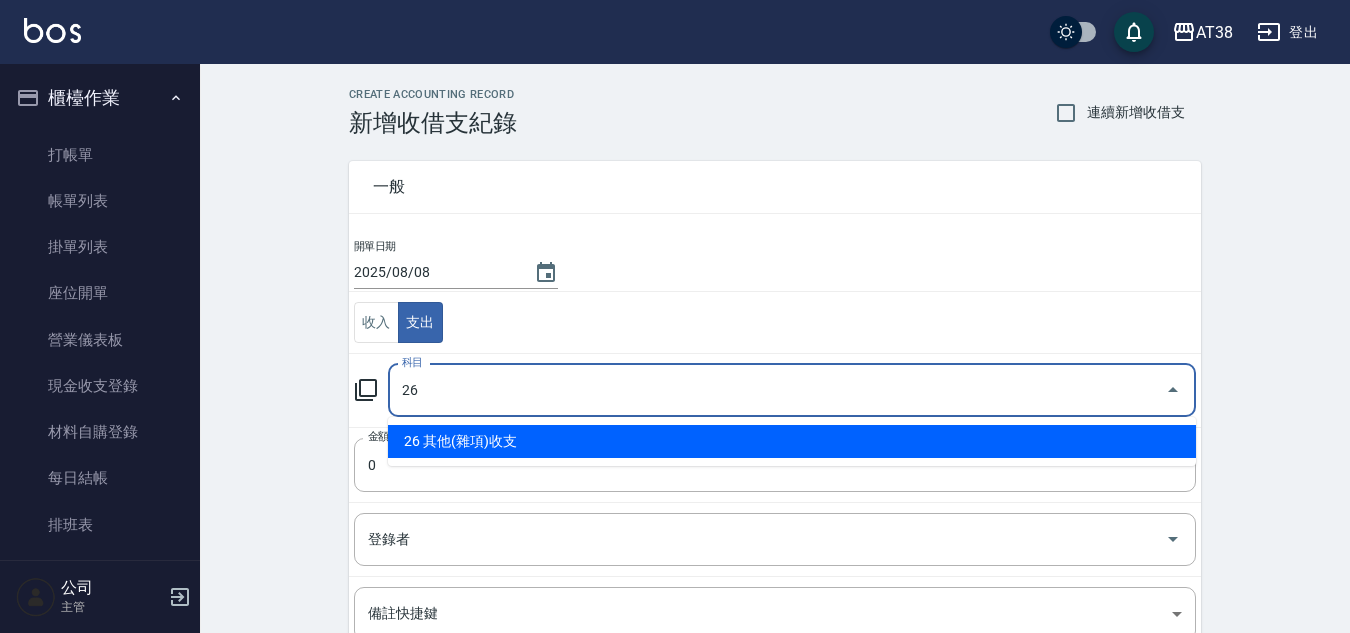 click on "26 其他(雜項)收支" at bounding box center (792, 441) 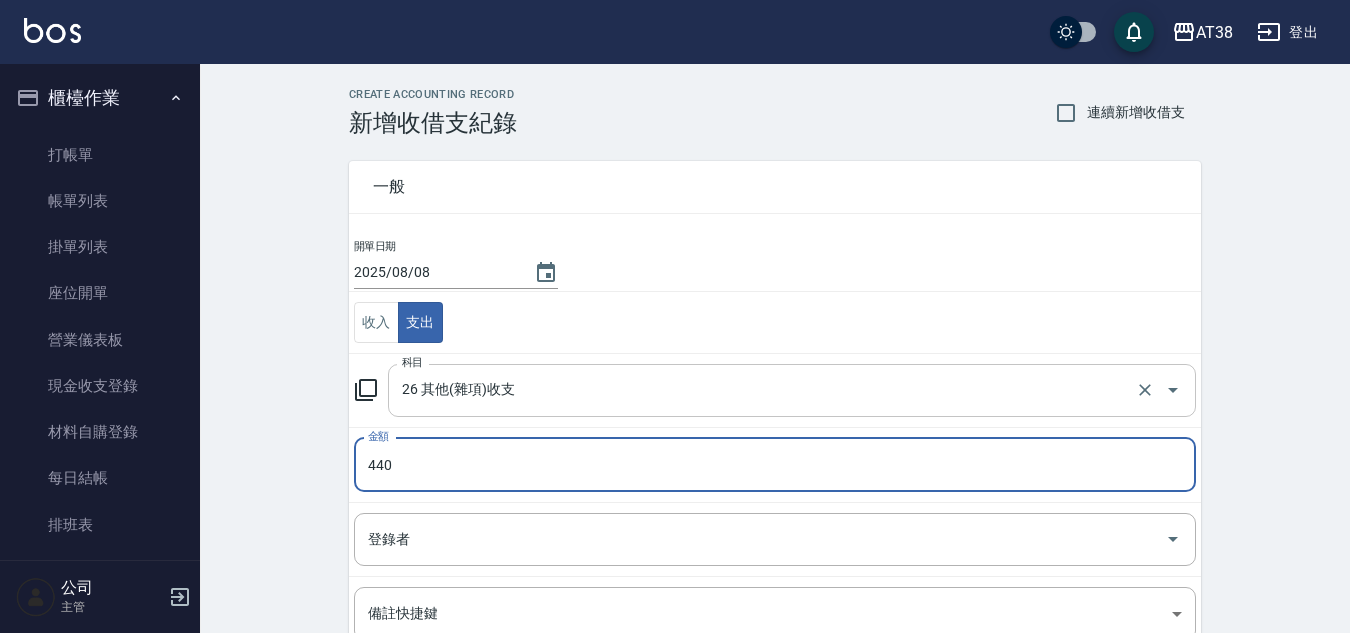 type on "440" 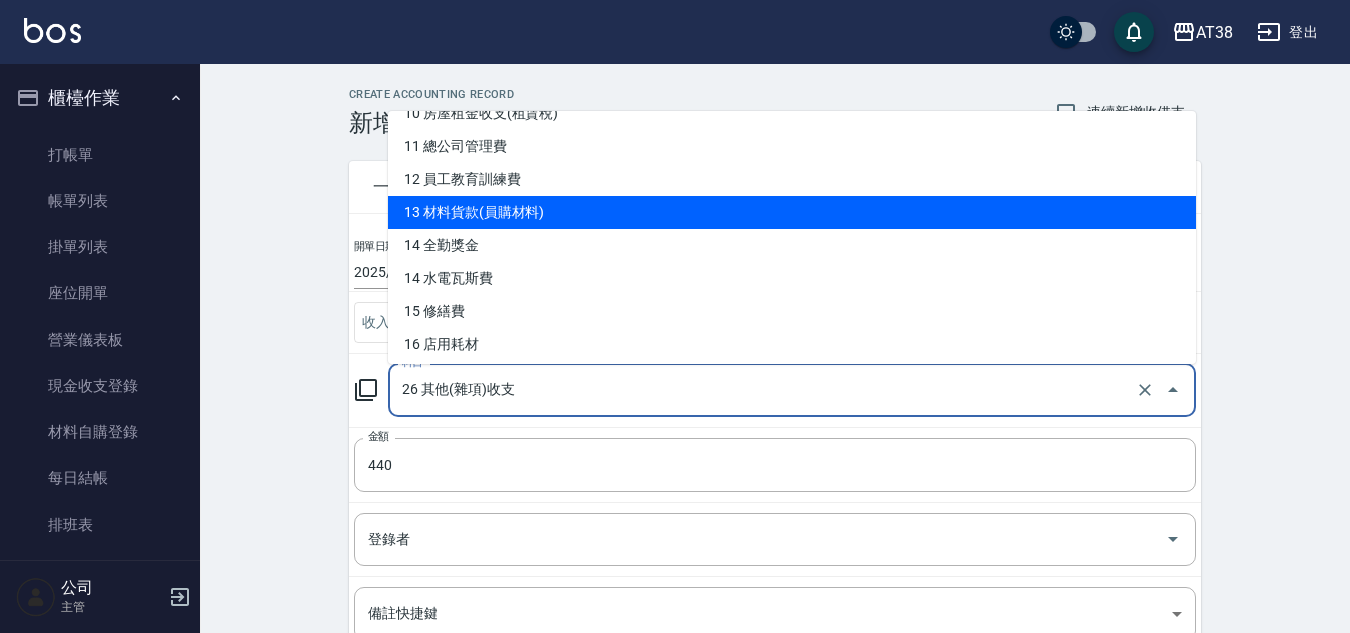 scroll, scrollTop: 400, scrollLeft: 0, axis: vertical 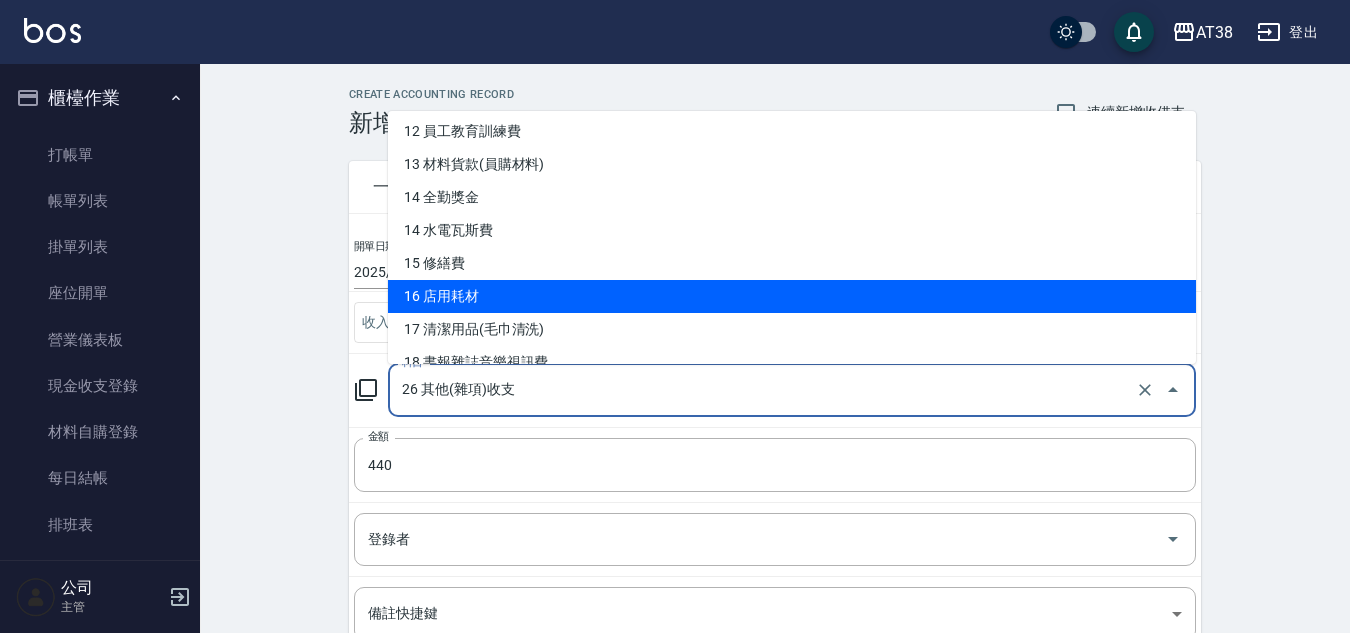 click on "16 店用耗材" at bounding box center [792, 296] 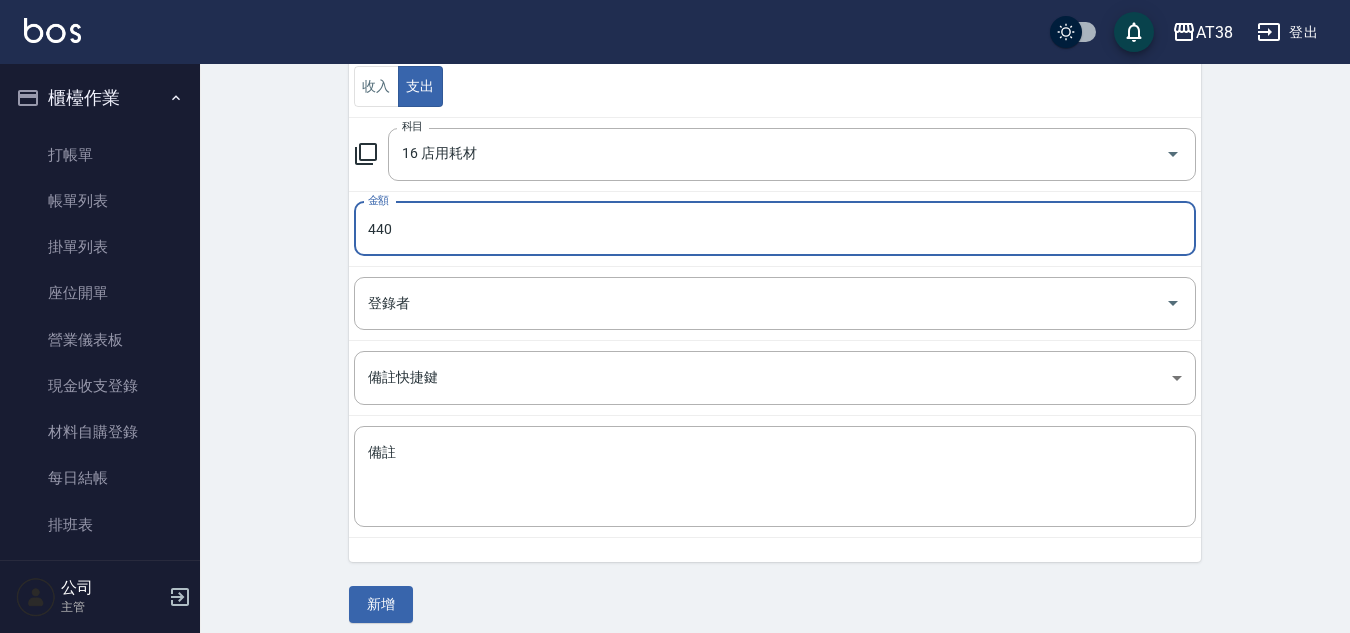 scroll, scrollTop: 250, scrollLeft: 0, axis: vertical 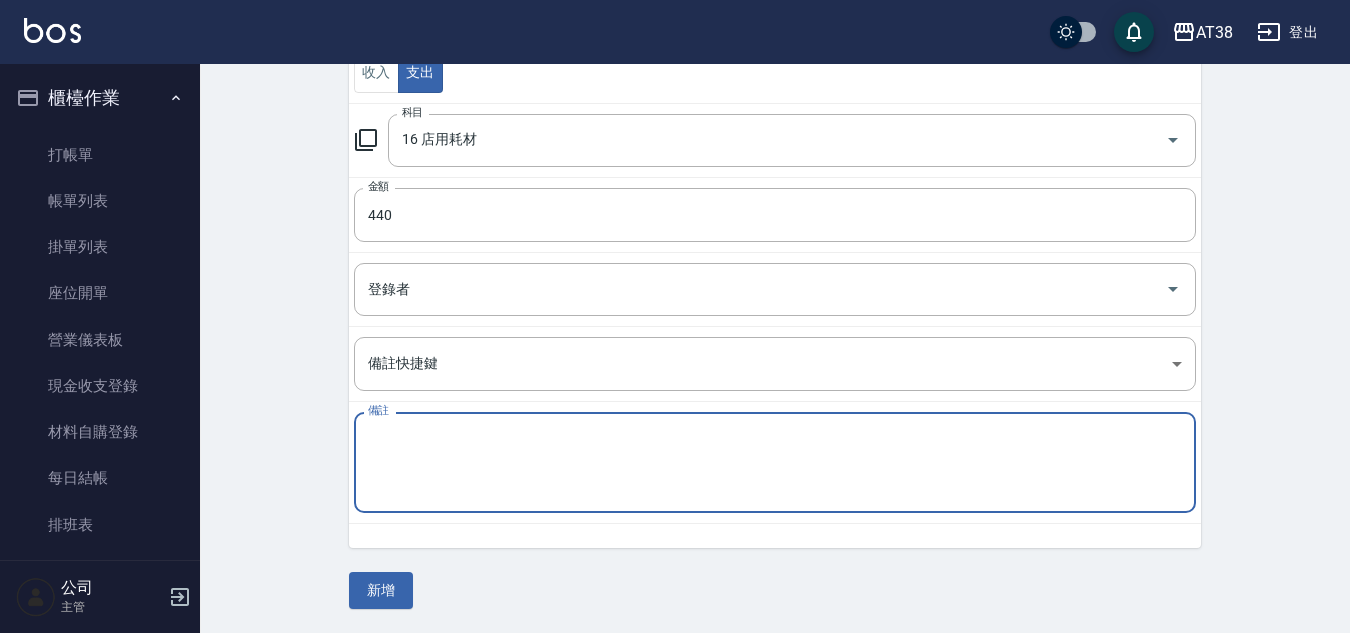 click on "備註" at bounding box center [775, 463] 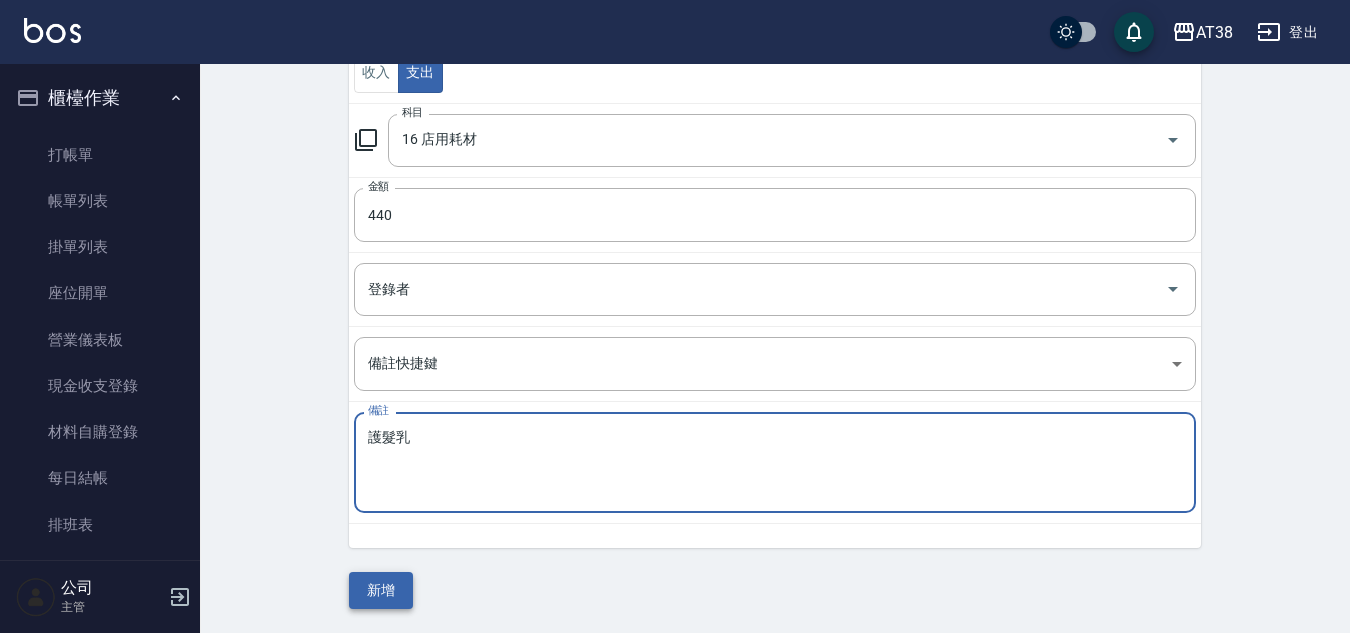 type on "護髮乳" 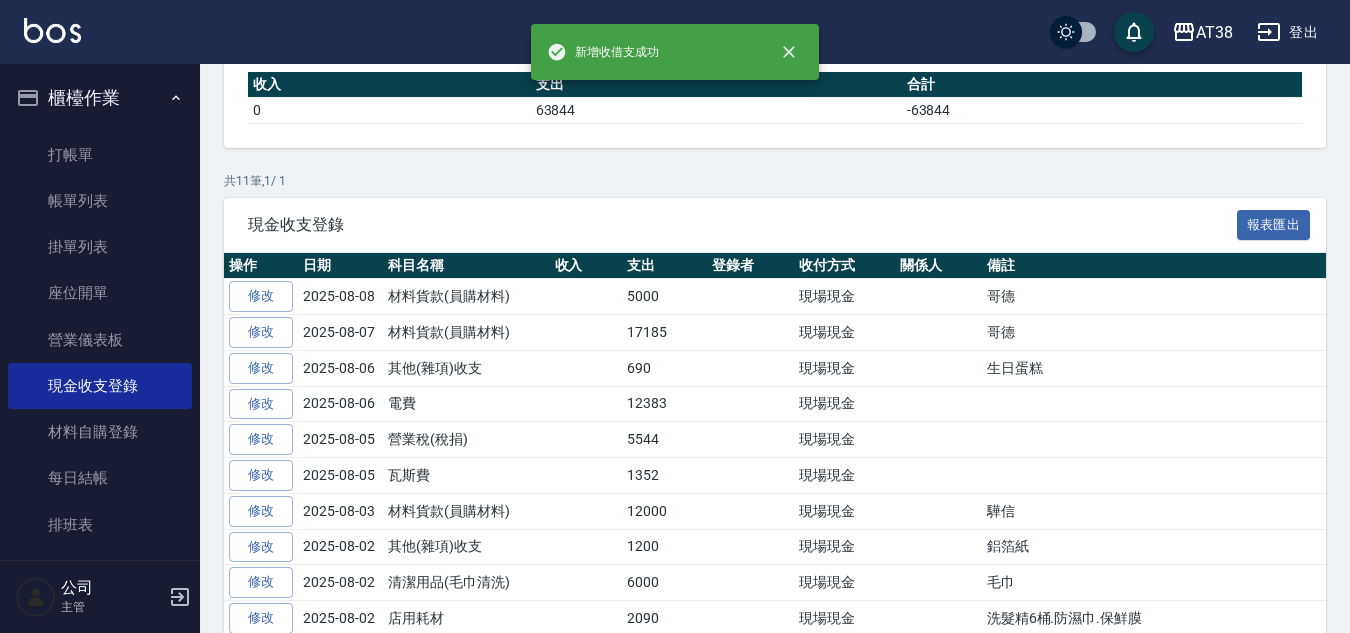 scroll, scrollTop: 0, scrollLeft: 0, axis: both 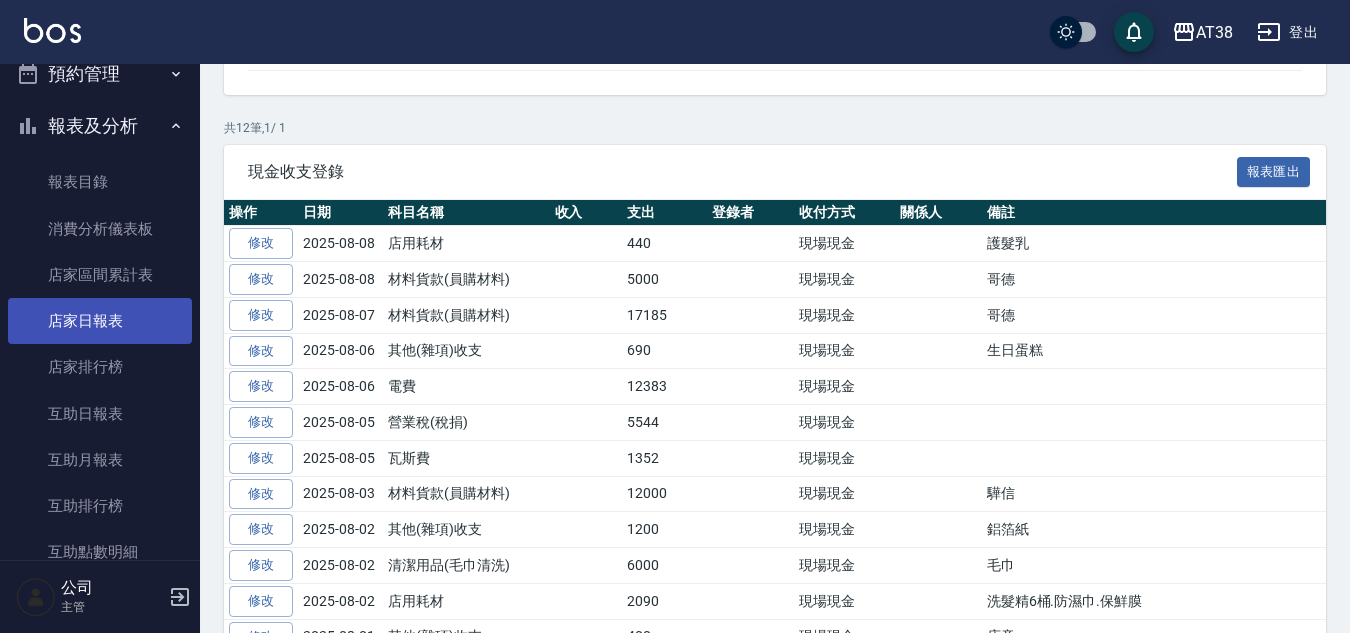click on "店家日報表" at bounding box center (100, 321) 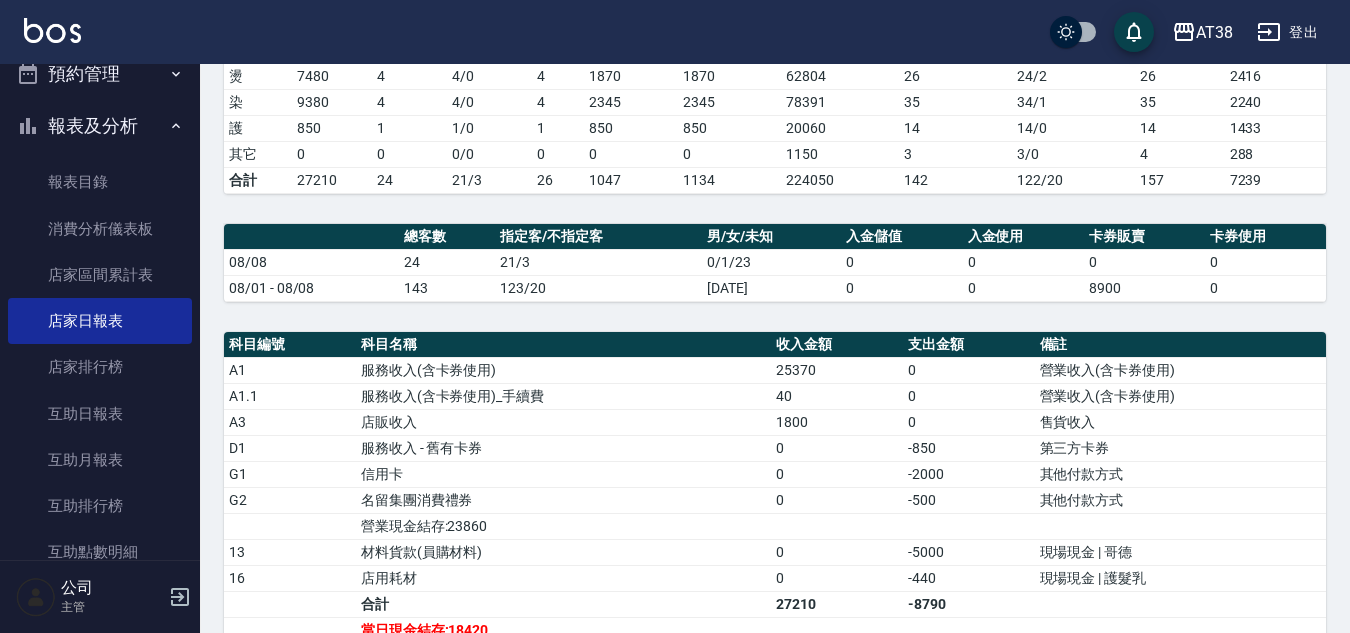 scroll, scrollTop: 400, scrollLeft: 0, axis: vertical 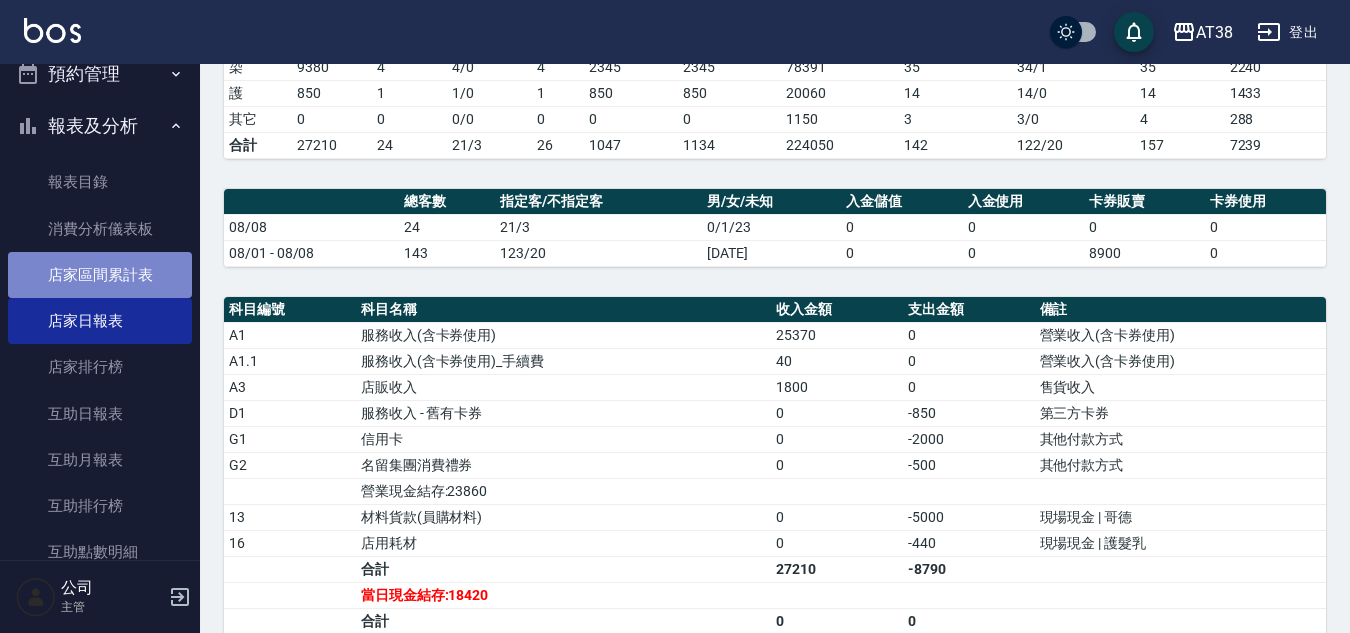 click on "店家區間累計表" at bounding box center [100, 275] 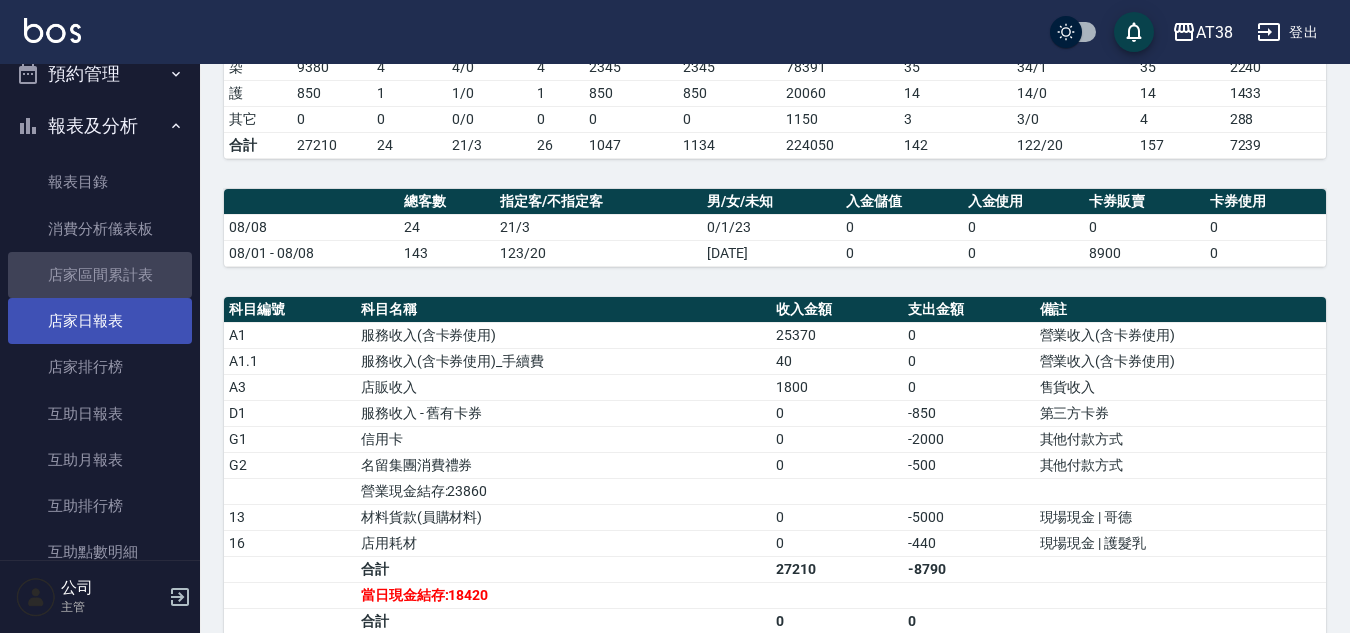 scroll, scrollTop: 0, scrollLeft: 0, axis: both 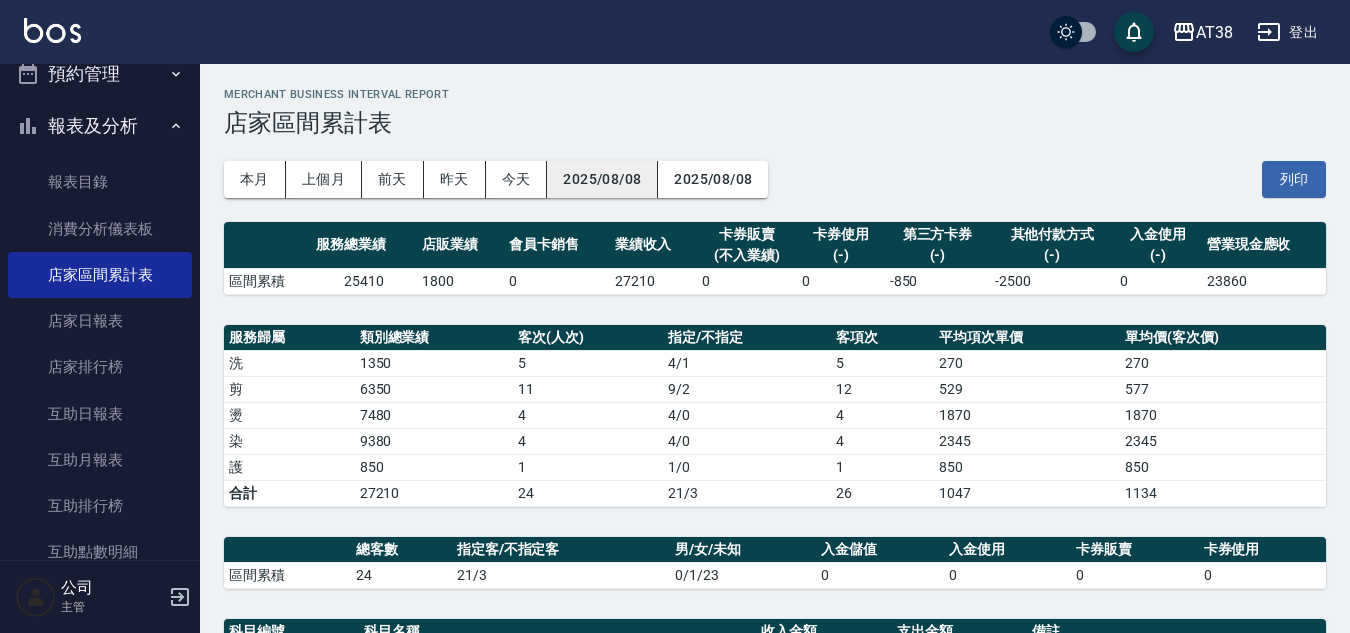 click on "2025/08/08" at bounding box center (602, 179) 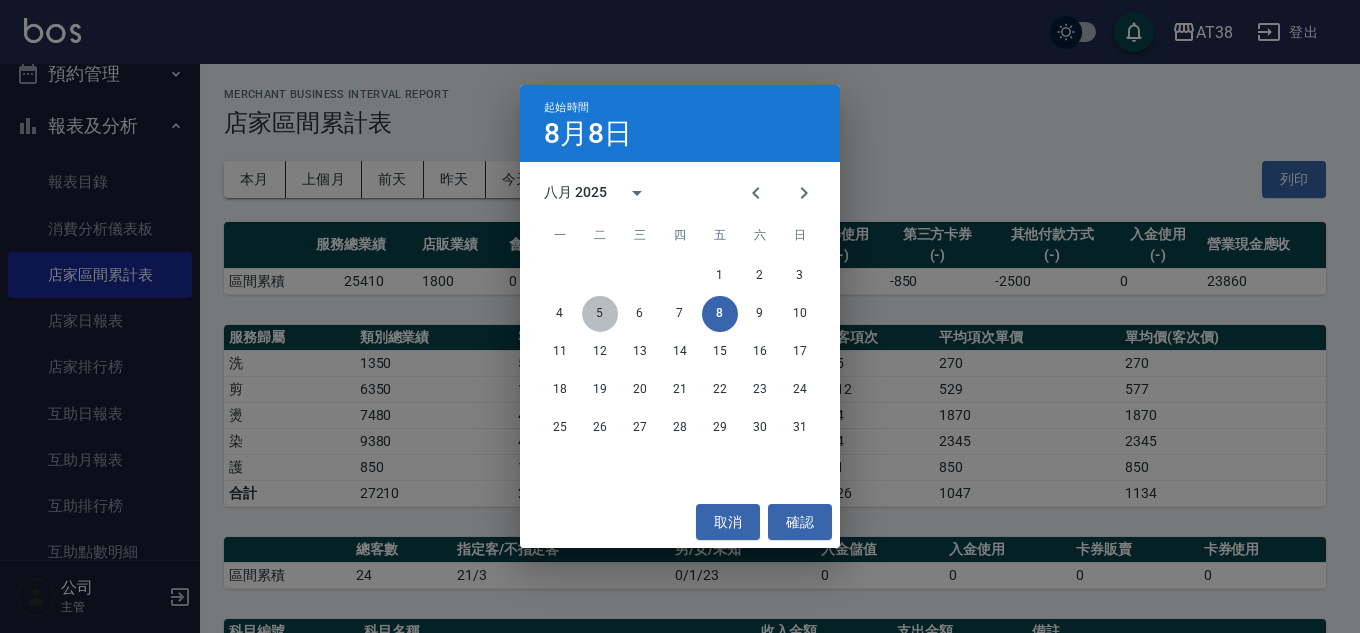 click on "5" at bounding box center [600, 314] 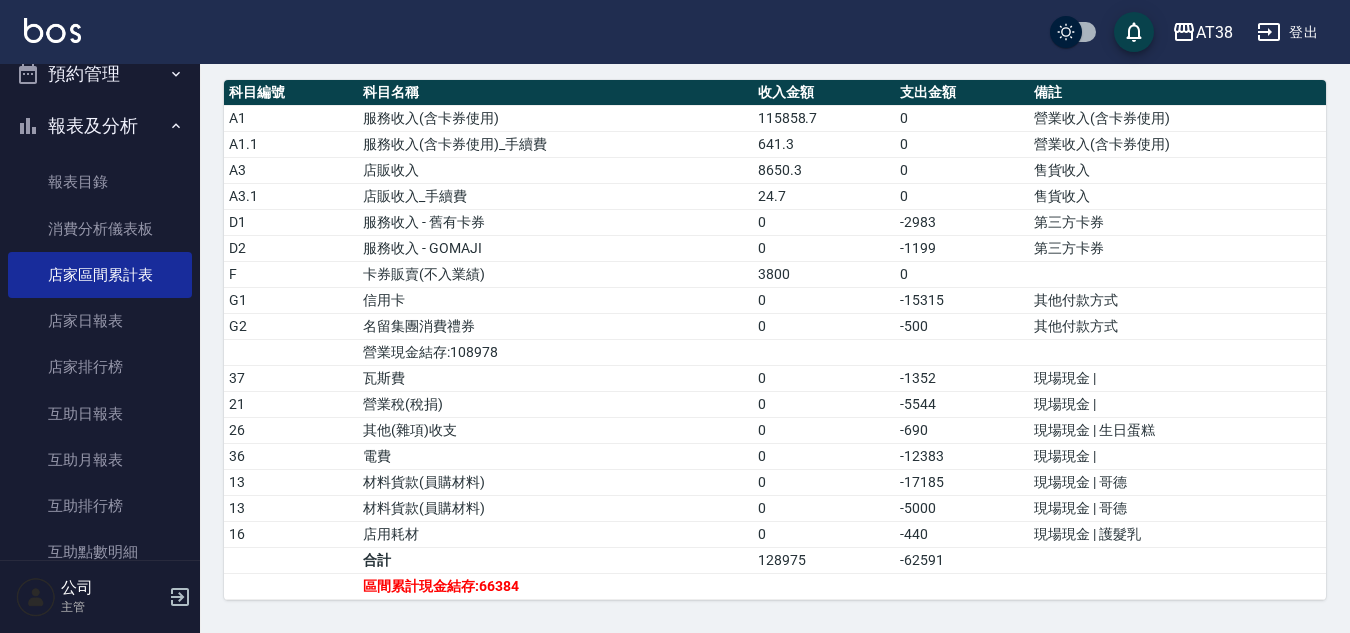 scroll, scrollTop: 560, scrollLeft: 0, axis: vertical 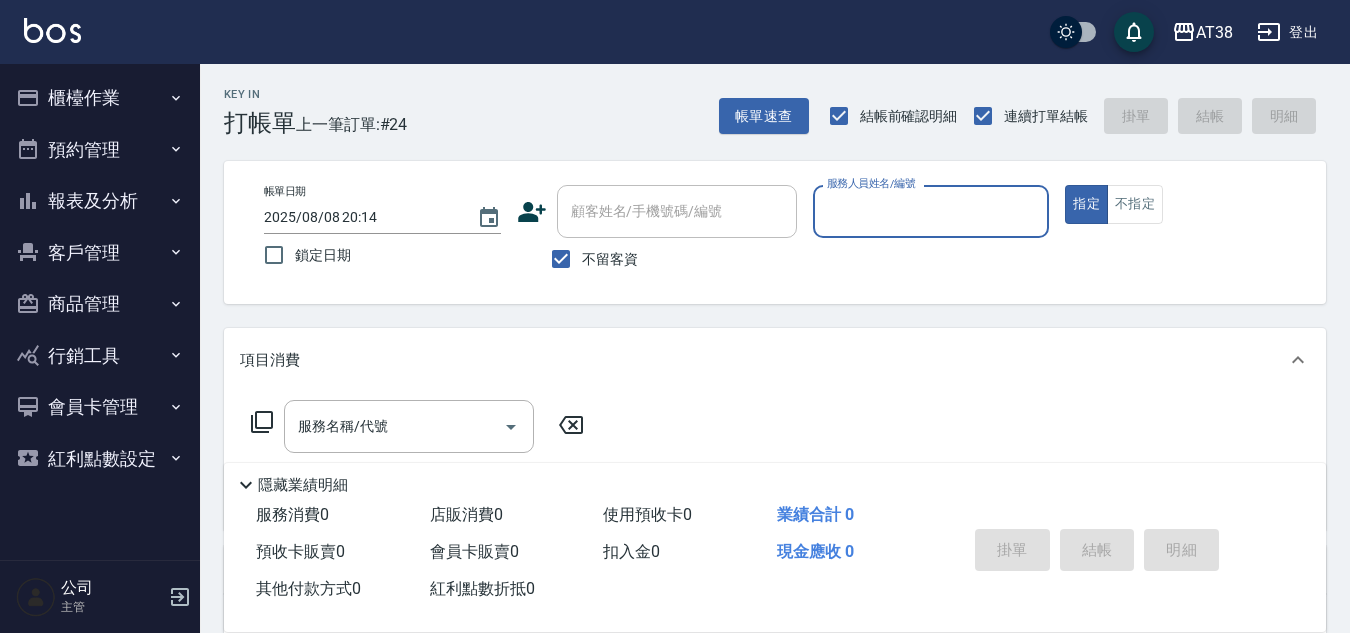 click on "報表及分析" at bounding box center (100, 201) 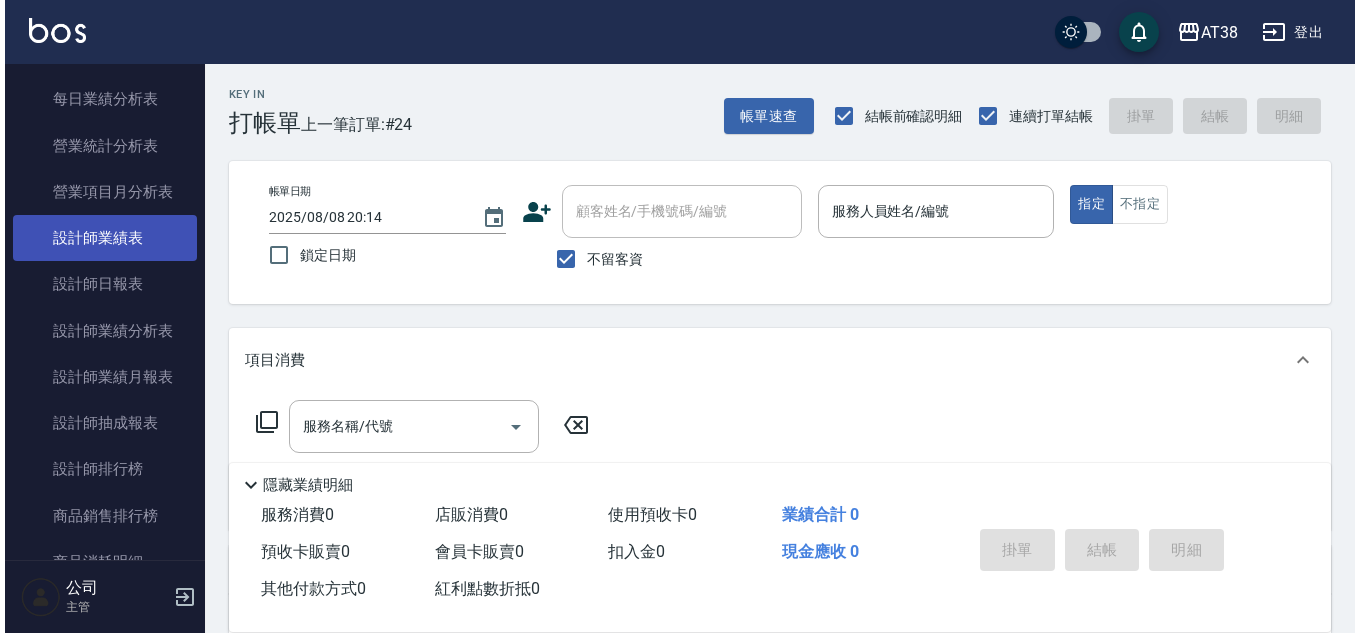 scroll, scrollTop: 700, scrollLeft: 0, axis: vertical 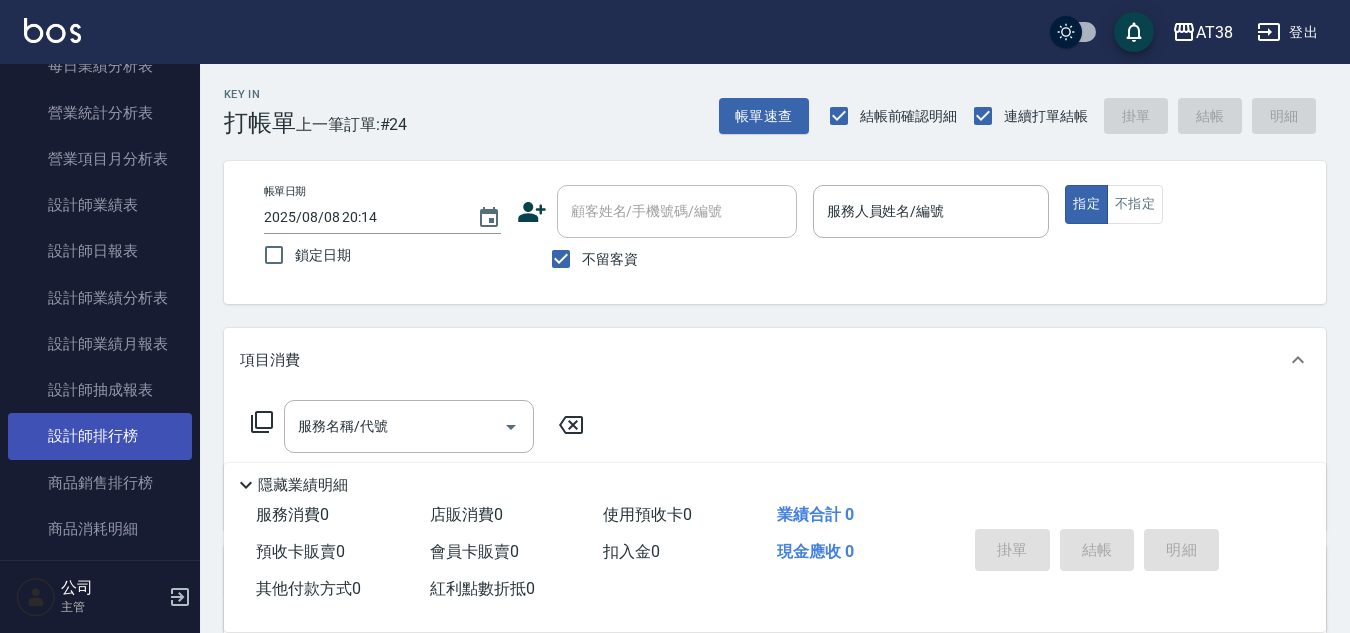 click on "設計師排行榜" at bounding box center [100, 436] 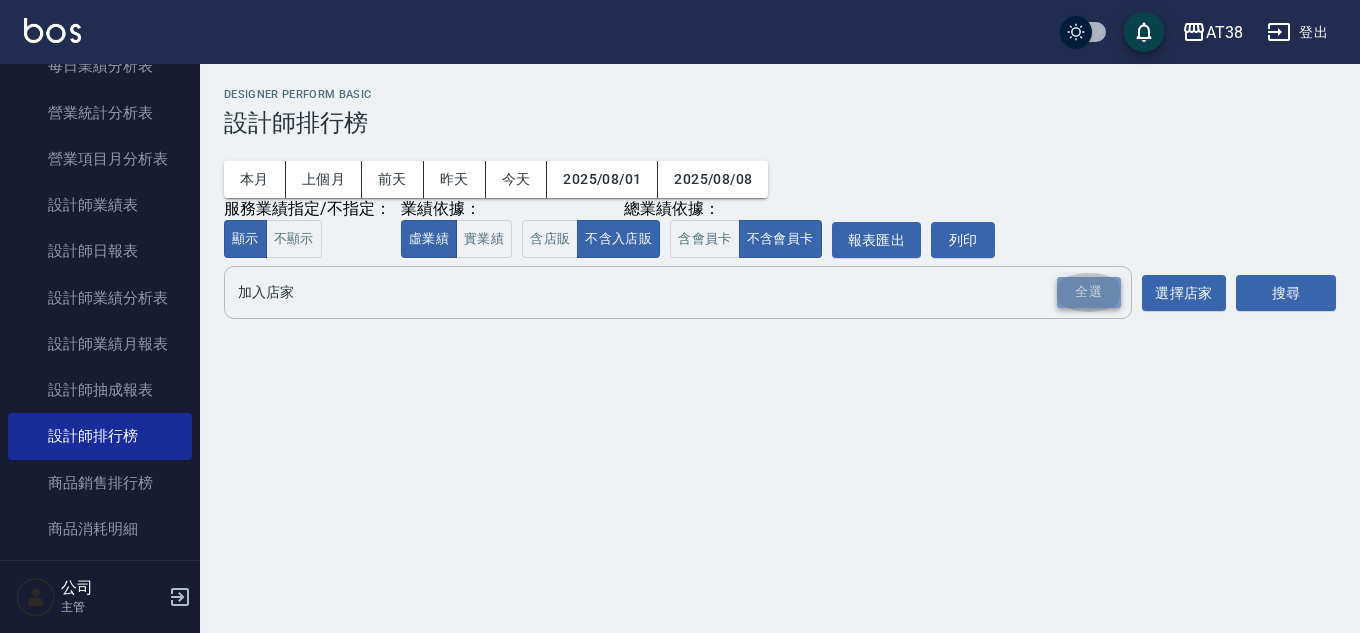 click on "全選" at bounding box center [1089, 292] 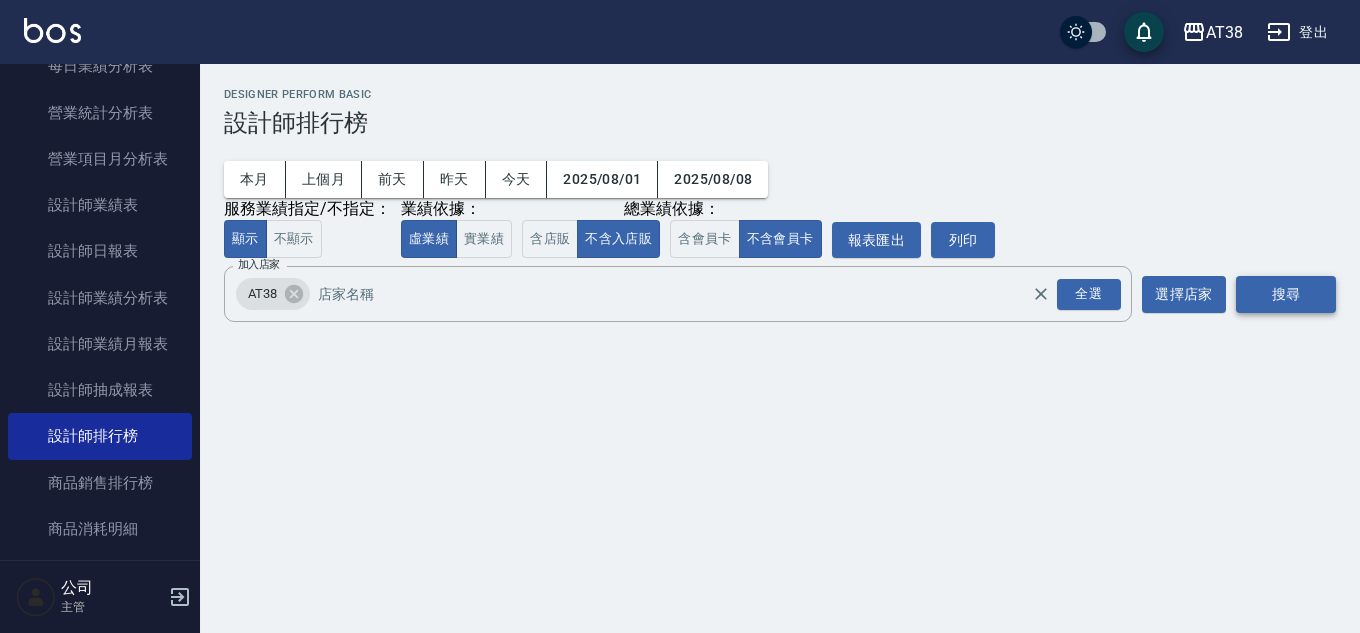click on "搜尋" at bounding box center [1286, 294] 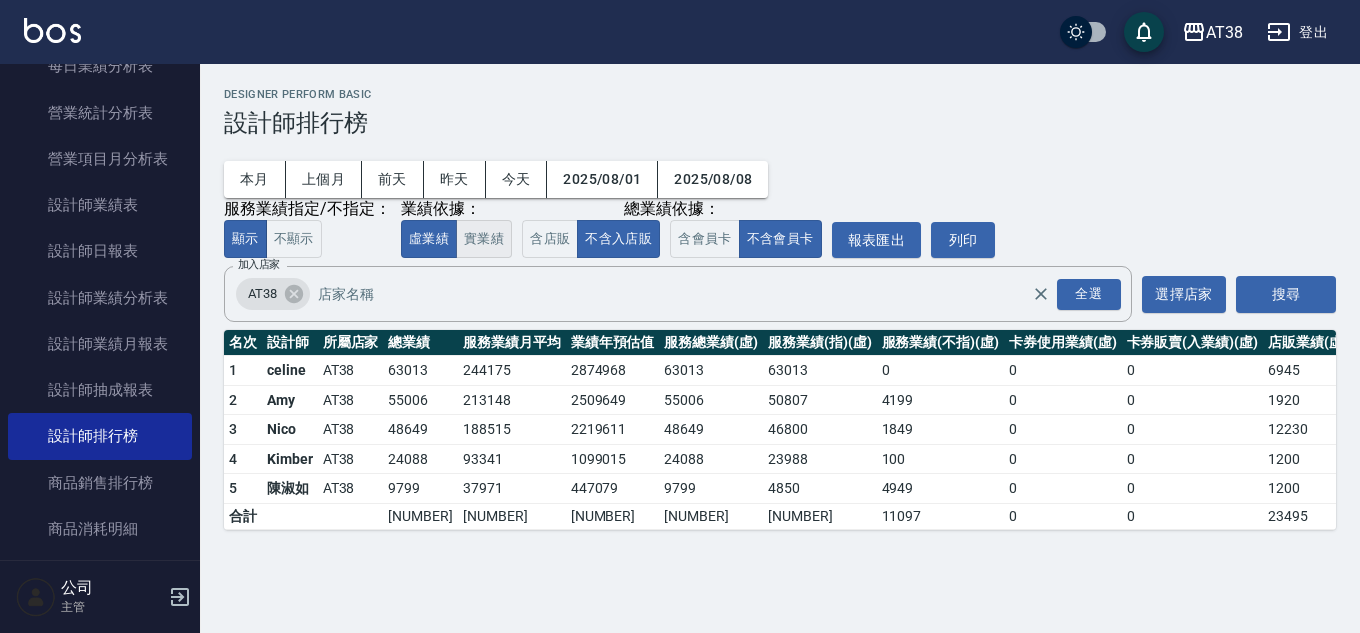 click on "實業績" at bounding box center [484, 239] 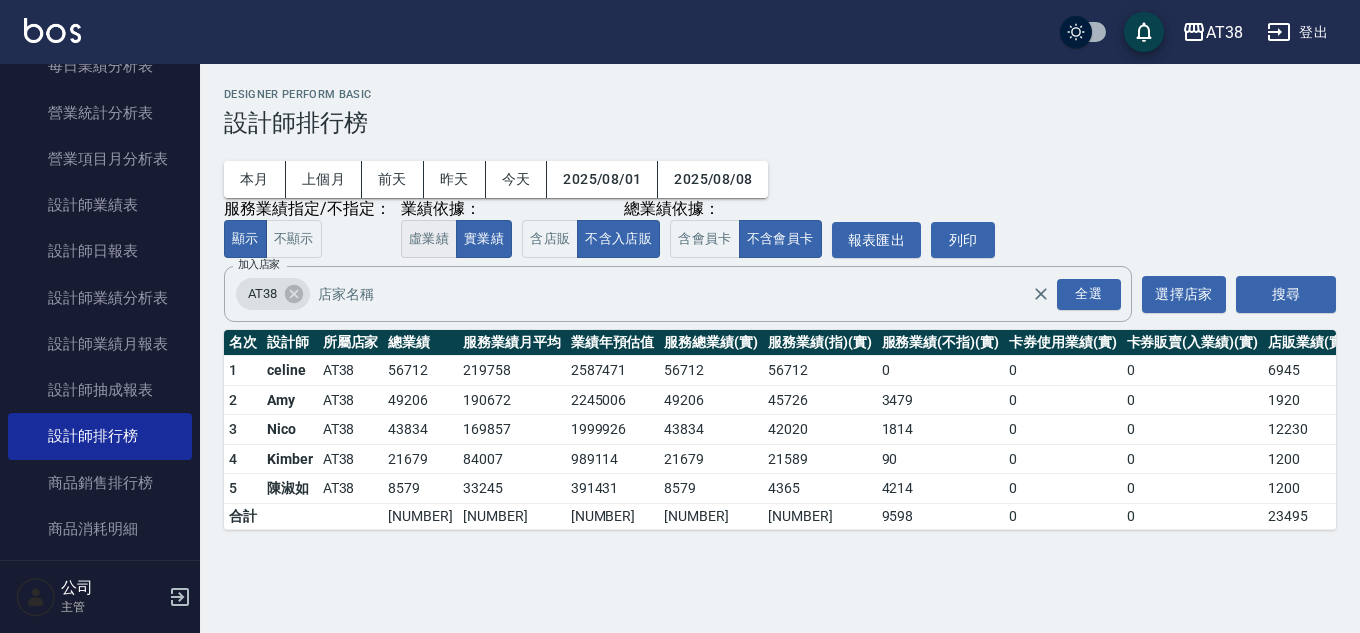 click on "虛業績" at bounding box center [429, 239] 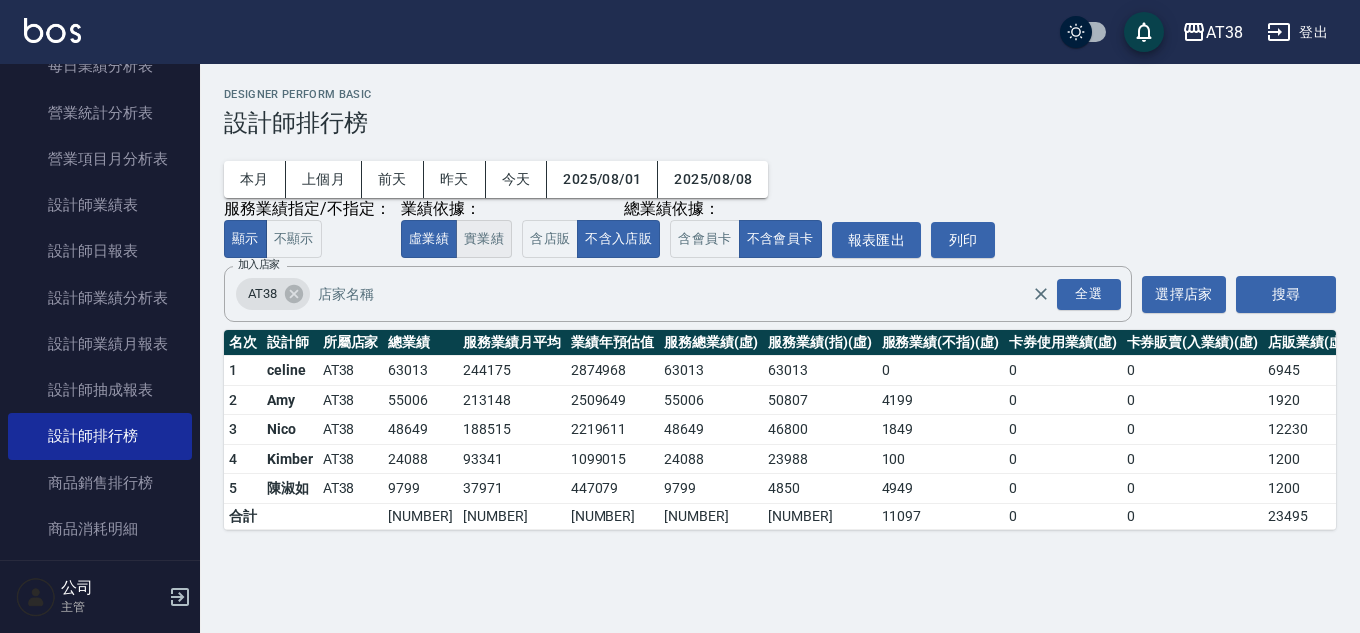 click on "實業績" at bounding box center (484, 239) 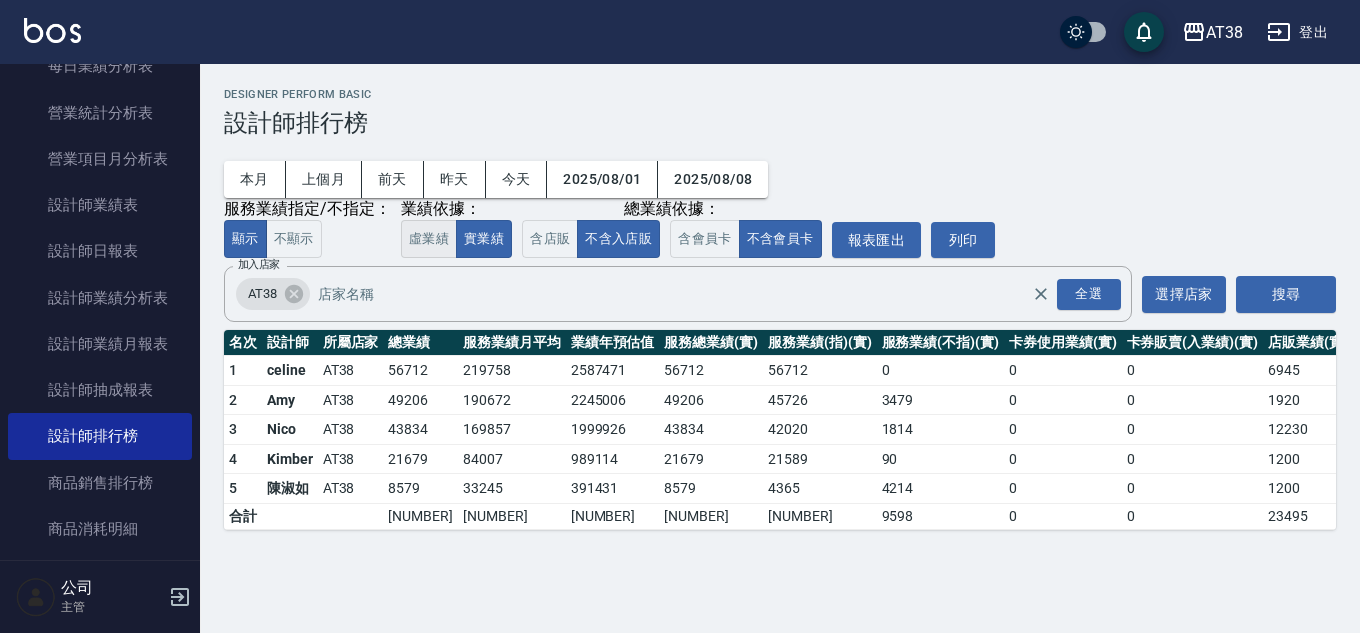 click on "虛業績" at bounding box center [429, 239] 